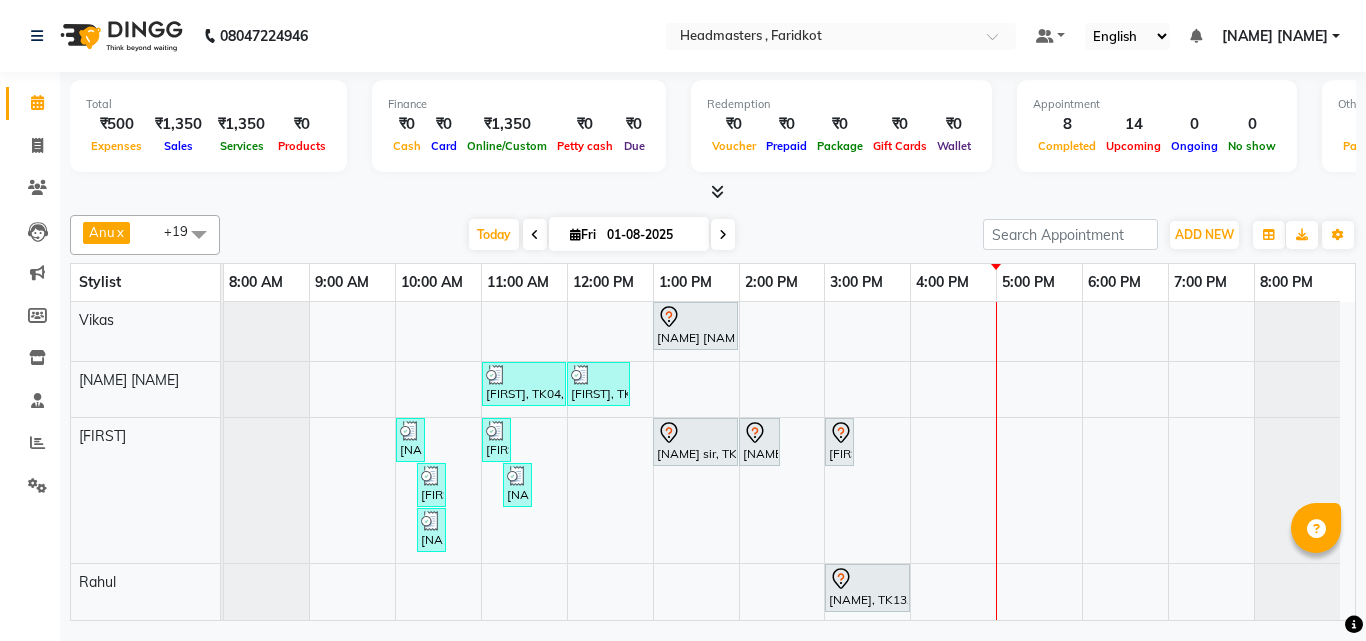 scroll, scrollTop: 0, scrollLeft: 0, axis: both 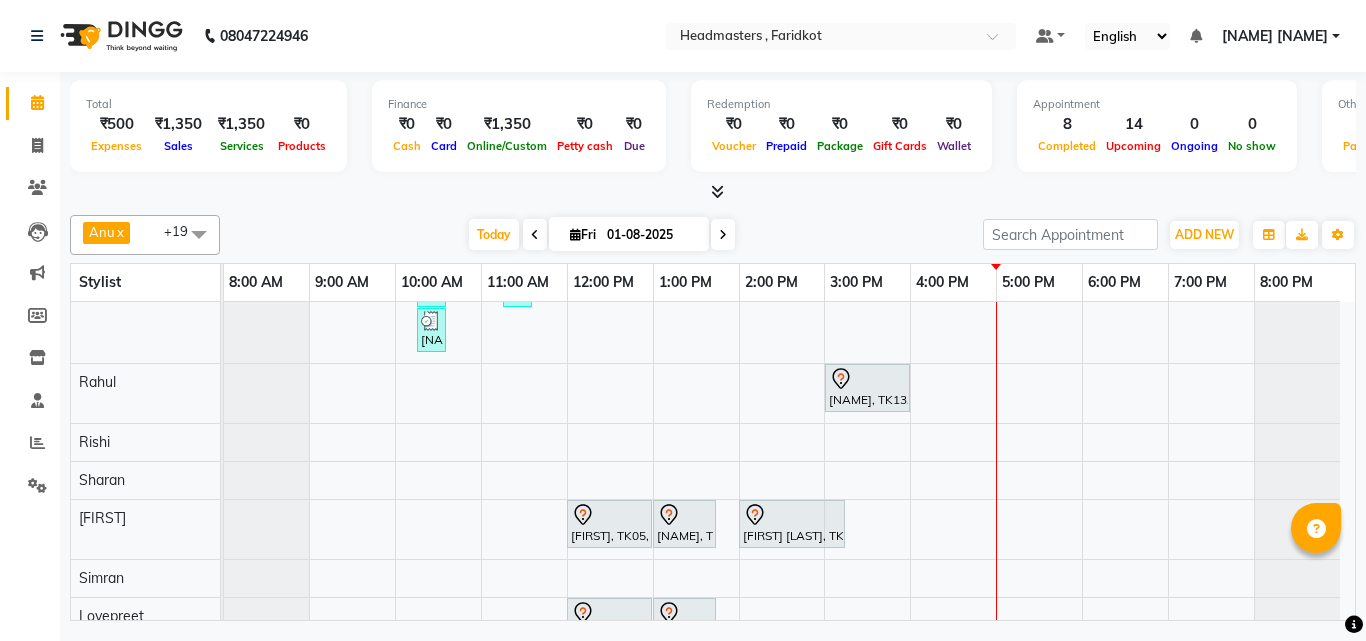 click at bounding box center [713, 192] 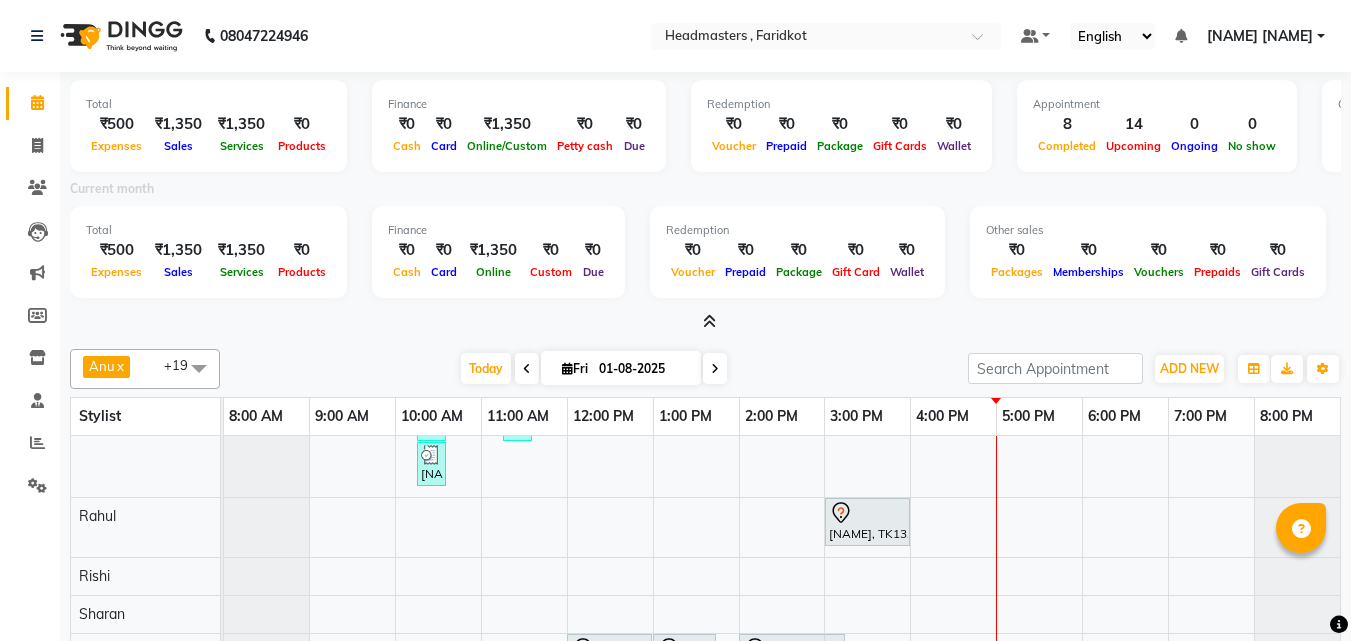 click at bounding box center [705, 322] 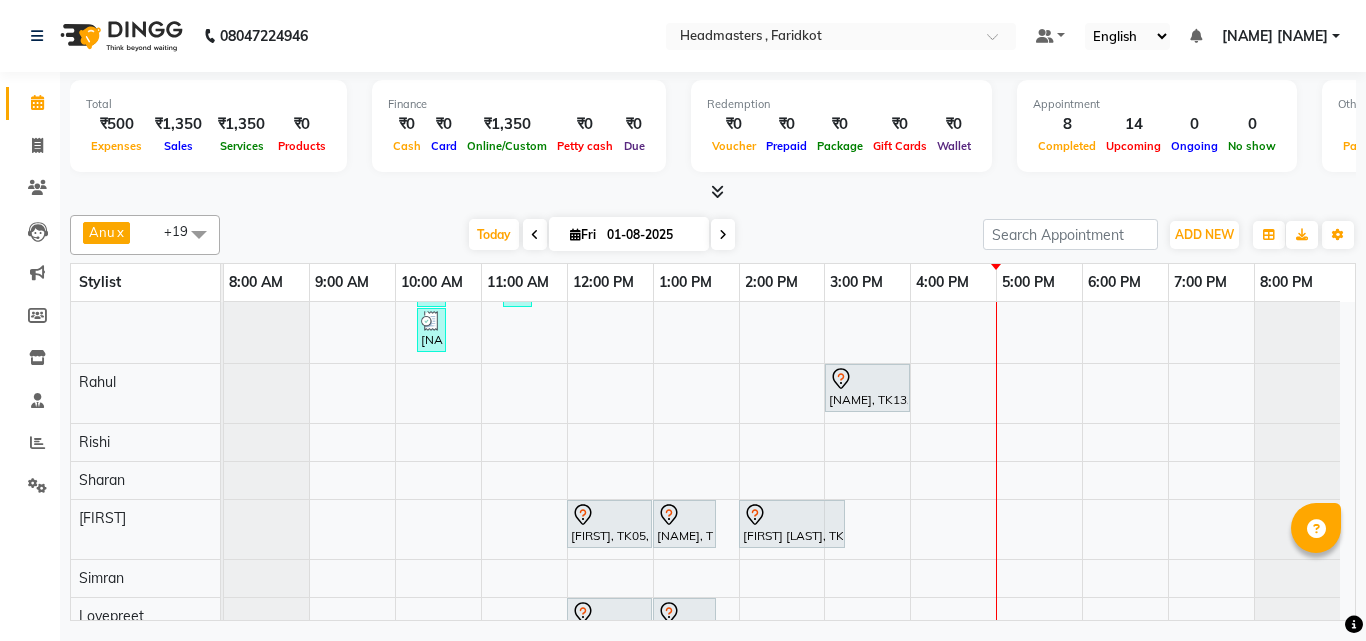 click at bounding box center [717, 191] 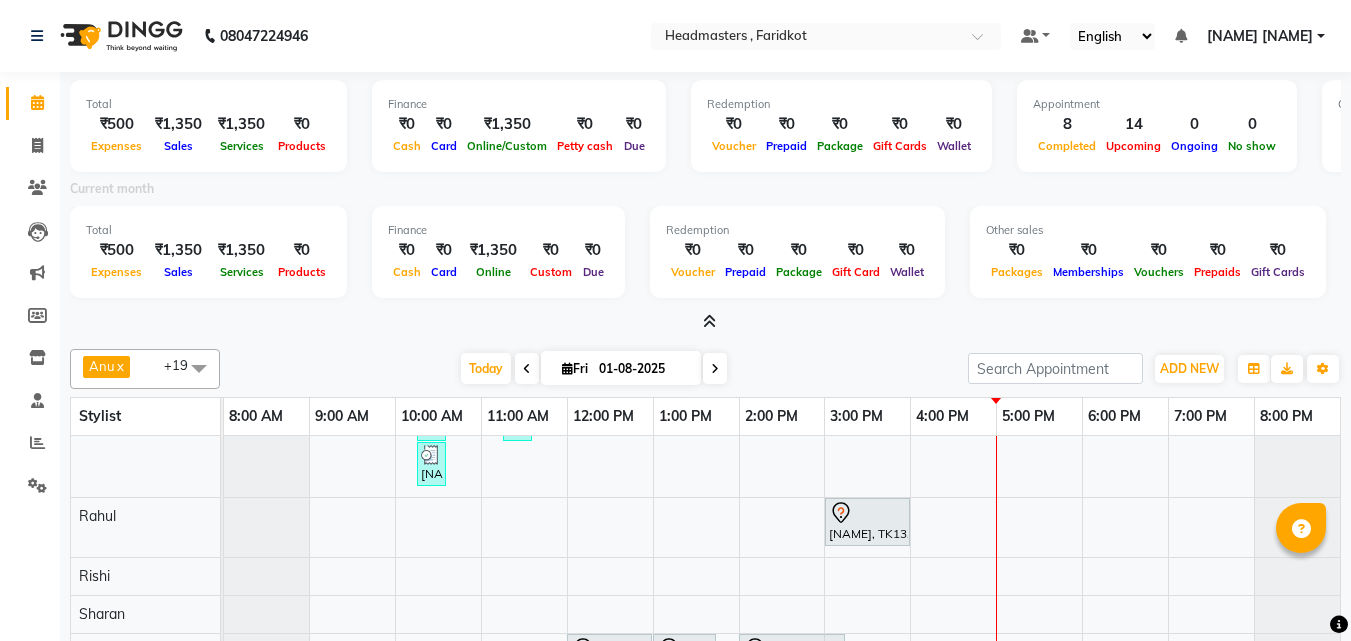 click on "Current month" at bounding box center [705, 192] 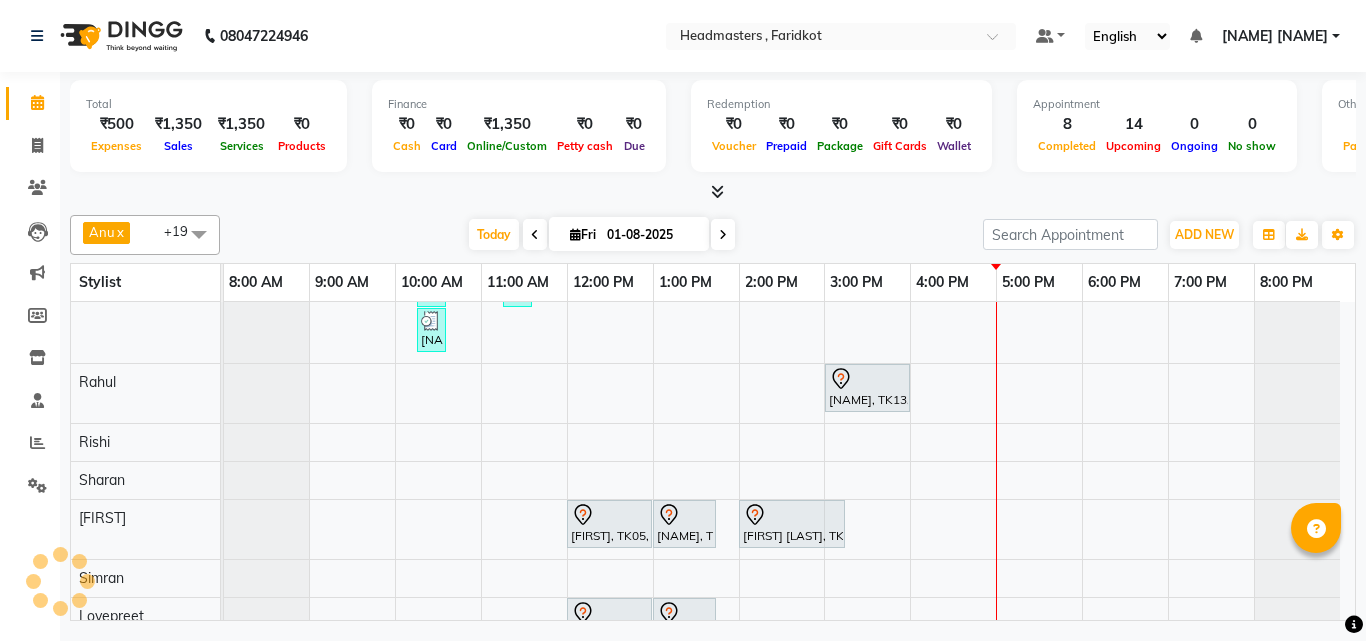 click at bounding box center (713, 192) 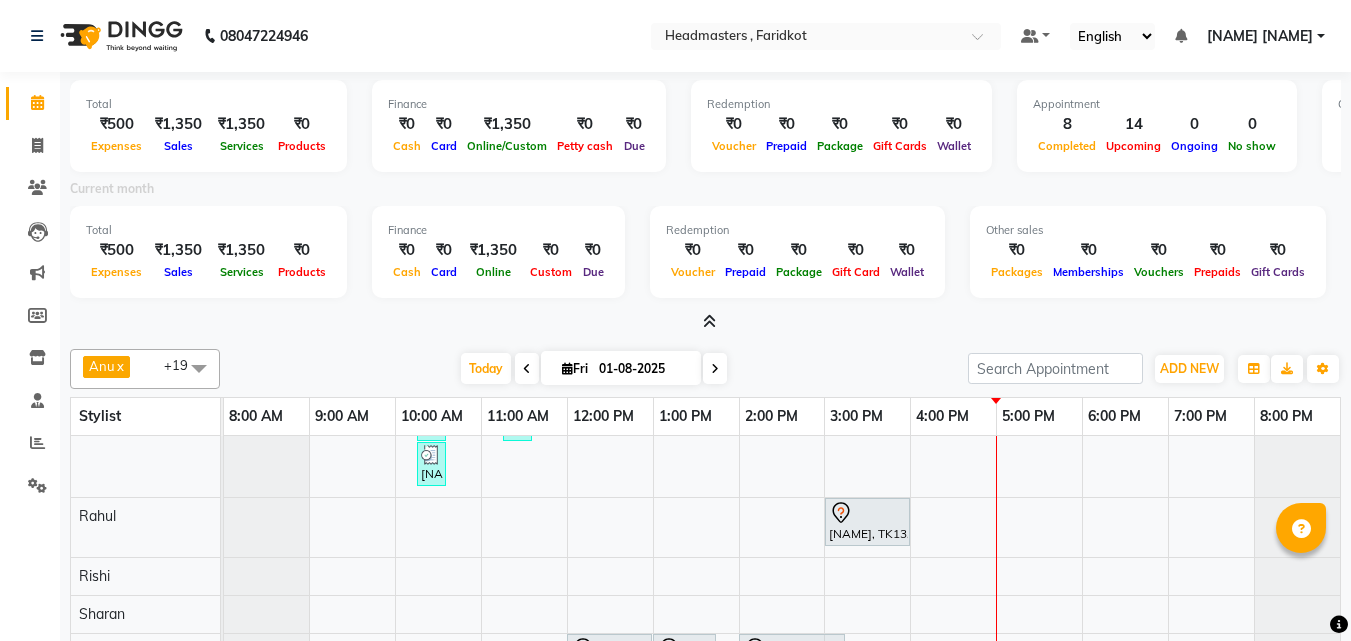 click at bounding box center [709, 321] 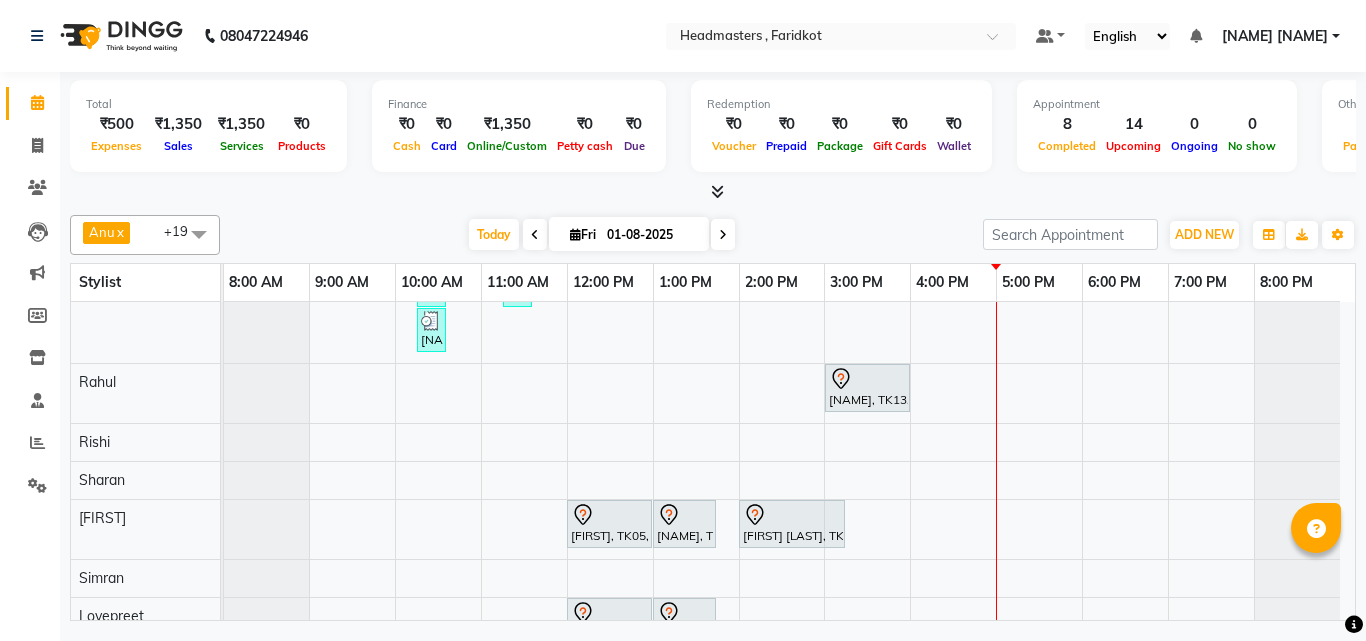 click at bounding box center [717, 191] 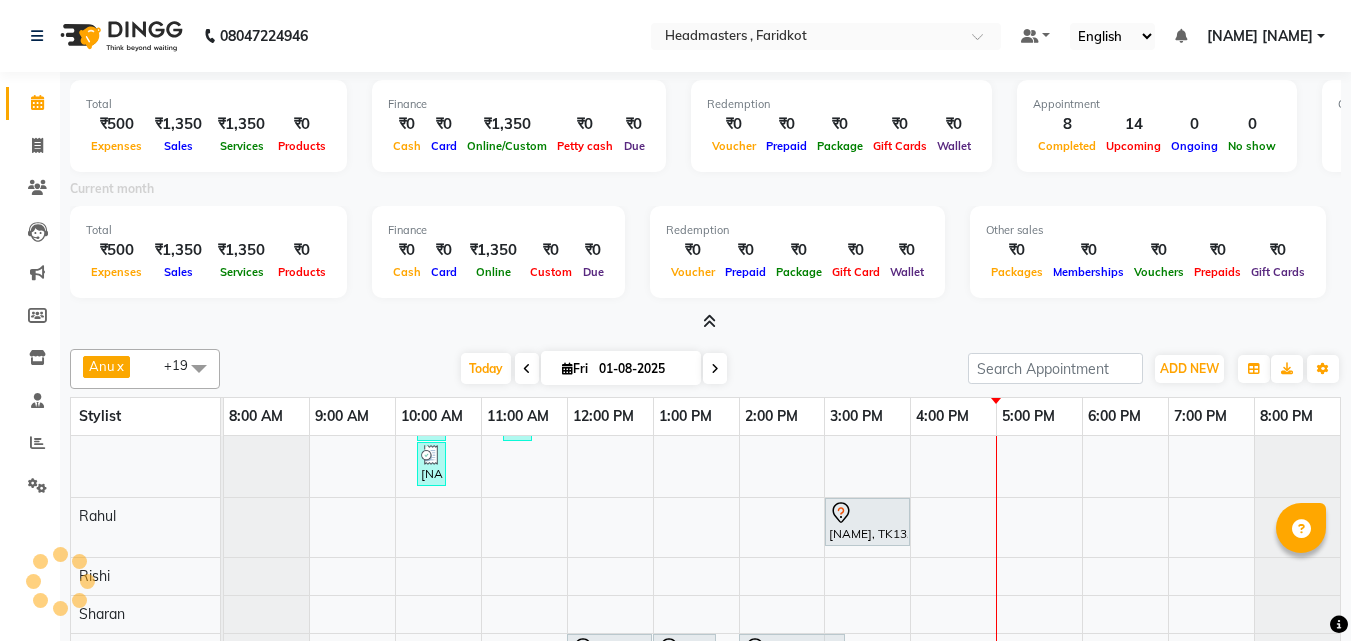 click at bounding box center (709, 321) 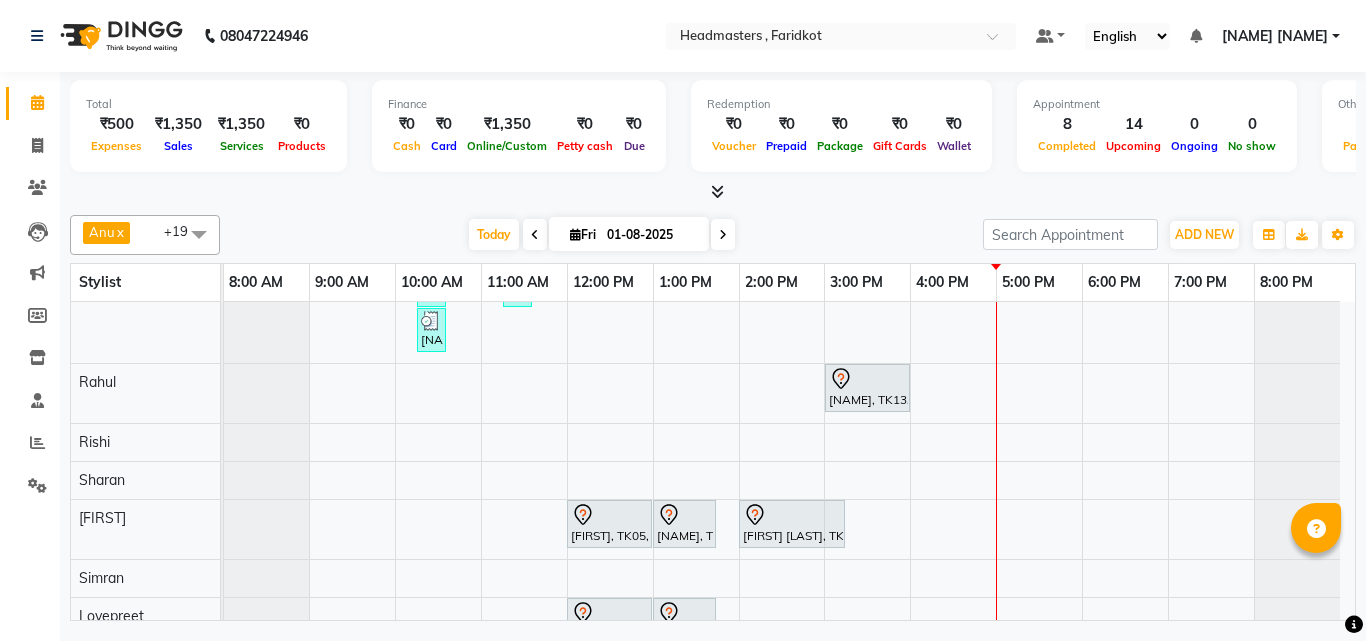 click at bounding box center [713, 192] 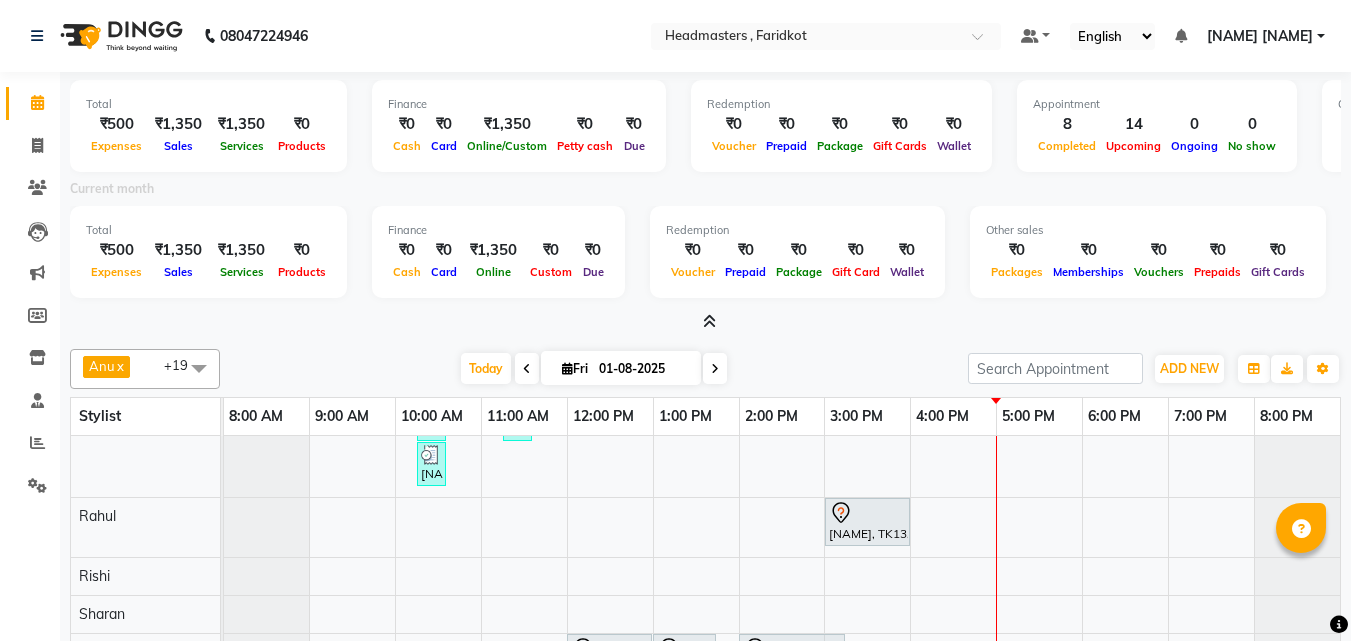 click at bounding box center (709, 321) 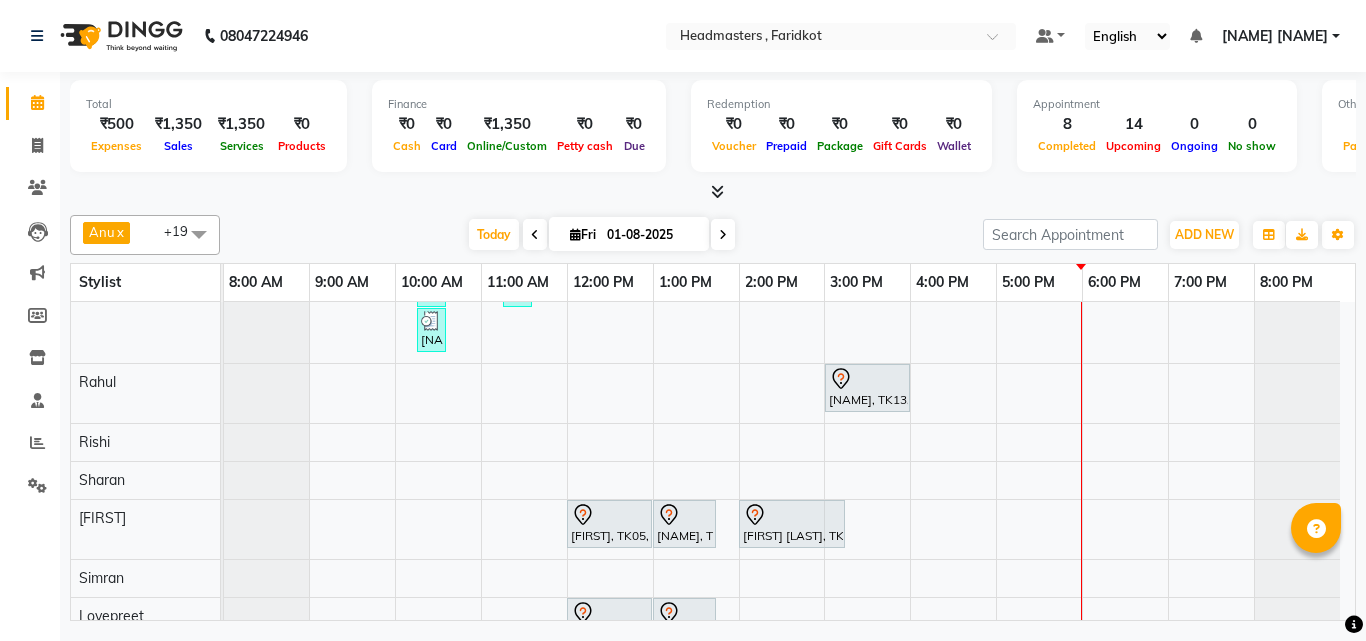 scroll, scrollTop: 300, scrollLeft: 0, axis: vertical 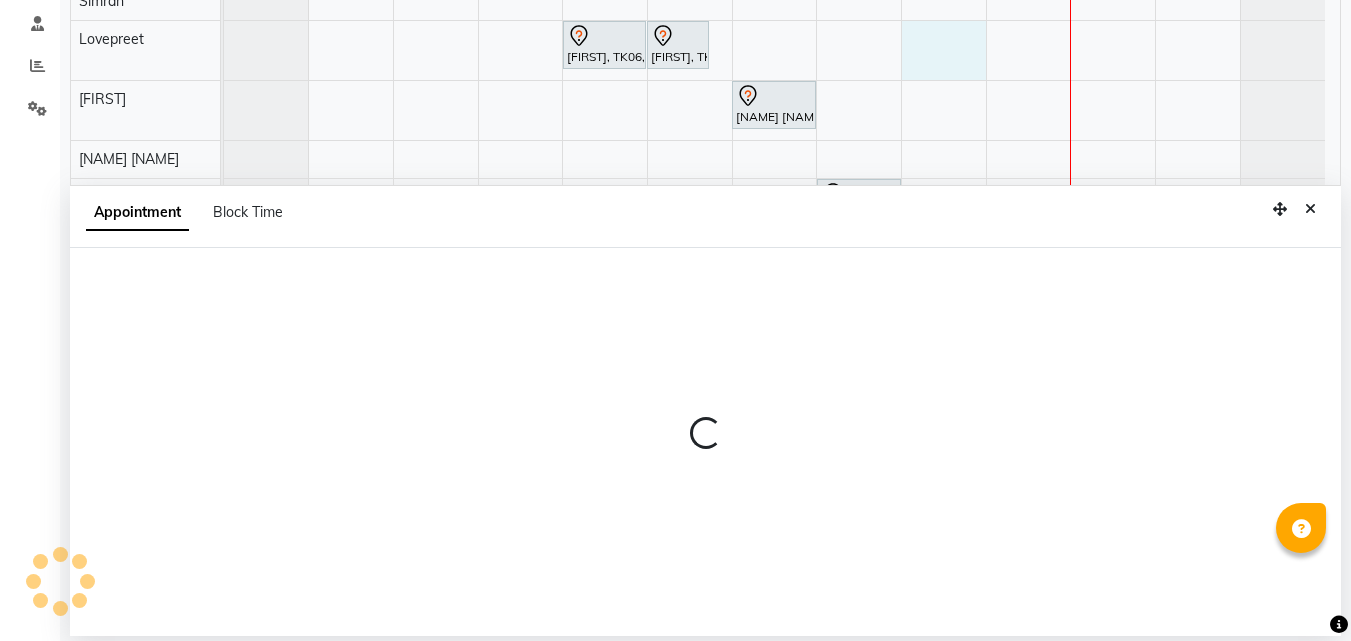 select on "76902" 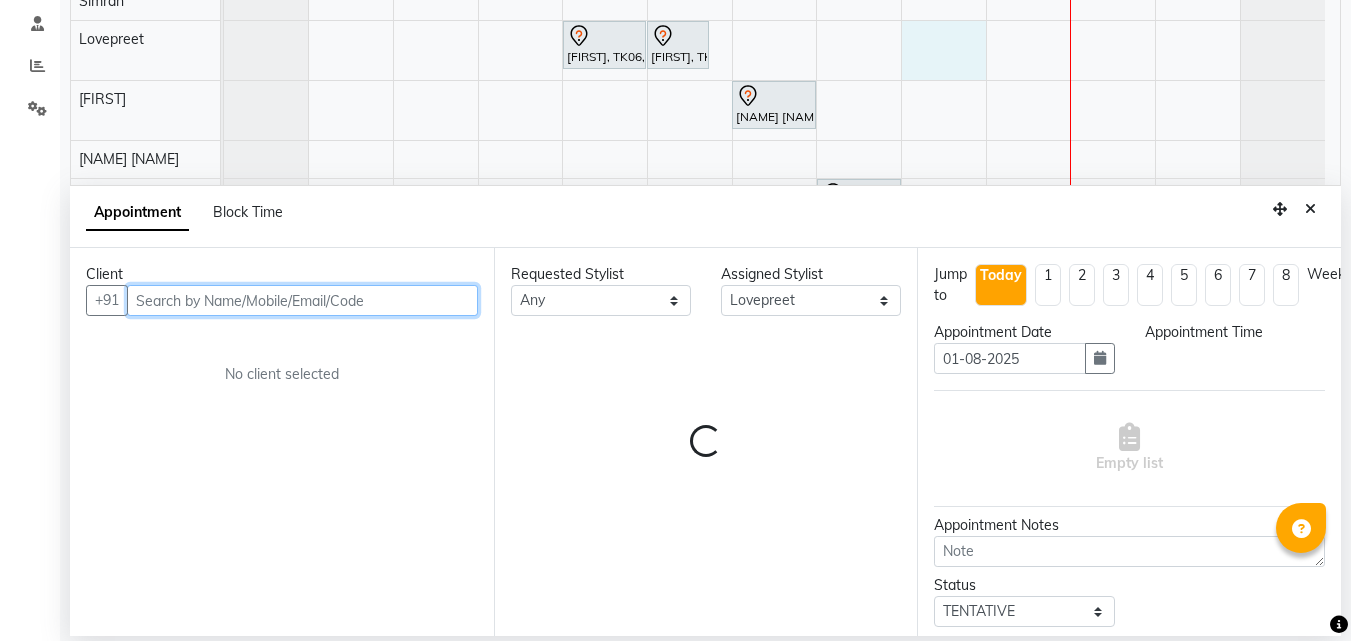 select on "960" 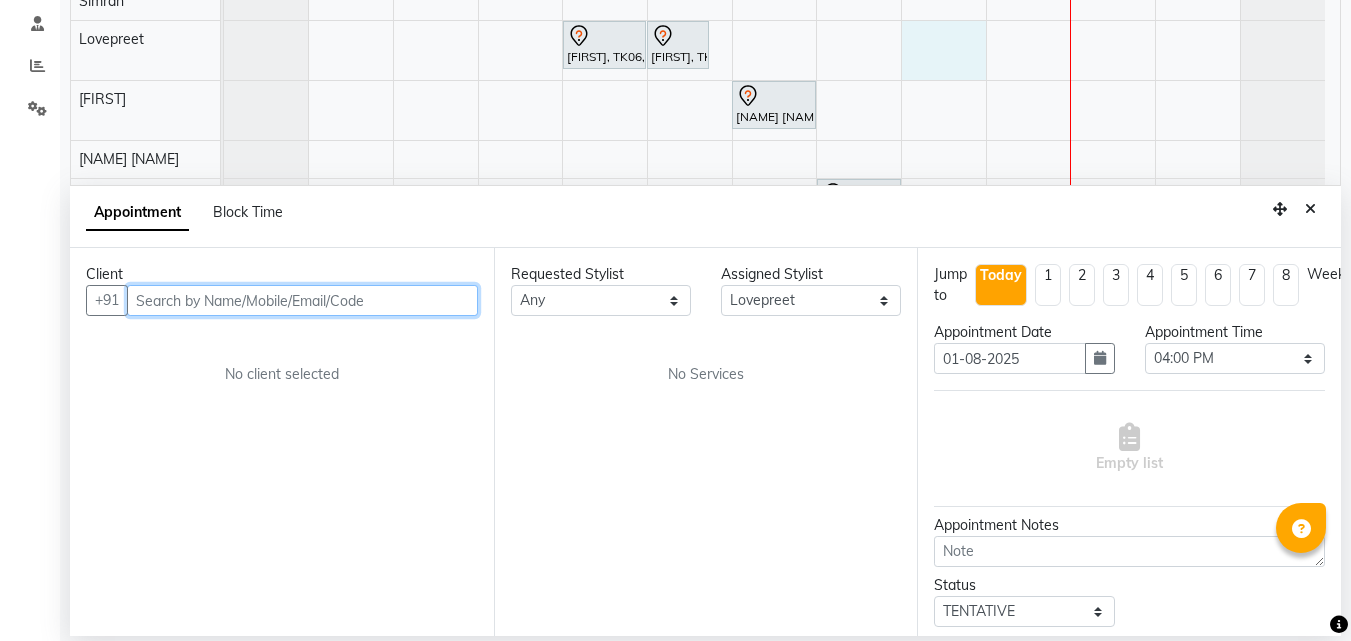 click at bounding box center [302, 300] 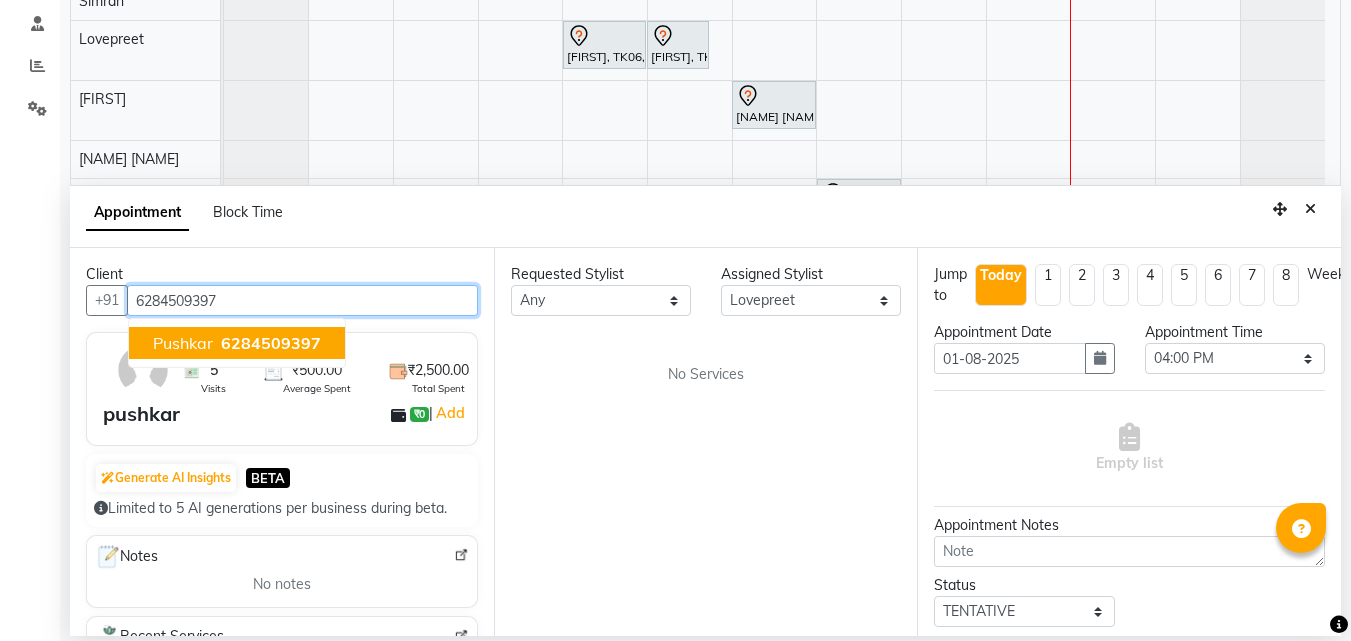 drag, startPoint x: 263, startPoint y: 325, endPoint x: 280, endPoint y: 340, distance: 22.671568 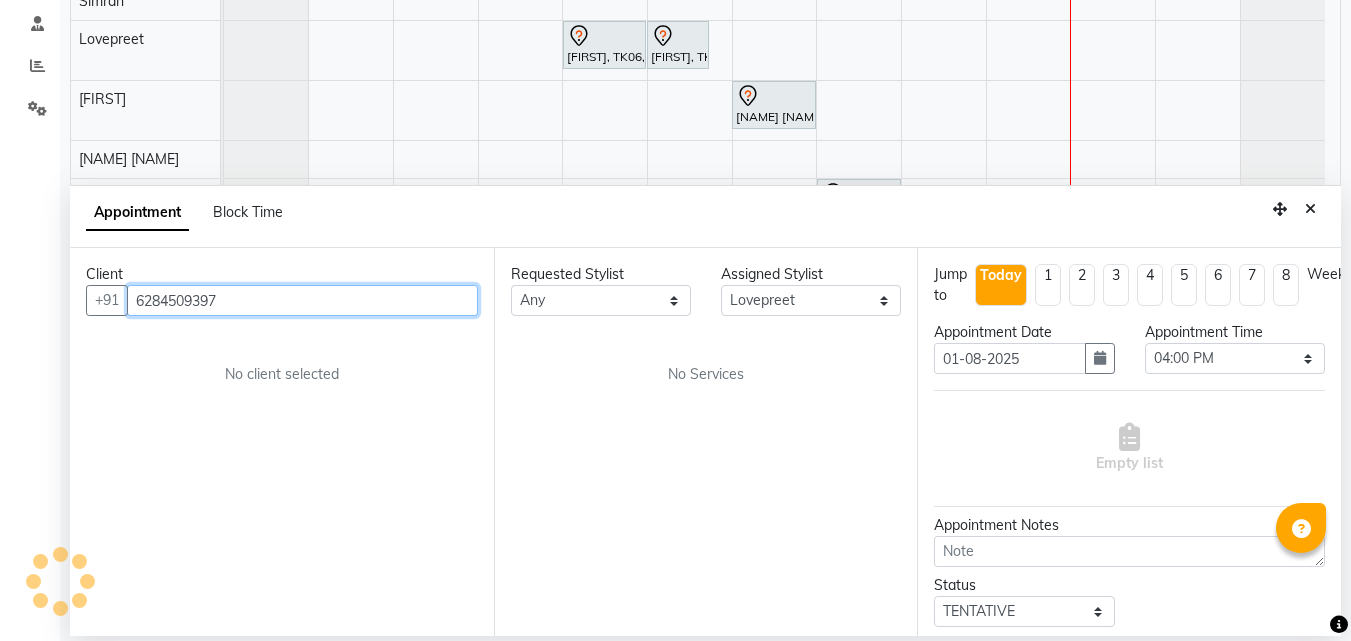 click on "6284509397" at bounding box center (302, 300) 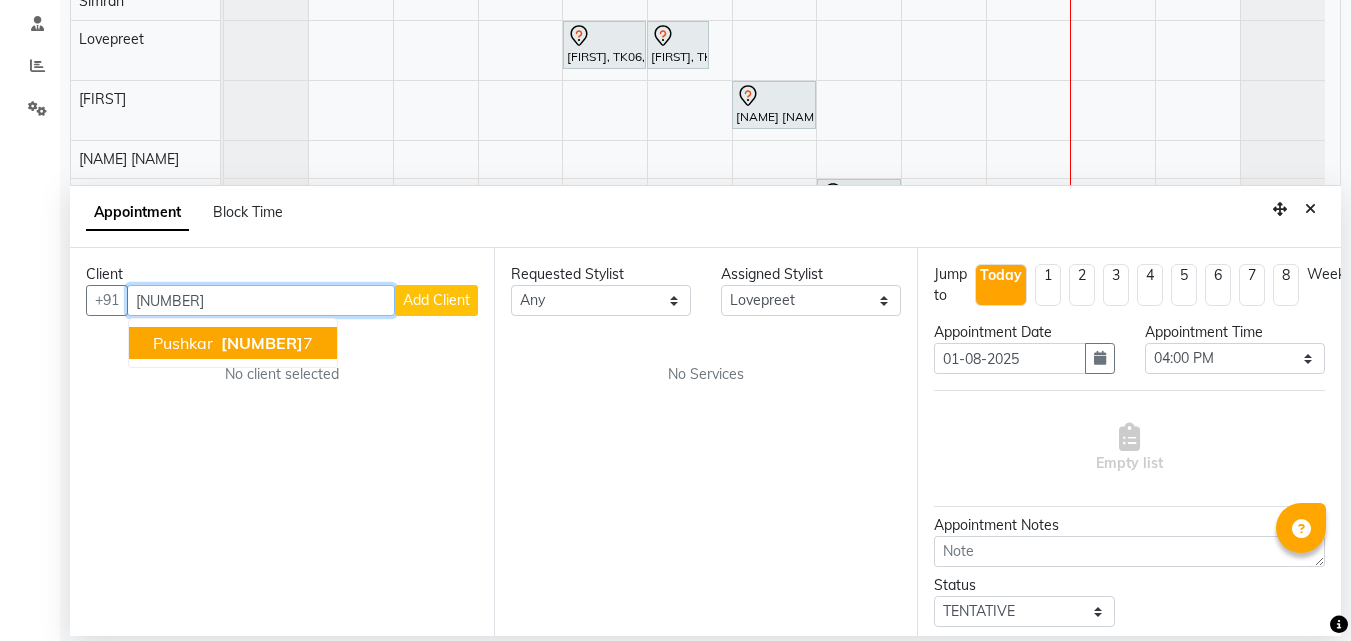 click on "[NUMBER]" at bounding box center (262, 343) 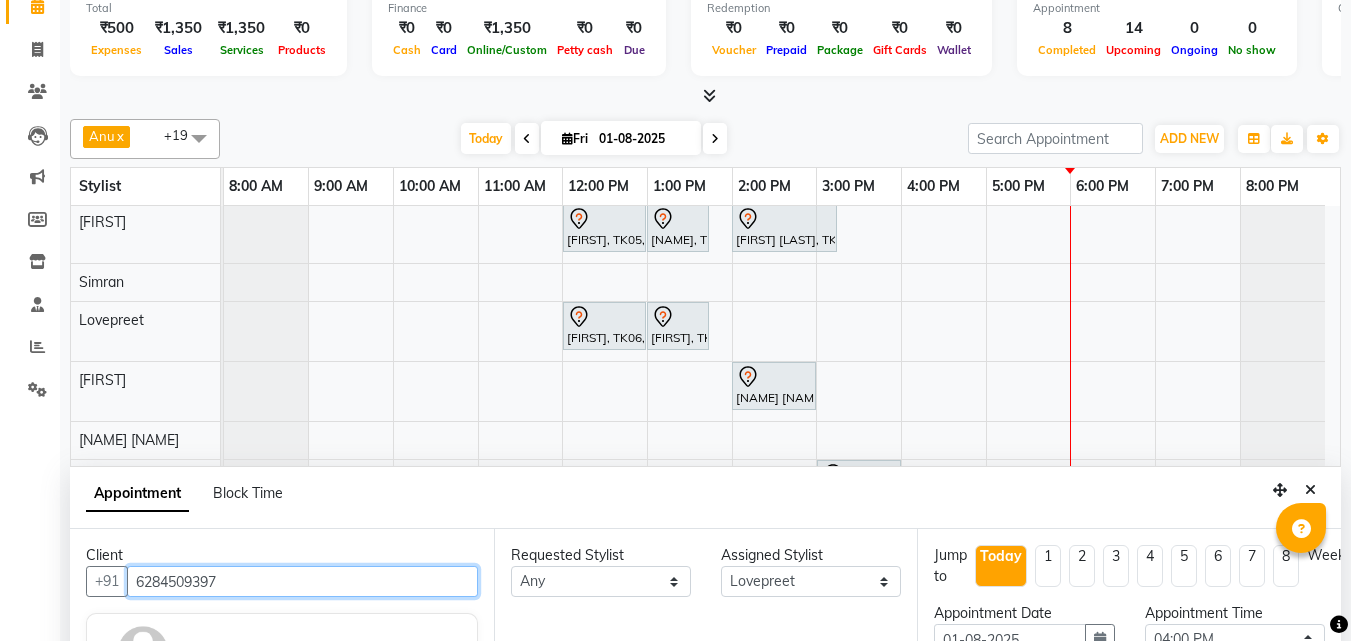scroll, scrollTop: 77, scrollLeft: 0, axis: vertical 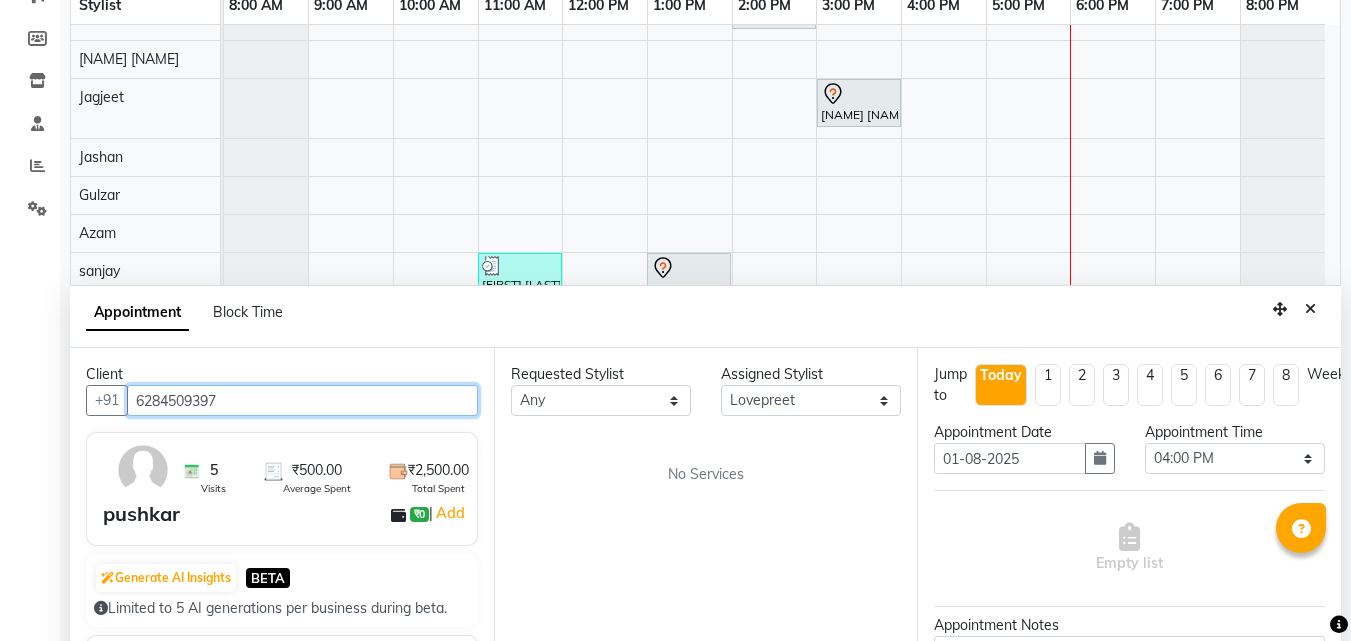 type on "6284509397" 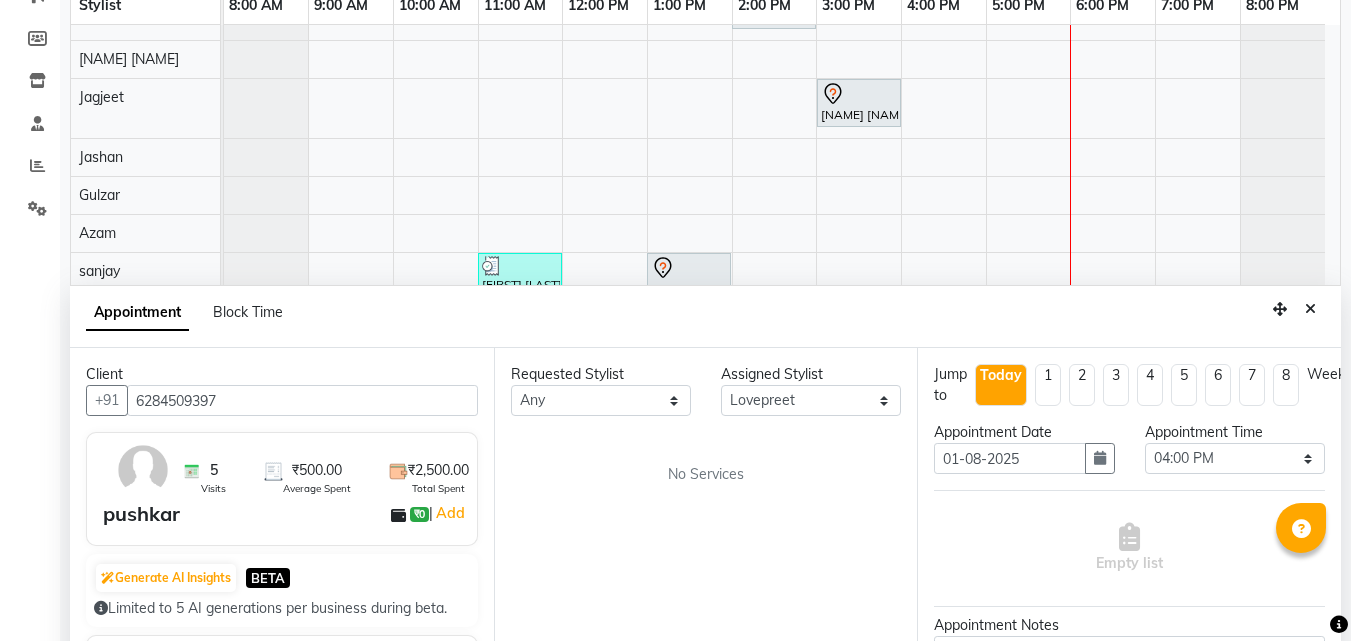 click on "Requested Stylist Any Anu Azam Geetanjali Guldeep Singh Jagjeet Jasdeep Jashan Lovepreet Malkeet Micheal Rahul Rishi sanjay Sharan Simran Simran kaur Stalin tarun Vikas Assigned Stylist Select Anu Azam Geetanjali Guldeep Singh Jagjeet Jasdeep Jashan Lovepreet Malkeet Micheal Rahul Rishi sanjay Sharan Simran Simran kaur Stalin tarun Vikas No Services" at bounding box center [706, 542] 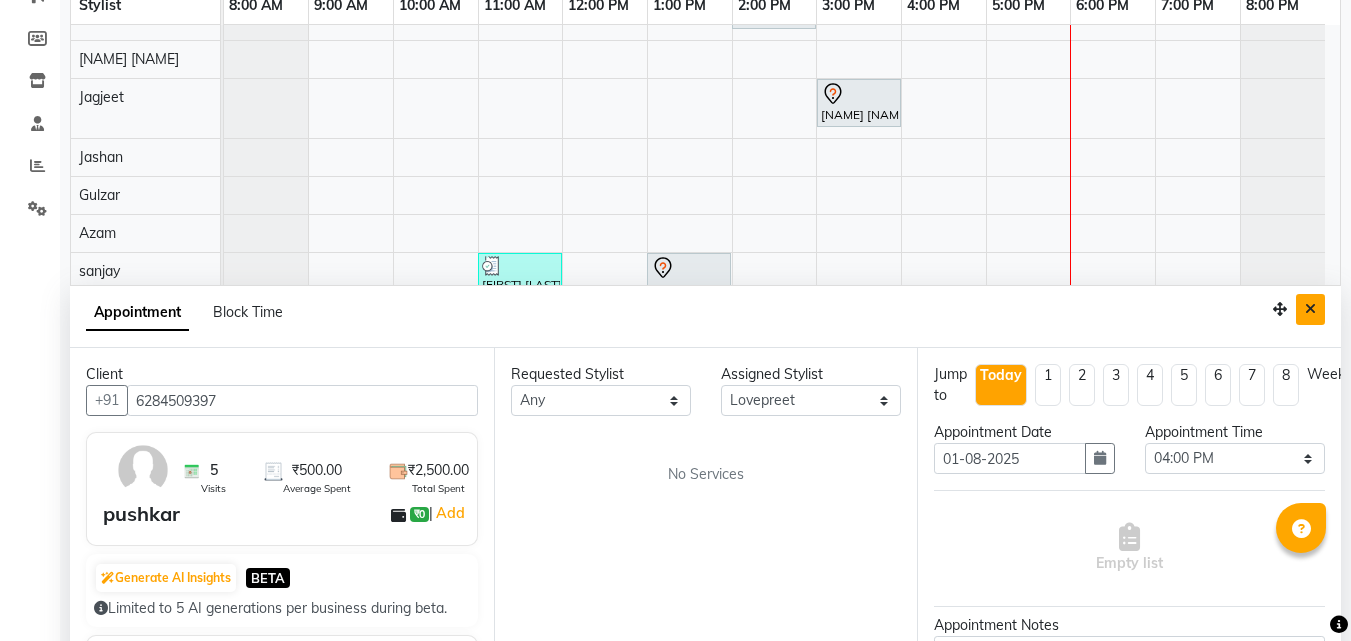 click at bounding box center (1310, 309) 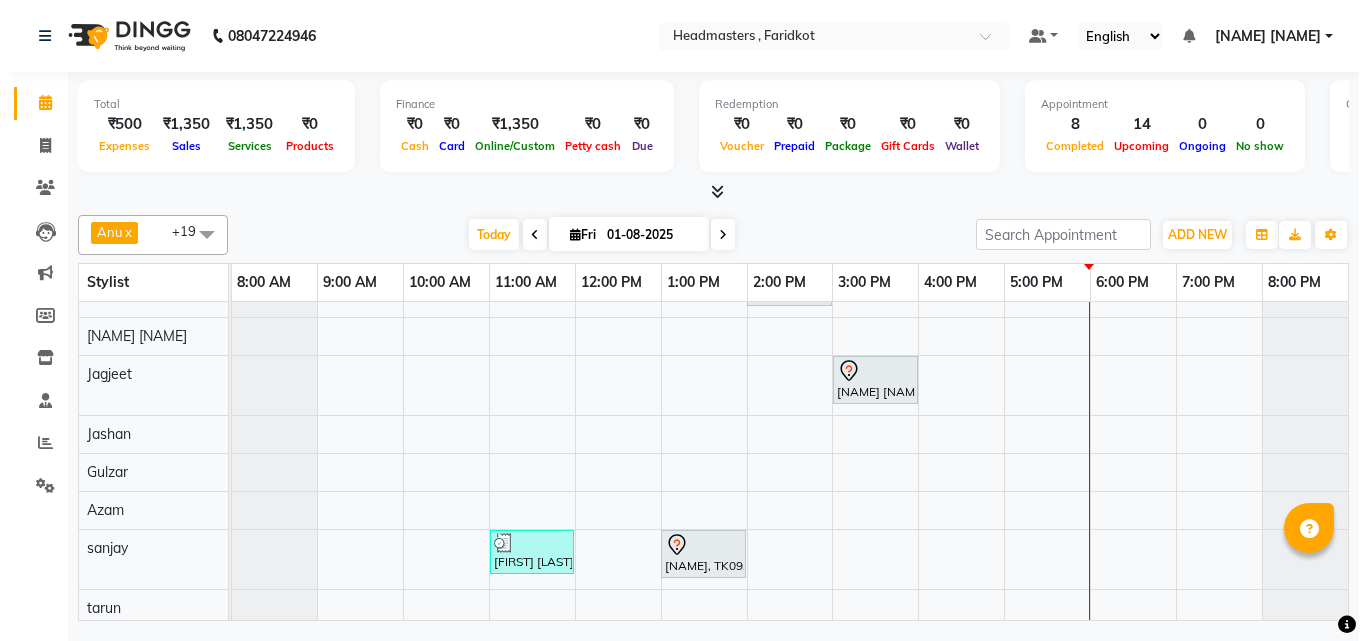 scroll, scrollTop: 0, scrollLeft: 0, axis: both 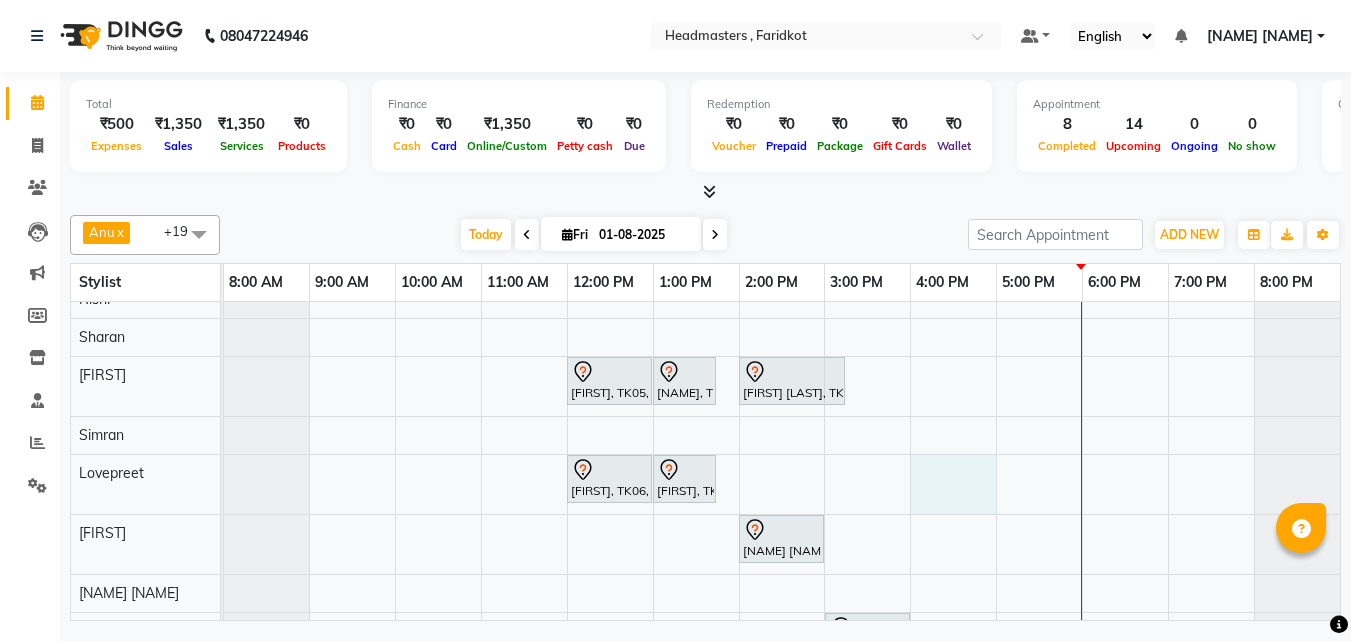 select on "76902" 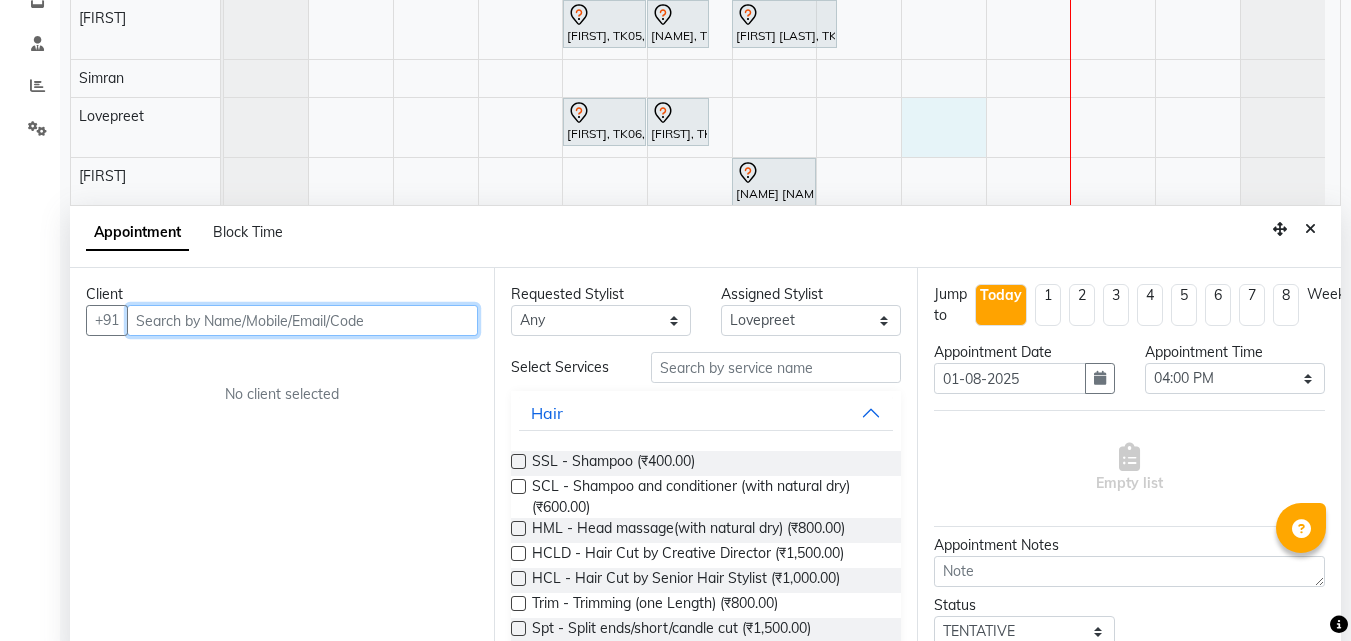click at bounding box center [302, 320] 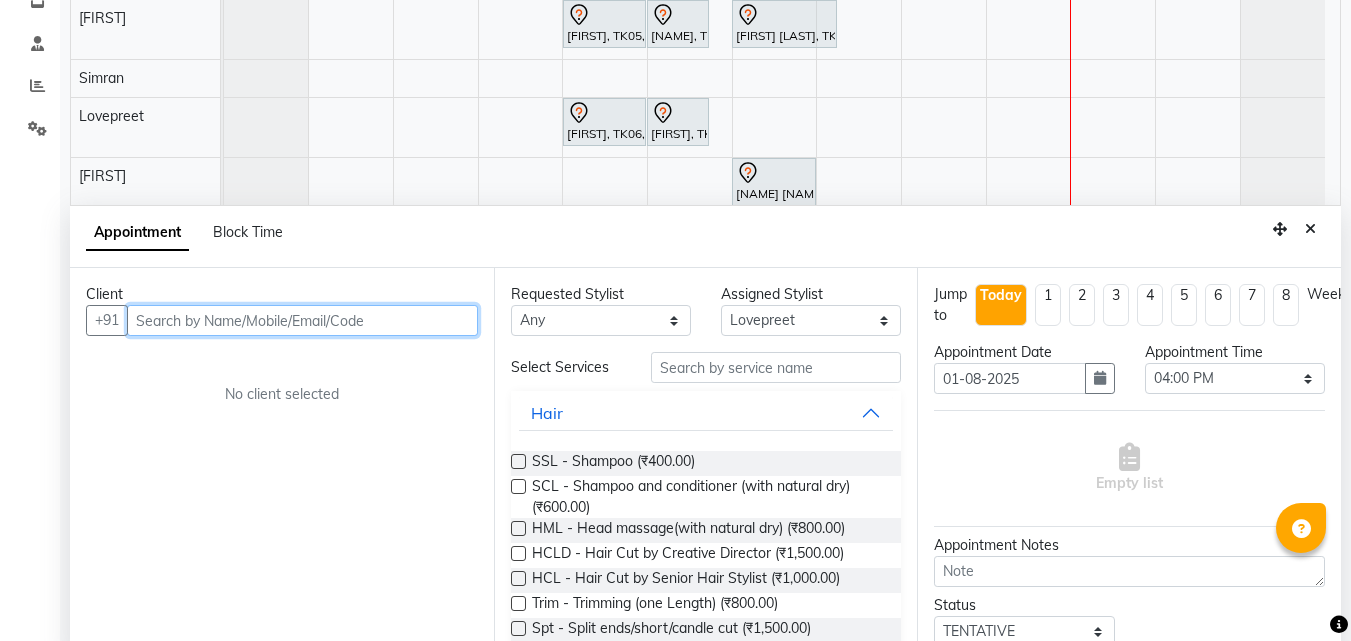 click at bounding box center (302, 320) 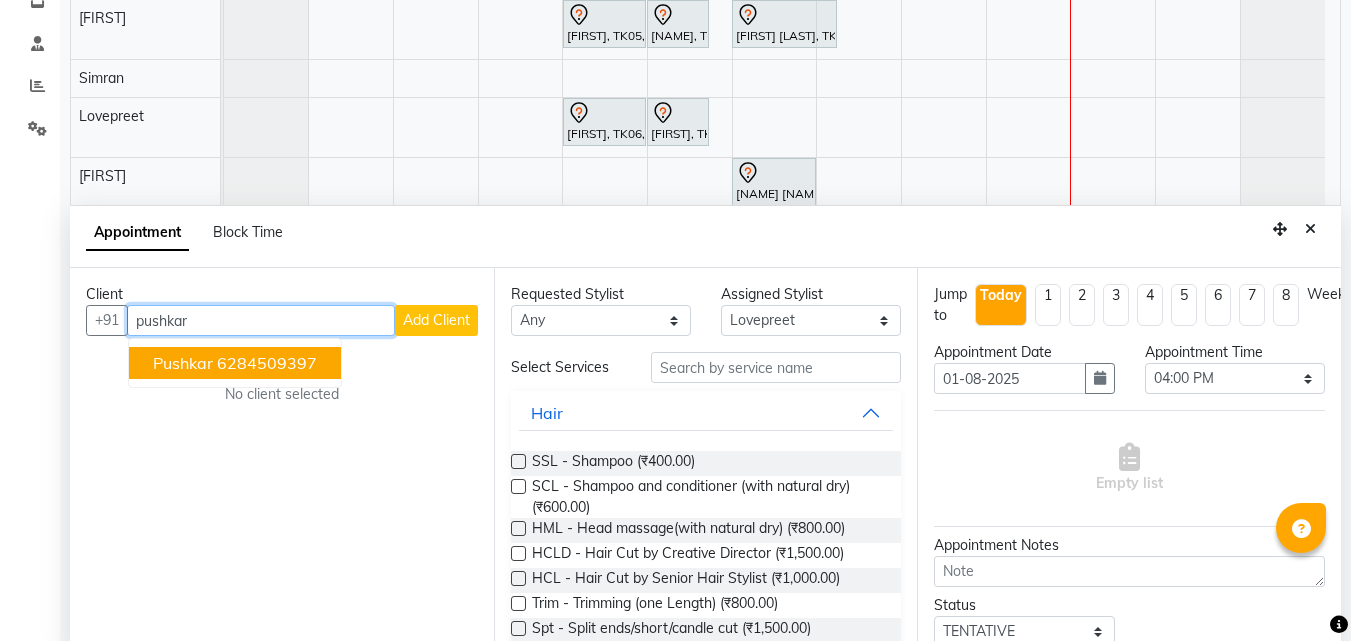 click on "[FIRST] [PHONE]" at bounding box center (235, 363) 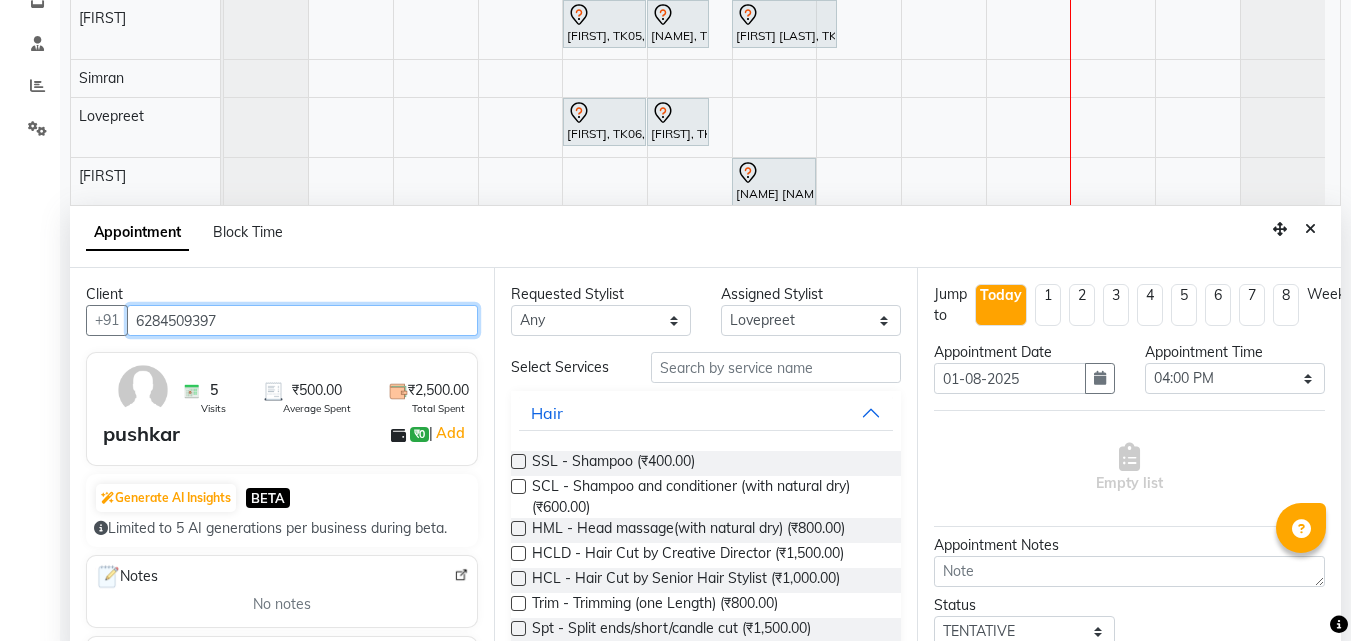 type on "6284509397" 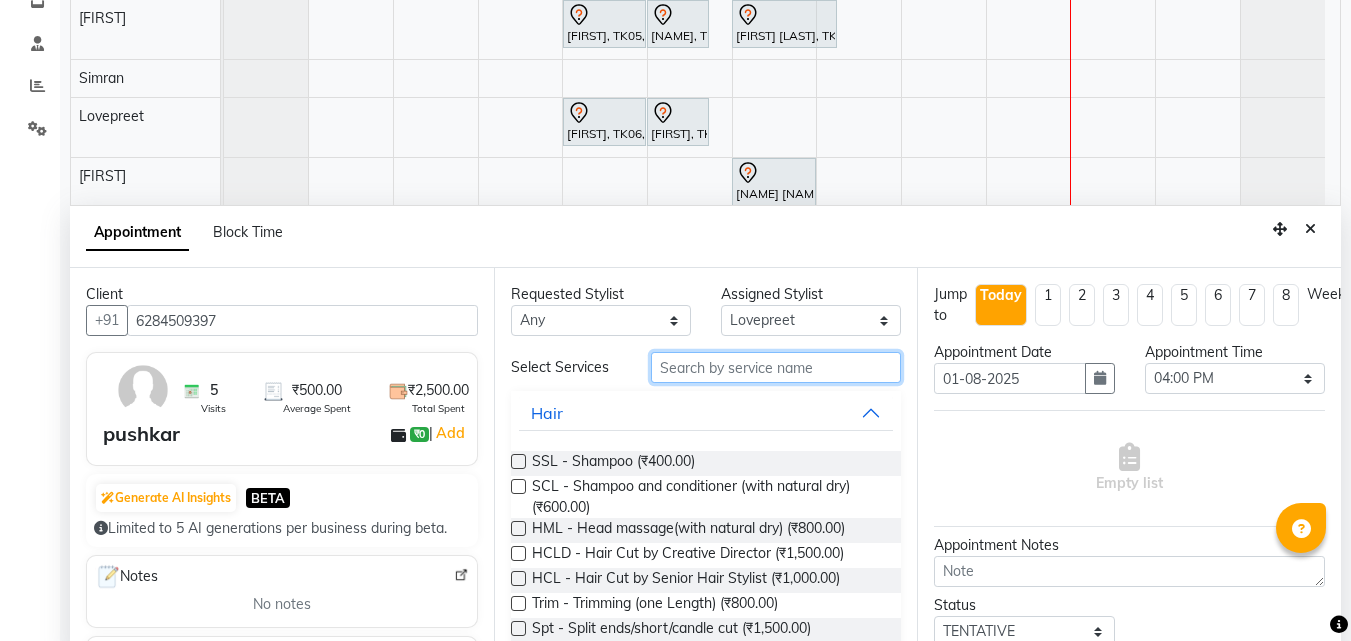 click at bounding box center [776, 367] 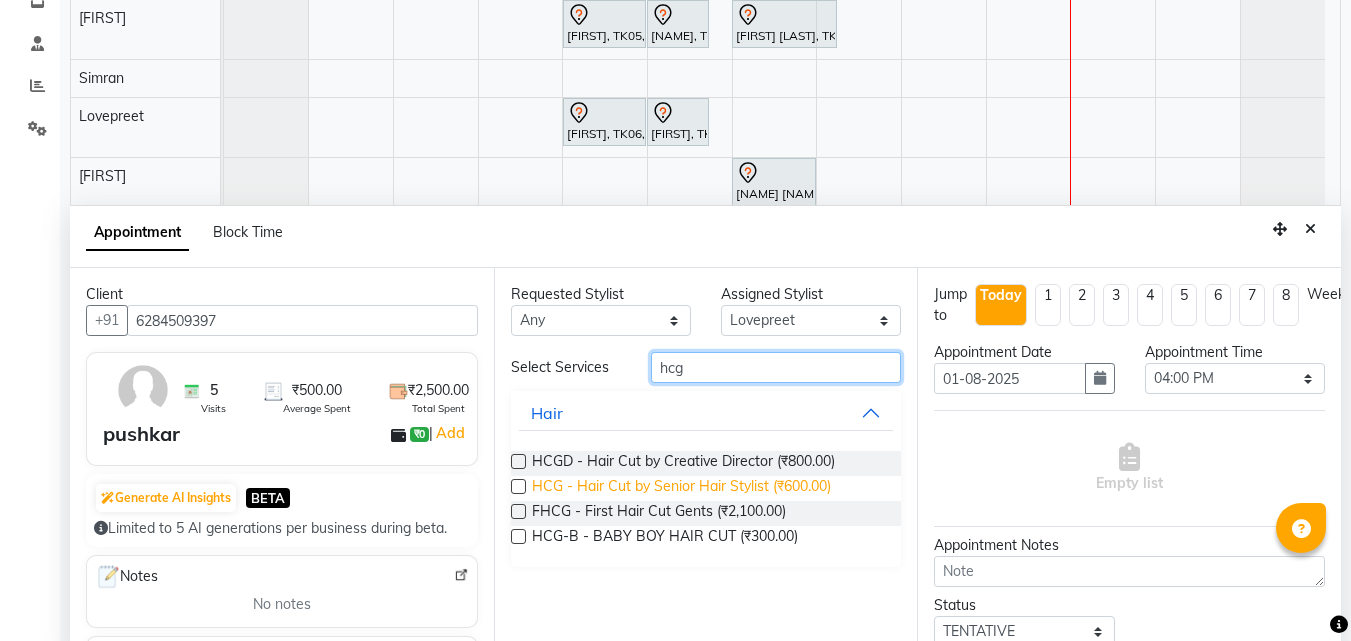 type on "hcg" 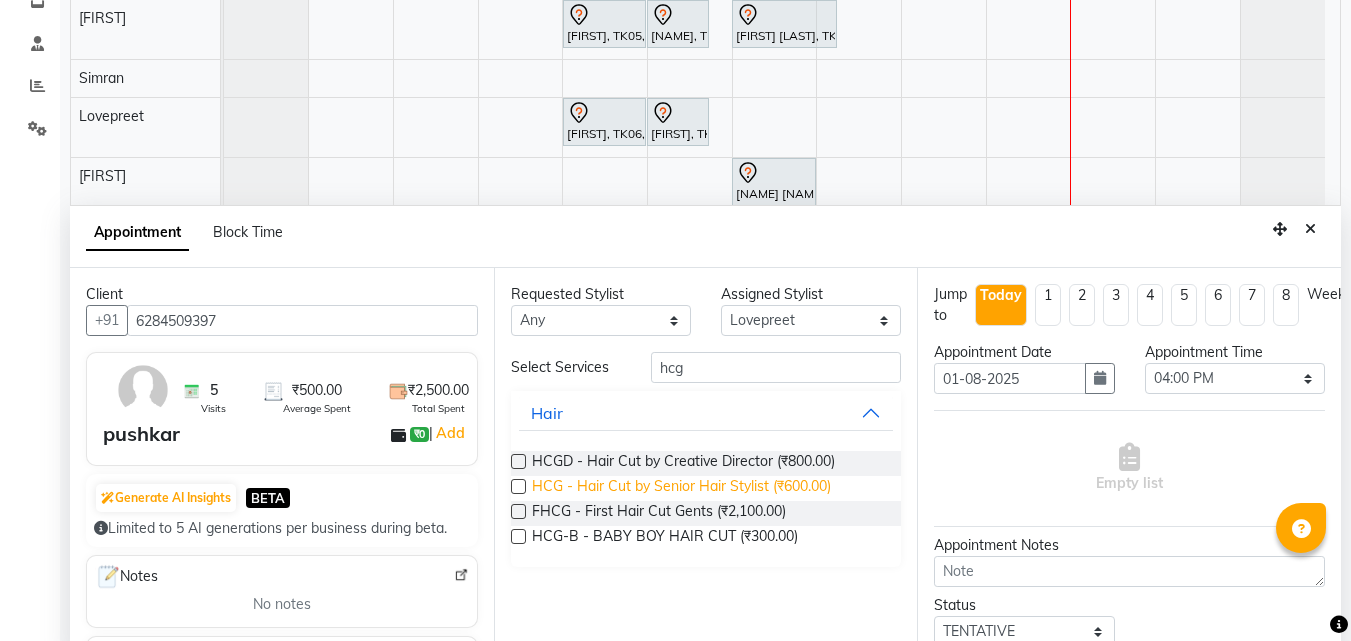 click on "HCG - Hair Cut by Senior Hair Stylist (₹600.00)" at bounding box center (681, 488) 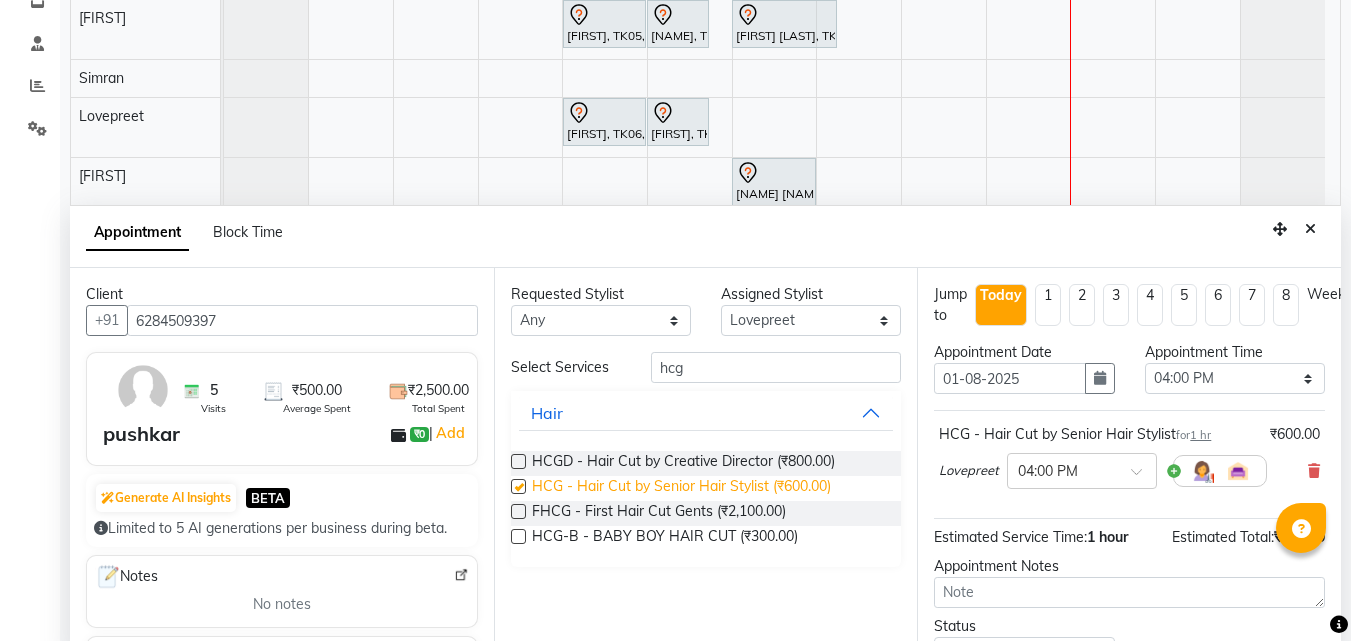 click on "HCG - Hair Cut by Senior Hair Stylist (₹600.00)" at bounding box center [681, 488] 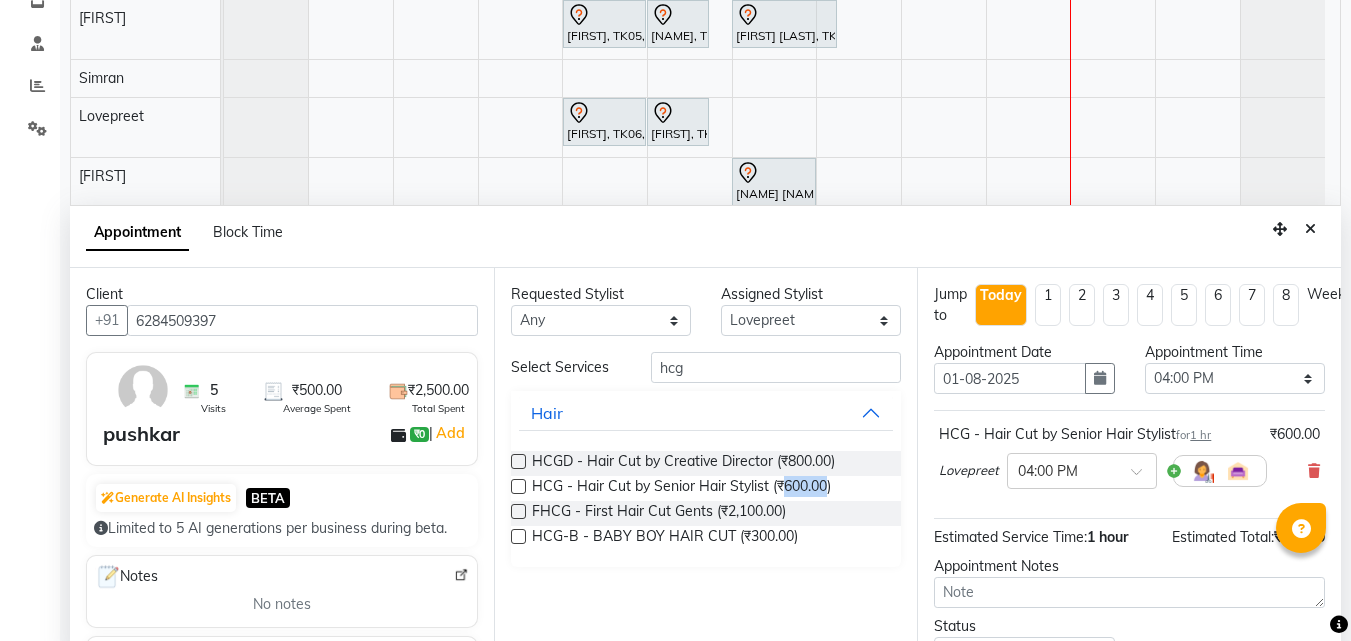 checkbox on "false" 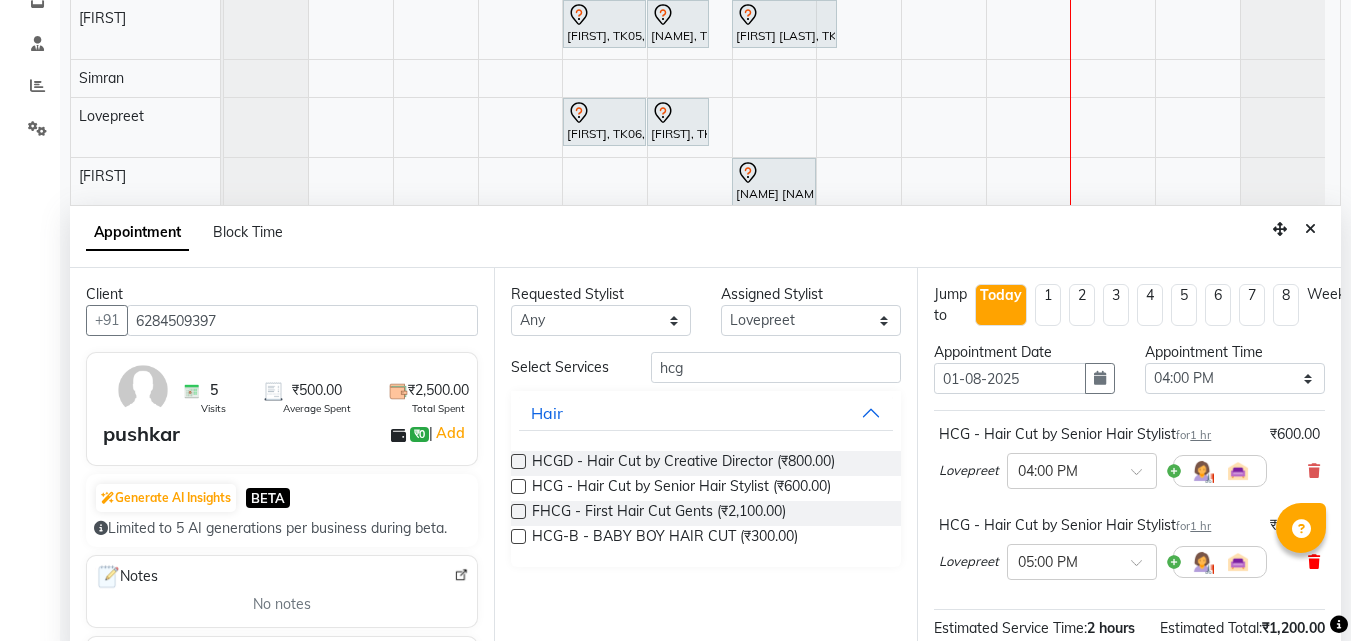 click at bounding box center [1314, 562] 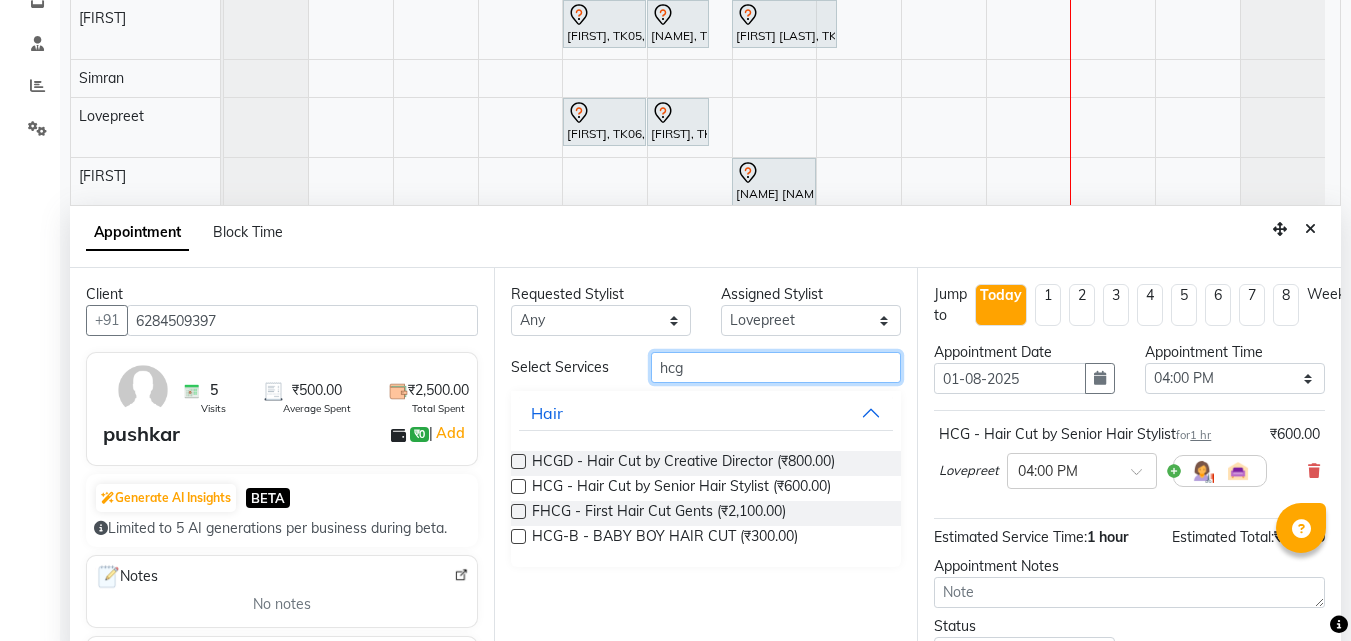 click on "hcg" at bounding box center (776, 367) 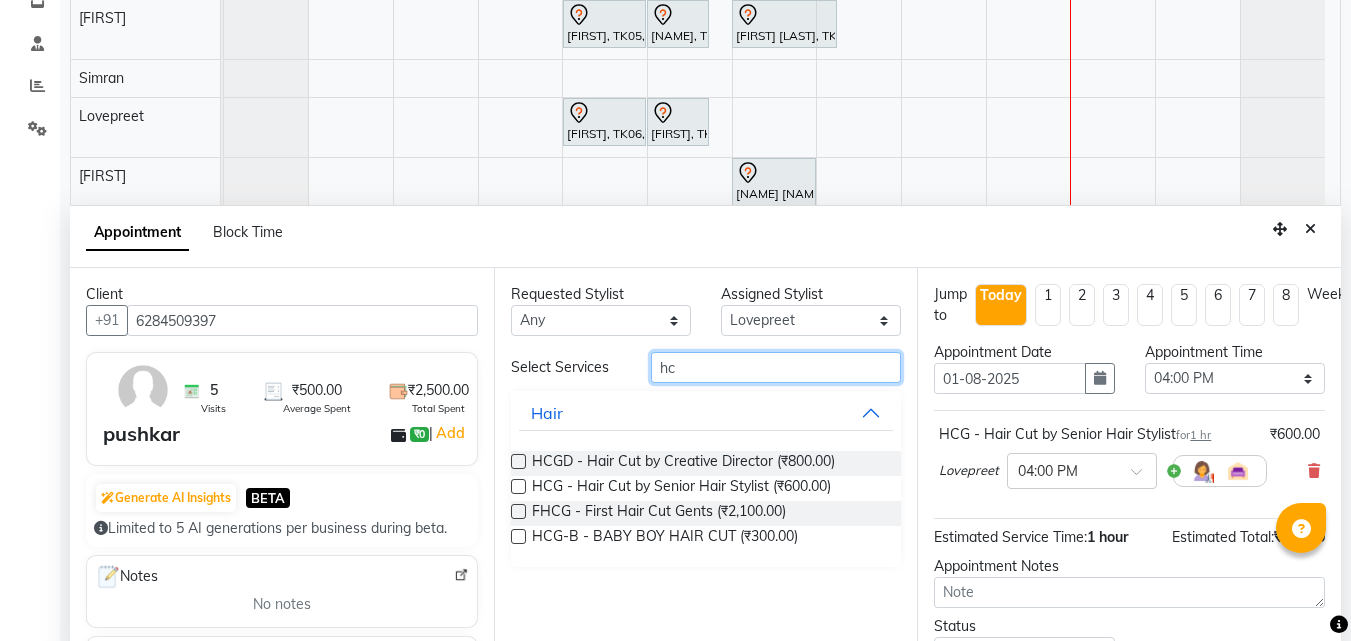 type on "h" 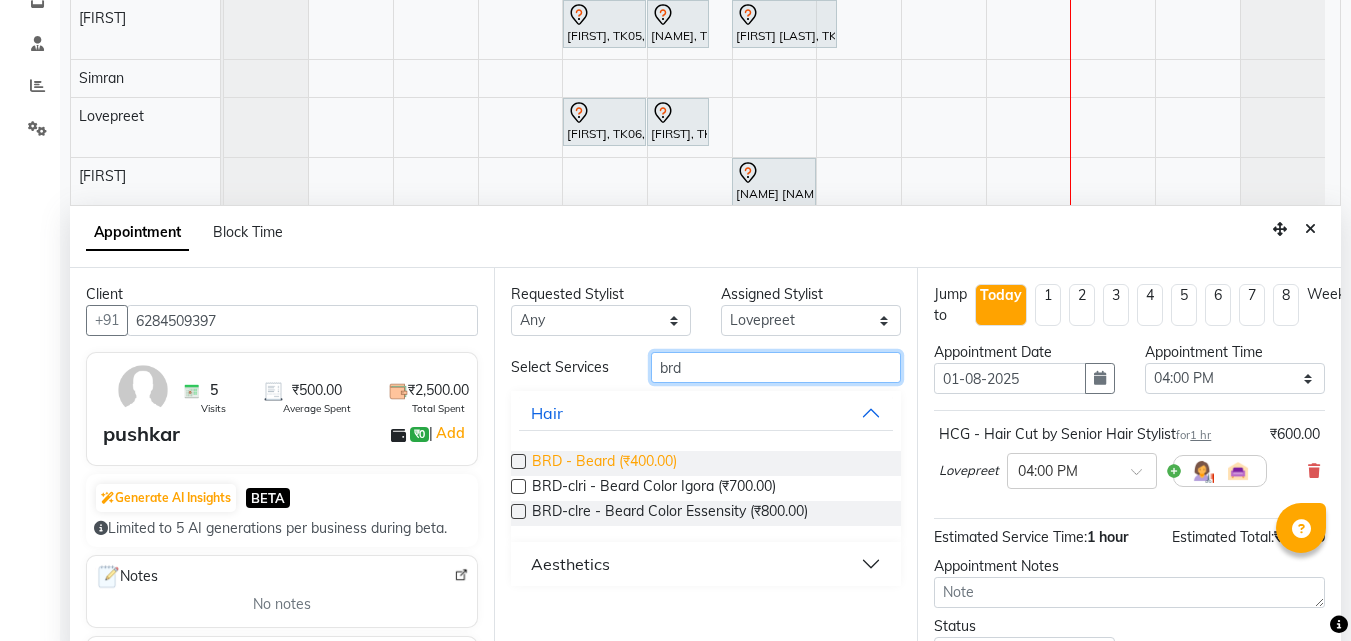 type on "brd" 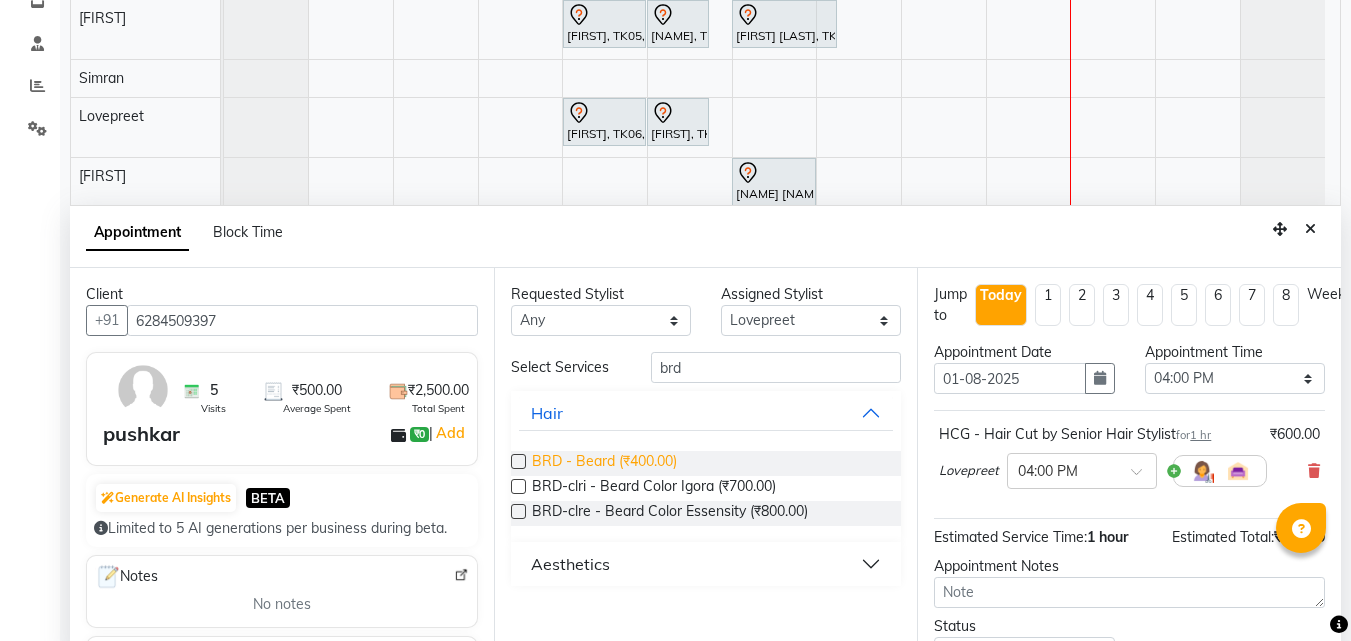click on "BRD - Beard (₹400.00)" at bounding box center [604, 463] 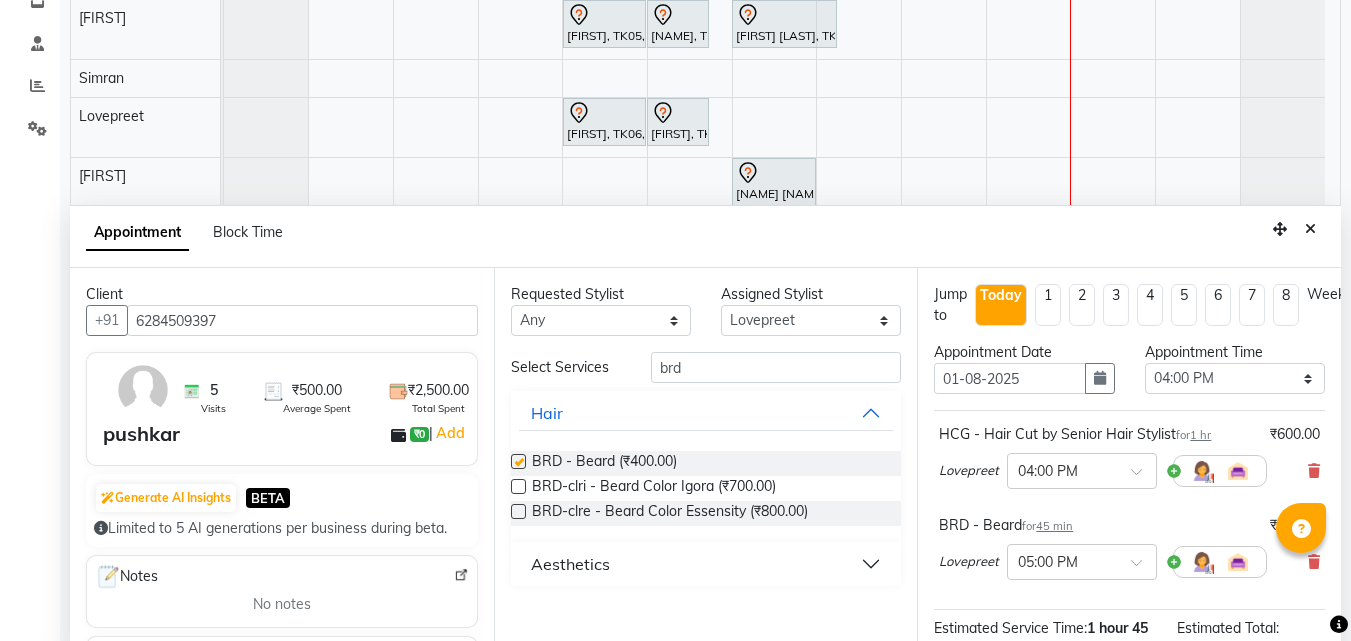 checkbox on "false" 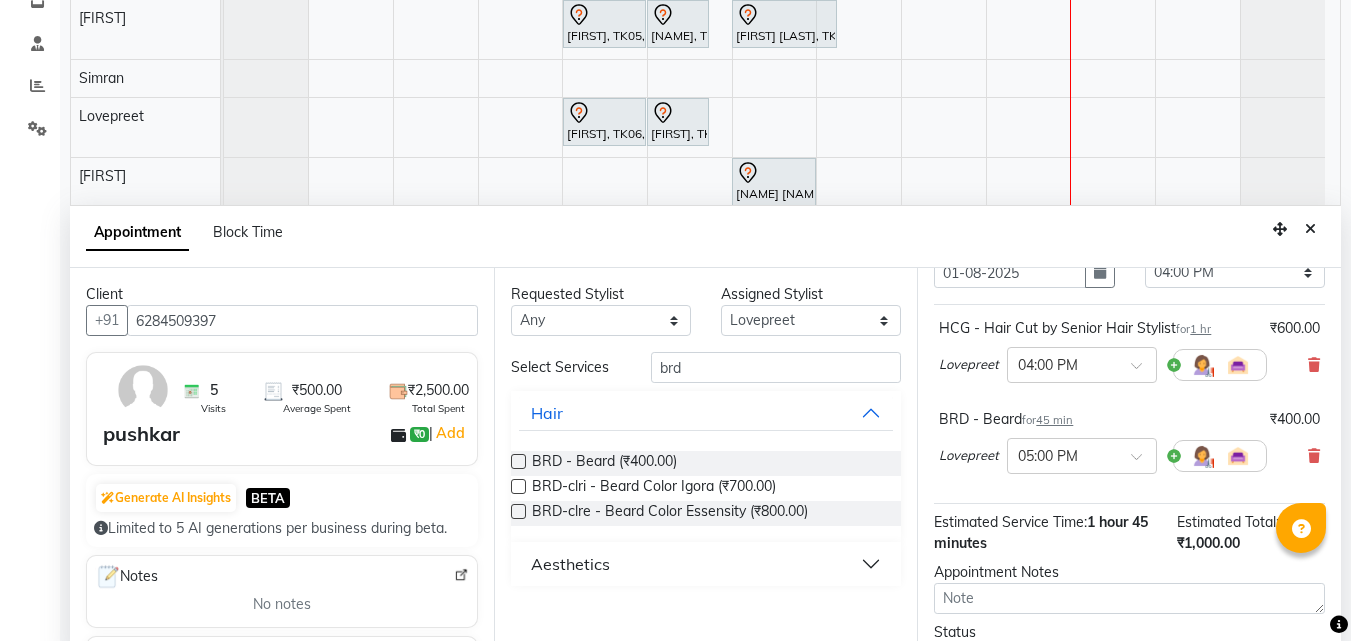 scroll, scrollTop: 200, scrollLeft: 0, axis: vertical 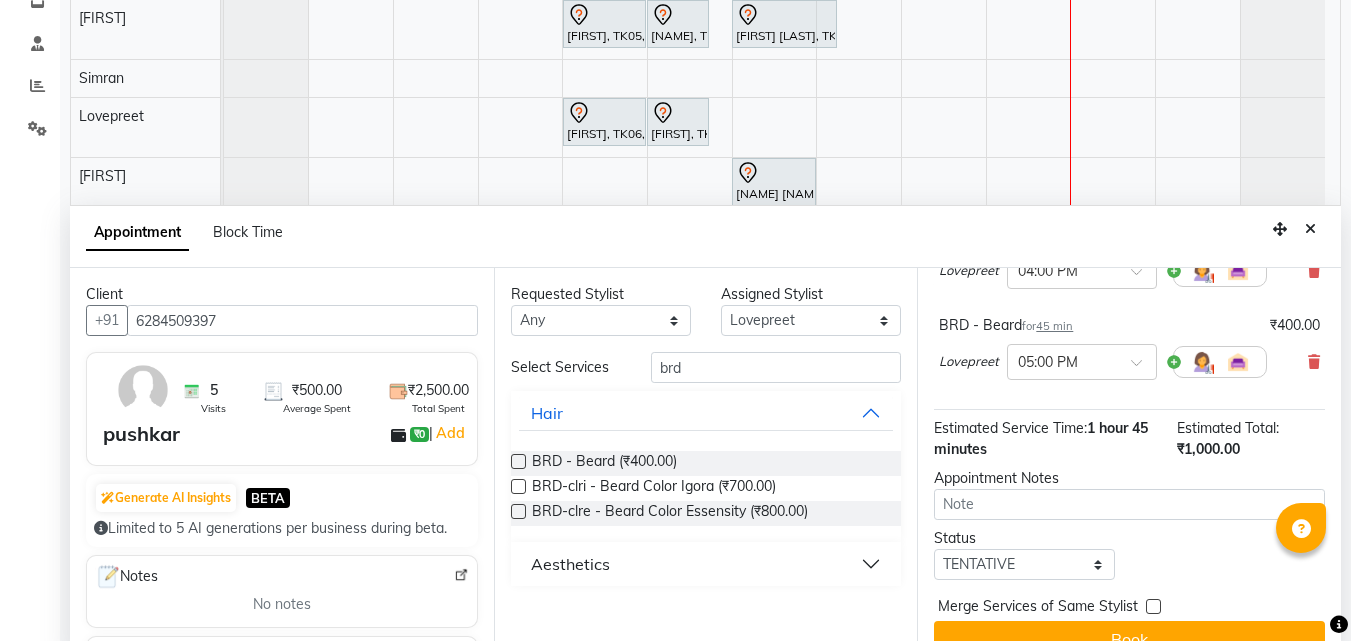click on "Merge Services of Same Stylist" at bounding box center (1038, 608) 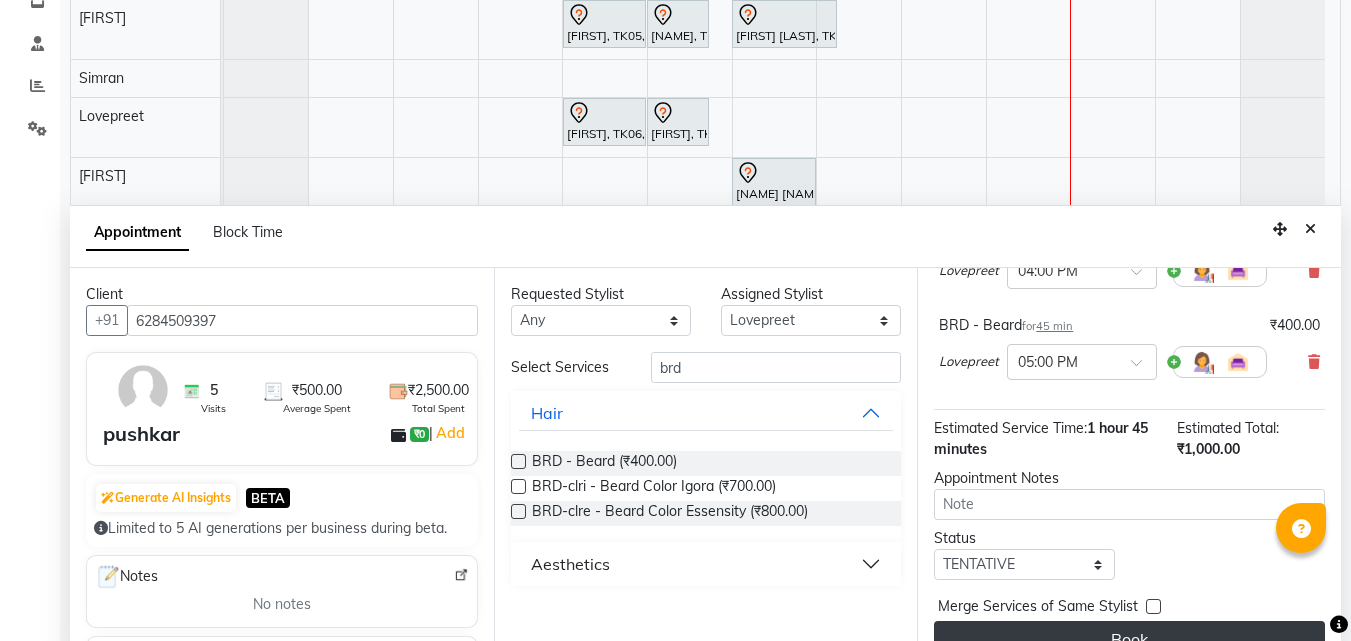 click on "Book" at bounding box center (1129, 639) 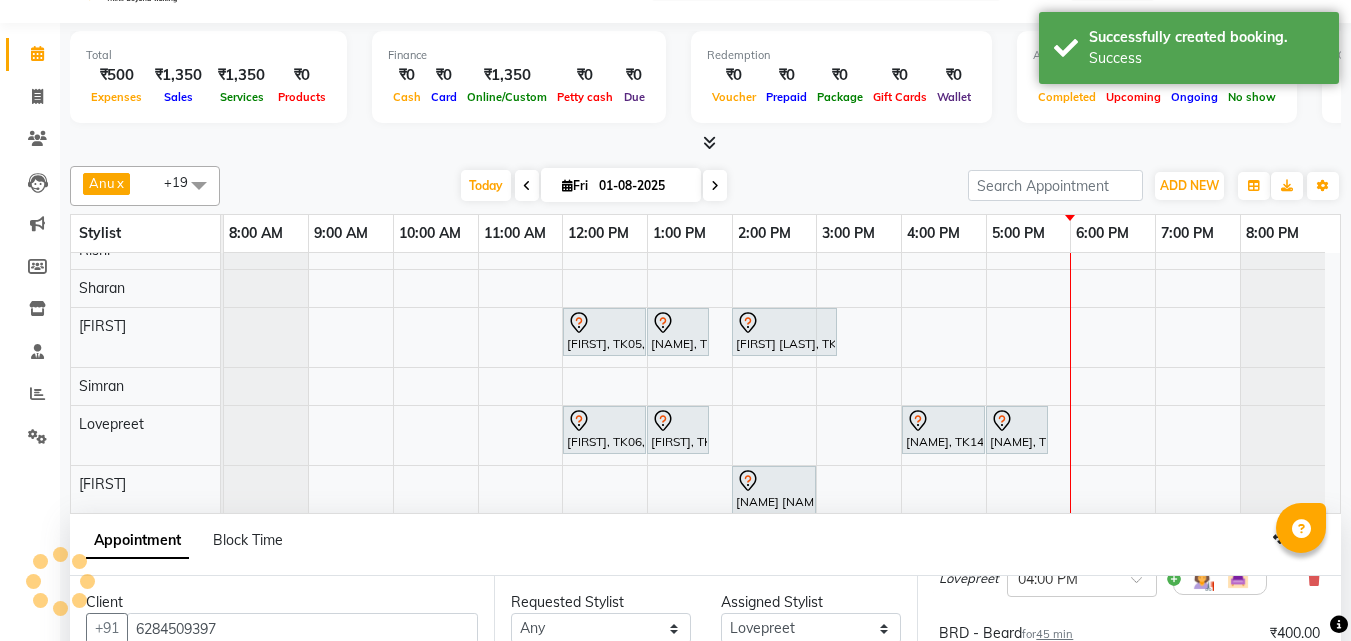 scroll, scrollTop: 0, scrollLeft: 0, axis: both 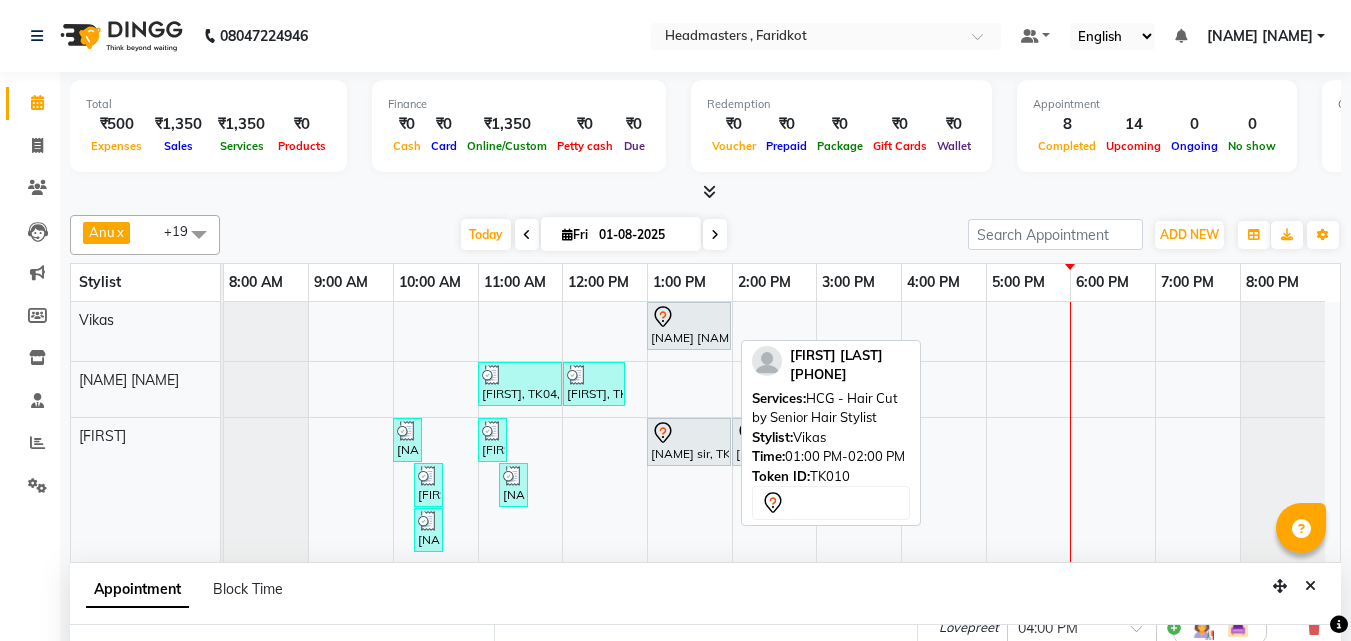 click on "[NAME] [NAME], TK10, 01:00 PM-02:00 PM, HCG - Hair Cut by Senior Hair Stylist" at bounding box center [689, 326] 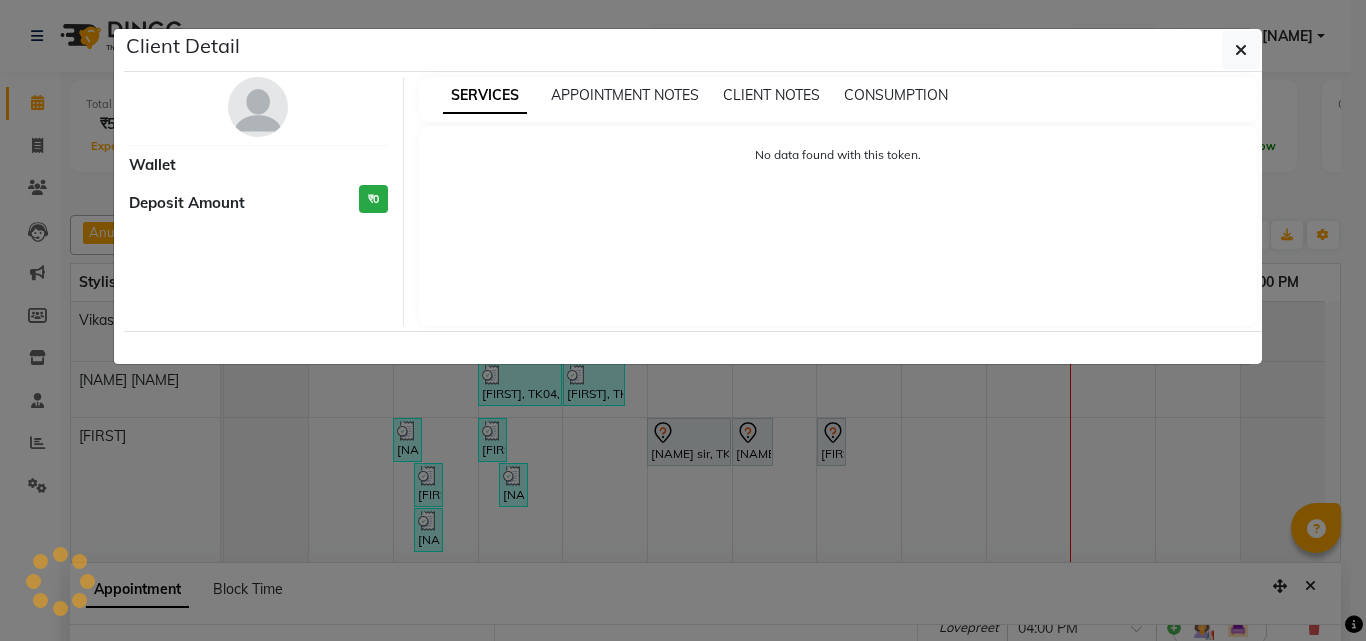 select on "7" 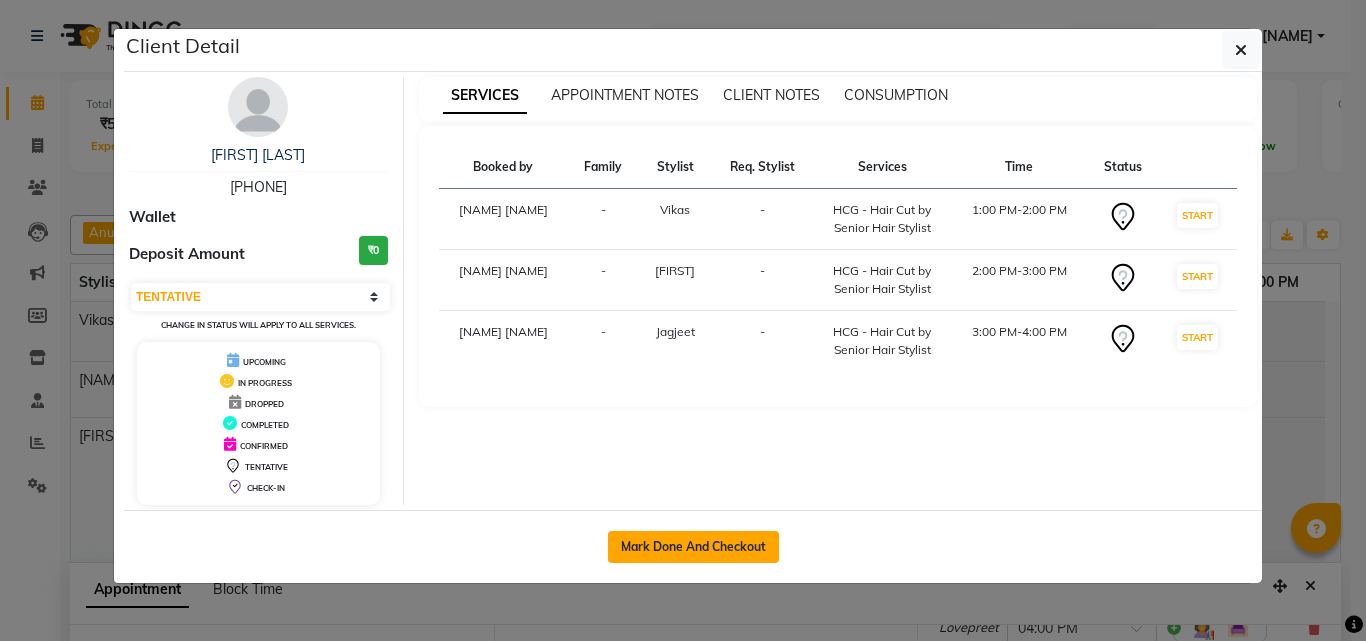 click on "Mark Done And Checkout" 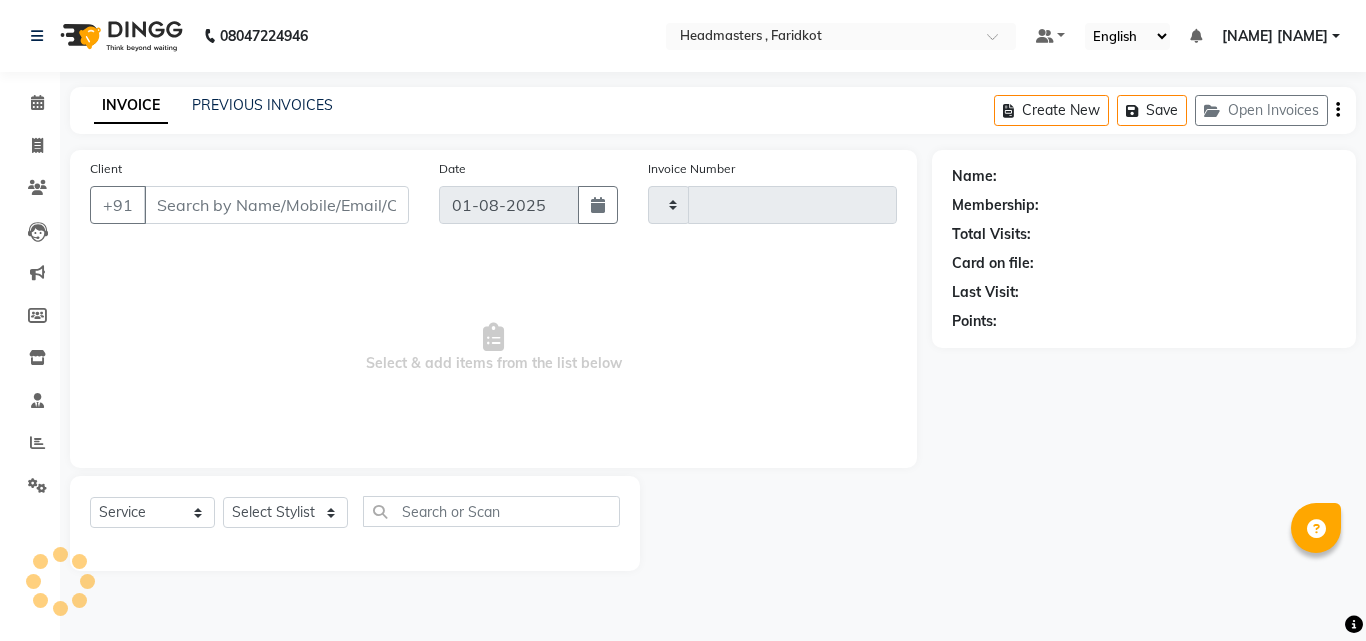 type on "0788" 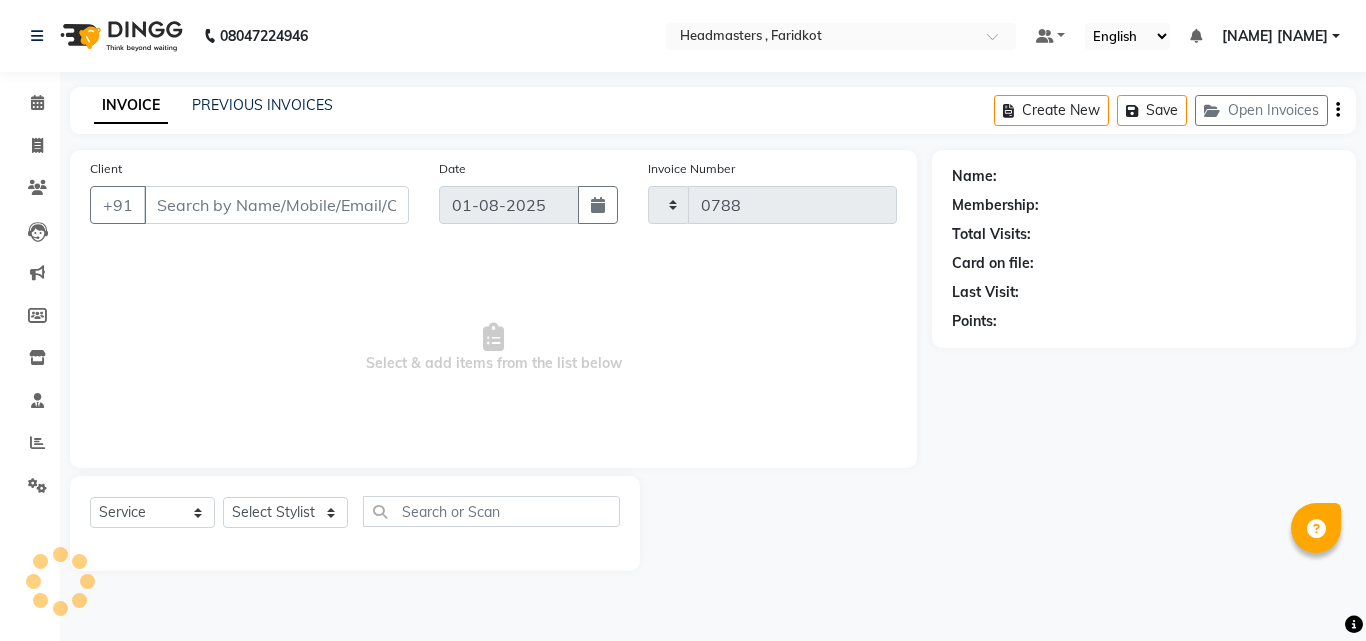 select on "7919" 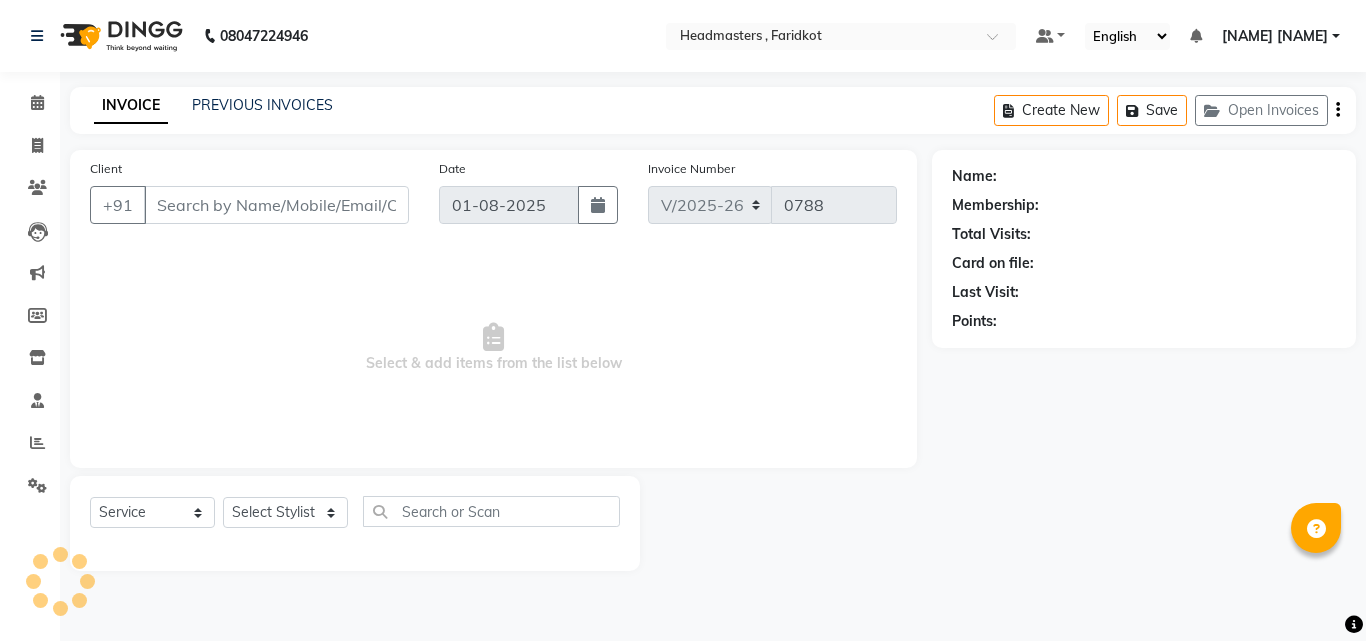 type on "[PHONE]" 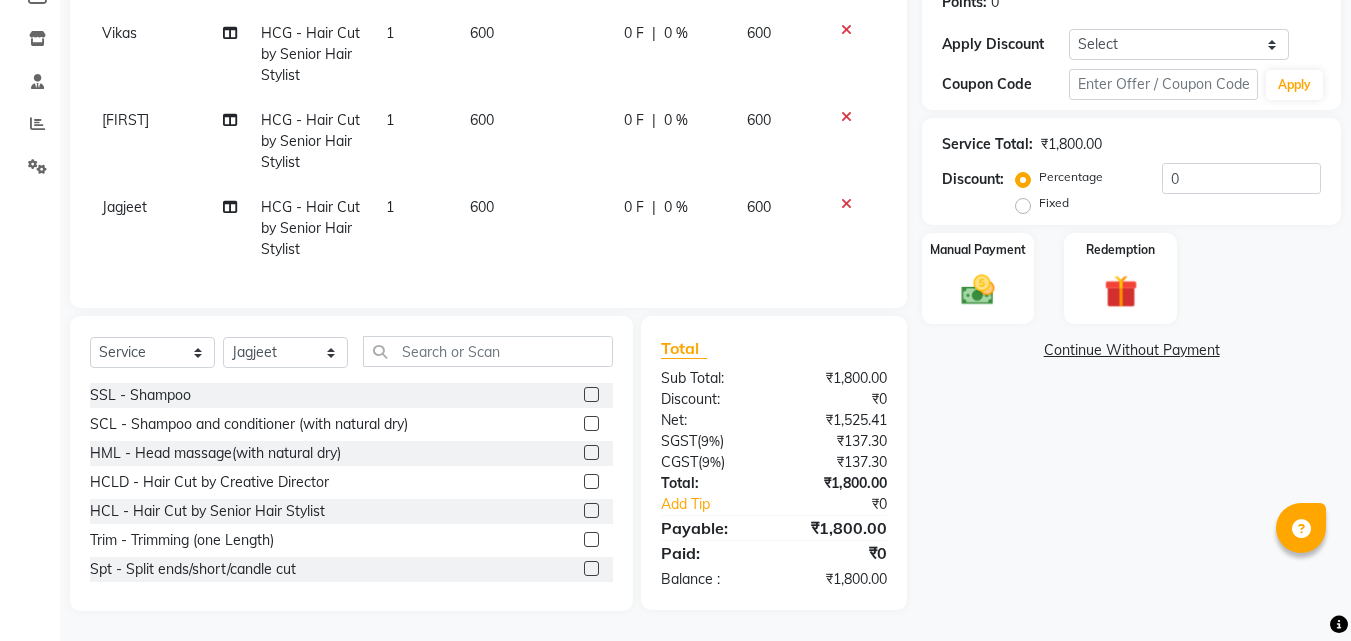 scroll, scrollTop: 334, scrollLeft: 0, axis: vertical 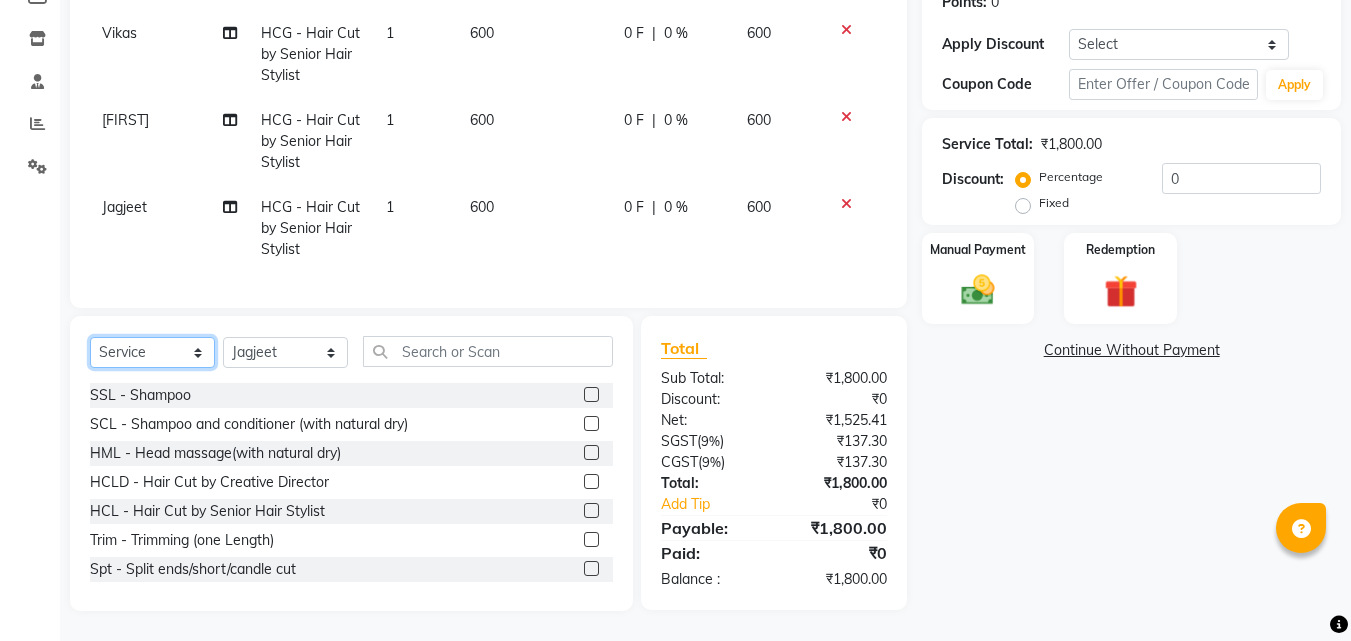 click on "Select  Service  Product  Membership  Package Voucher Prepaid Gift Card" 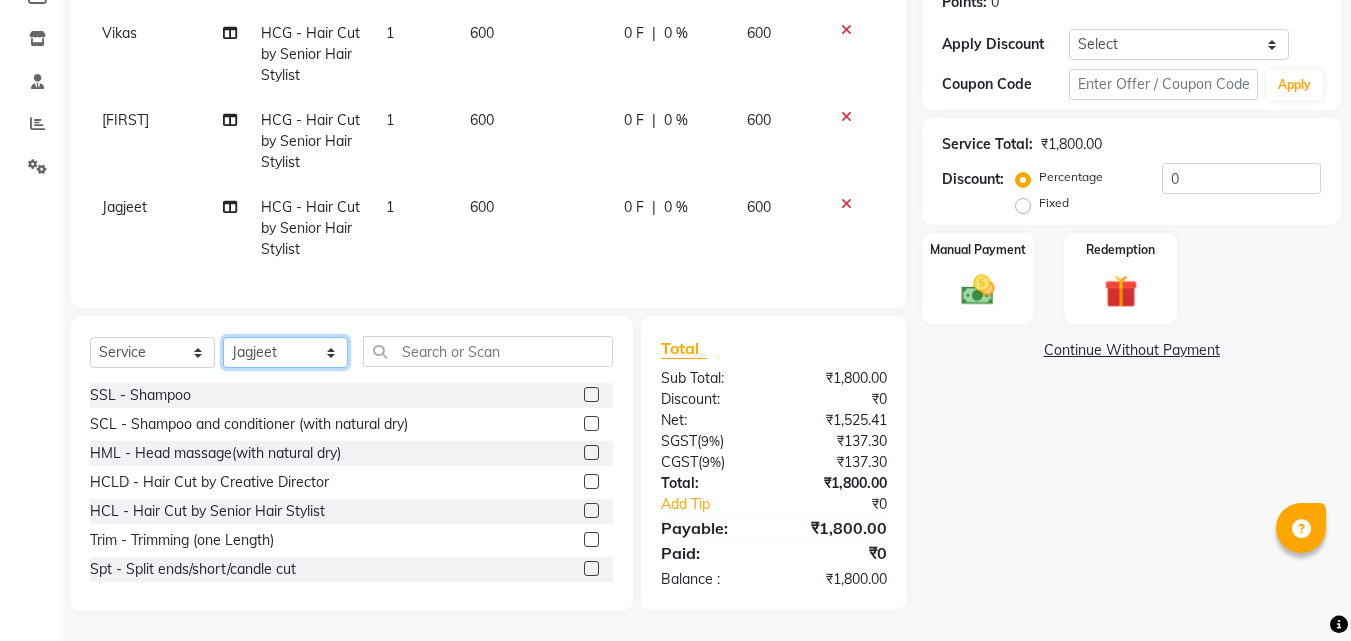 click on "Select Stylist Anu Azam Geetanjali Guldeep Singh Jagjeet Jasdeep Jashan Lovepreet Malkeet Micheal Rahul Rishi sanjay Sharan Simran Simran kaur Stalin tarun Vikas" 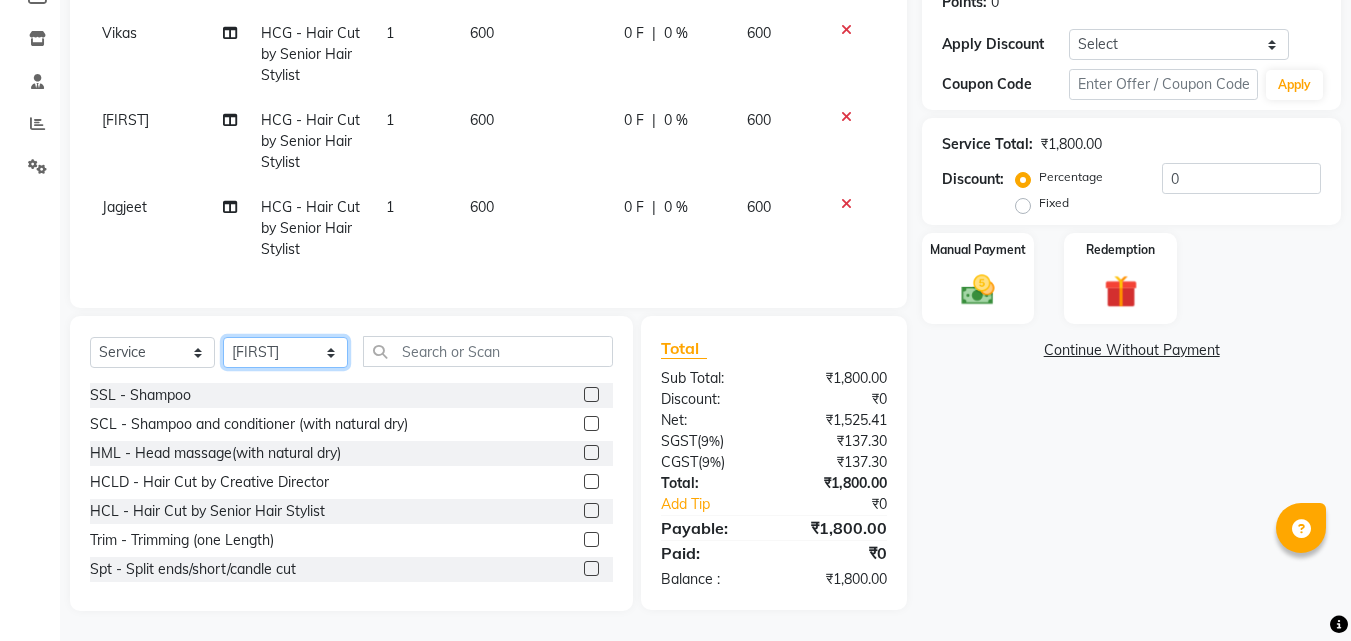 click on "Select Stylist Anu Azam Geetanjali Guldeep Singh Jagjeet Jasdeep Jashan Lovepreet Malkeet Micheal Rahul Rishi sanjay Sharan Simran Simran kaur Stalin tarun Vikas" 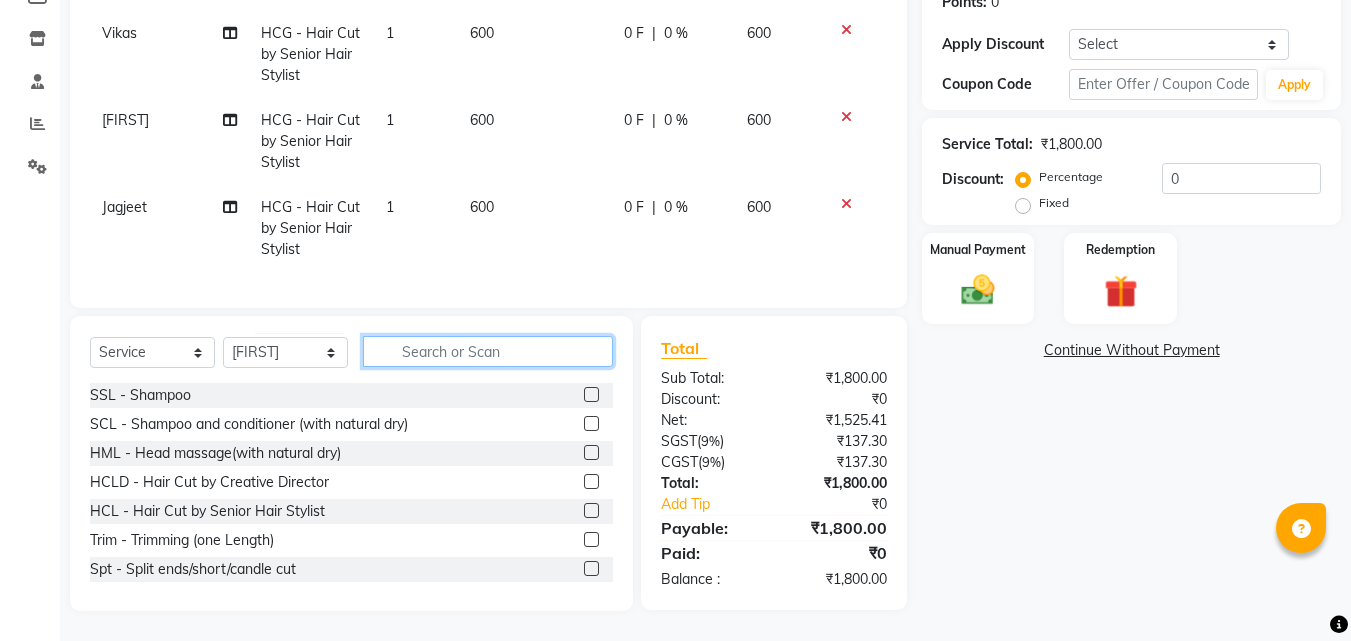 click 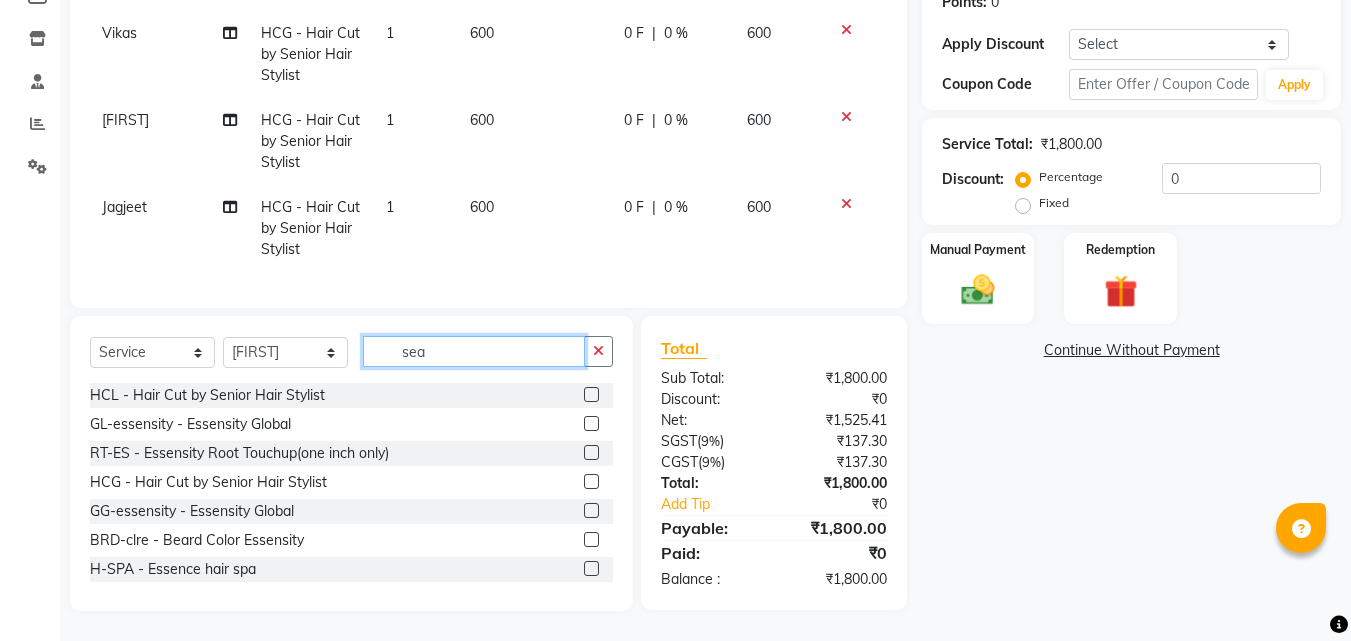 scroll, scrollTop: 333, scrollLeft: 0, axis: vertical 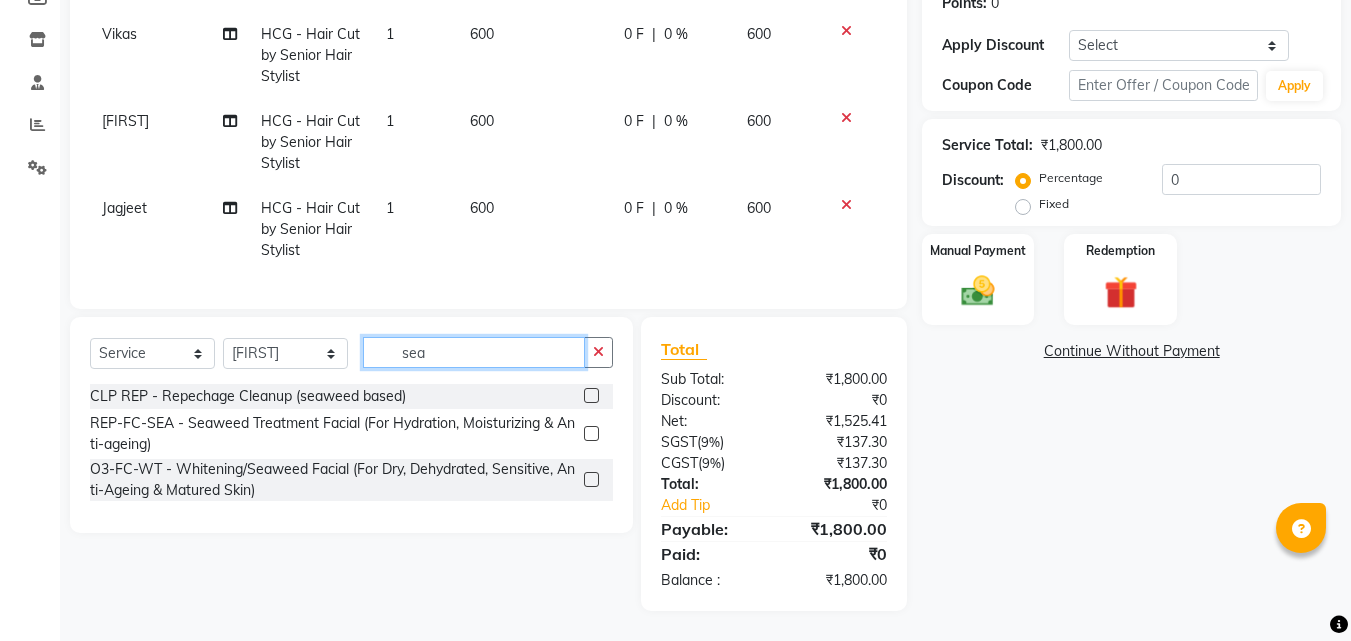 type on "sea" 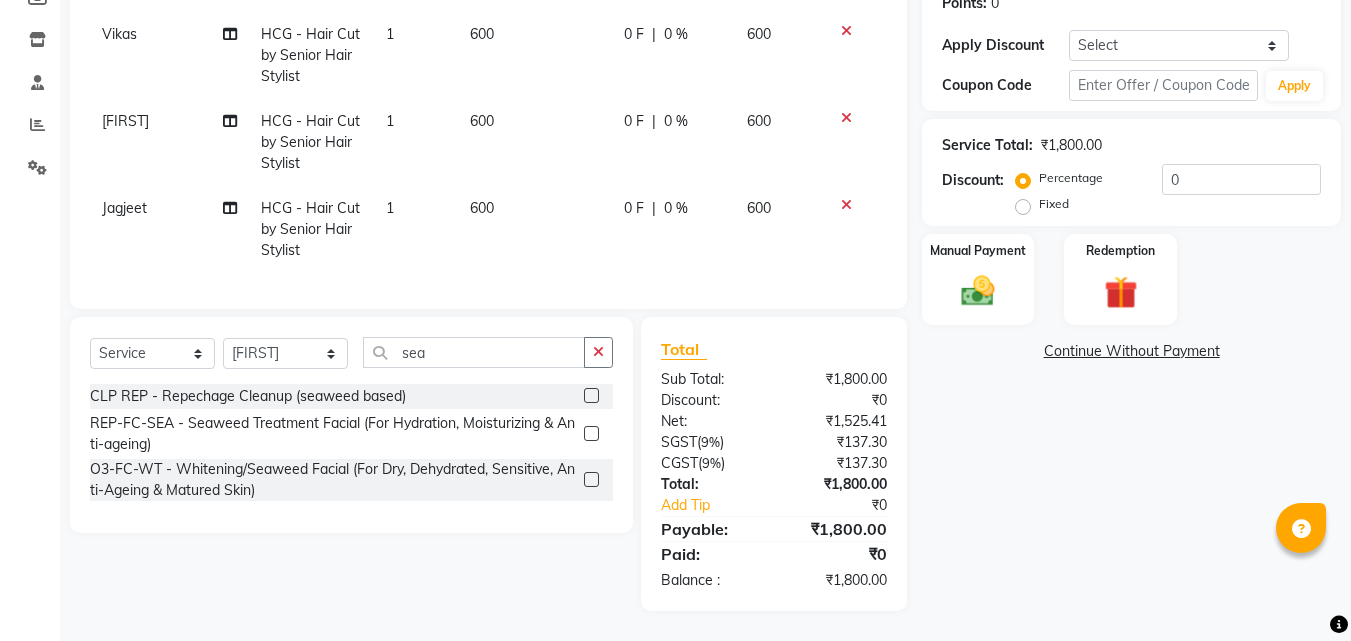 click 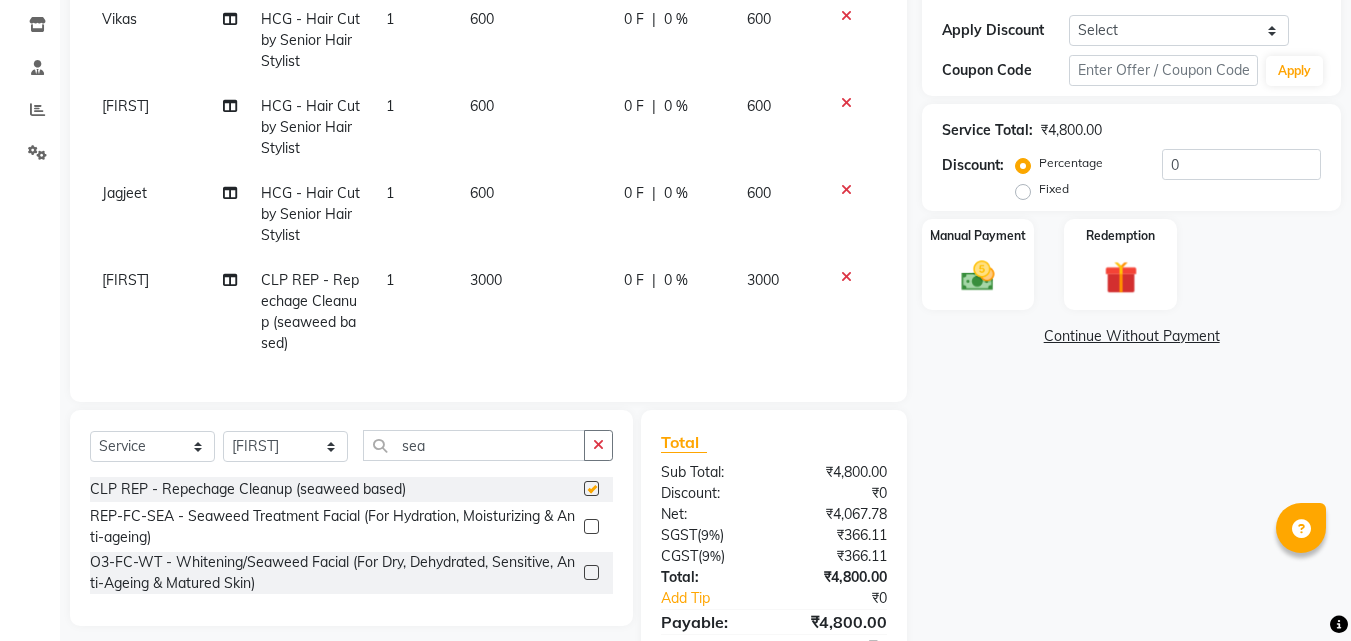 checkbox on "false" 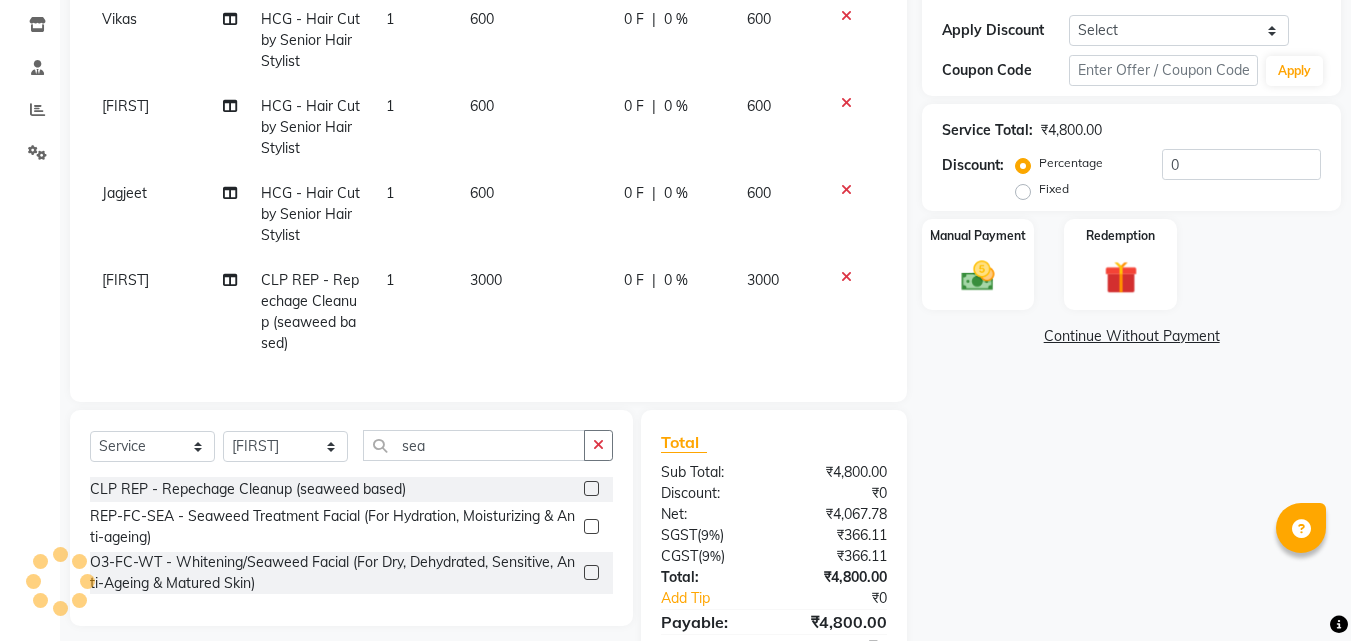 click on "0 %" 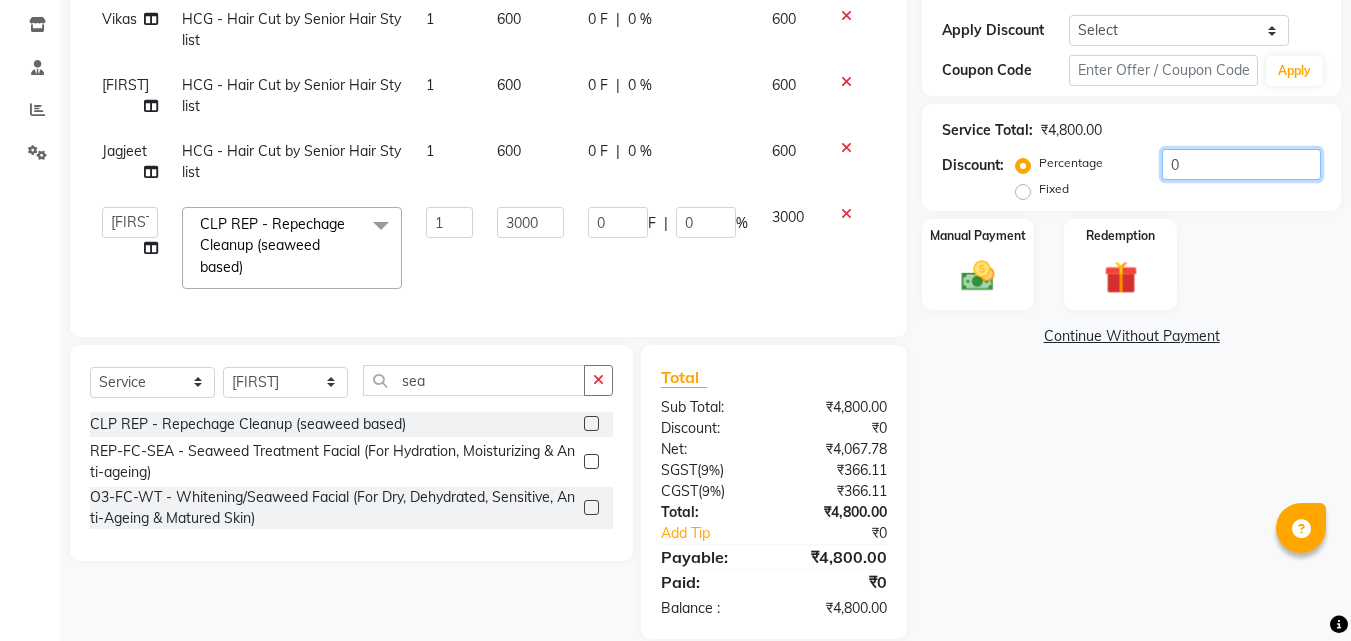 click on "0" 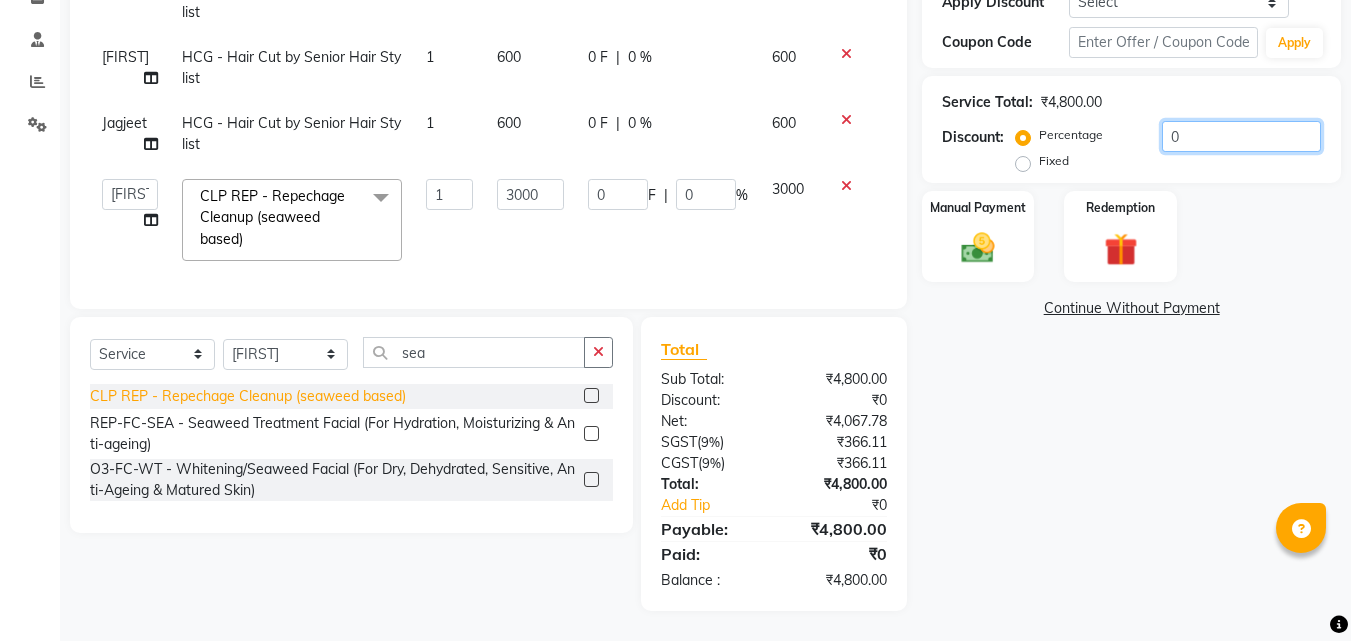 scroll, scrollTop: 376, scrollLeft: 0, axis: vertical 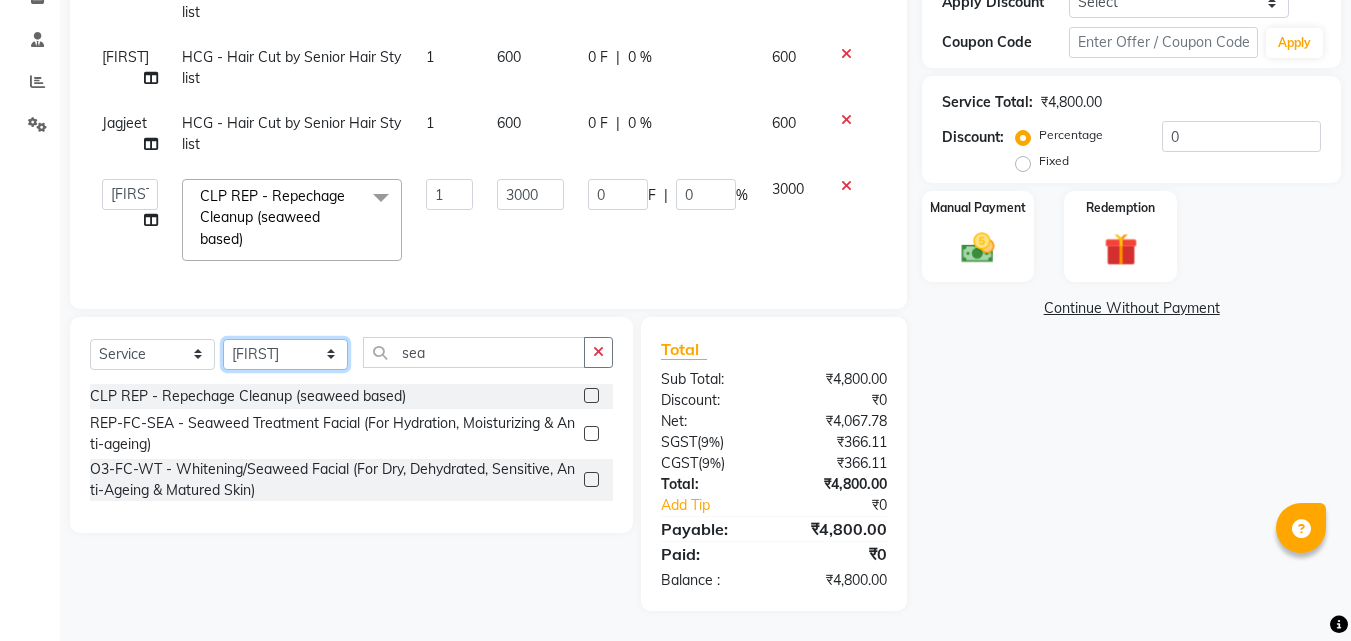 click on "Select Stylist Anu Azam Geetanjali Guldeep Singh Jagjeet Jasdeep Jashan Lovepreet Malkeet Micheal Rahul Rishi sanjay Sharan Simran Simran kaur Stalin tarun Vikas" 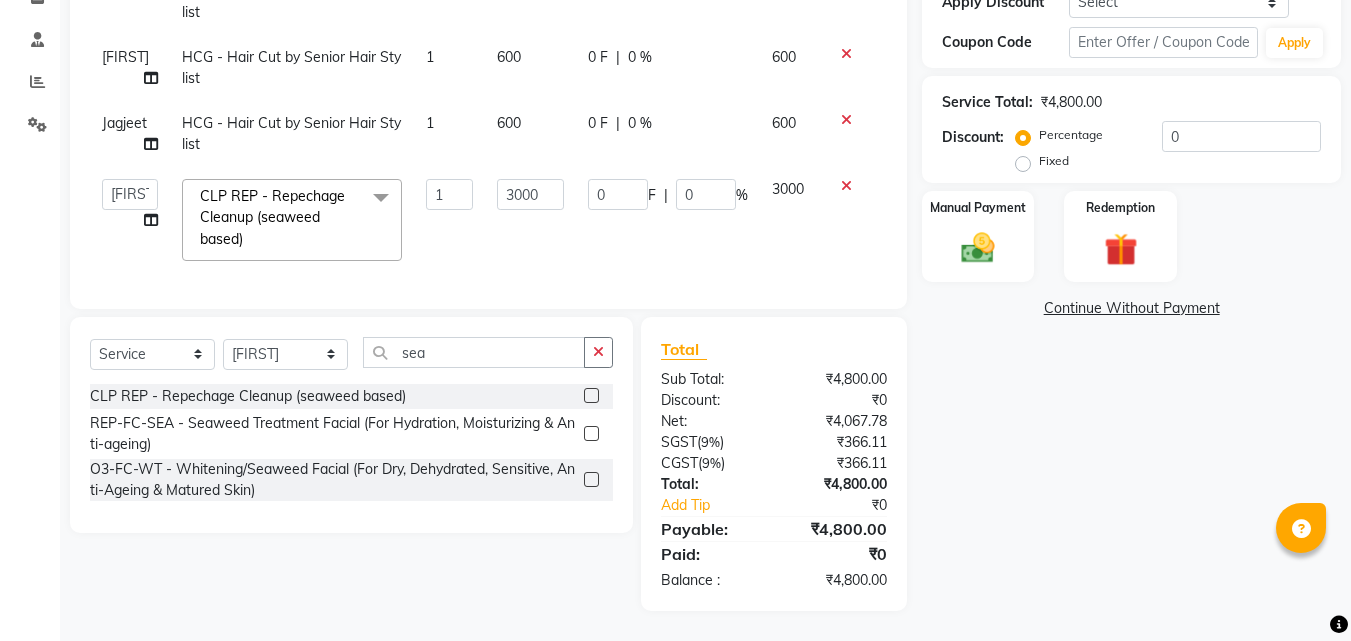 click on "Name: [NAME] [NAME] Membership: No Active Membership Total Visits: 0 Card on file: 0 Last Visit: - Points: 0 Apply Discount Select Coupon → Wrong Job Card Coupon → Complimentary Coupon → Correction Coupon → First Wash Coupon → Free Of Cost - Foc Coupon → Staff Service Coupon → Service Not Done Coupon → Double Job Card Coupon → Pending Payment Coupon Code Apply Service Total: ₹4,800.00 Discount: Percentage Fixed 0 Manual Payment Redemption Continue Without Payment" 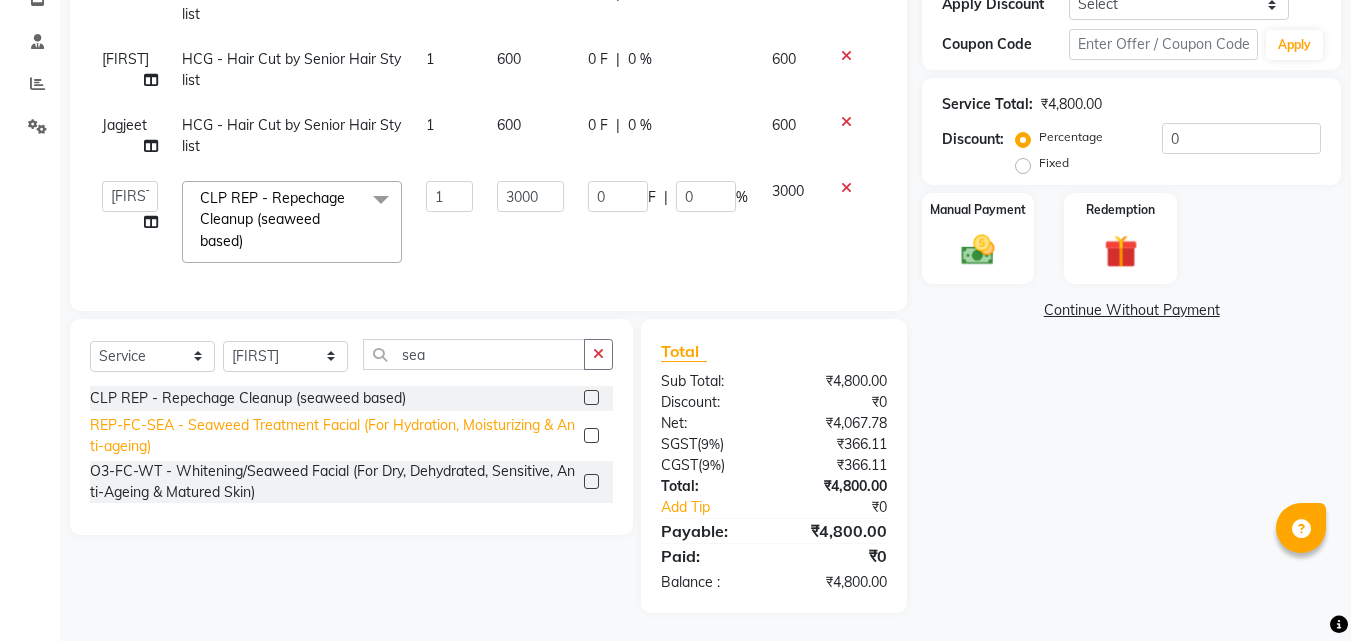 scroll, scrollTop: 376, scrollLeft: 0, axis: vertical 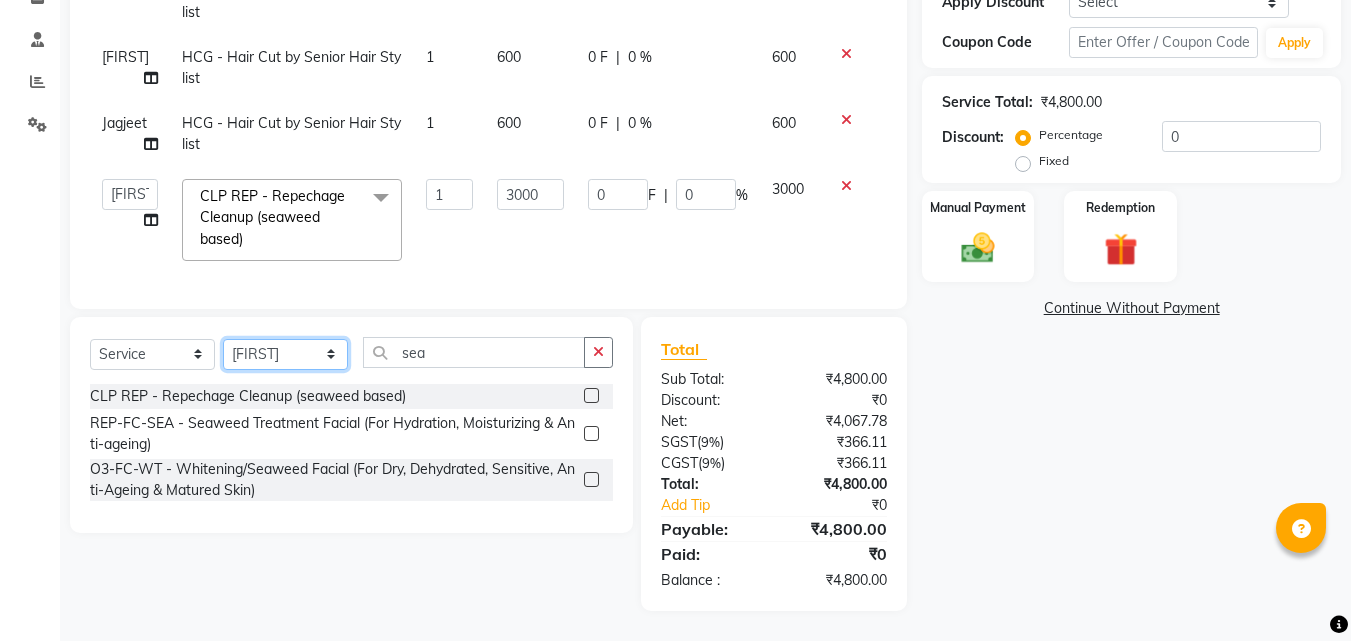 click on "Select Stylist Anu Azam Geetanjali Guldeep Singh Jagjeet Jasdeep Jashan Lovepreet Malkeet Micheal Rahul Rishi sanjay Sharan Simran Simran kaur Stalin tarun Vikas" 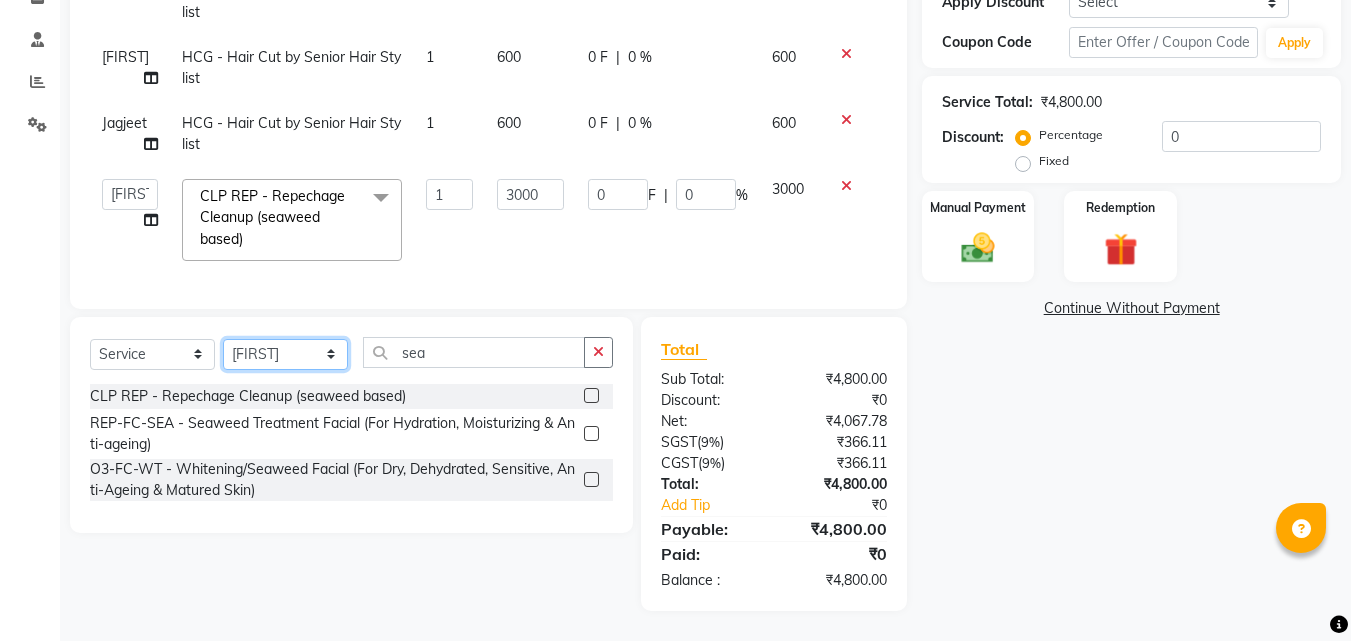 select on "71450" 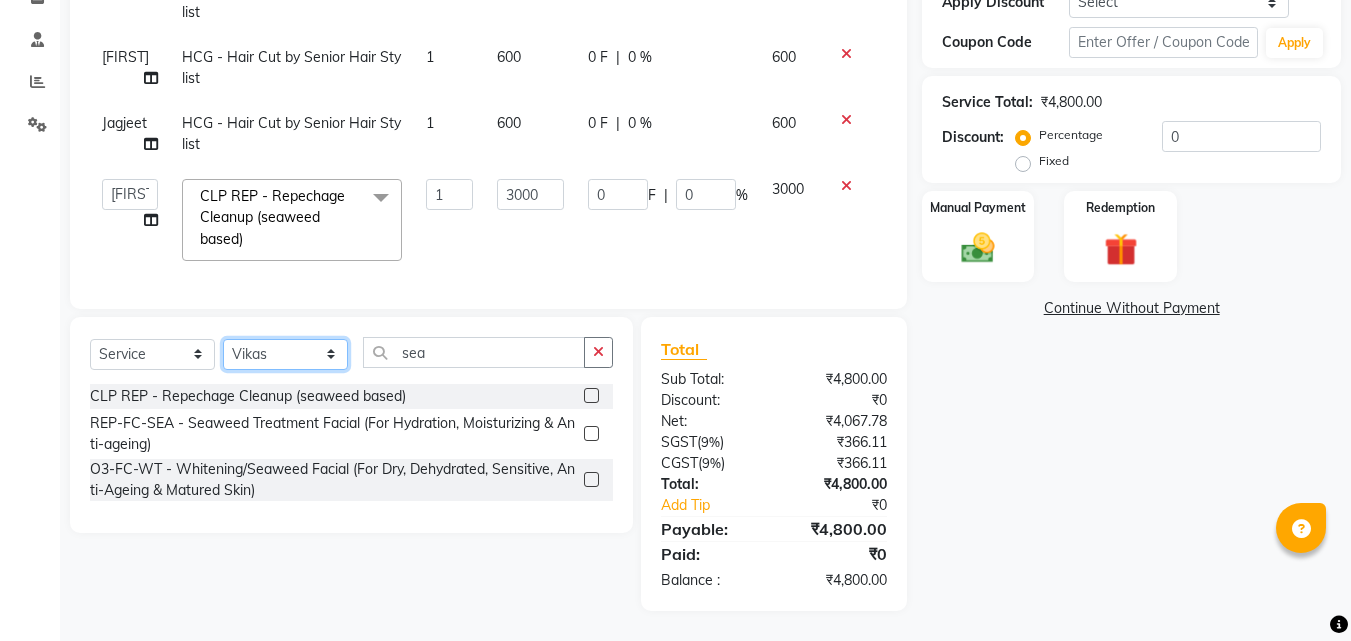 click on "Select Stylist Anu Azam Geetanjali Guldeep Singh Jagjeet Jasdeep Jashan Lovepreet Malkeet Micheal Rahul Rishi sanjay Sharan Simran Simran kaur Stalin tarun Vikas" 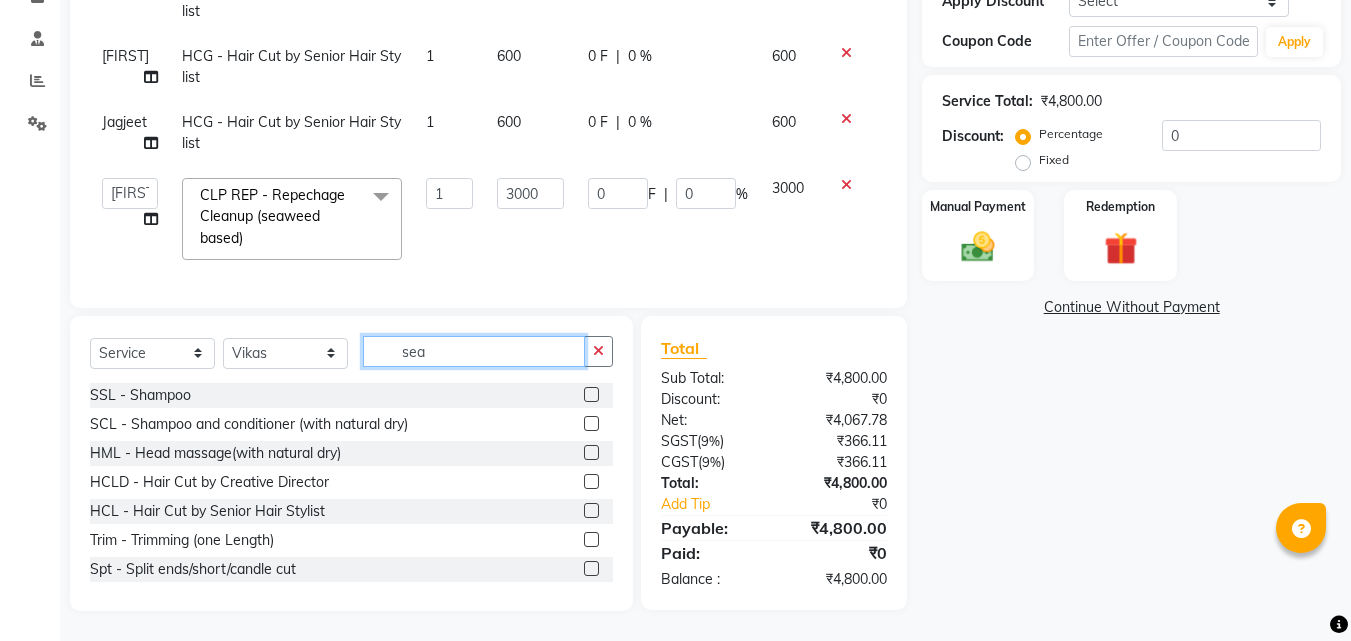 click on "sea" 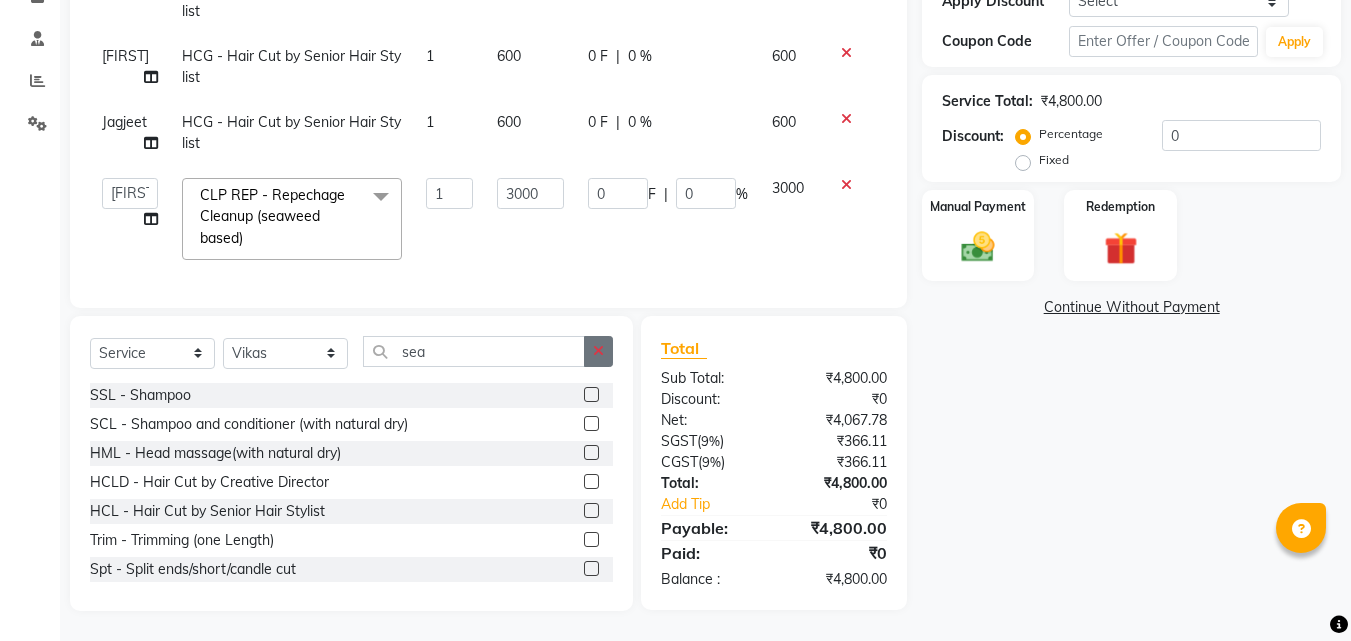 click 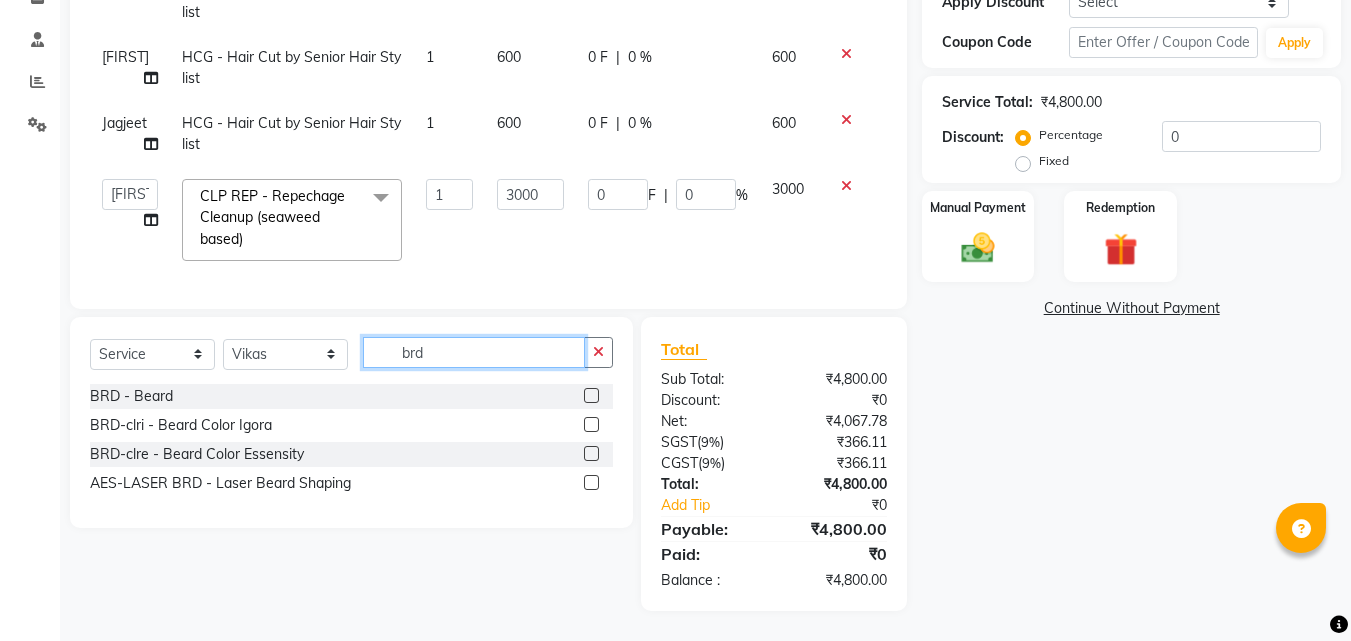 type on "brd" 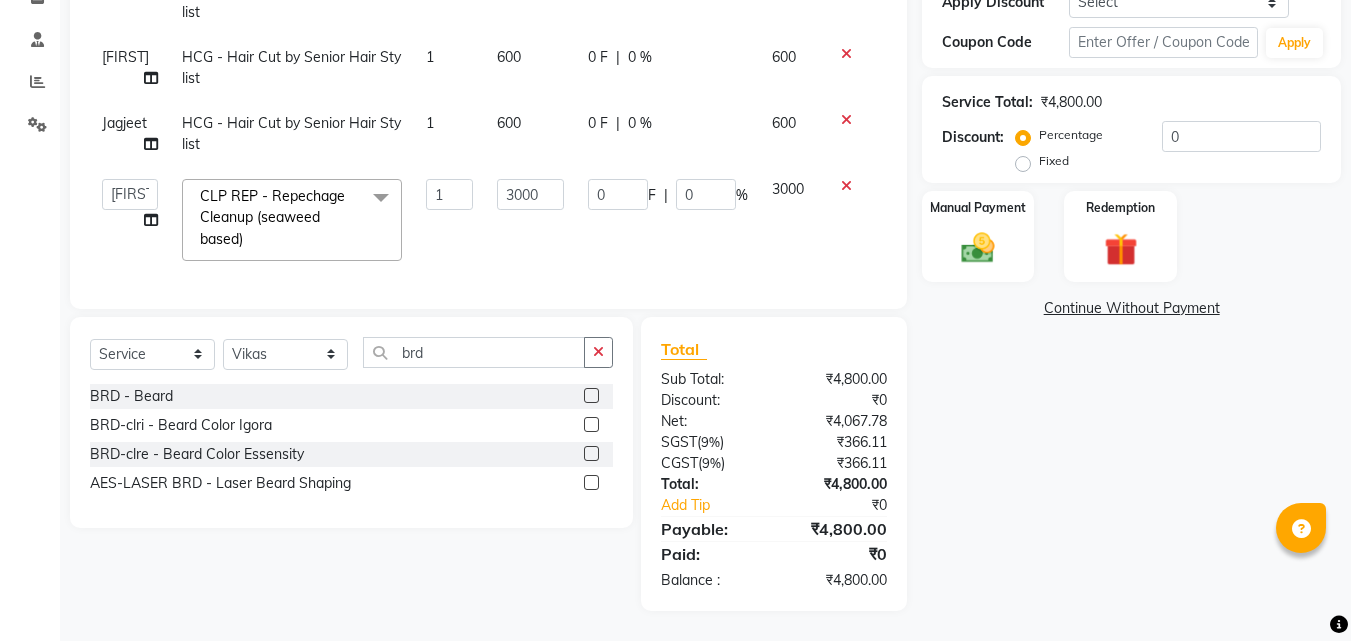click 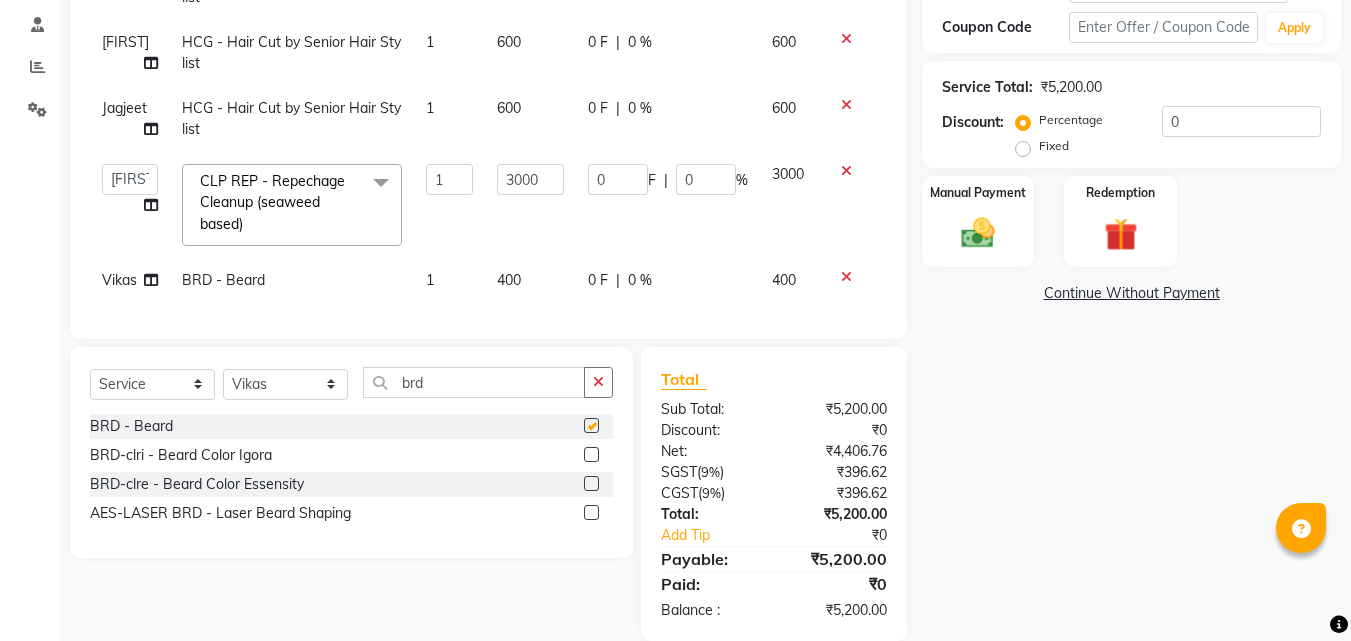 checkbox on "false" 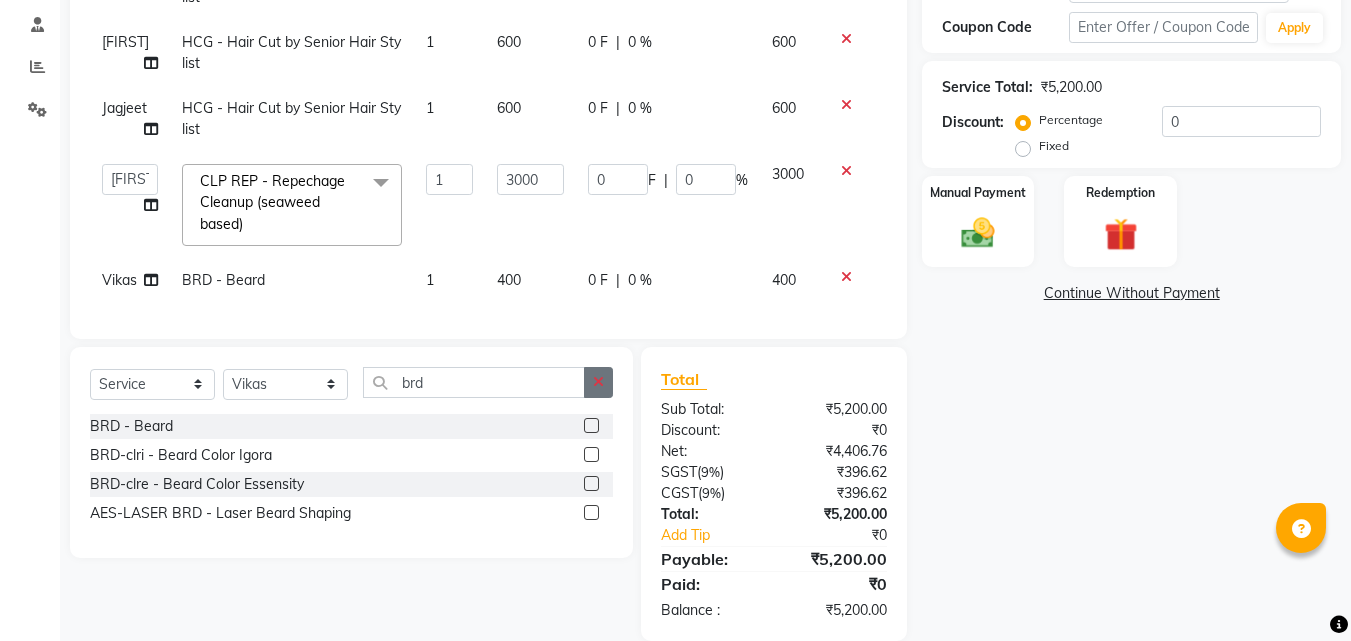 click 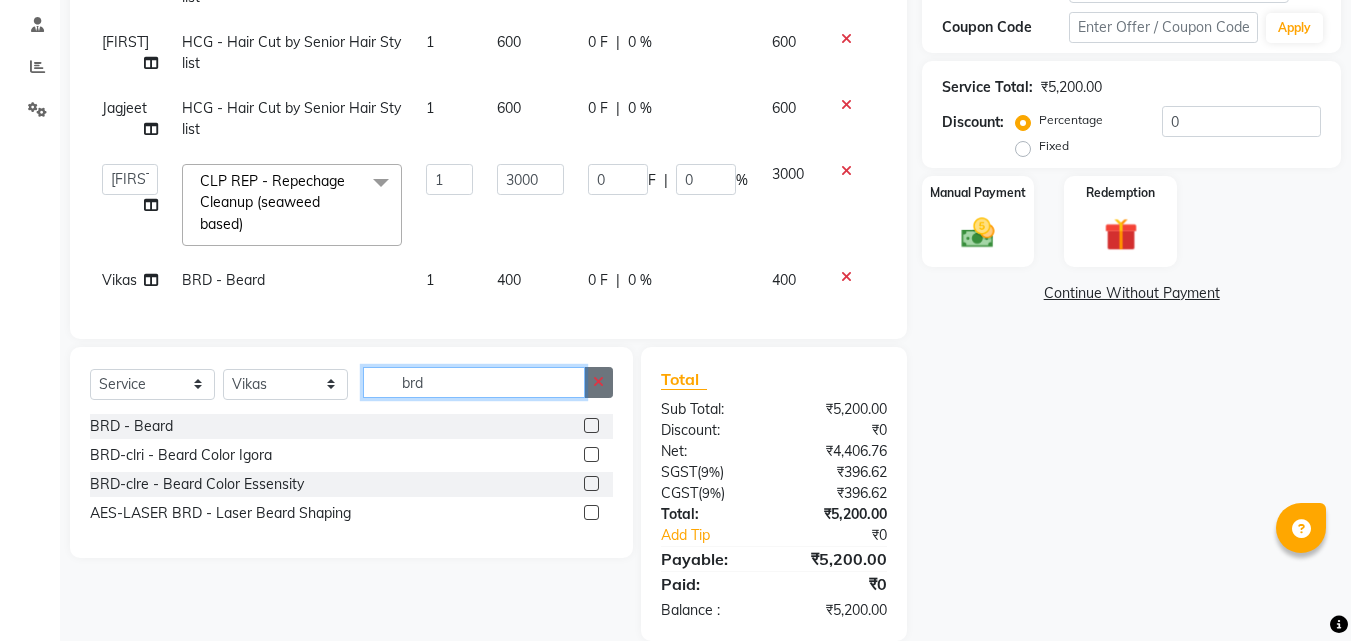 type 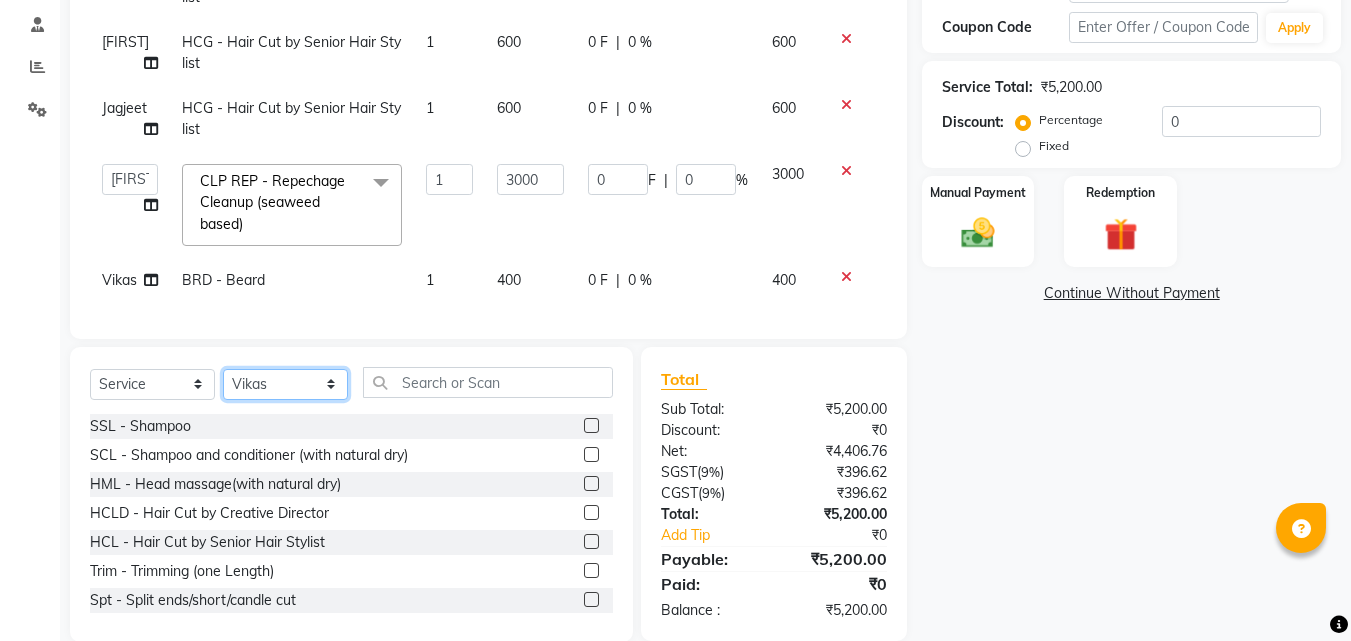click on "Select Stylist Anu Azam Geetanjali Guldeep Singh Jagjeet Jasdeep Jashan Lovepreet Malkeet Micheal Rahul Rishi sanjay Sharan Simran Simran kaur Stalin tarun Vikas" 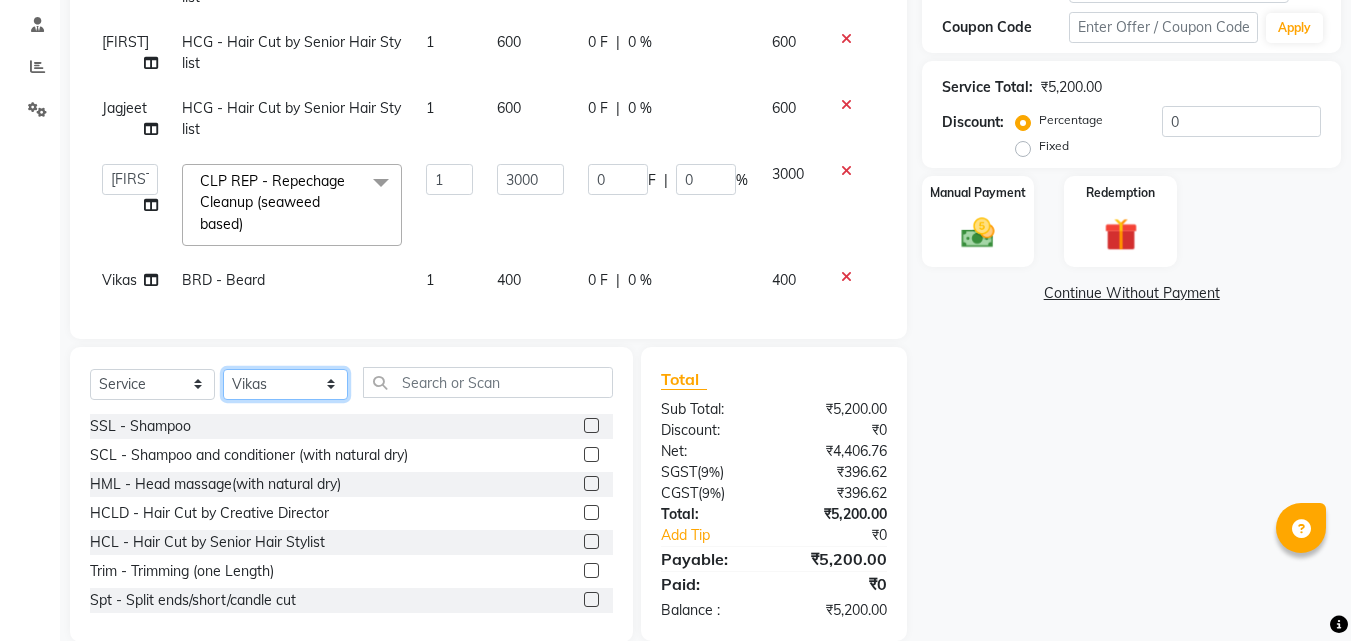 select on "76903" 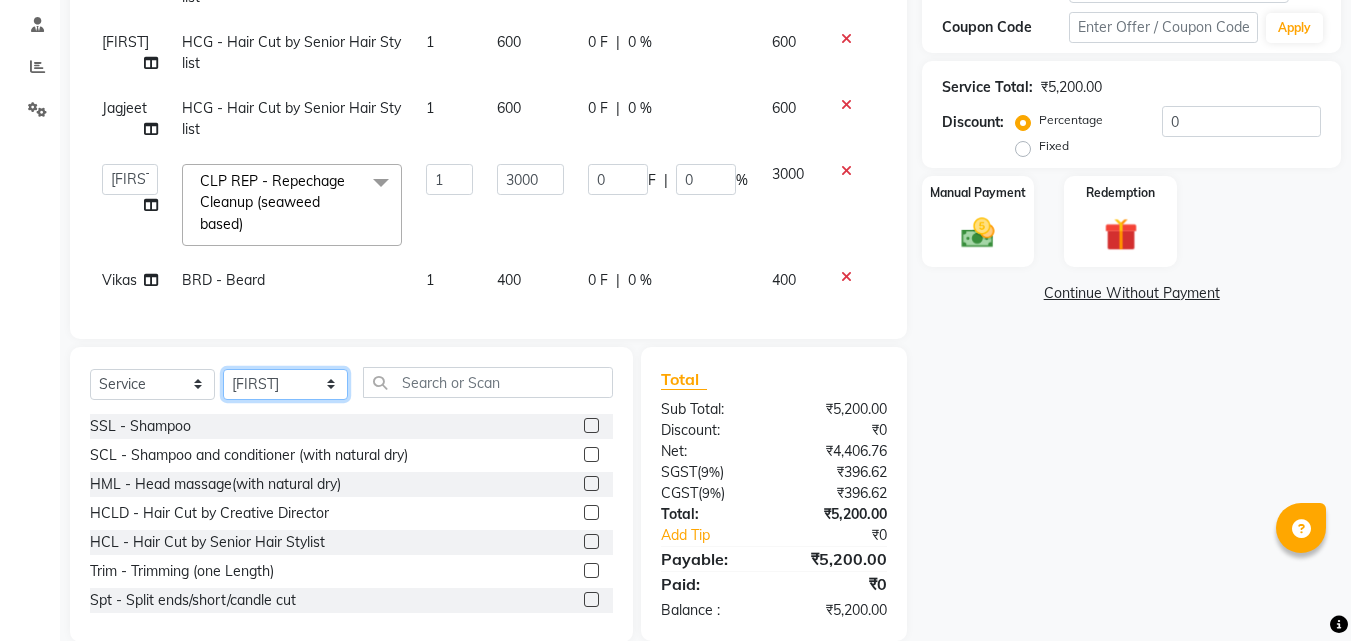 click on "Select Stylist Anu Azam Geetanjali Guldeep Singh Jagjeet Jasdeep Jashan Lovepreet Malkeet Micheal Rahul Rishi sanjay Sharan Simran Simran kaur Stalin tarun Vikas" 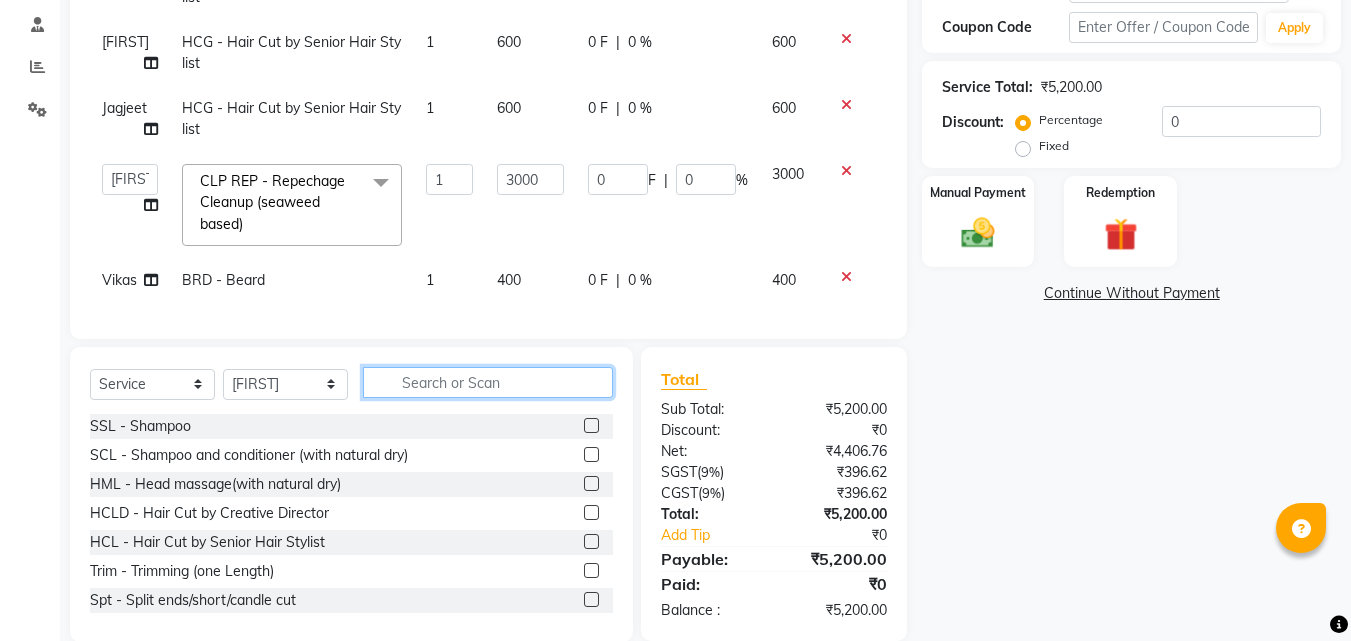 click 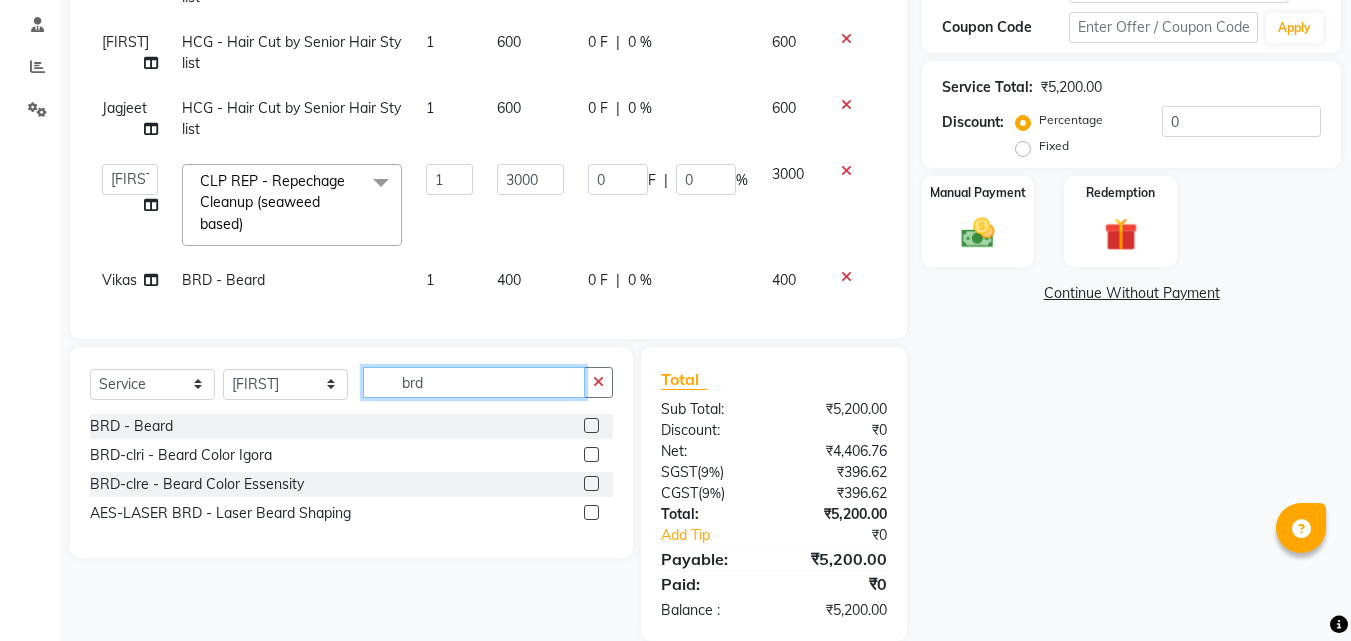 type on "brd" 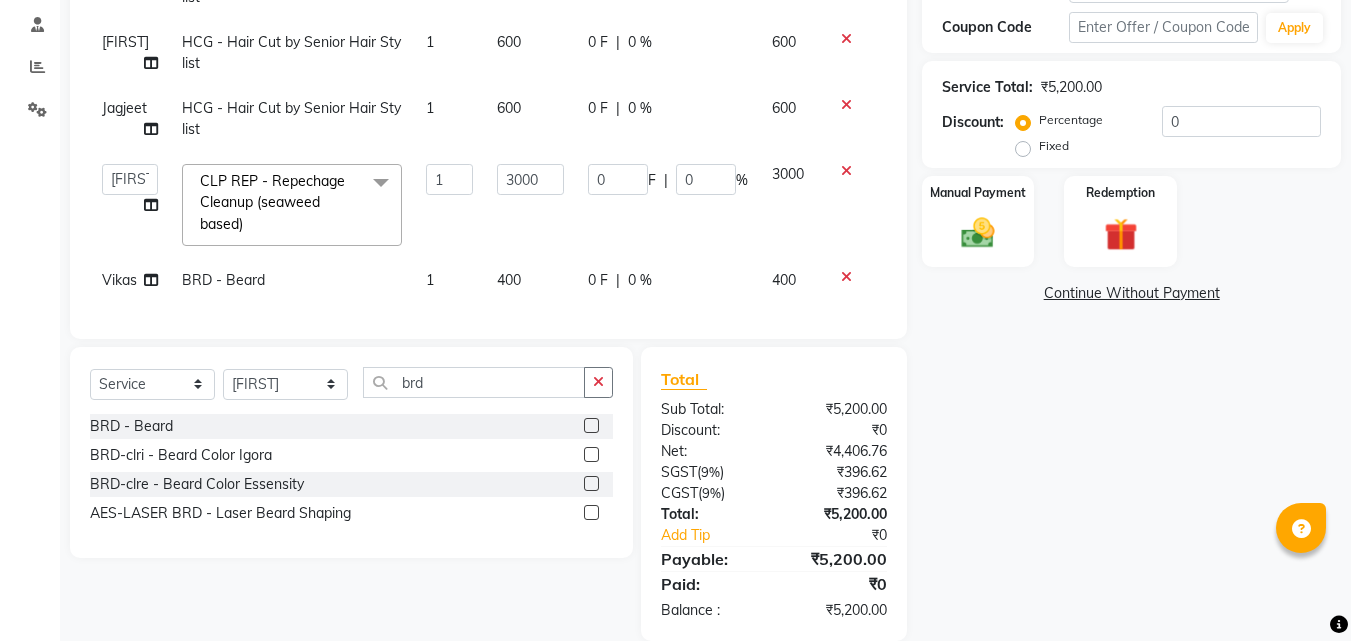 click 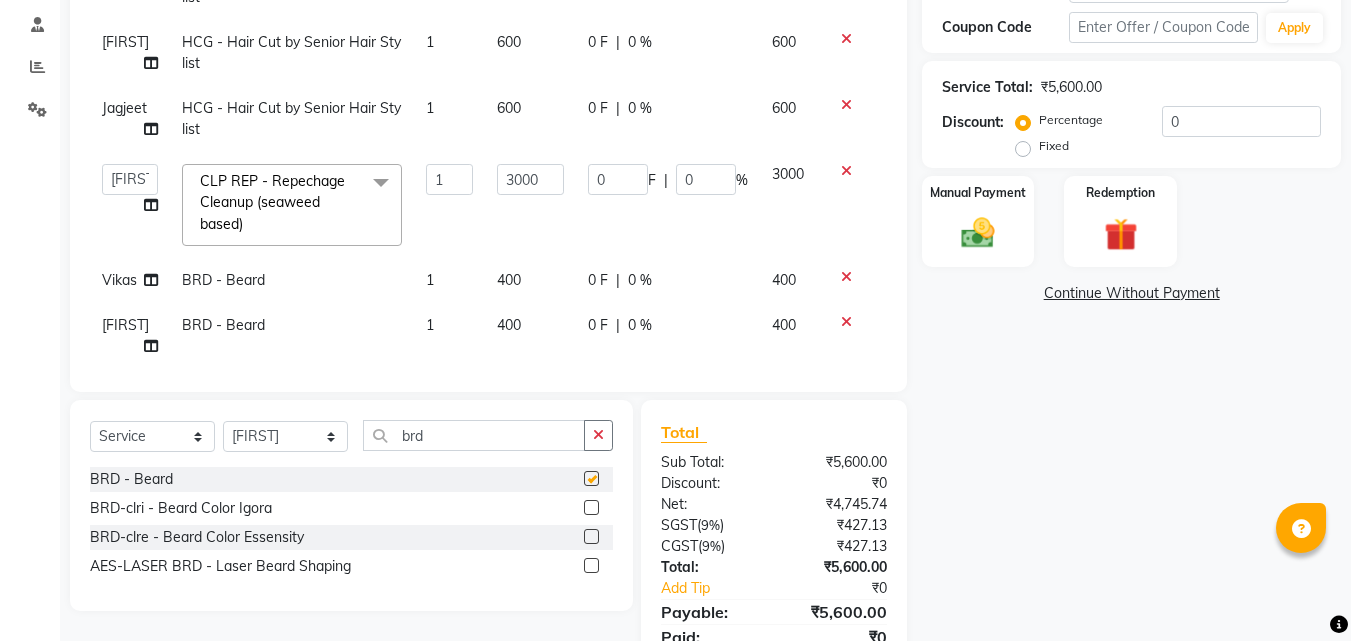 checkbox on "false" 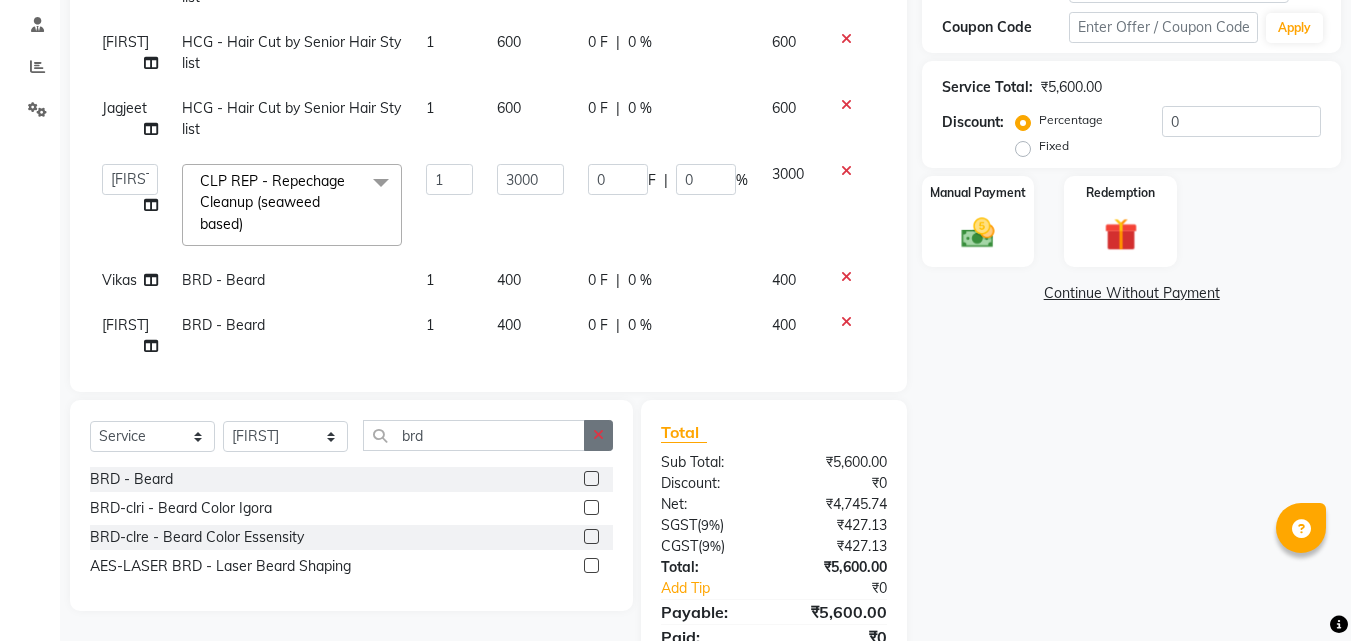 click 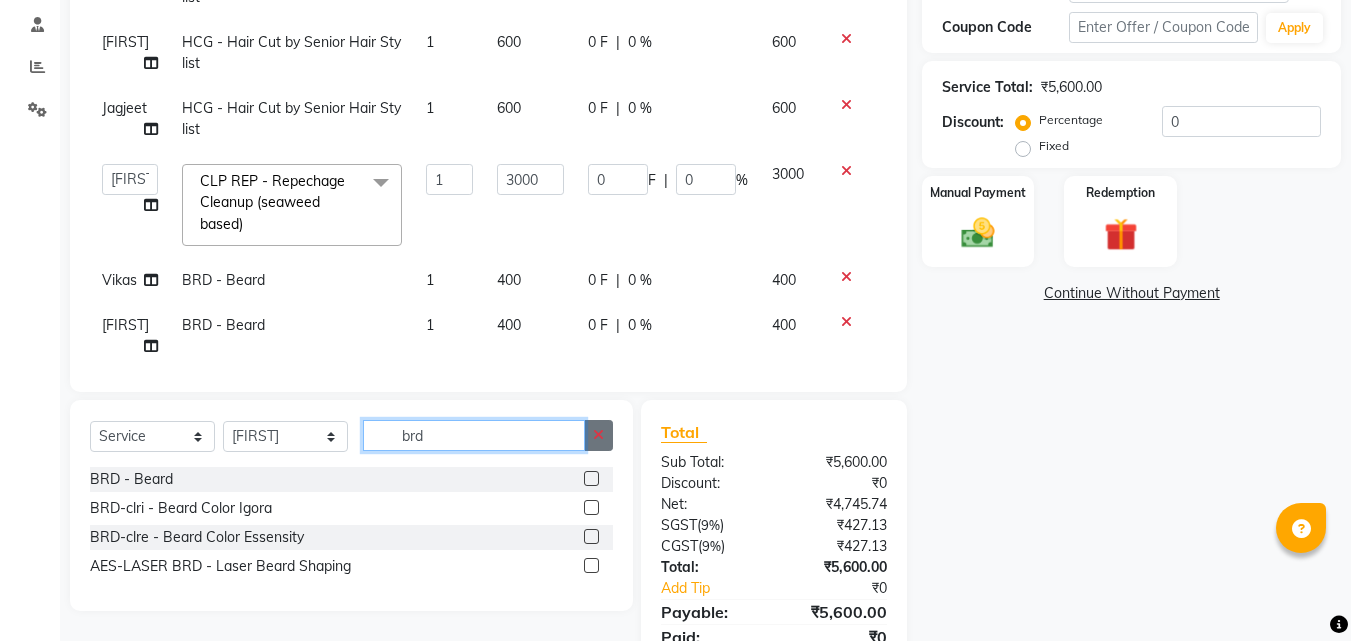type 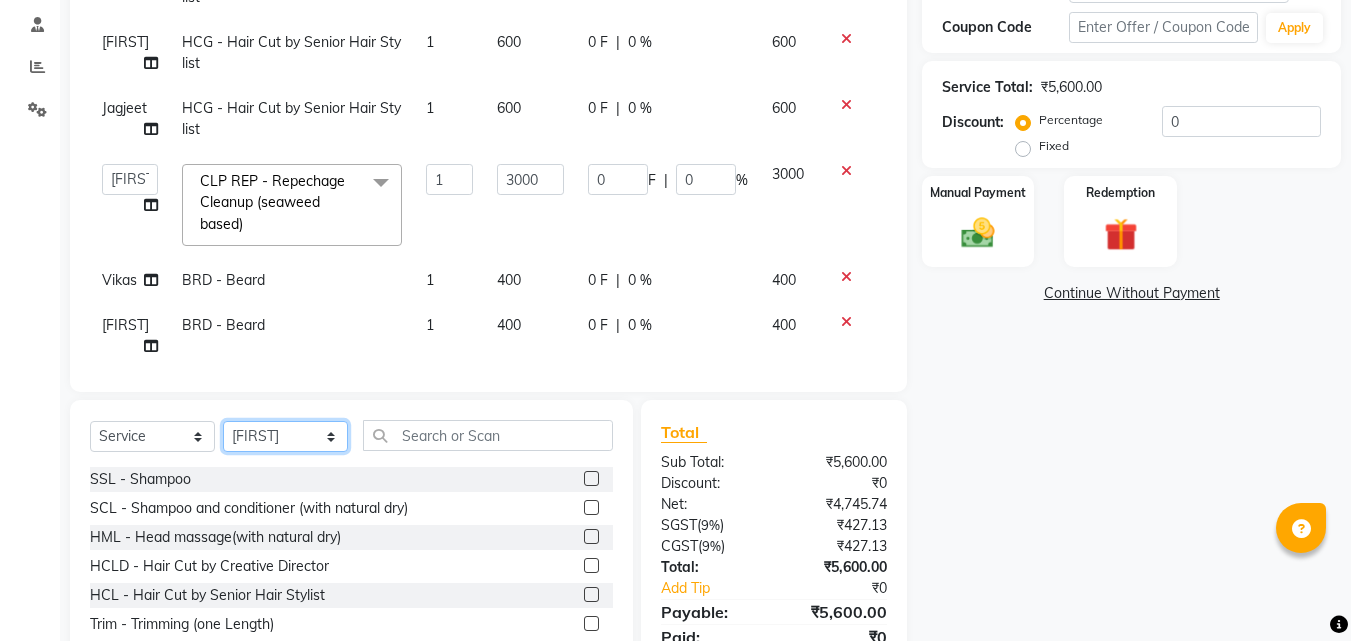 click on "Select Stylist Anu Azam Geetanjali Guldeep Singh Jagjeet Jasdeep Jashan Lovepreet Malkeet Micheal Rahul Rishi sanjay Sharan Simran Simran kaur Stalin tarun Vikas" 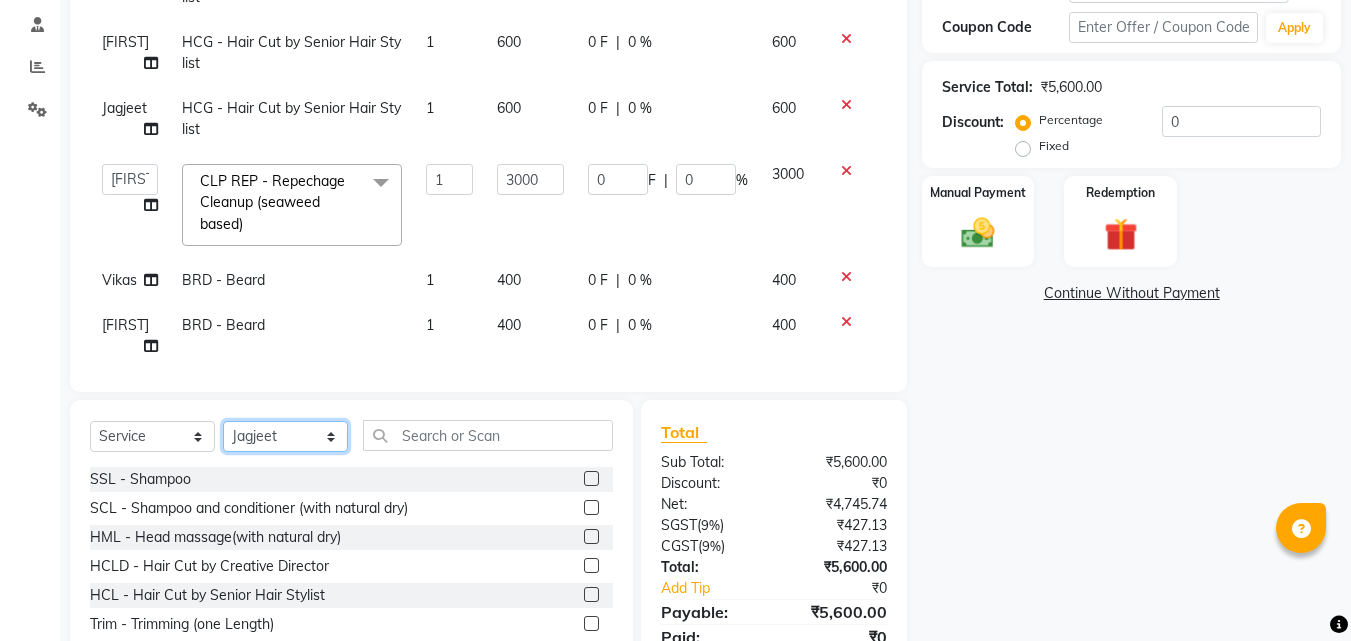 click on "Select Stylist Anu Azam Geetanjali Guldeep Singh Jagjeet Jasdeep Jashan Lovepreet Malkeet Micheal Rahul Rishi sanjay Sharan Simran Simran kaur Stalin tarun Vikas" 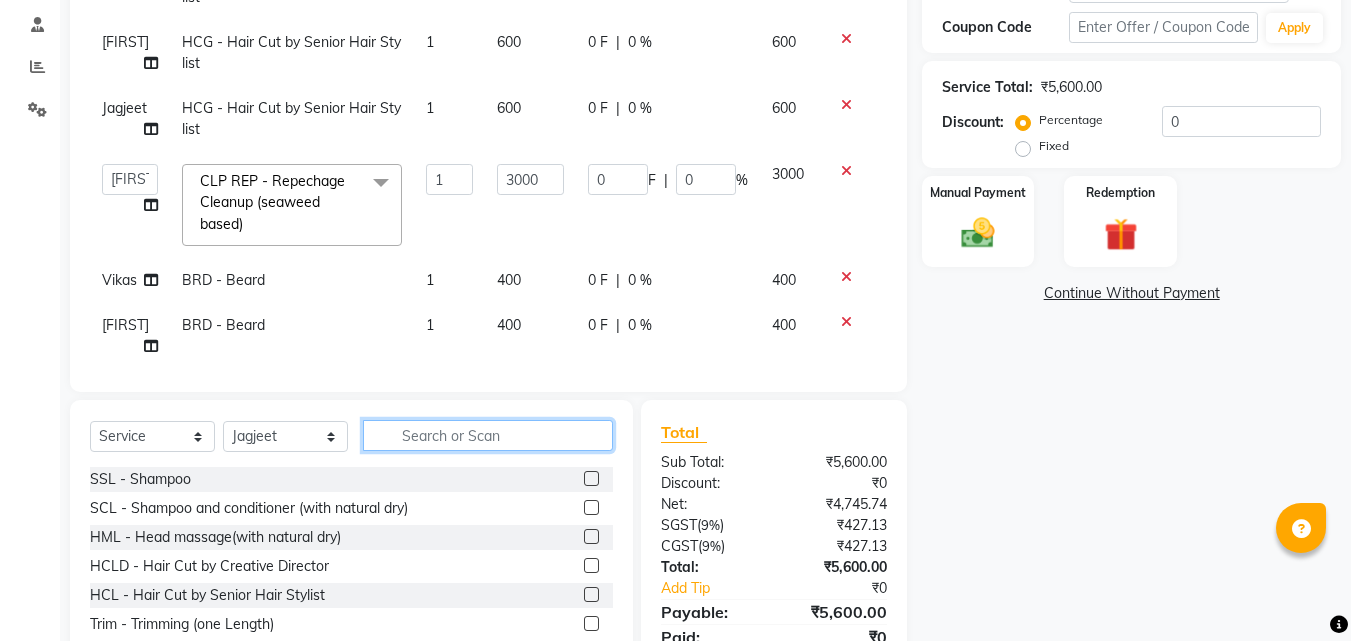 click 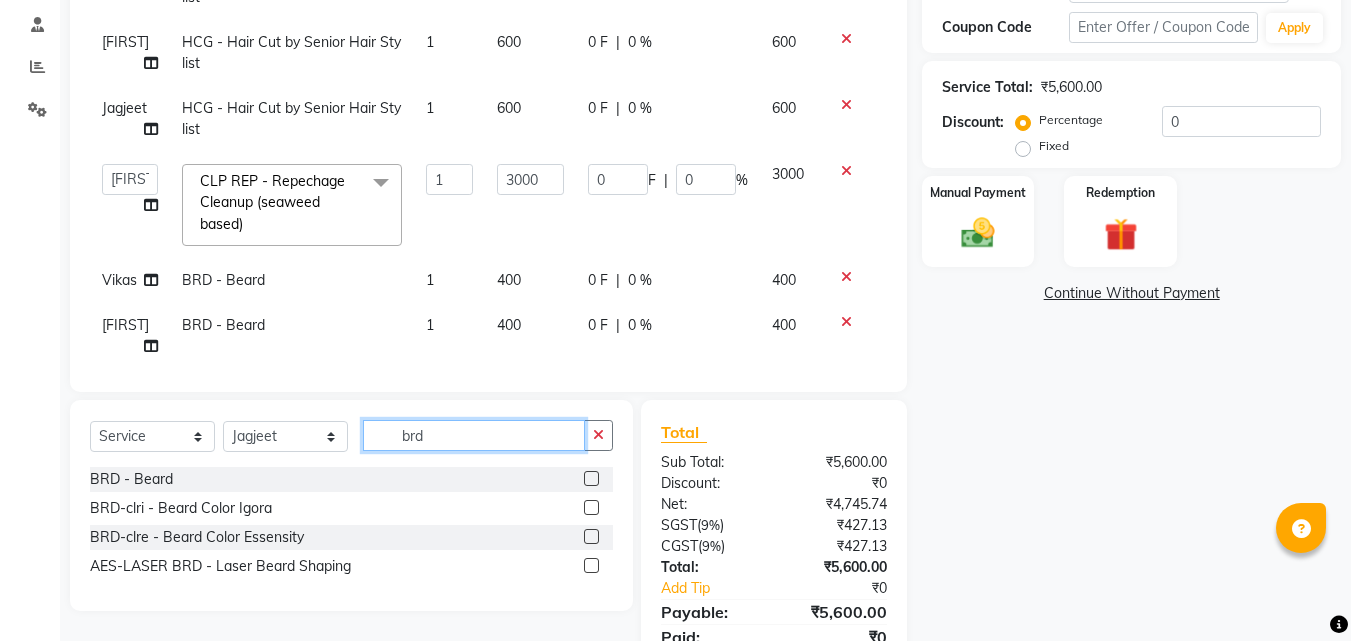 type on "brd" 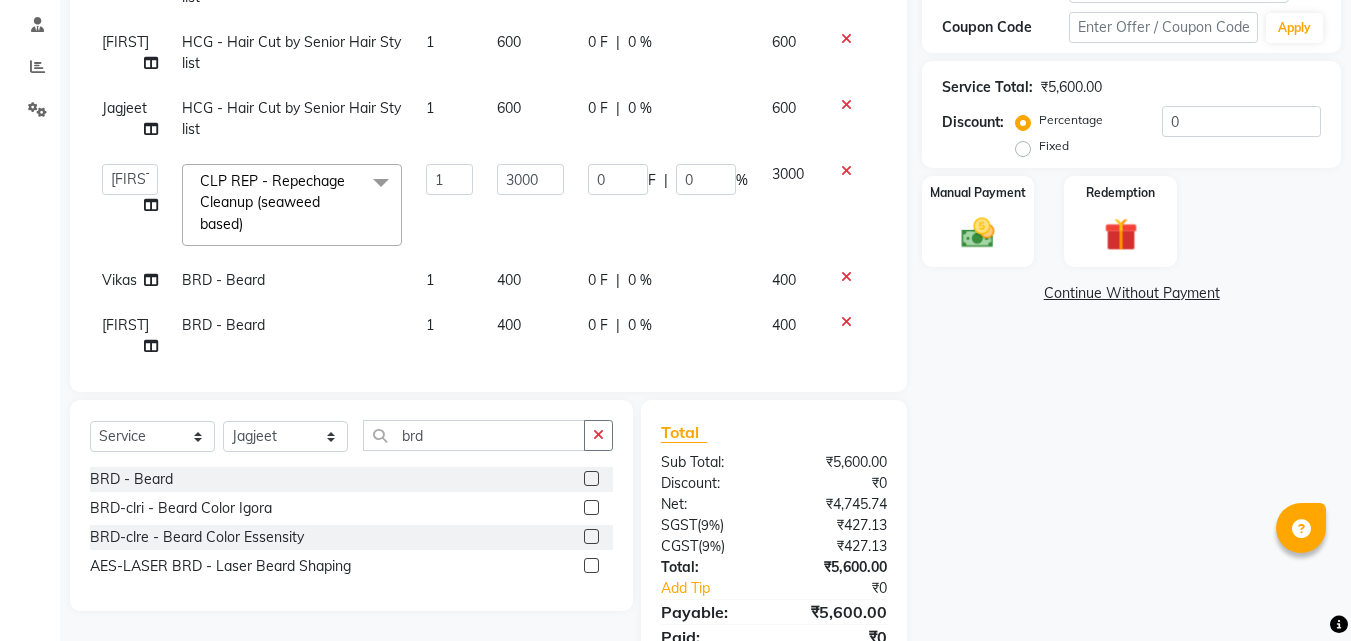 click 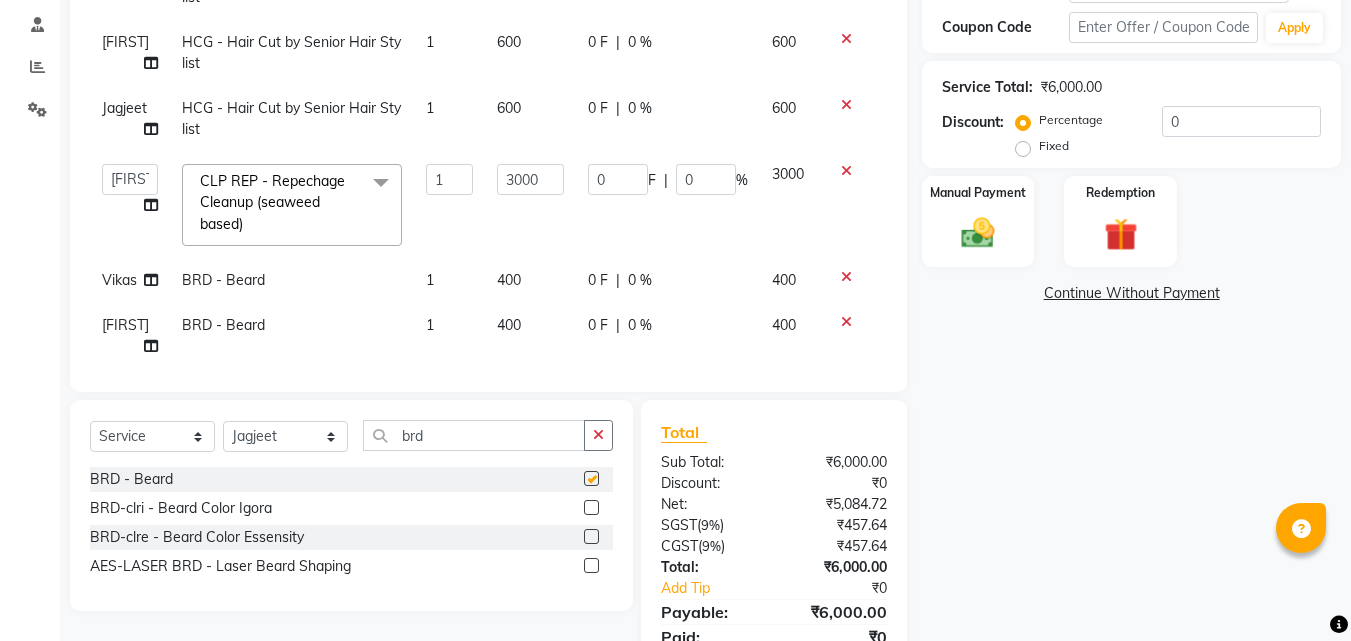 checkbox on "false" 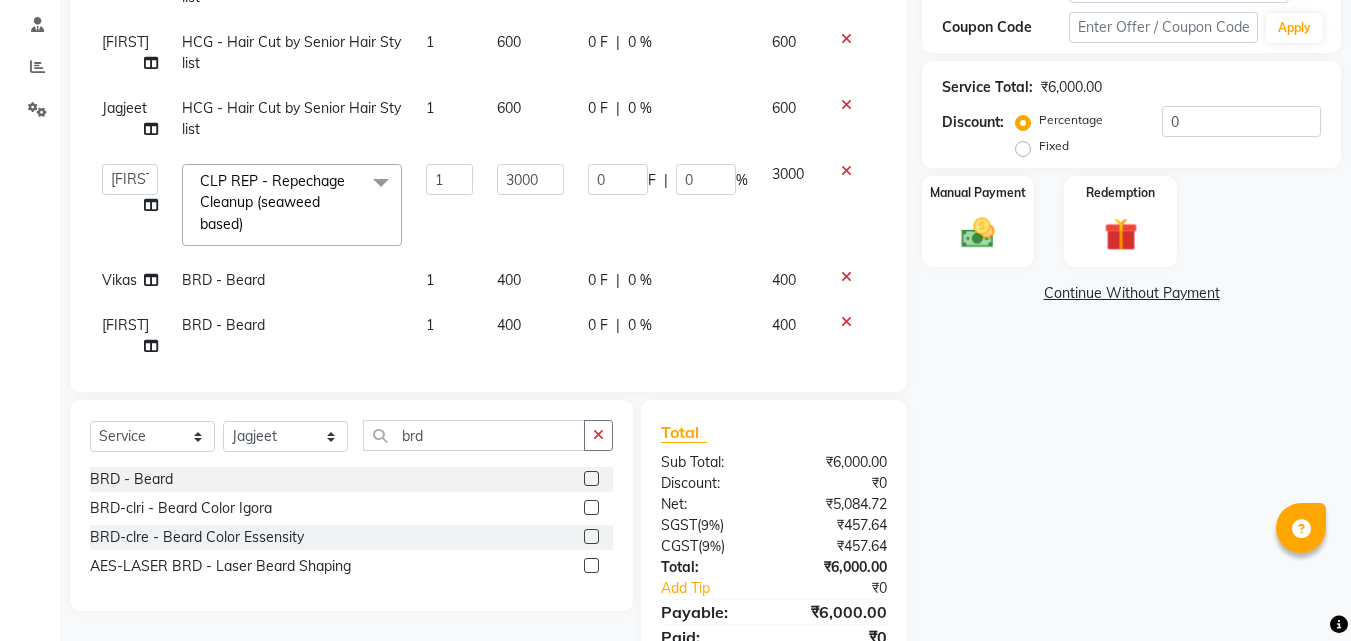 scroll, scrollTop: 94, scrollLeft: 0, axis: vertical 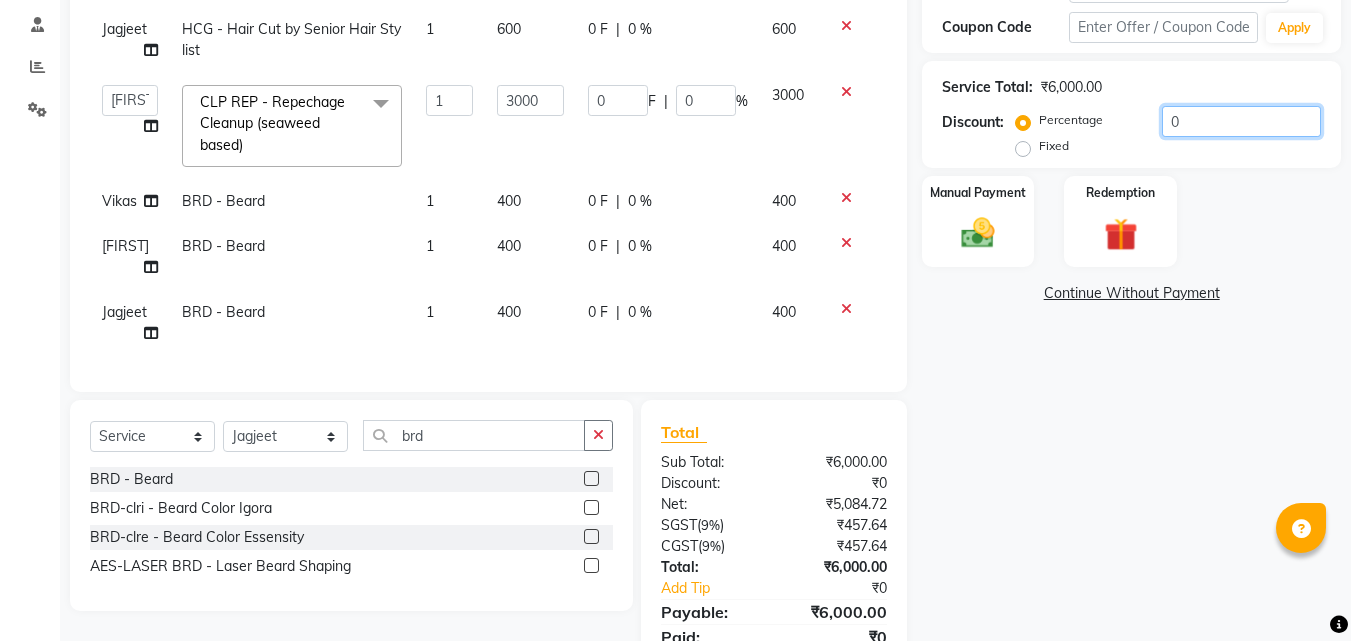 click on "0" 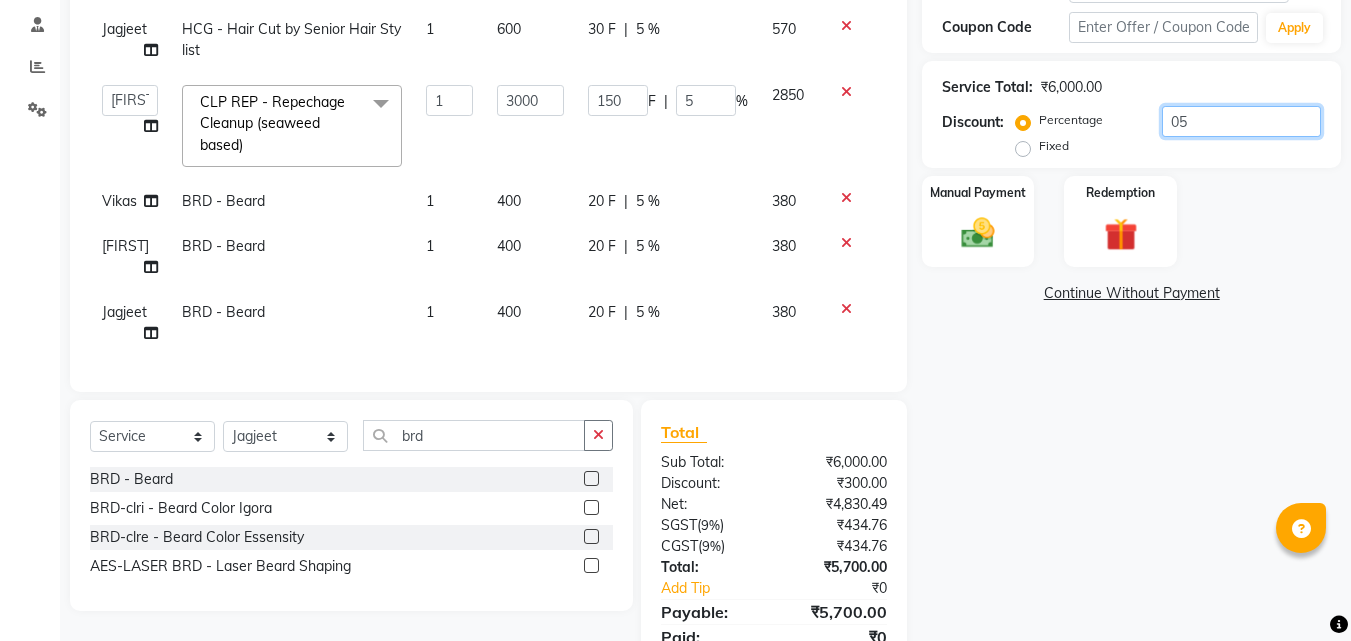 type on "050" 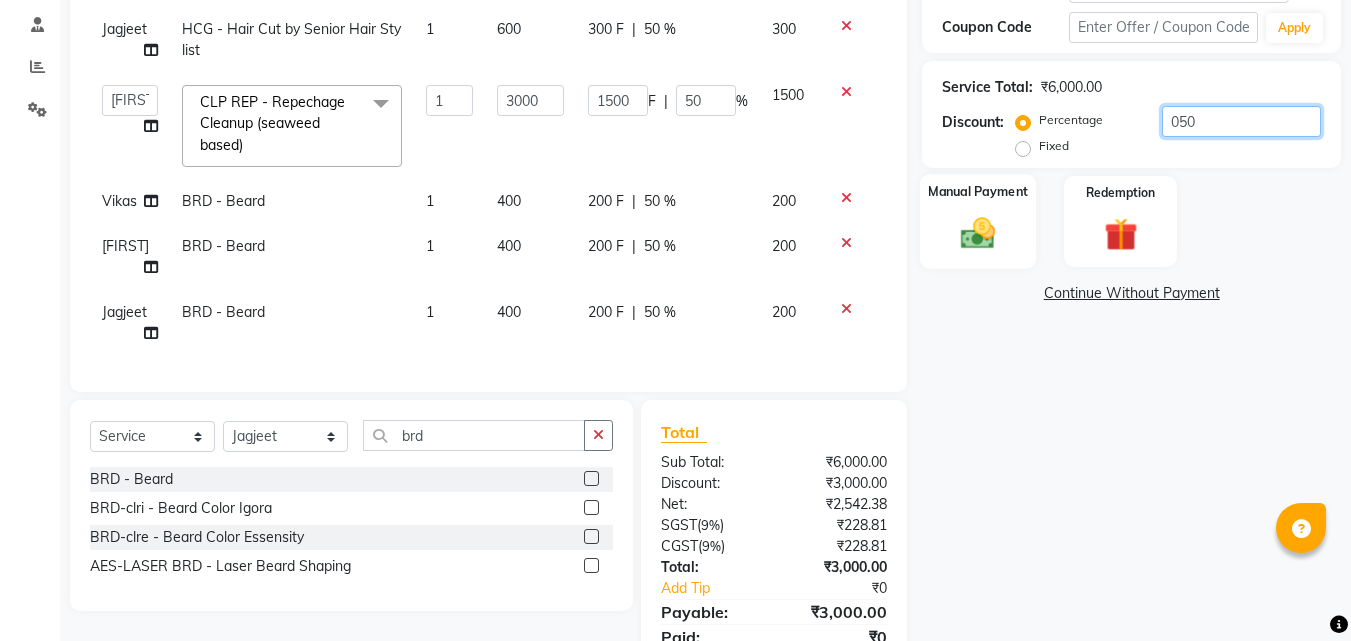 type on "050" 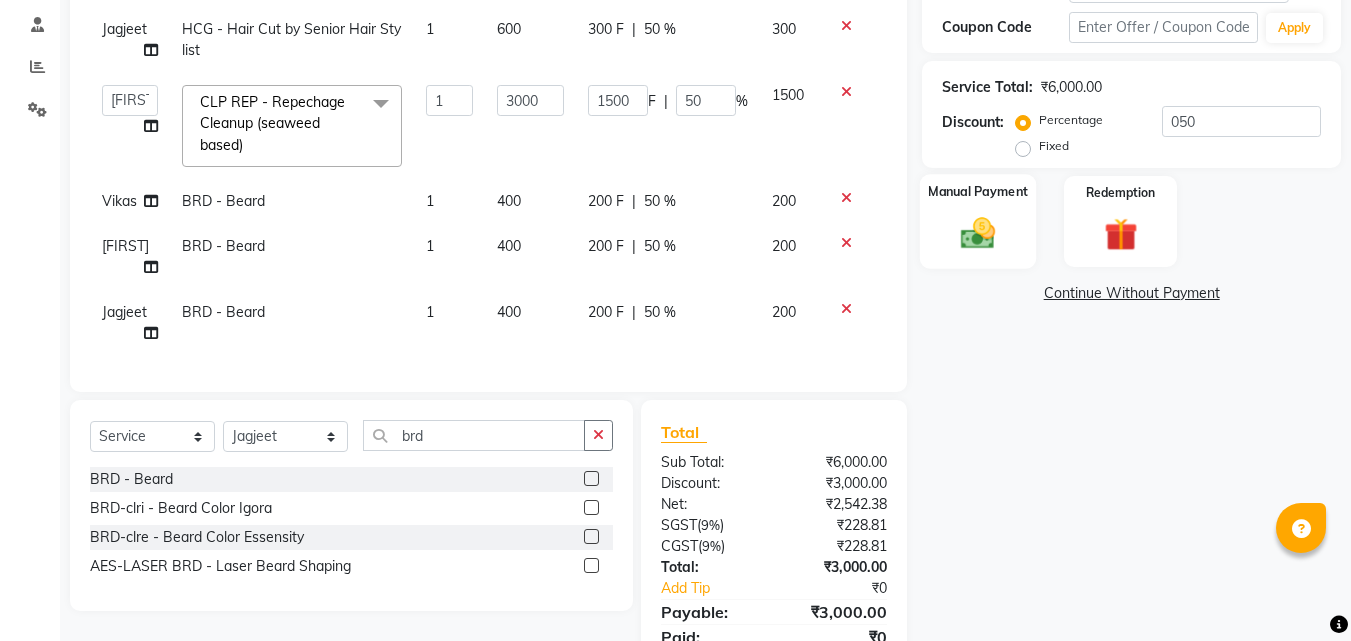 click 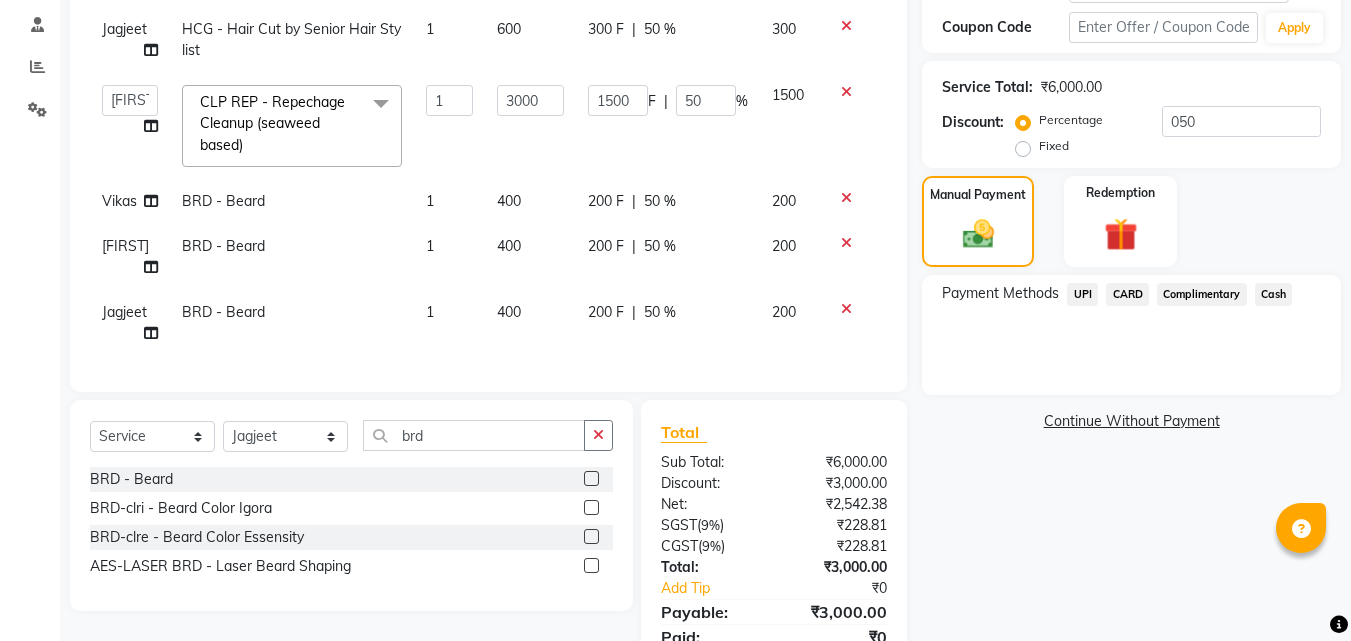 click on "UPI" 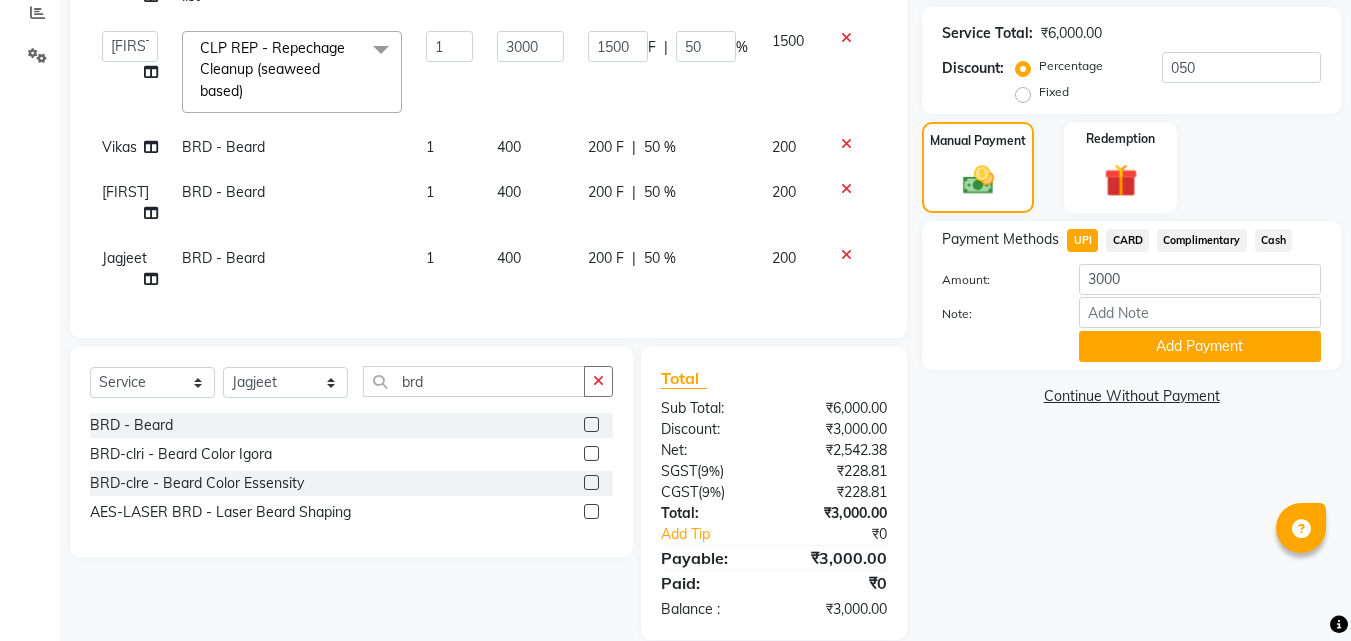 scroll, scrollTop: 459, scrollLeft: 0, axis: vertical 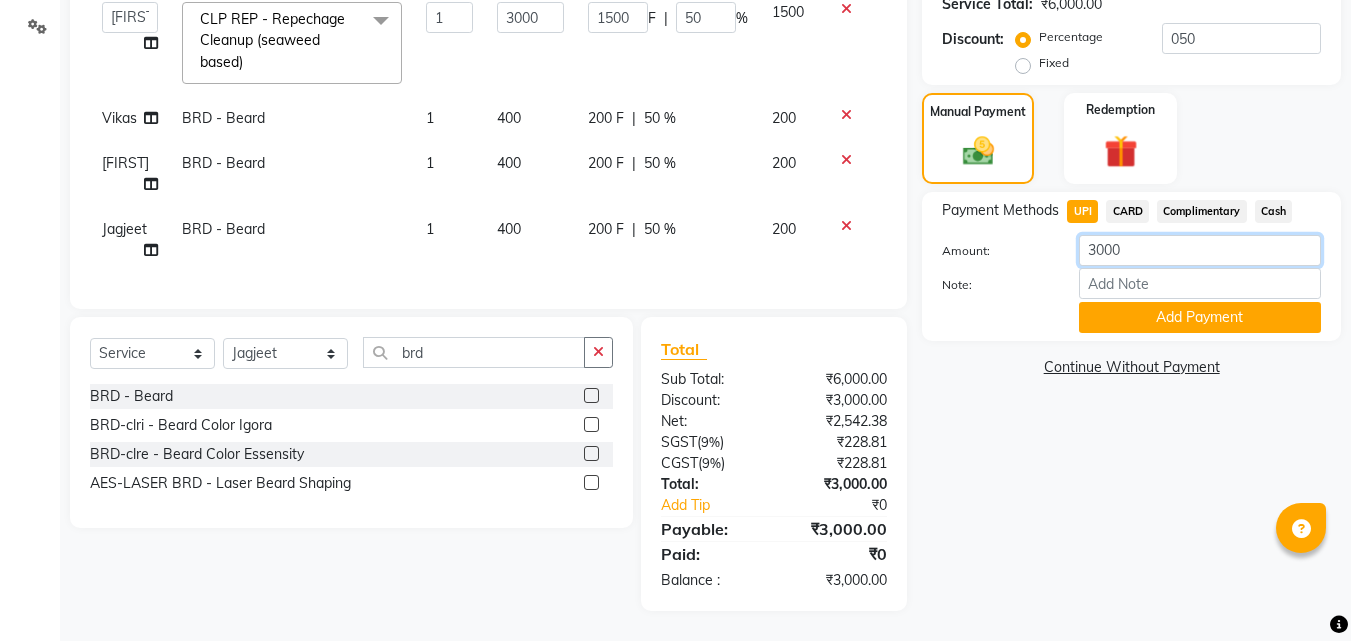 click on "3000" 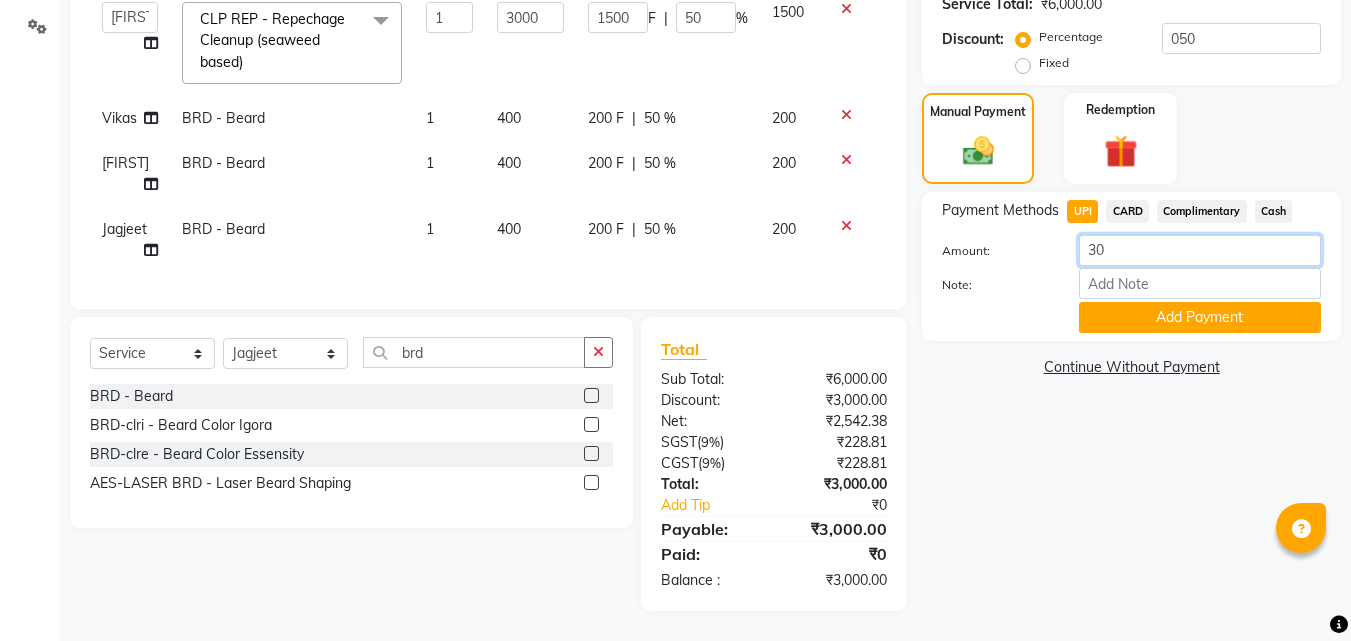 type on "3" 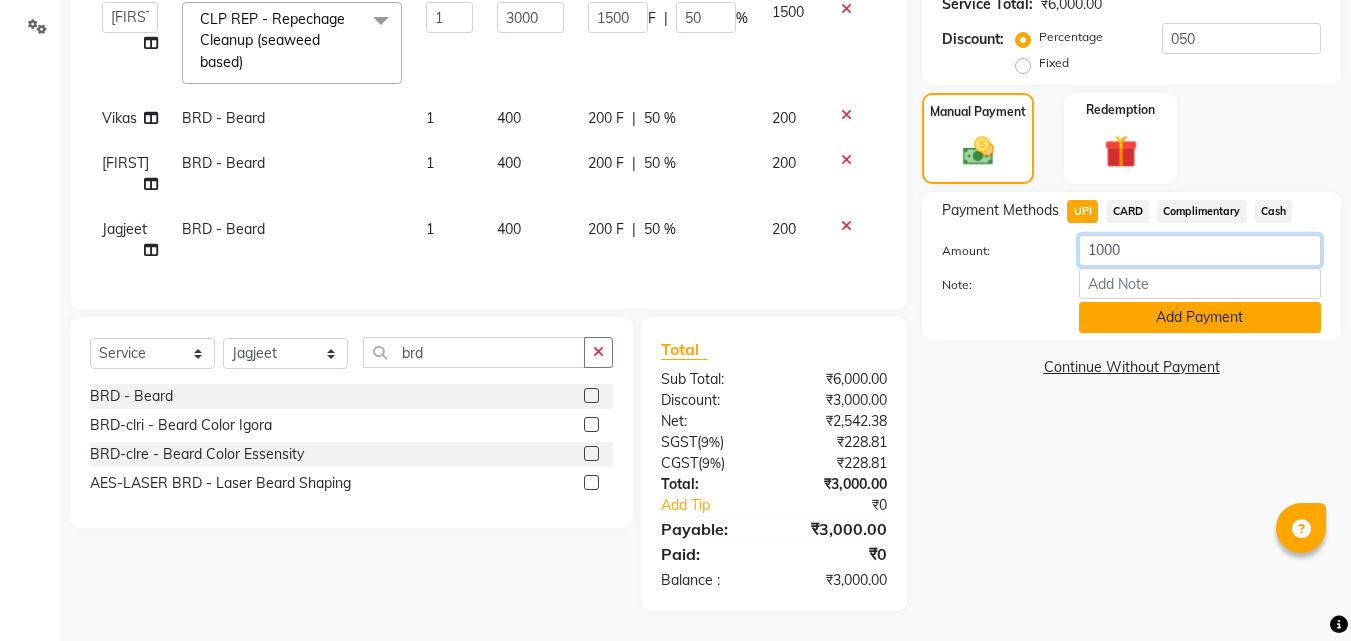 type on "1000" 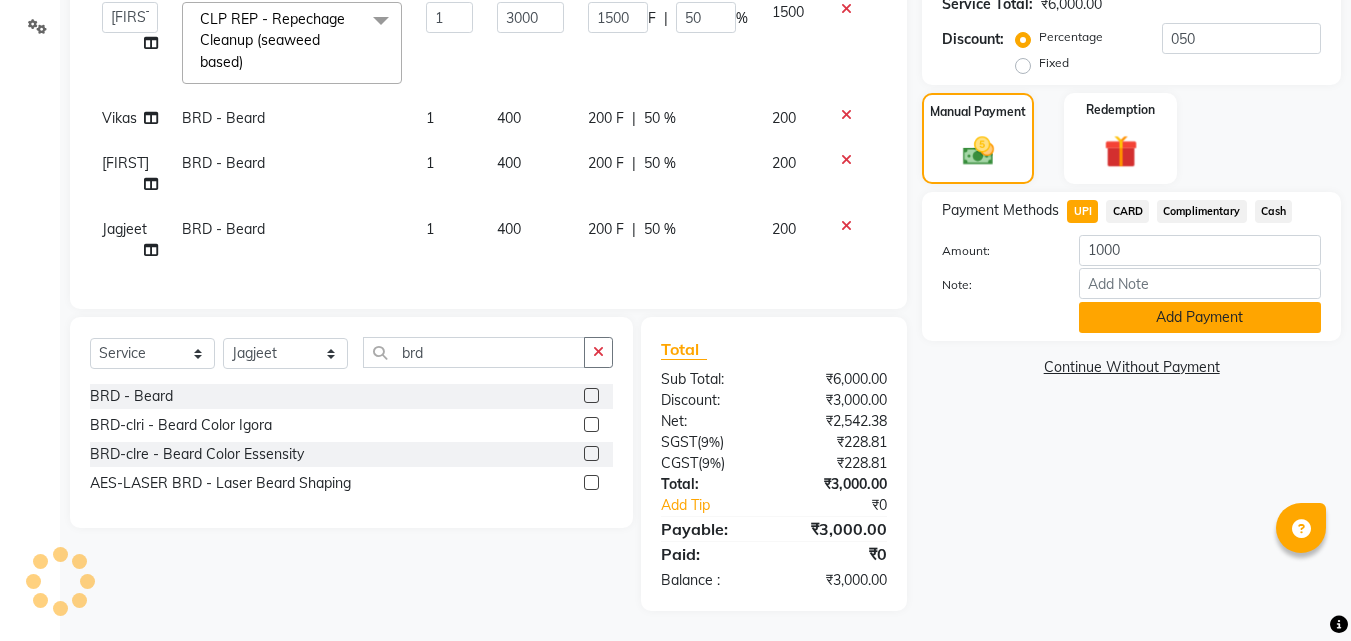 click on "Add Payment" 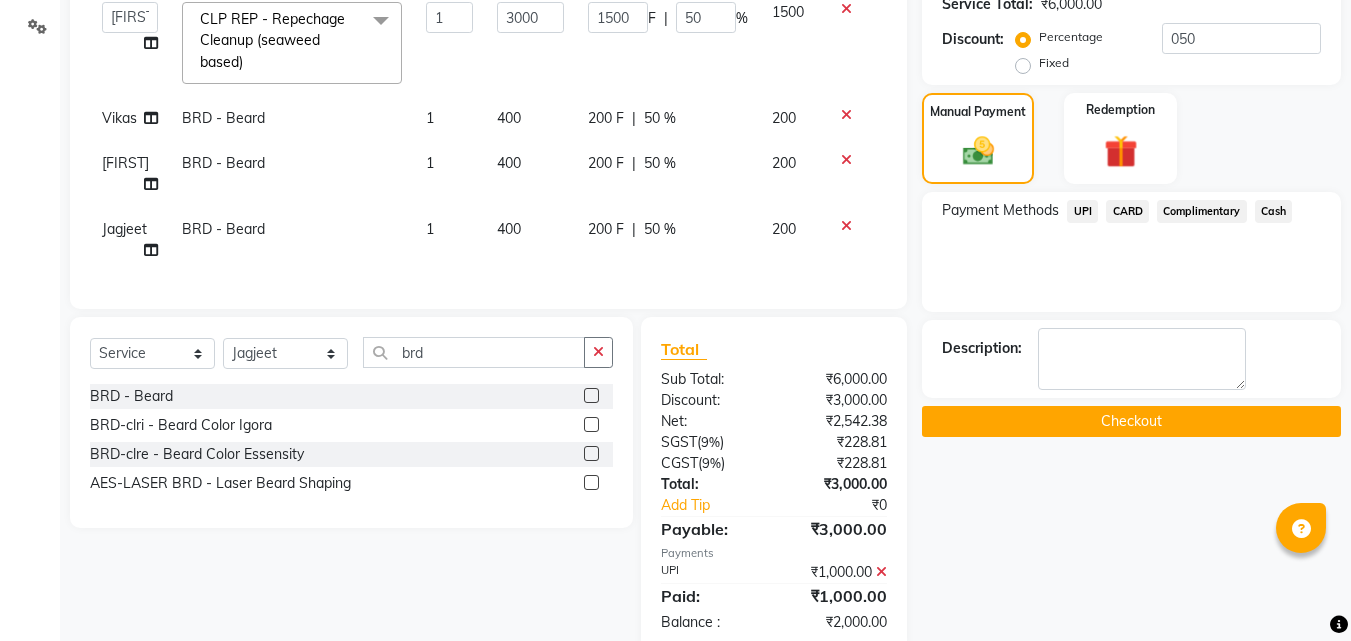 click on "Cash" 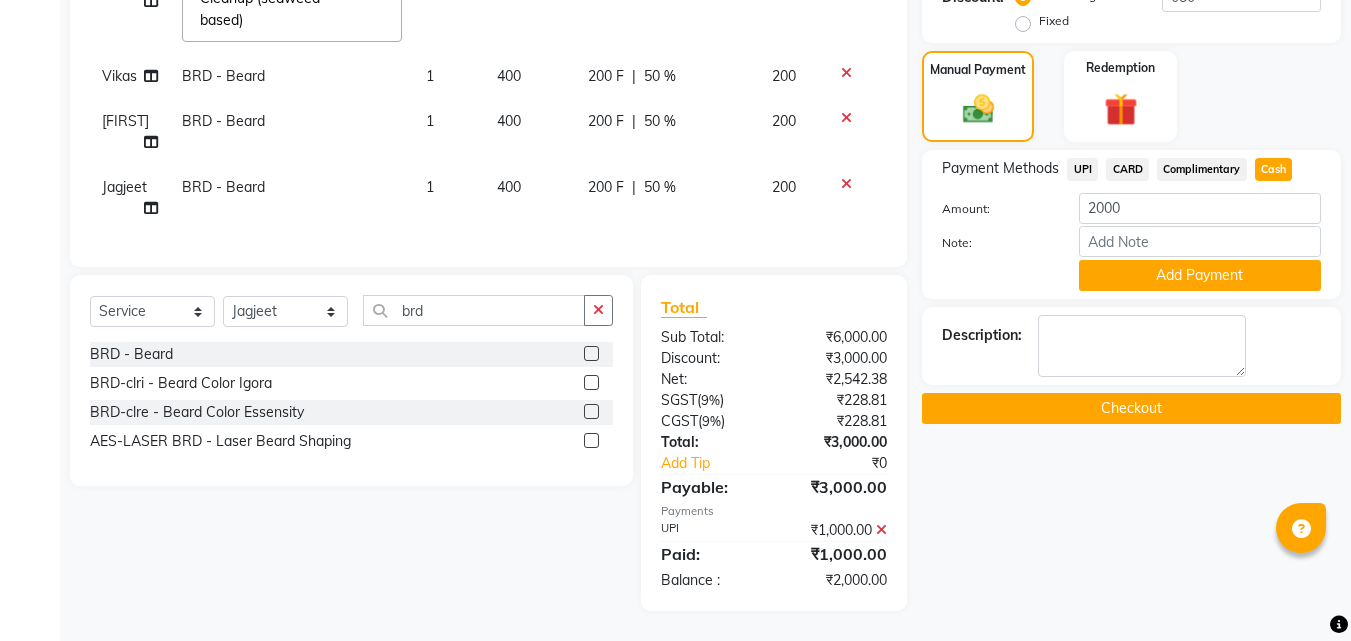 click on "Add Payment" 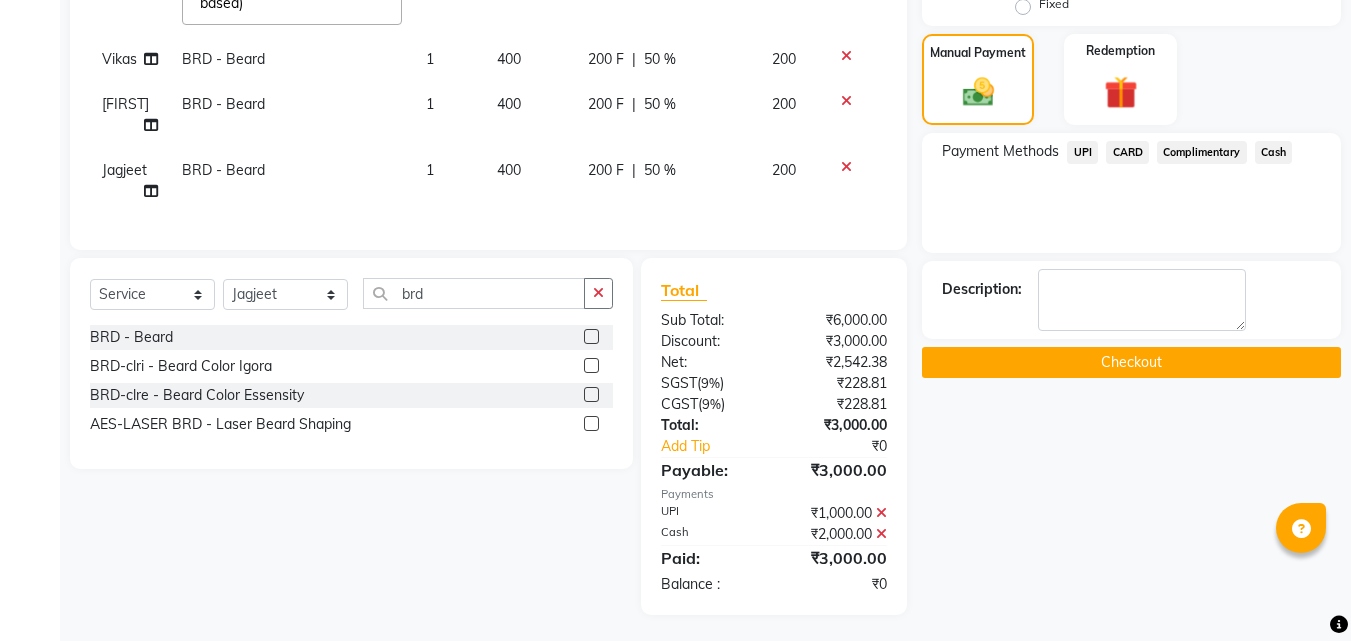 scroll, scrollTop: 522, scrollLeft: 0, axis: vertical 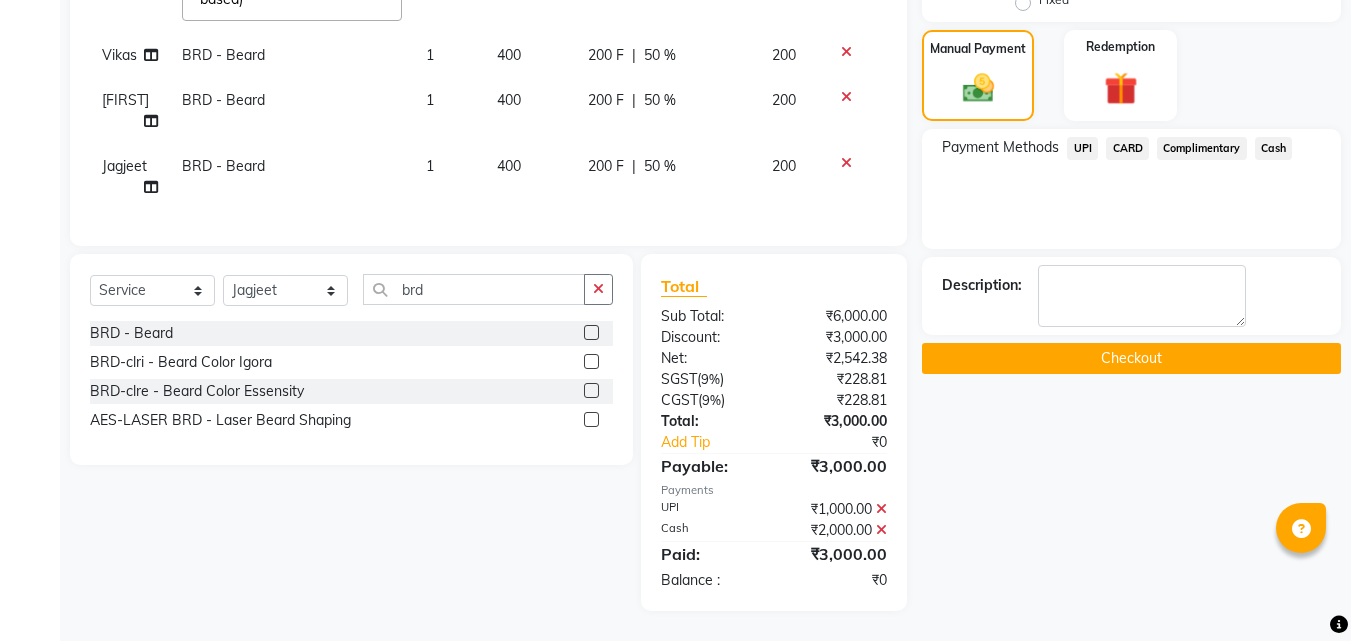 click on "Checkout" 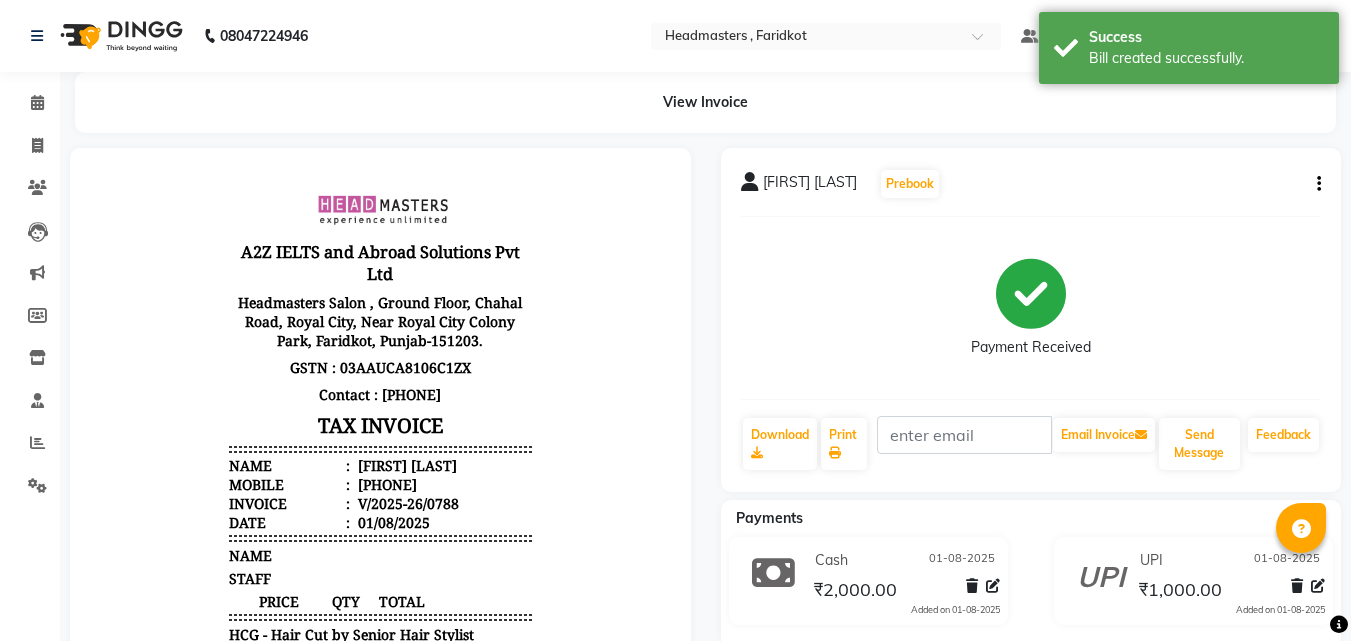 scroll, scrollTop: 0, scrollLeft: 0, axis: both 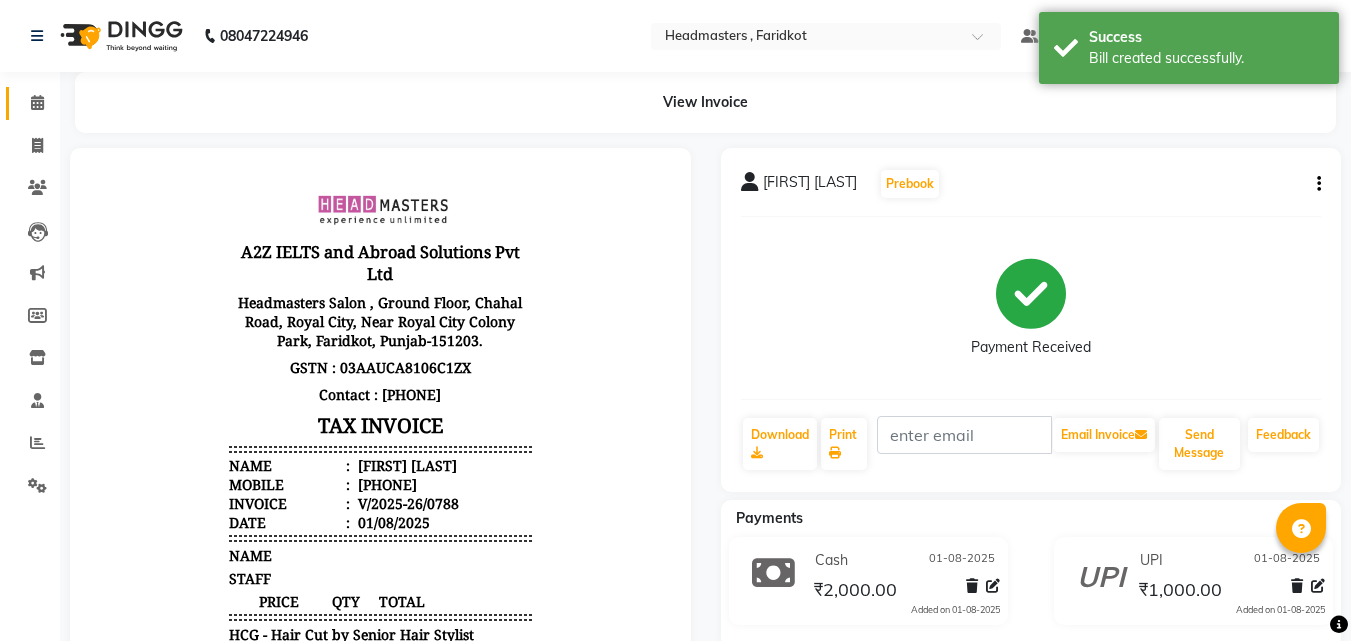 click on "Calendar" 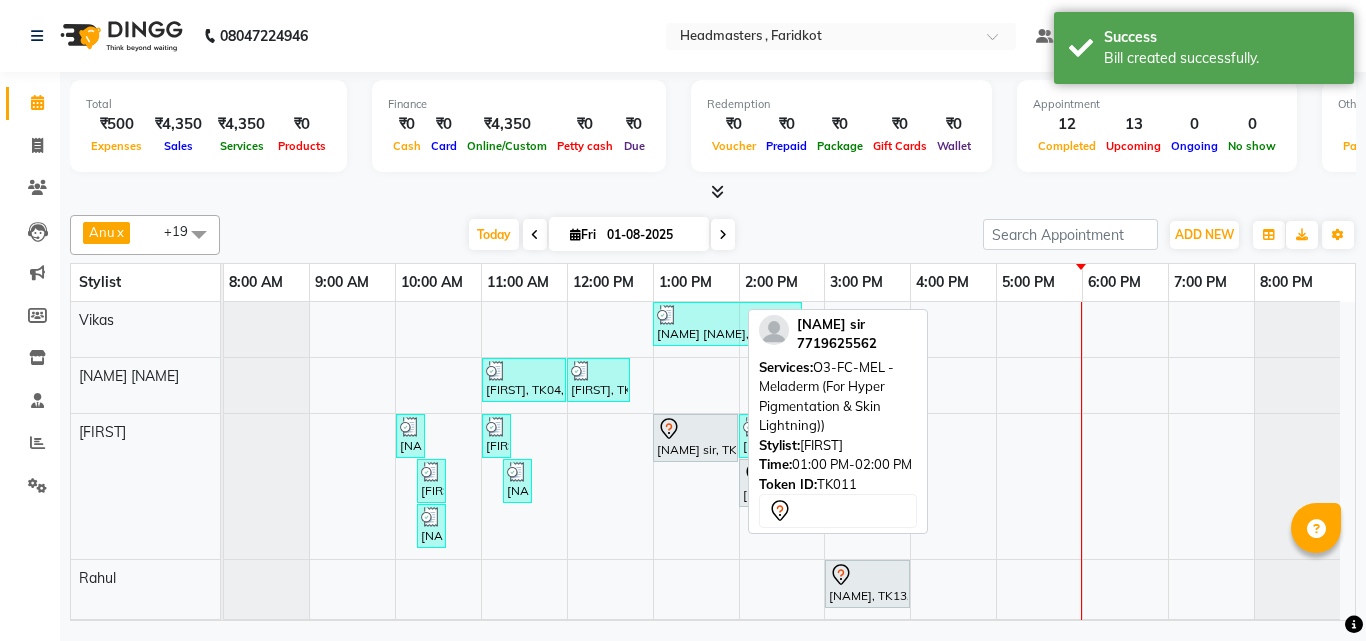 click on "[NAME] sir, TK11, 01:00 PM-02:00 PM, O3-FC-MEL - Meladerm (For Hyper Pigmentation & Skin Lightning))" at bounding box center (695, 438) 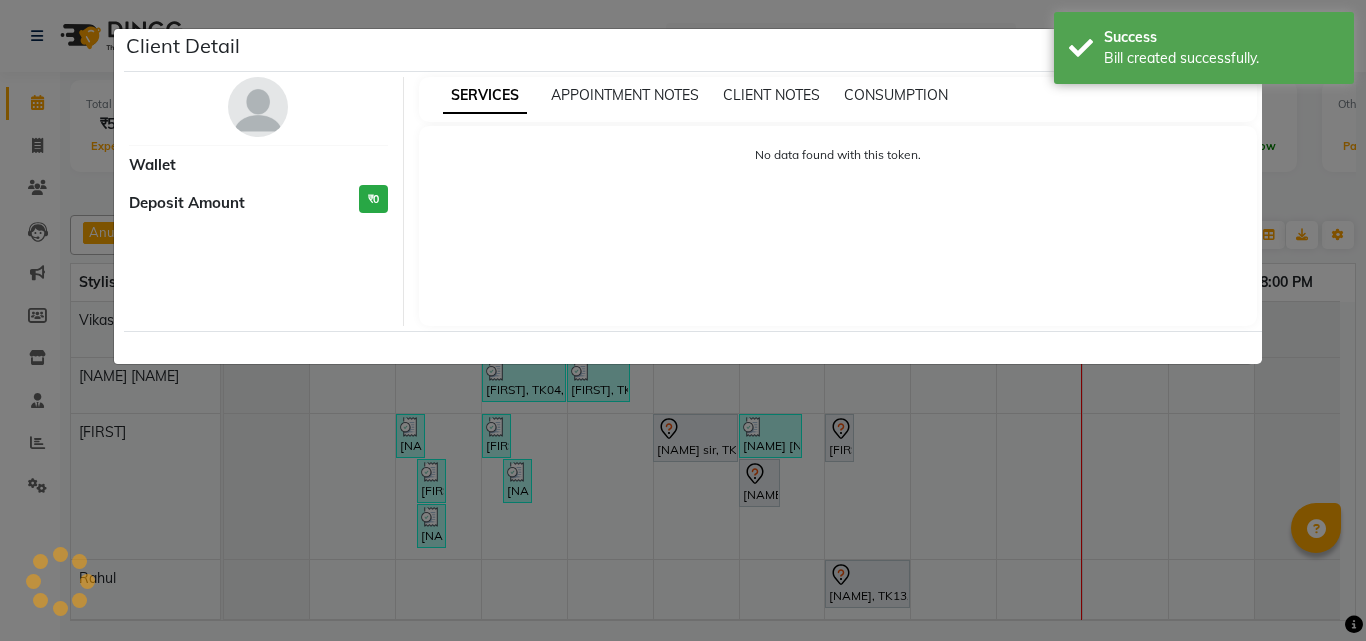 select on "7" 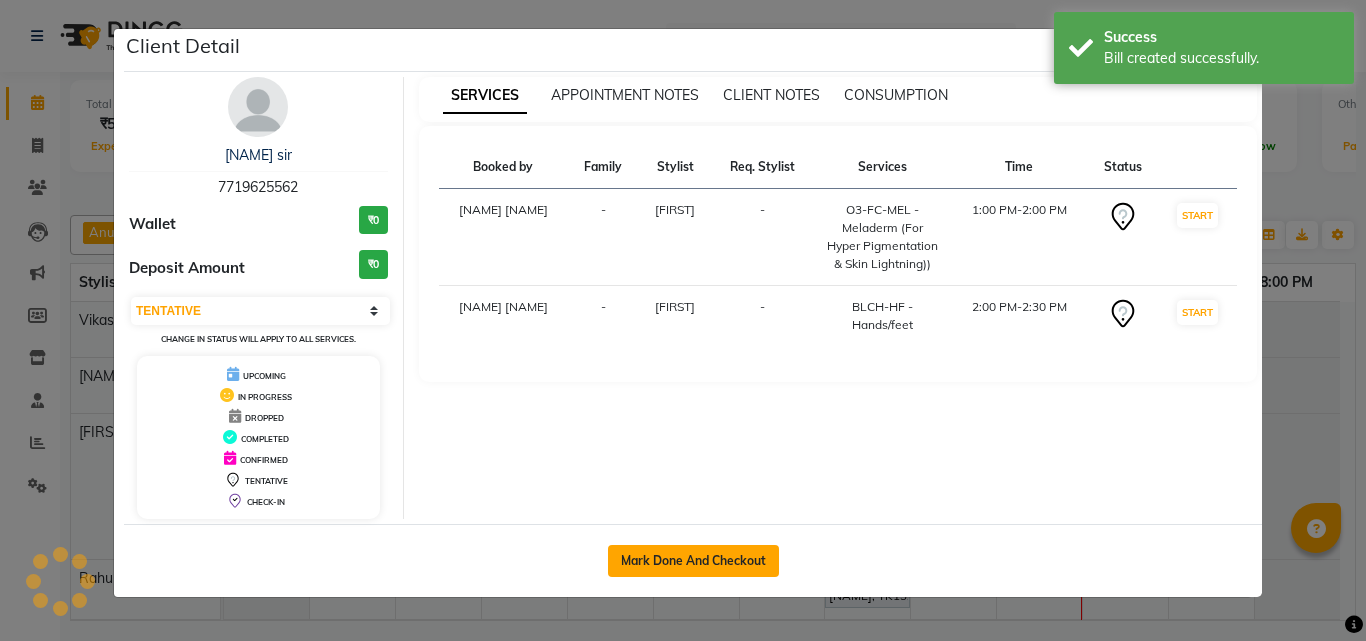 click on "Mark Done And Checkout" 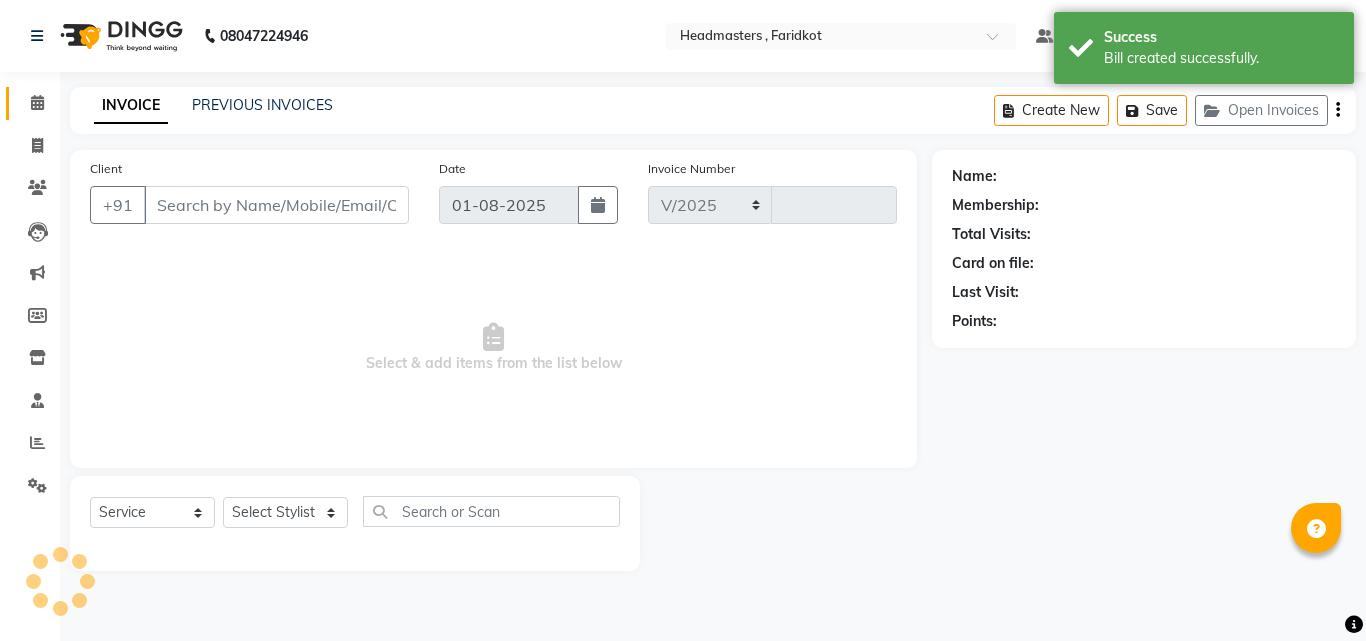 select on "7919" 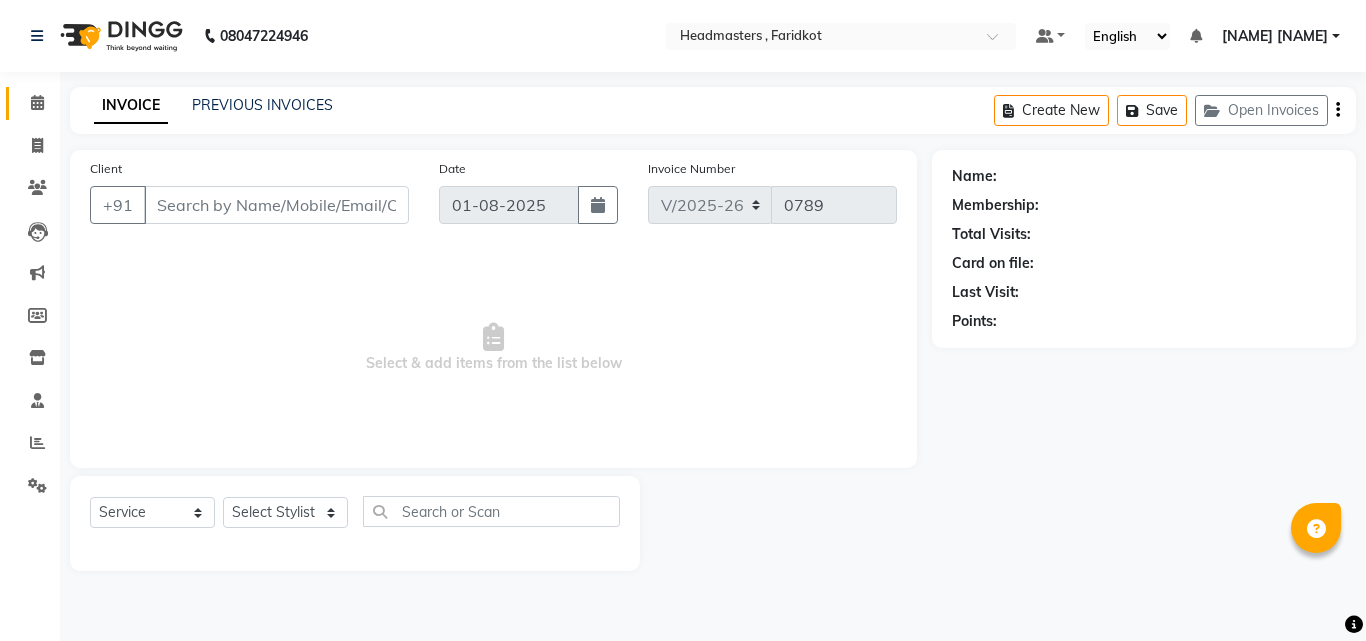 type on "7719625562" 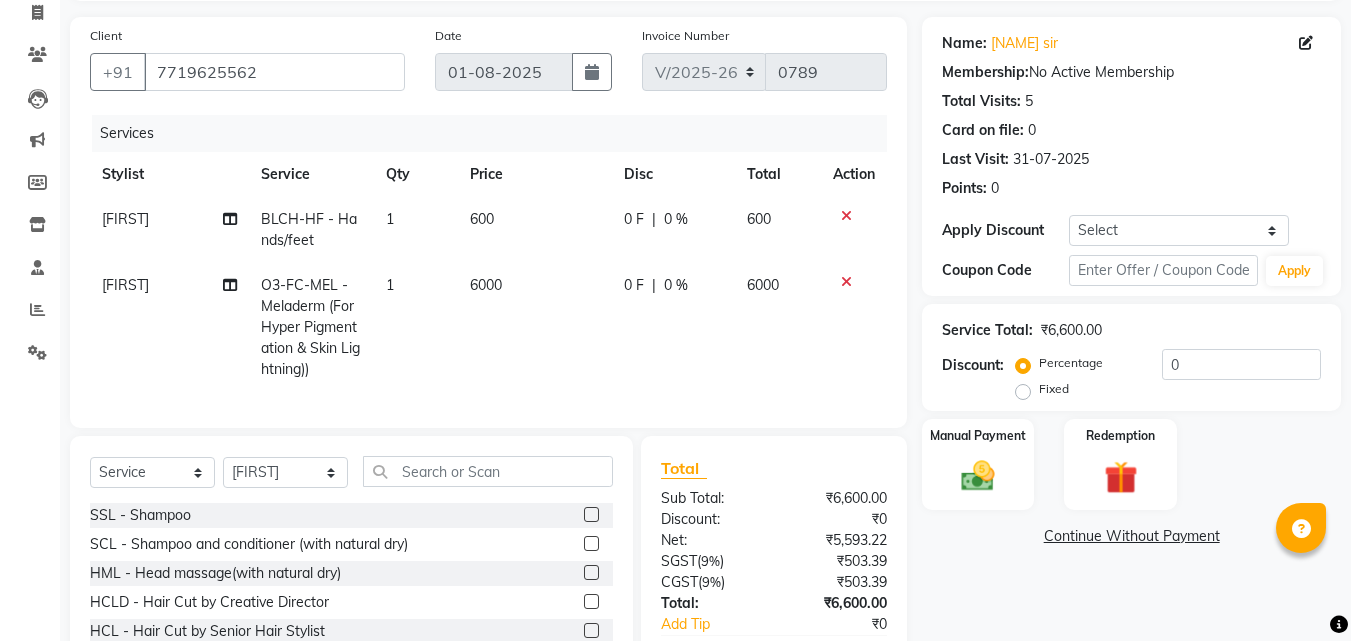 scroll, scrollTop: 268, scrollLeft: 0, axis: vertical 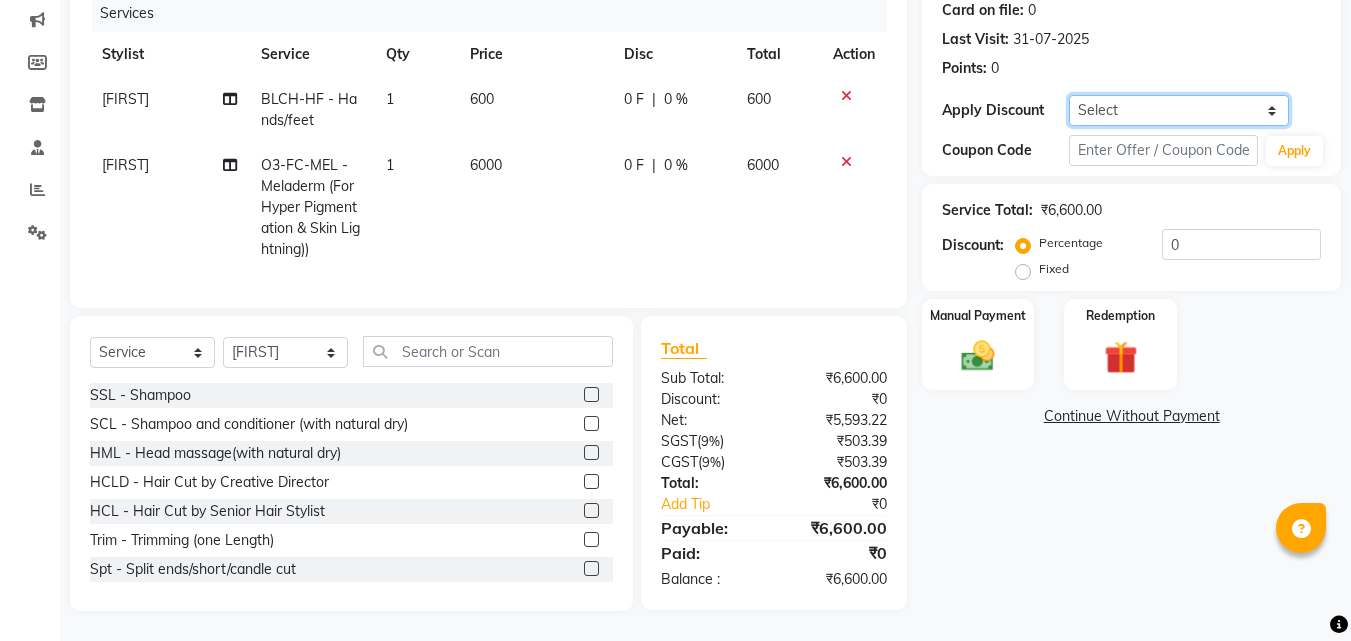 click on "Select Coupon → Wrong Job Card  Coupon → Complimentary Coupon → Correction  Coupon → First Wash  Coupon → Free Of Cost - Foc  Coupon → Staff Service  Coupon → Service Not Done  Coupon → Double Job Card  Coupon → Pending Payment" 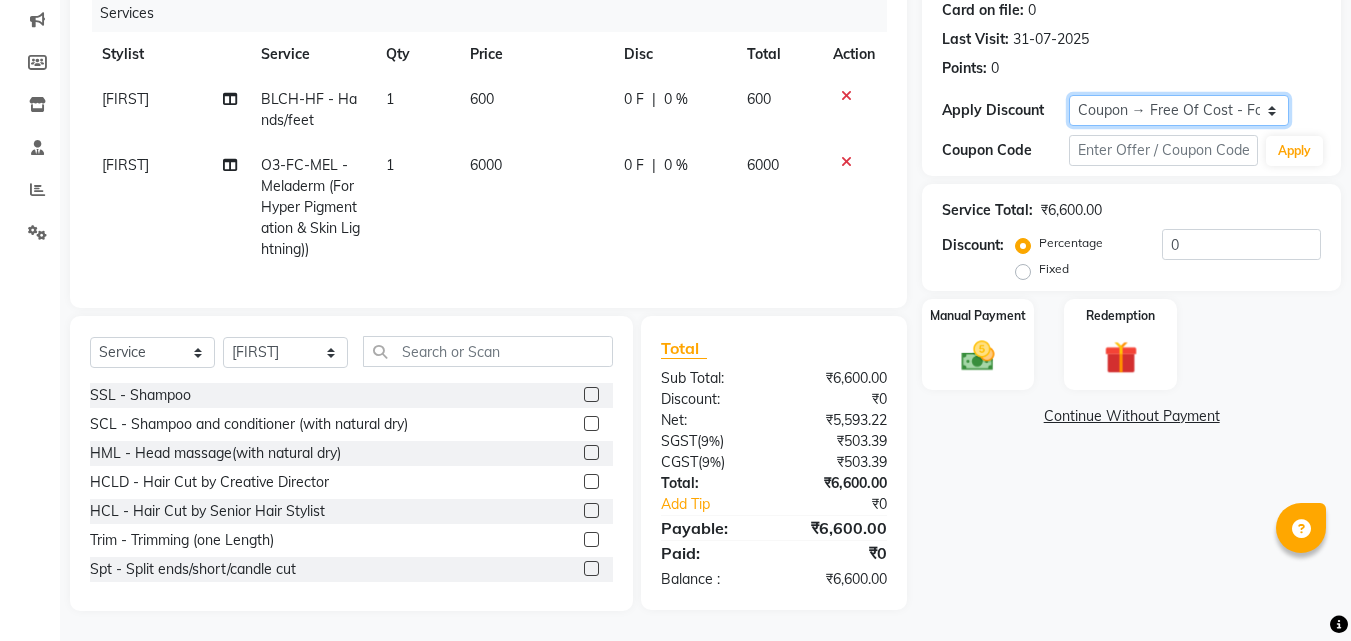 click on "Select Coupon → Wrong Job Card  Coupon → Complimentary Coupon → Correction  Coupon → First Wash  Coupon → Free Of Cost - Foc  Coupon → Staff Service  Coupon → Service Not Done  Coupon → Double Job Card  Coupon → Pending Payment" 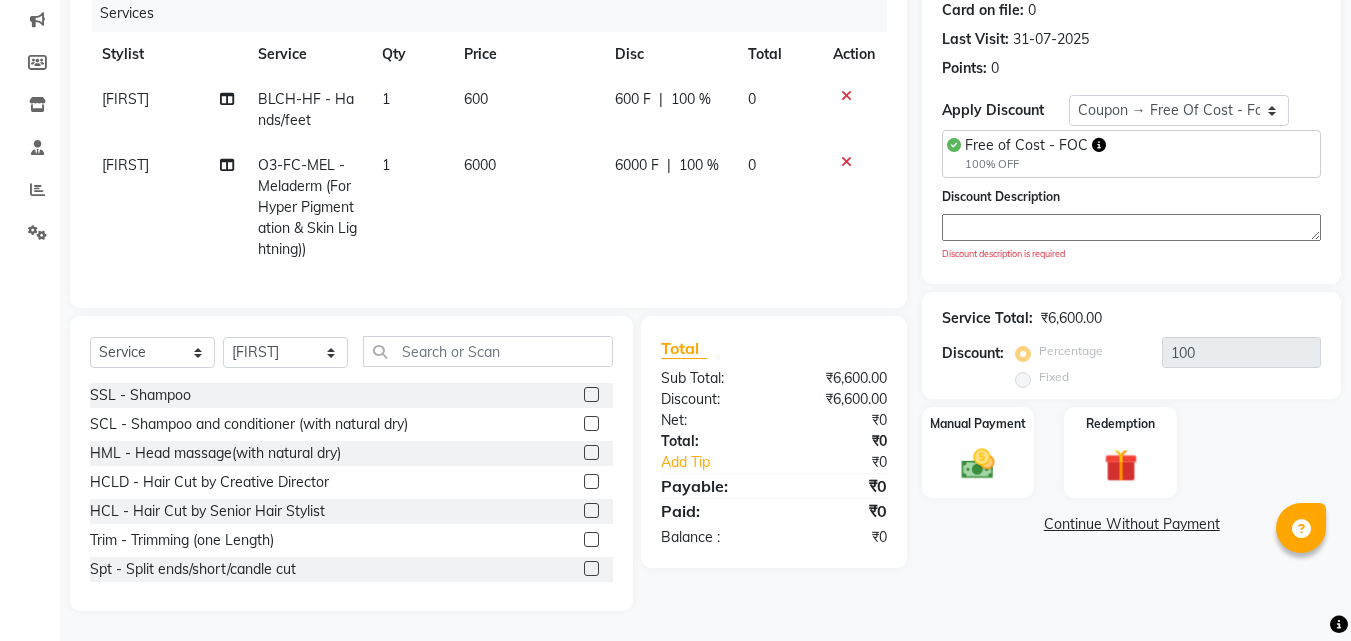 click 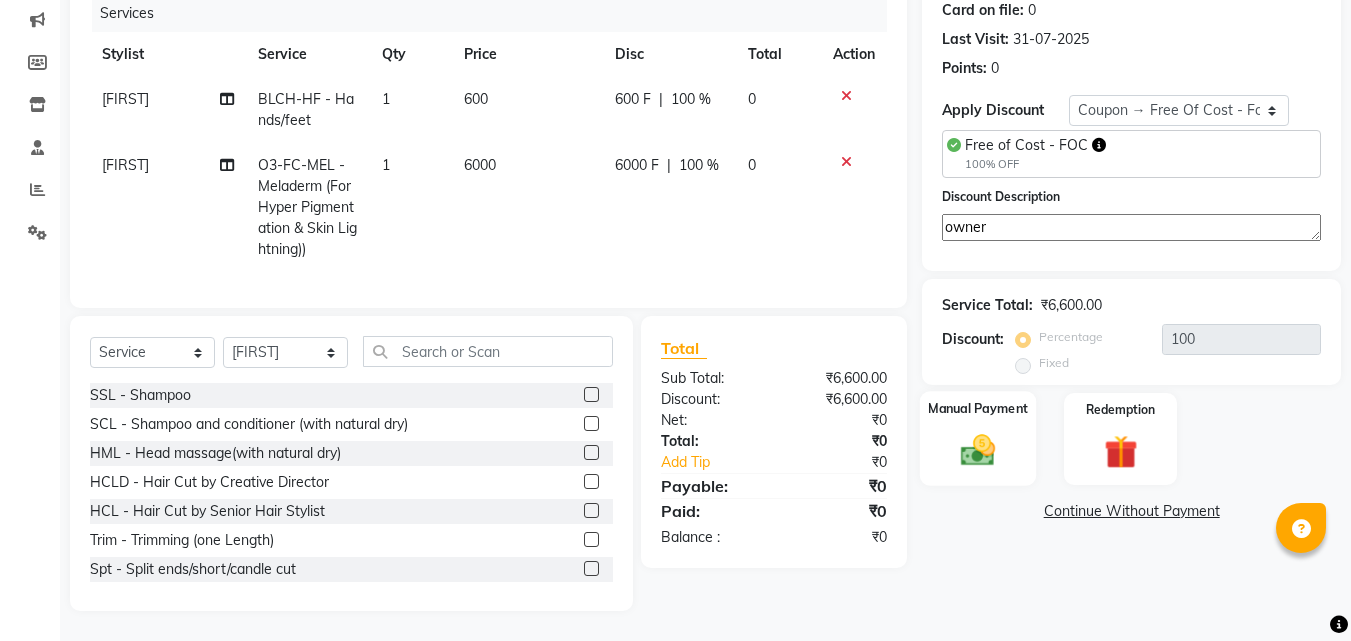 type on "owner" 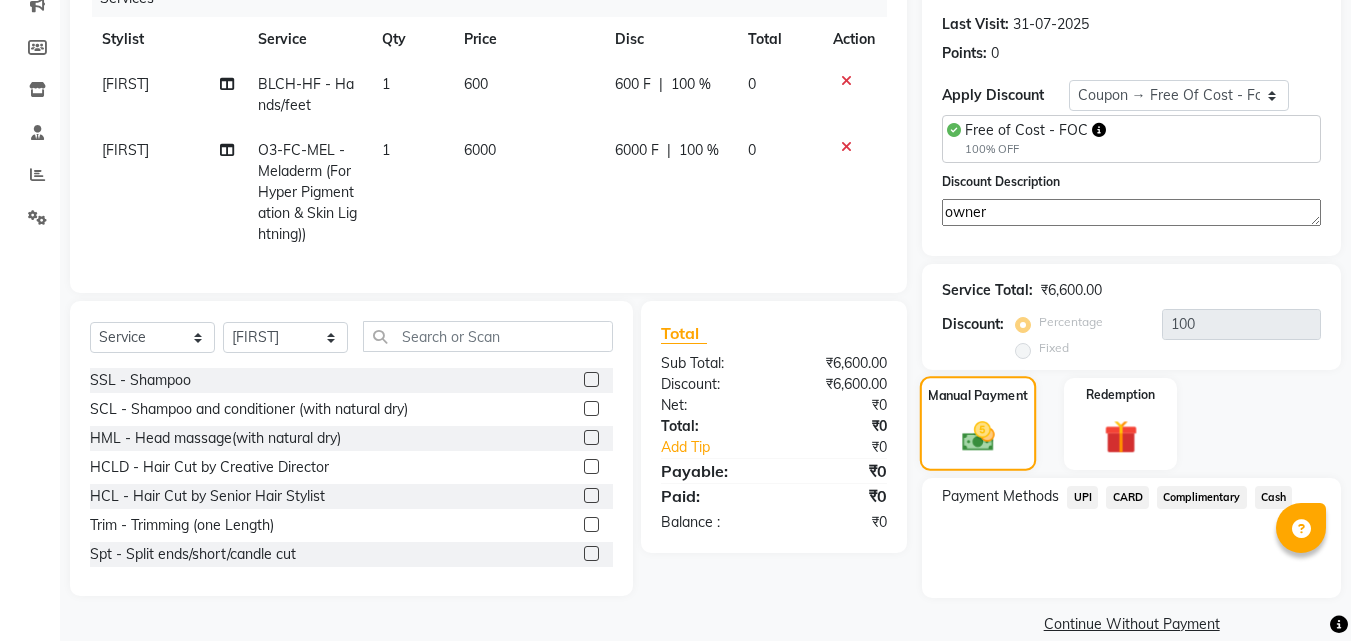 scroll, scrollTop: 296, scrollLeft: 0, axis: vertical 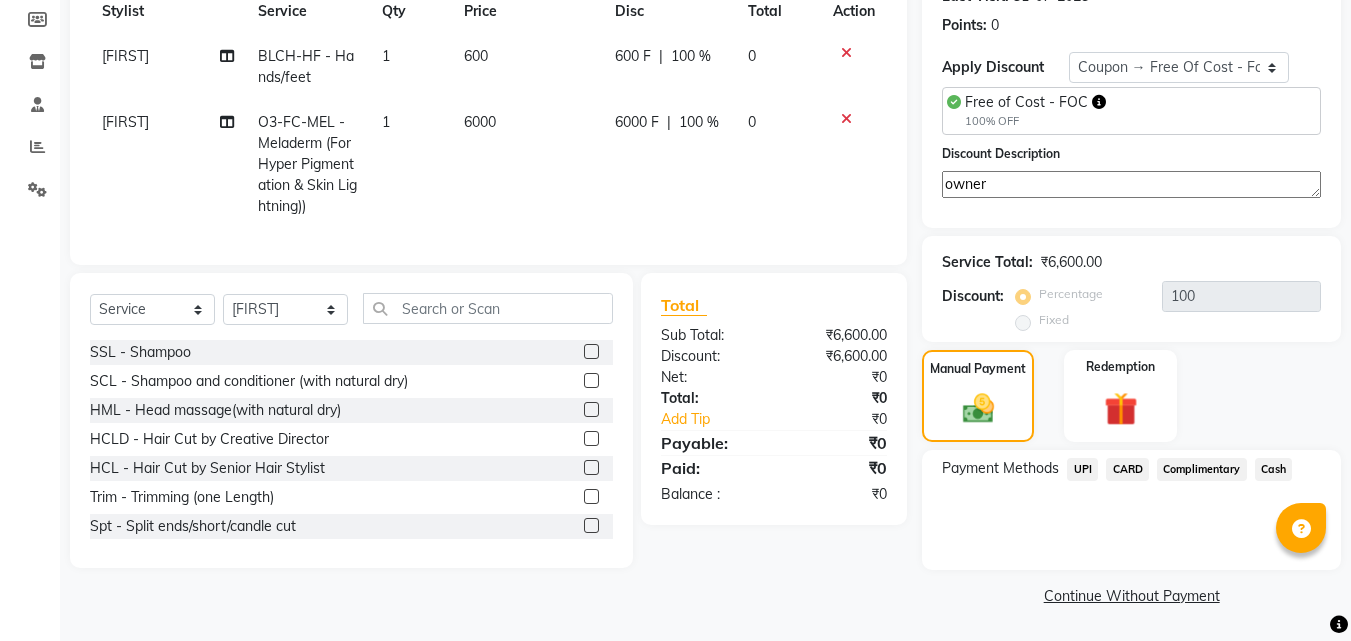 click on "Complimentary" 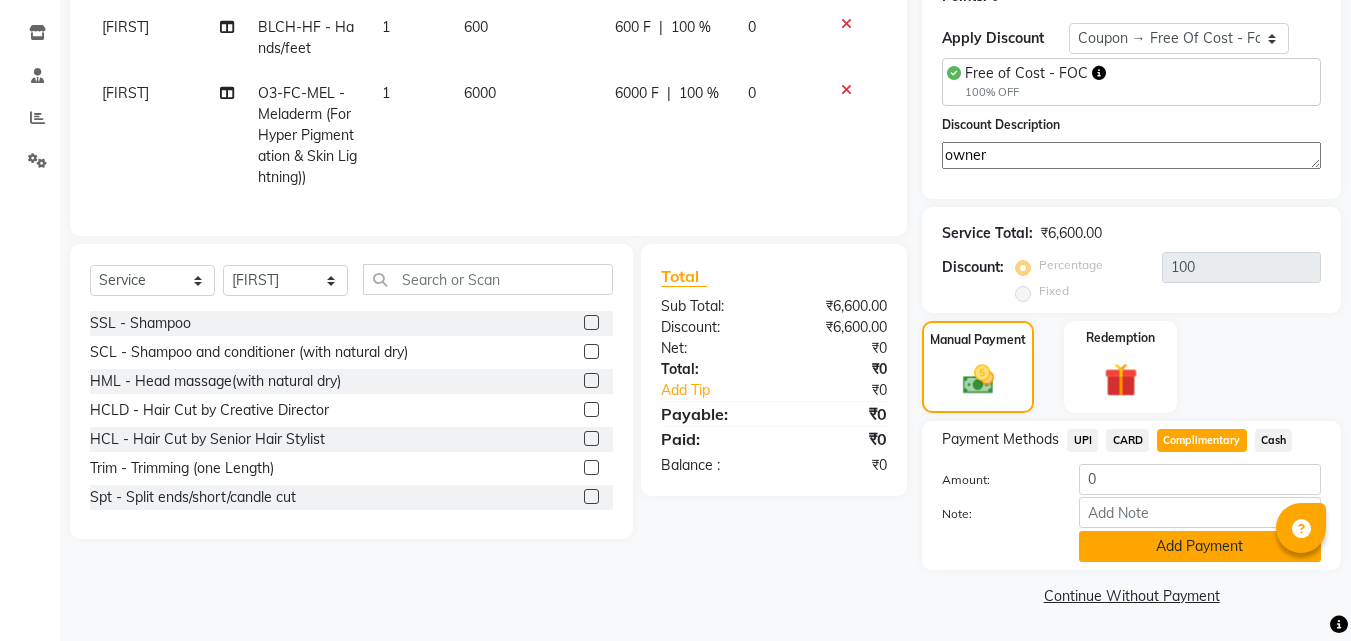 click on "Add Payment" 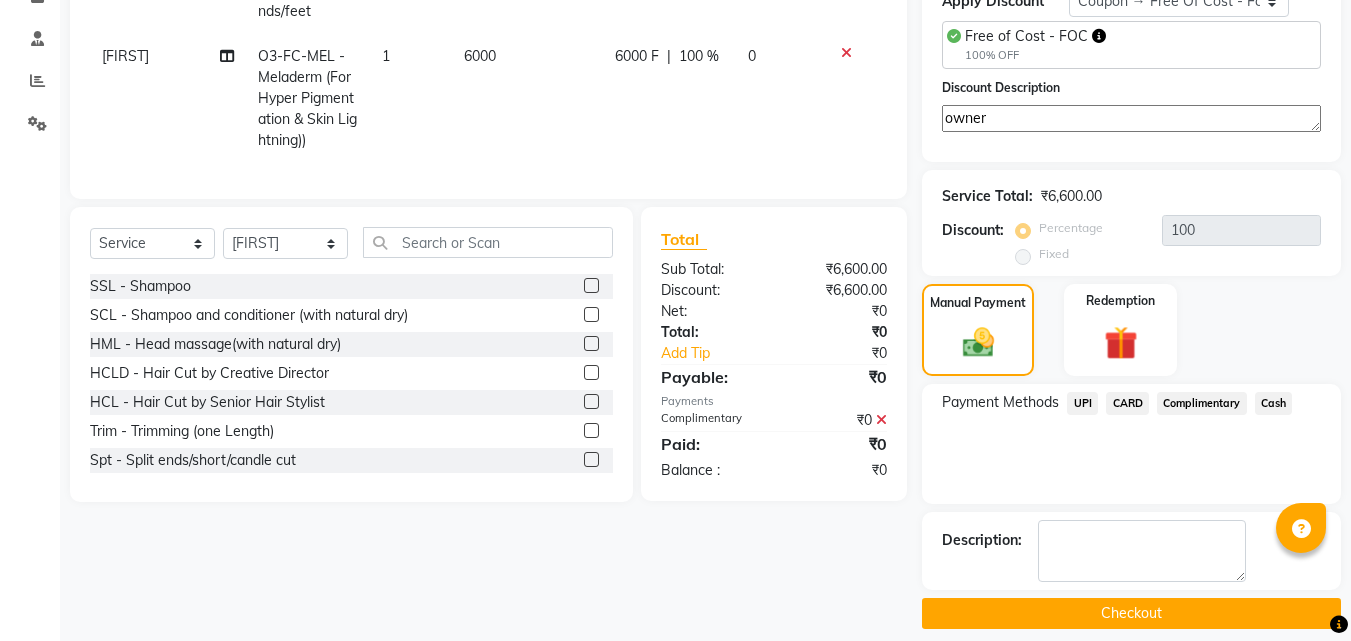 scroll, scrollTop: 380, scrollLeft: 0, axis: vertical 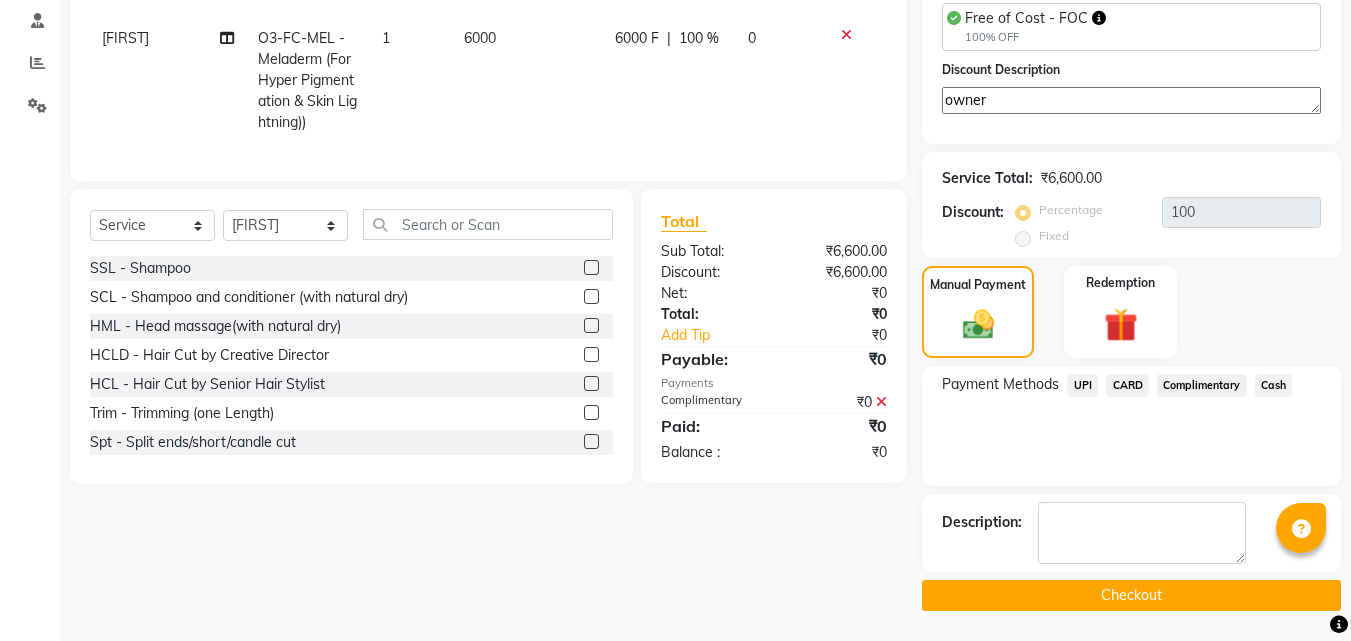 click on "Checkout" 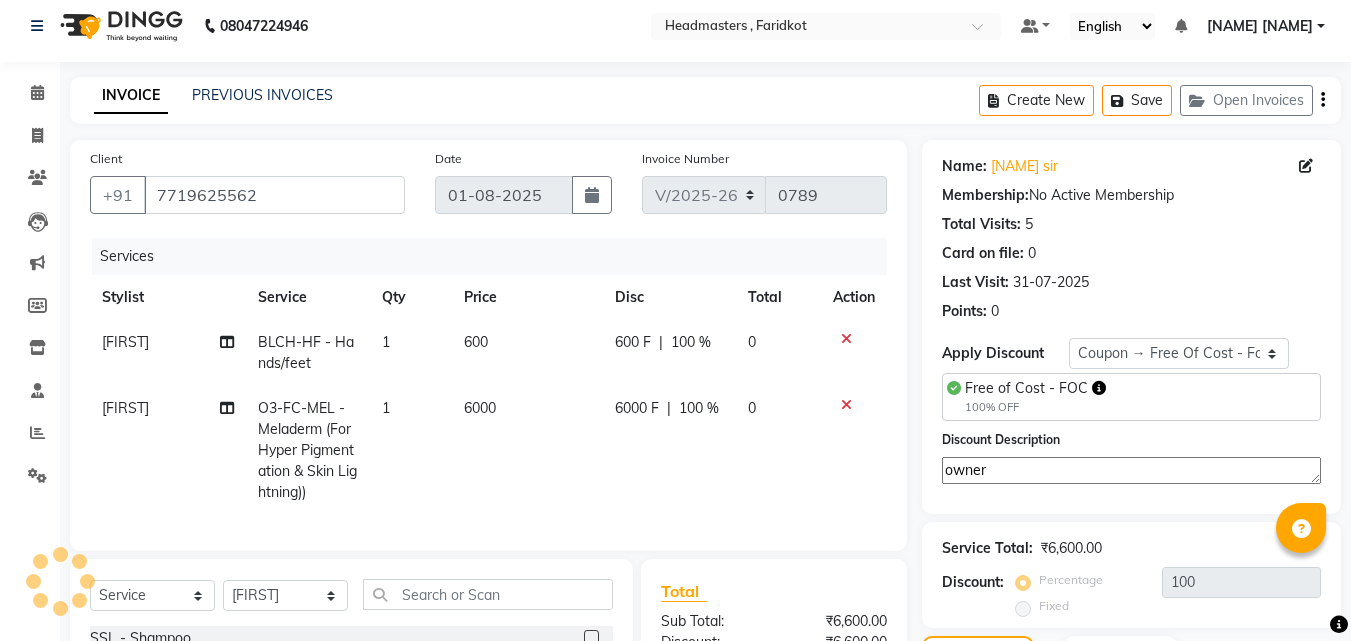 scroll, scrollTop: 0, scrollLeft: 0, axis: both 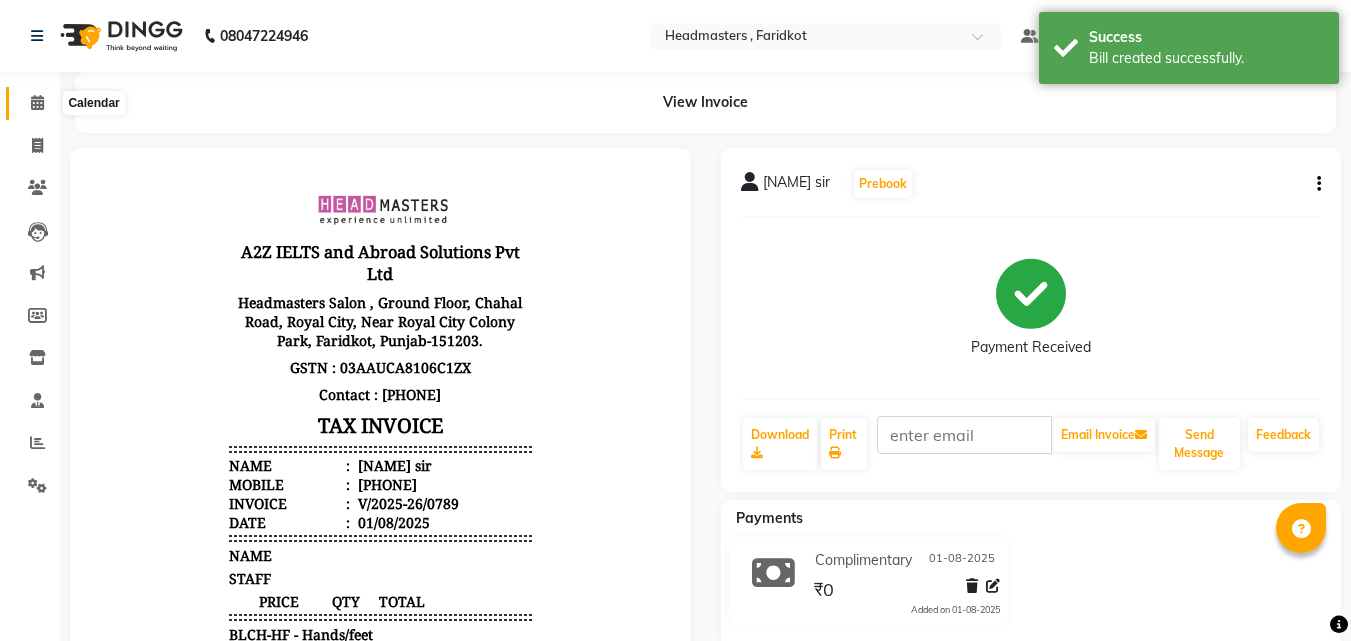 click 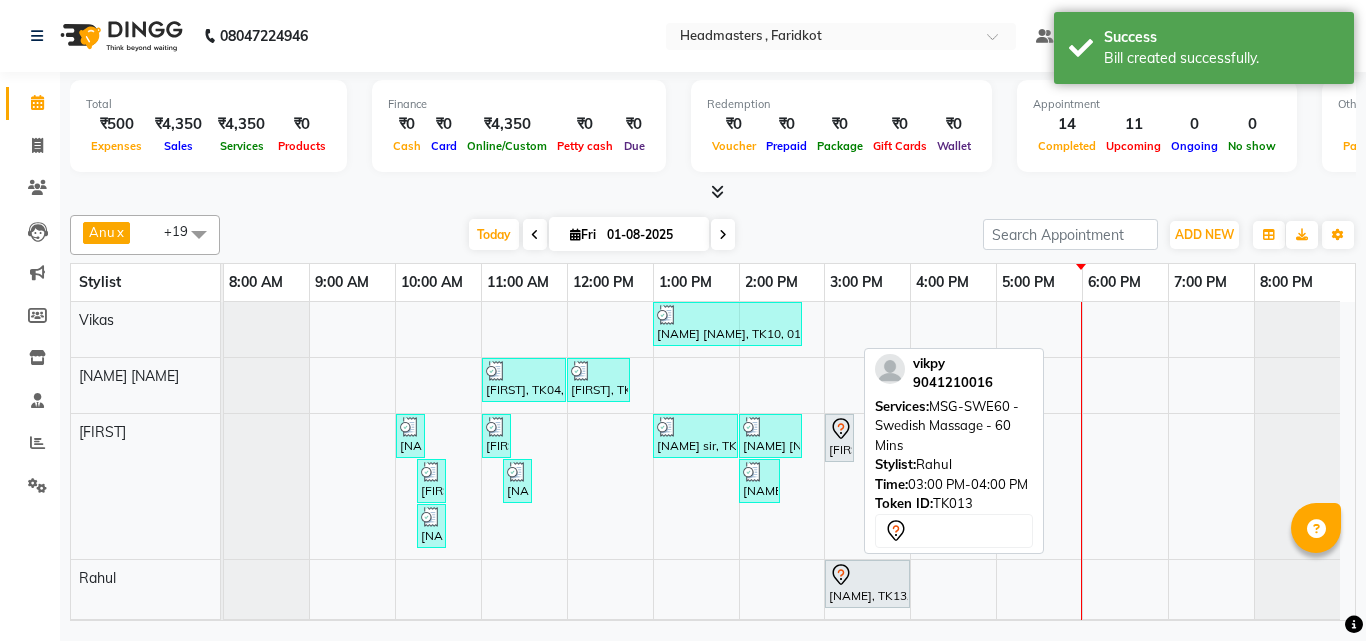 scroll, scrollTop: 224, scrollLeft: 0, axis: vertical 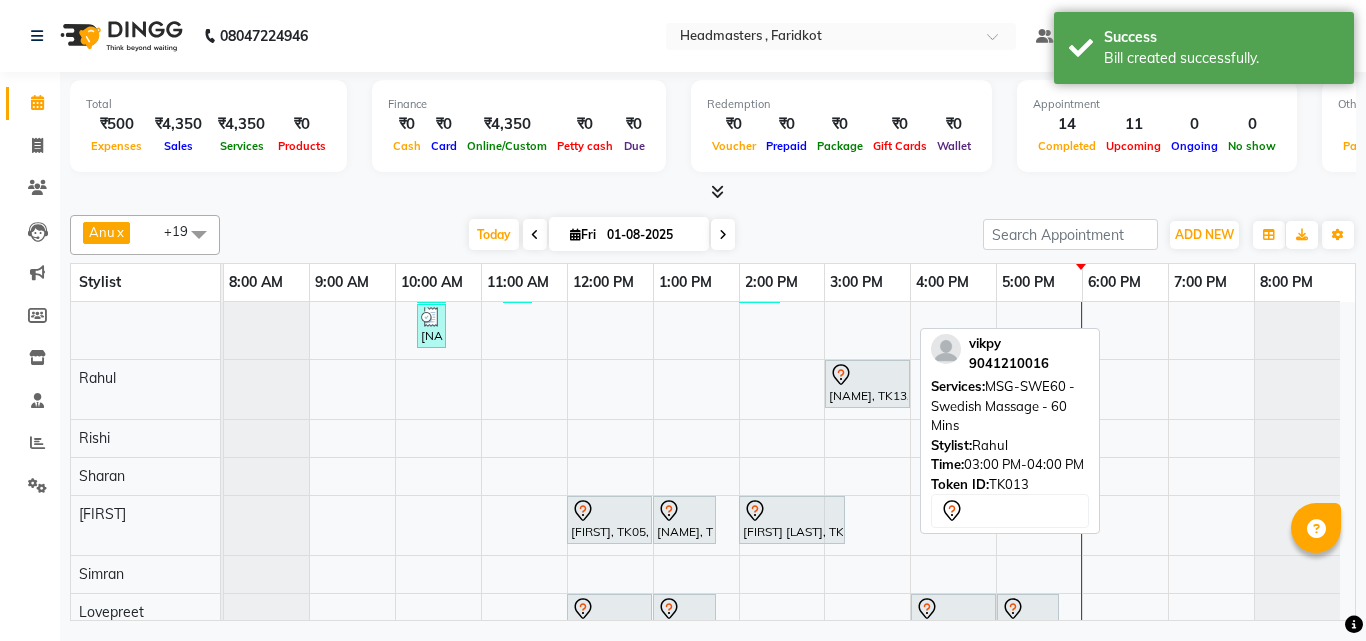 click at bounding box center (867, 375) 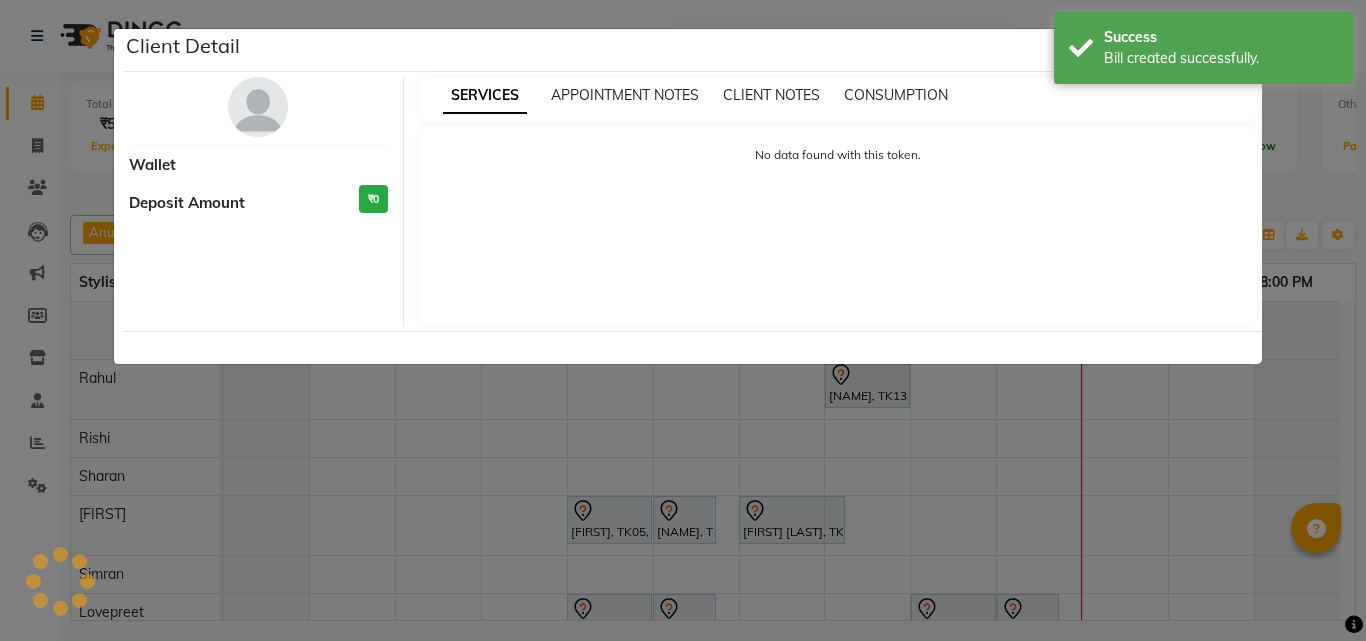 select on "7" 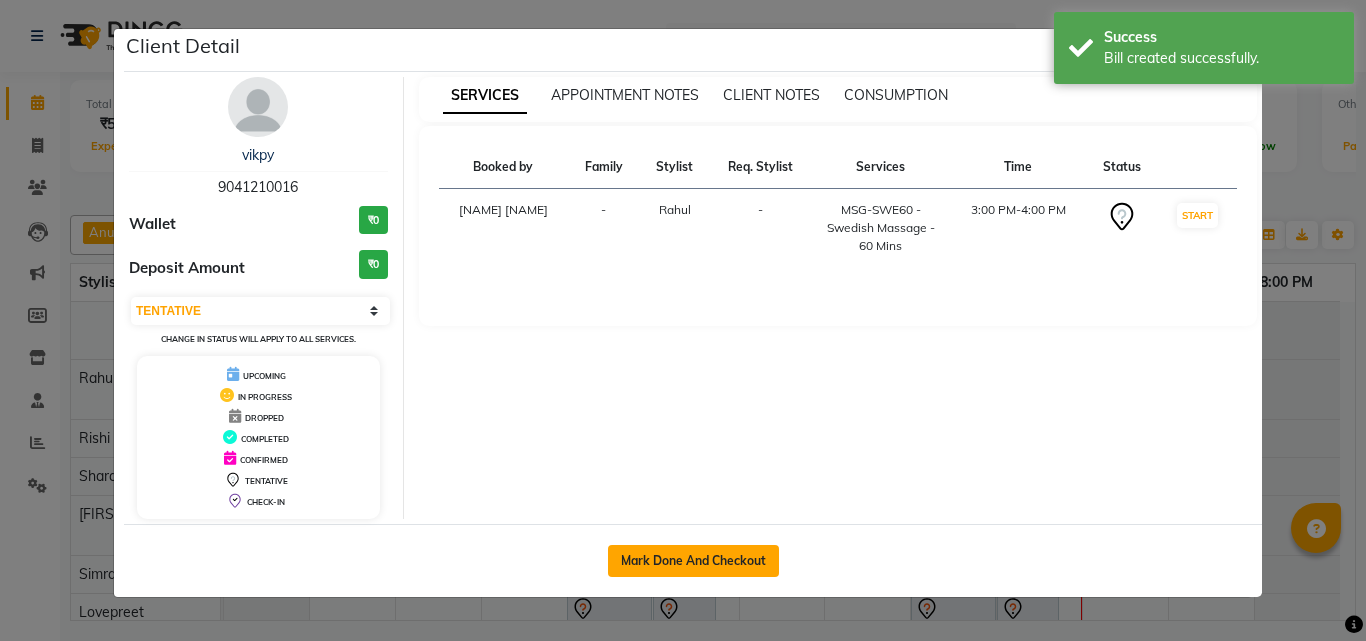 click on "Mark Done And Checkout" 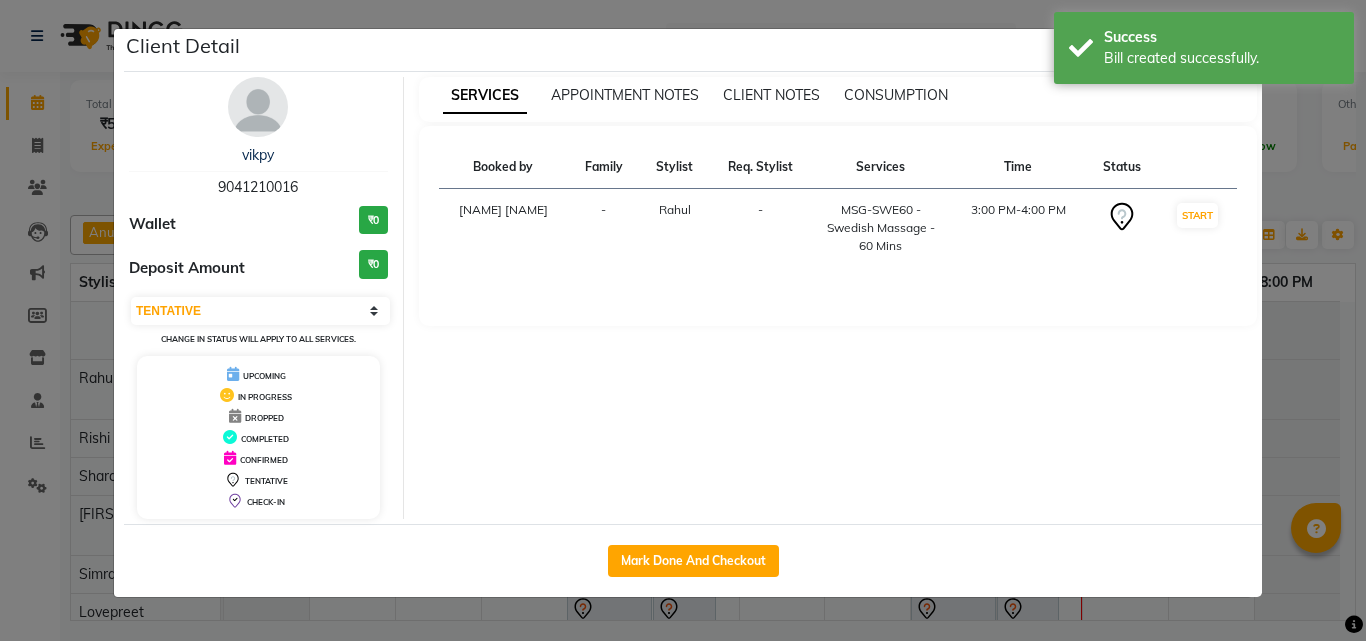 select on "service" 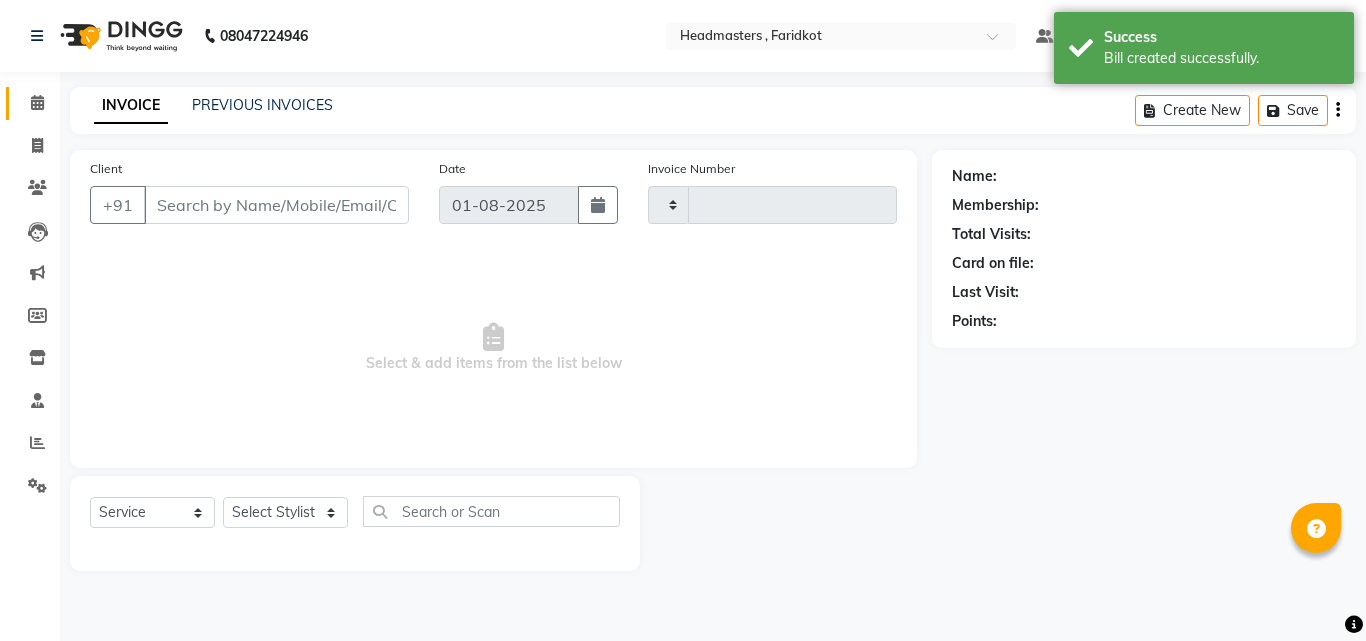 type on "0790" 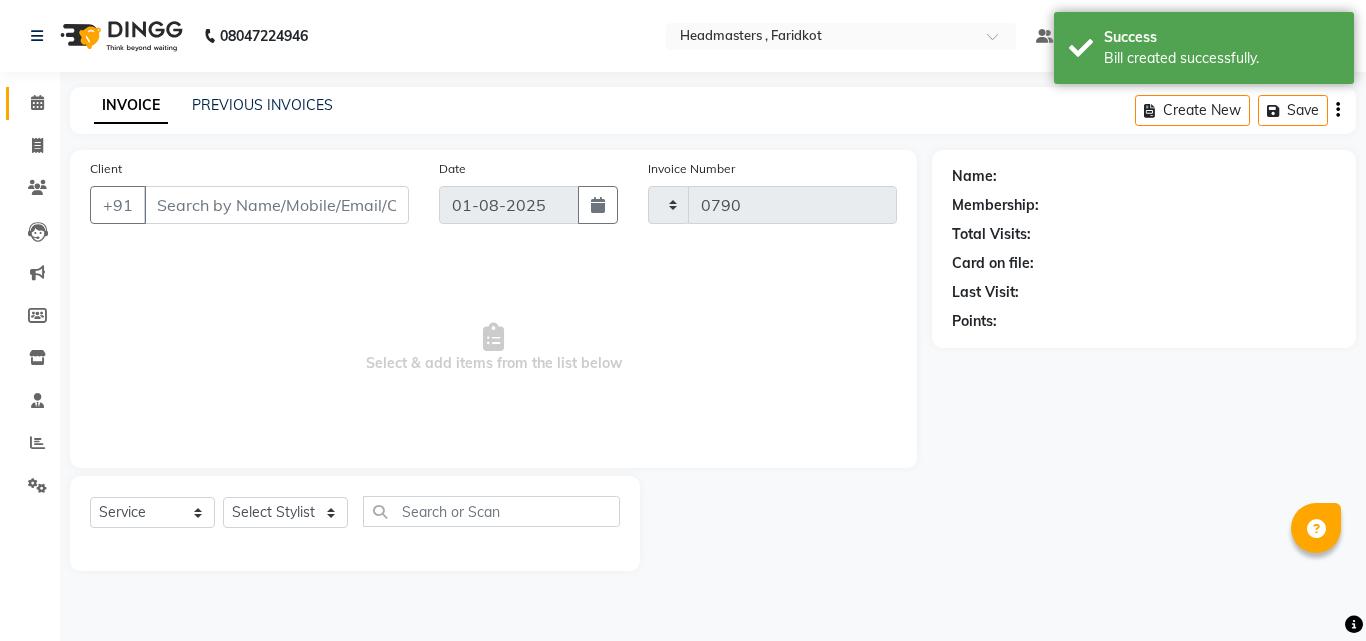 select on "7919" 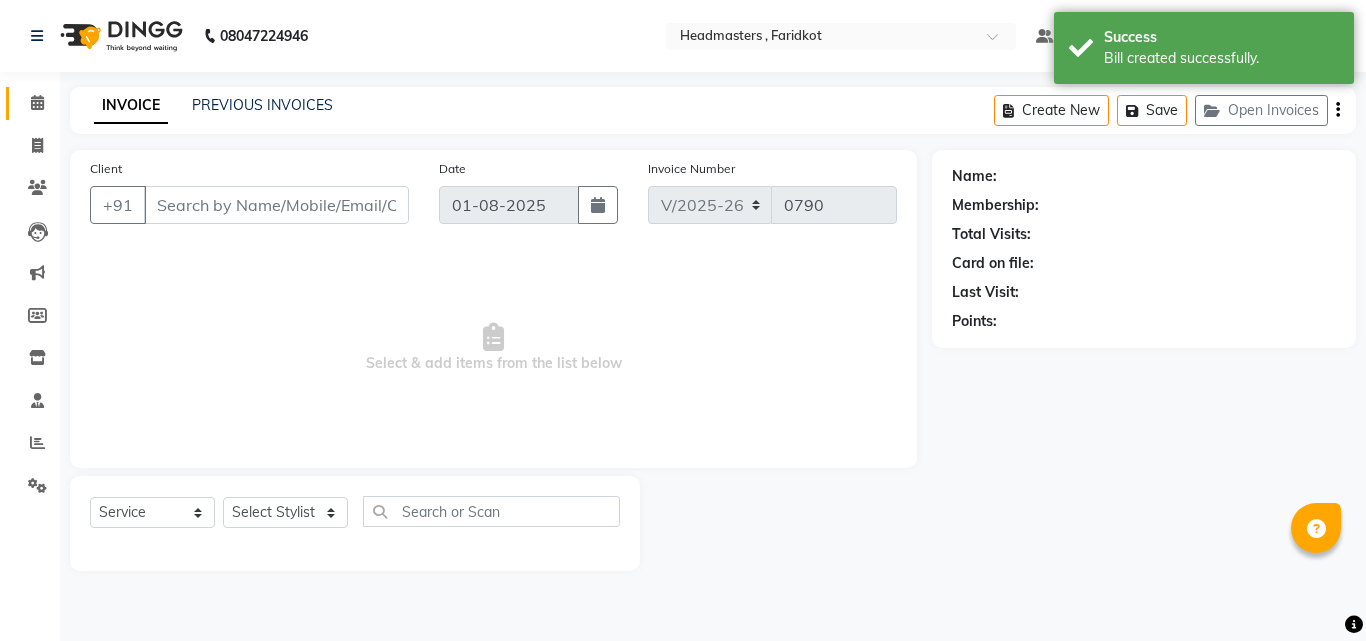 type on "9041210016" 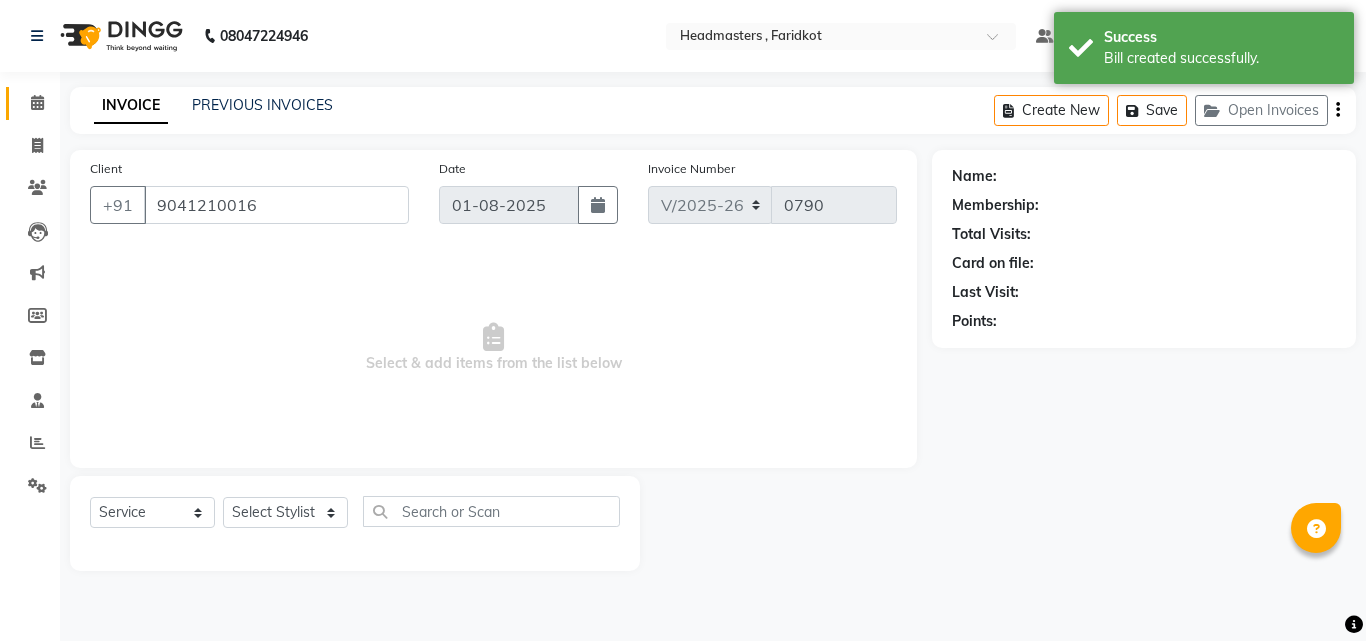 select on "71455" 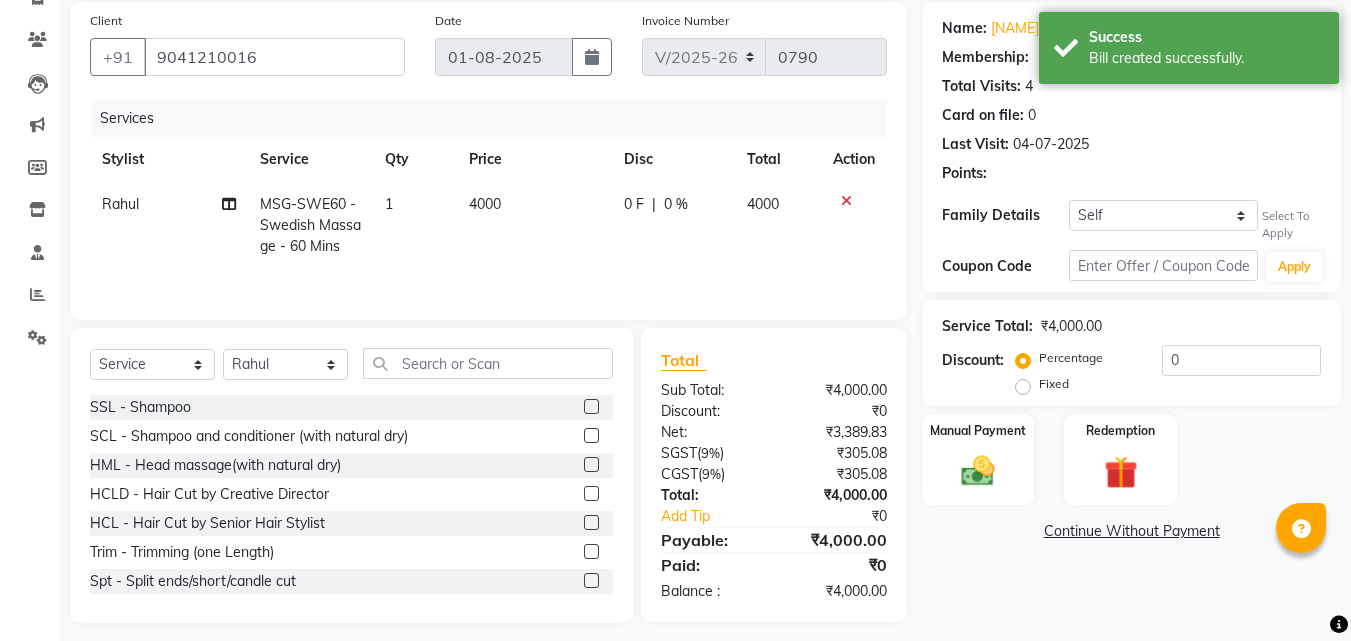 scroll, scrollTop: 160, scrollLeft: 0, axis: vertical 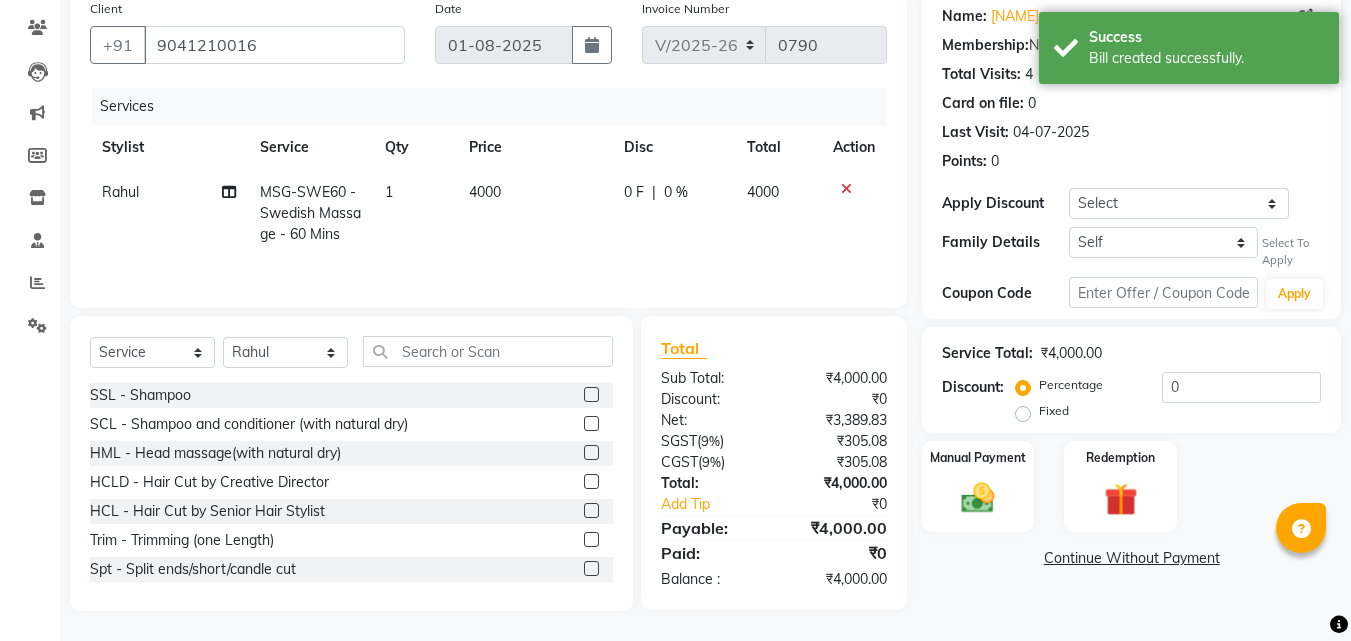 click on "0 F" 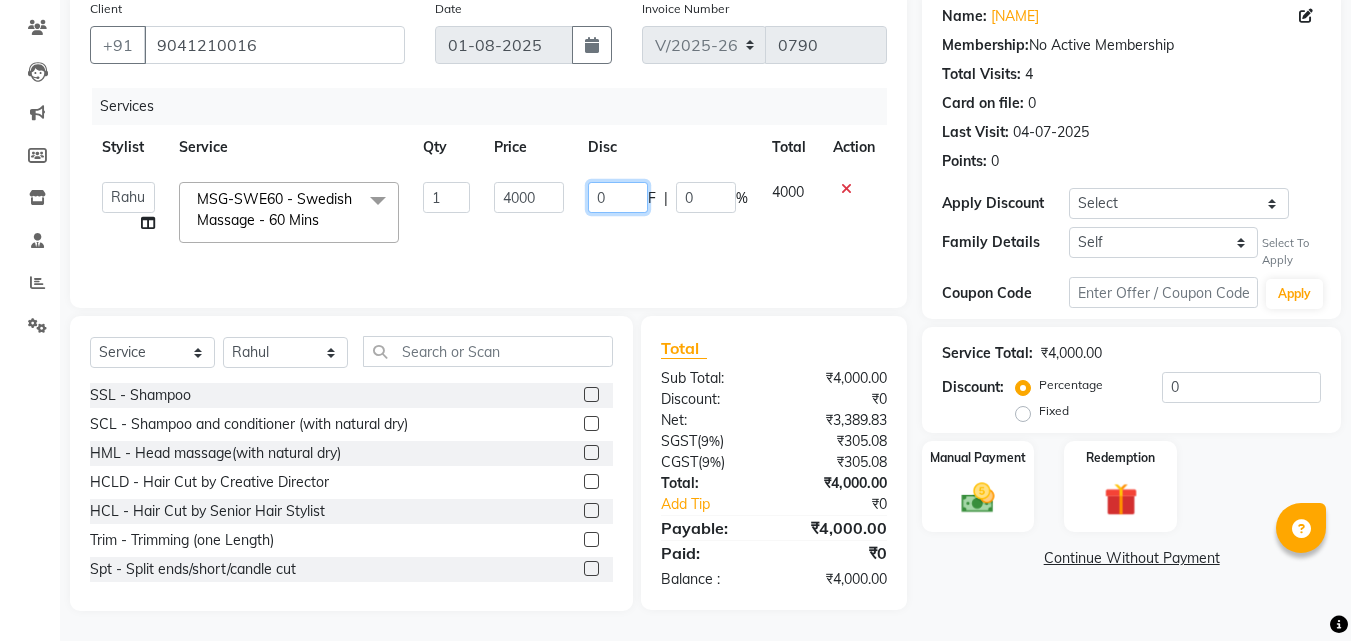 click on "0" 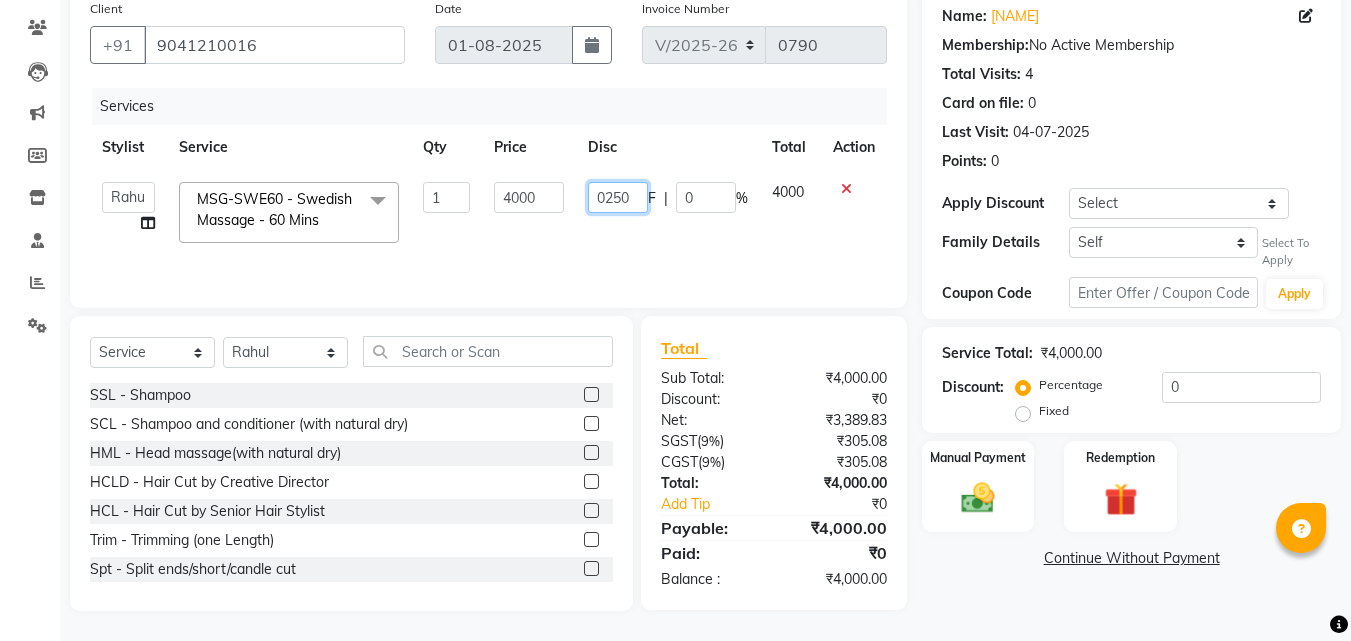 type on "02500" 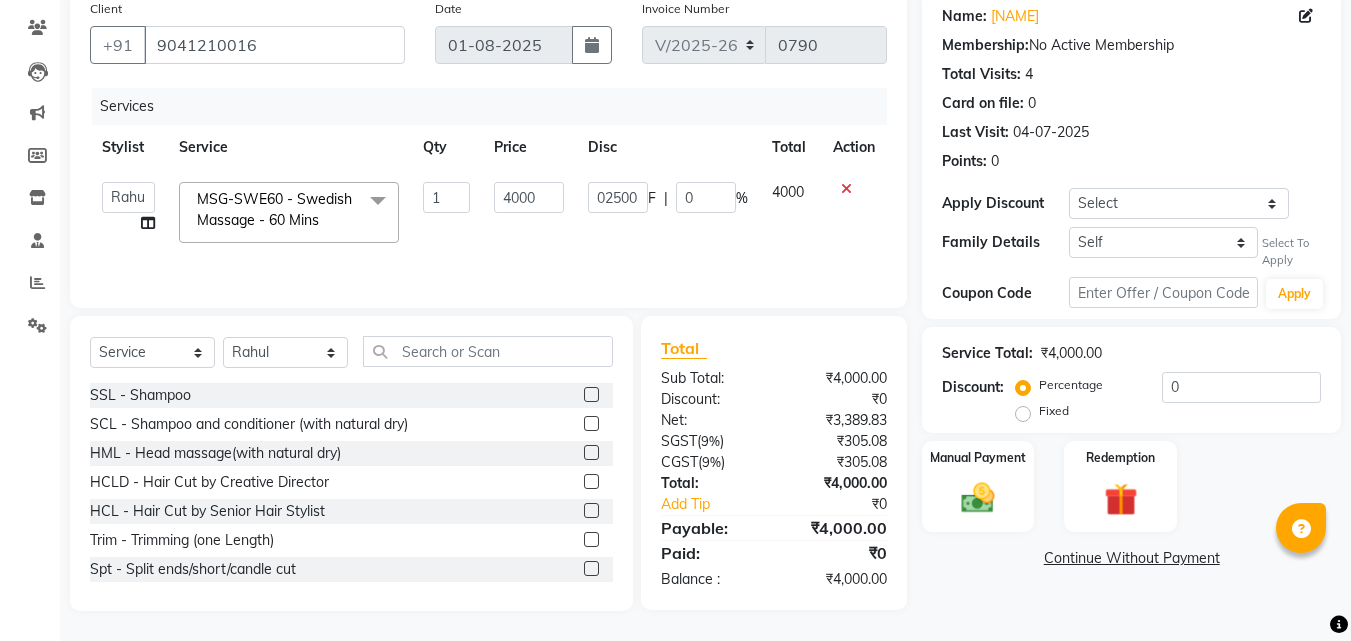 click on "Name: [NAME] Membership: No Active Membership Total Visits: 4 Card on file: 0 Last Visit: 04-07-2025 Points: 0 Apply Discount Select Coupon → Wrong Job Card Coupon → Complimentary Coupon → Correction Coupon → First Wash Coupon → Free Of Cost - Foc Coupon → Staff Service Coupon → Service Not Done Coupon → Double Job Card Coupon → Pending Payment Family Details Self [NAME] Select To Apply Coupon Code Apply Service Total: ₹4,000.00 Discount: Percentage Fixed 0 Manual Payment Redemption Continue Without Payment" 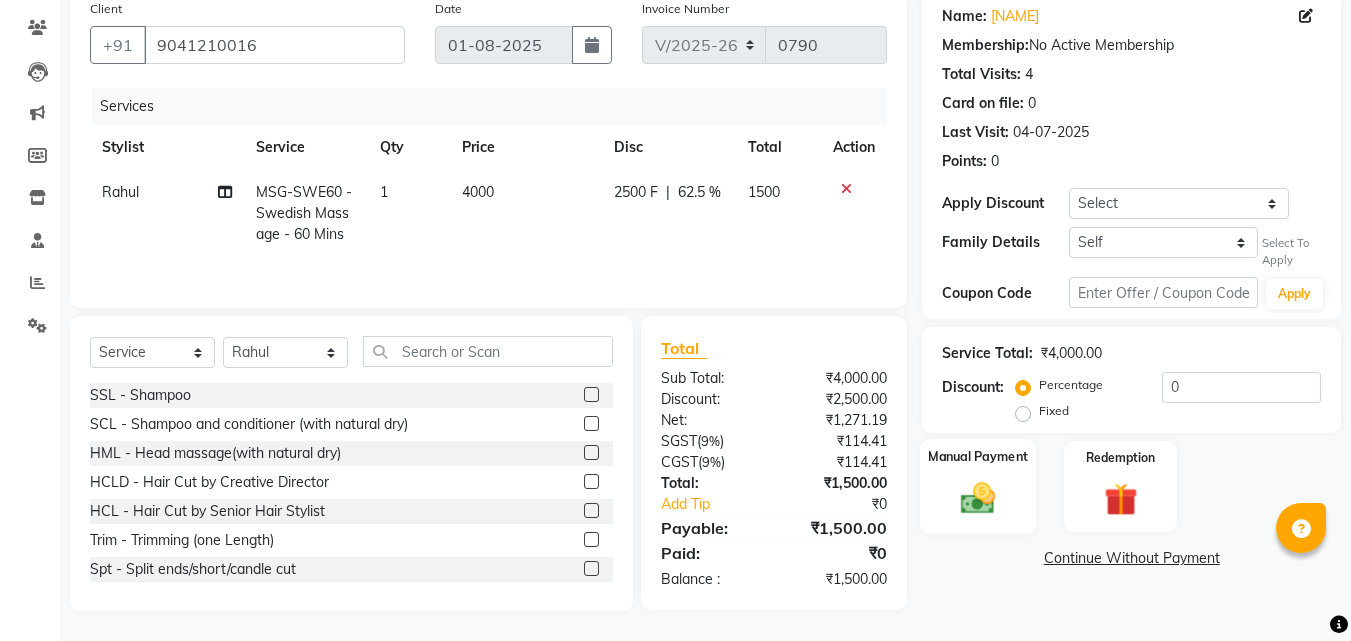 click 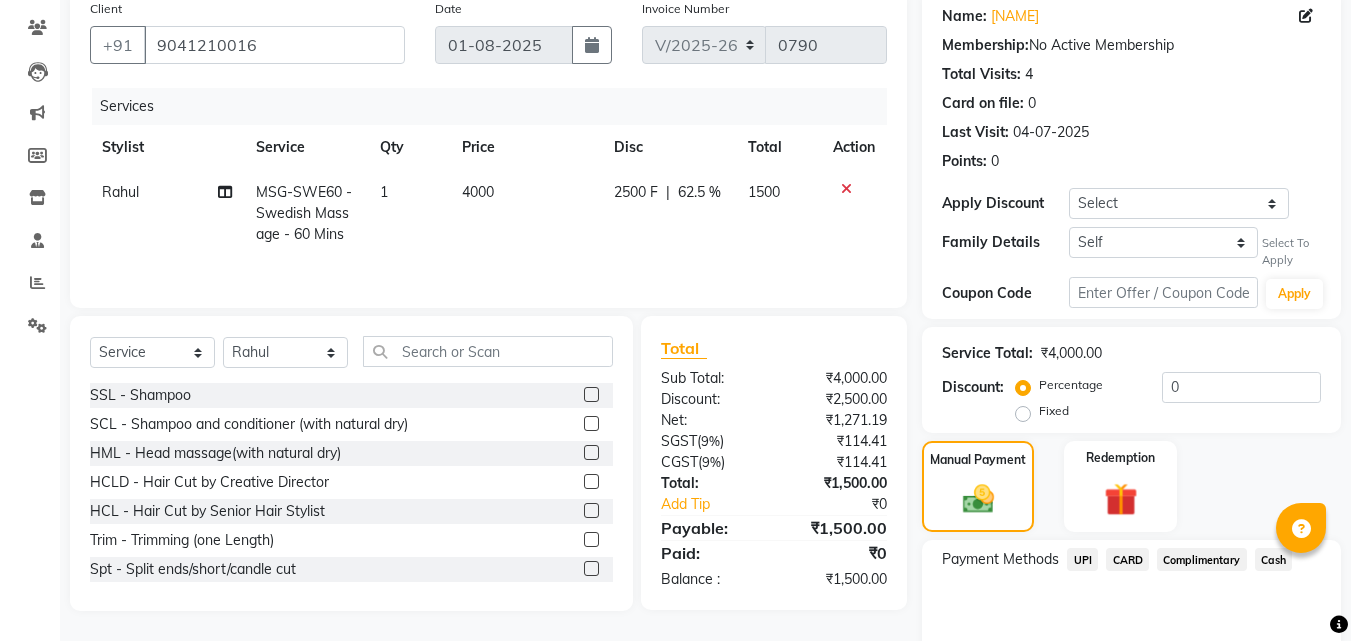 scroll, scrollTop: 250, scrollLeft: 0, axis: vertical 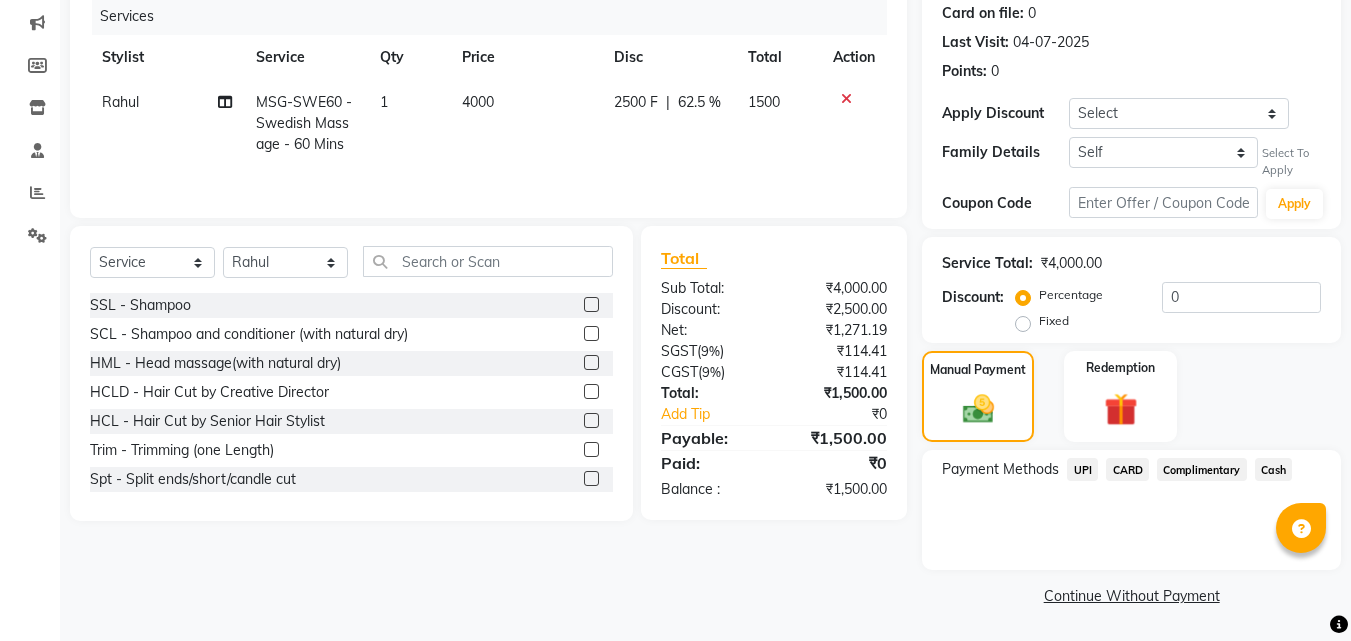 click on "UPI" 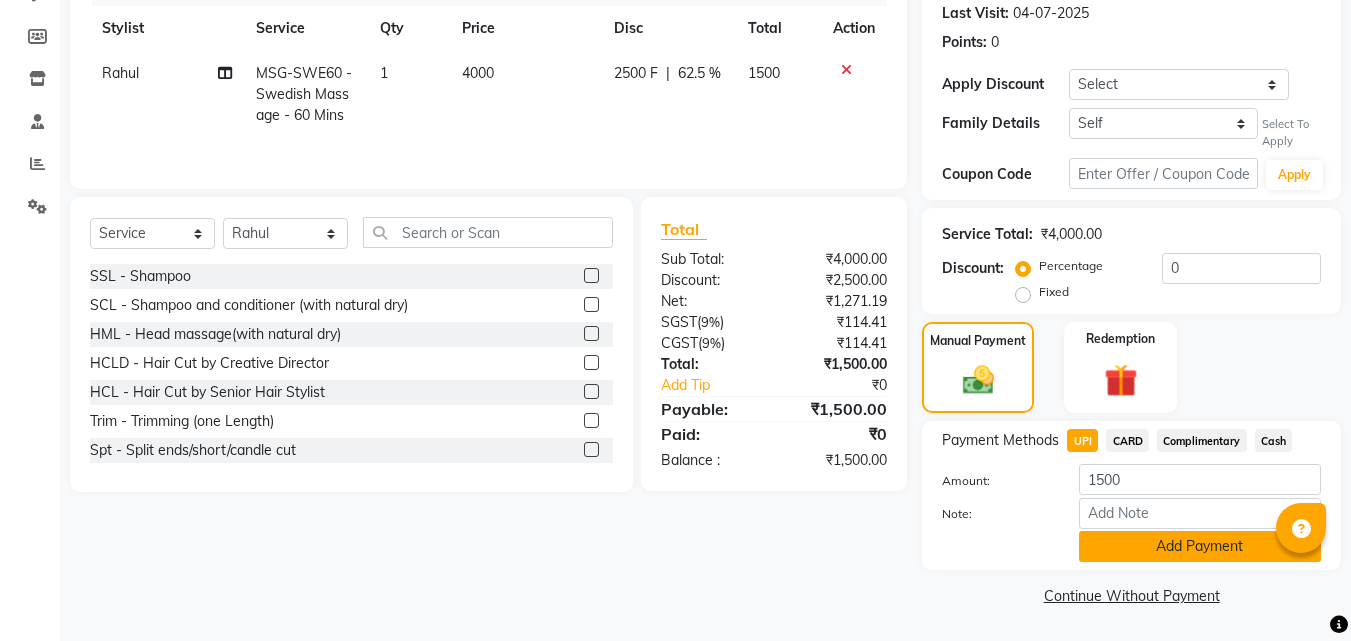 click on "Add Payment" 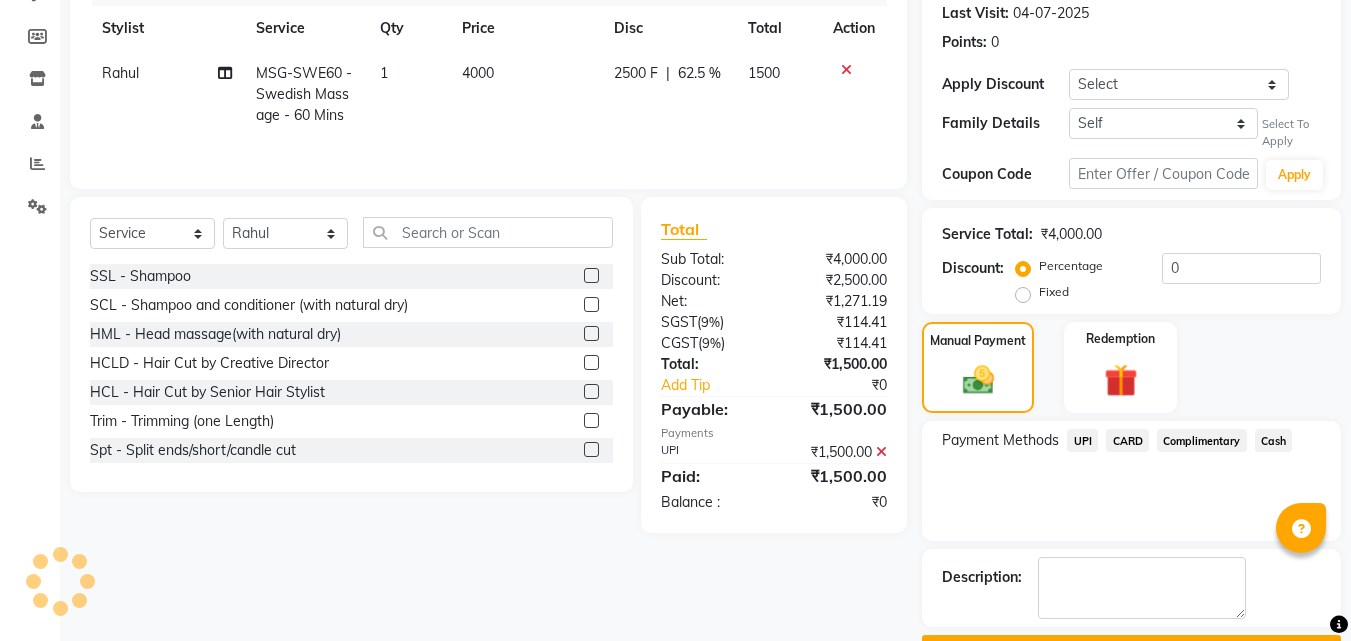 scroll, scrollTop: 334, scrollLeft: 0, axis: vertical 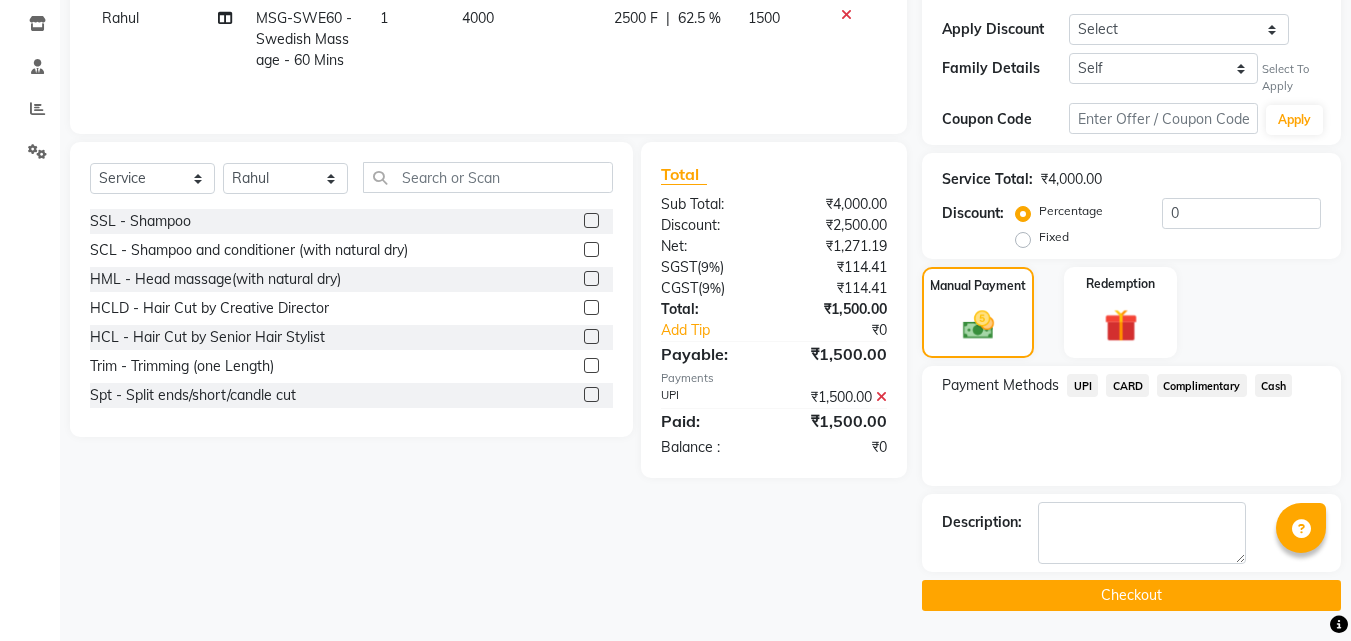 click on "Checkout" 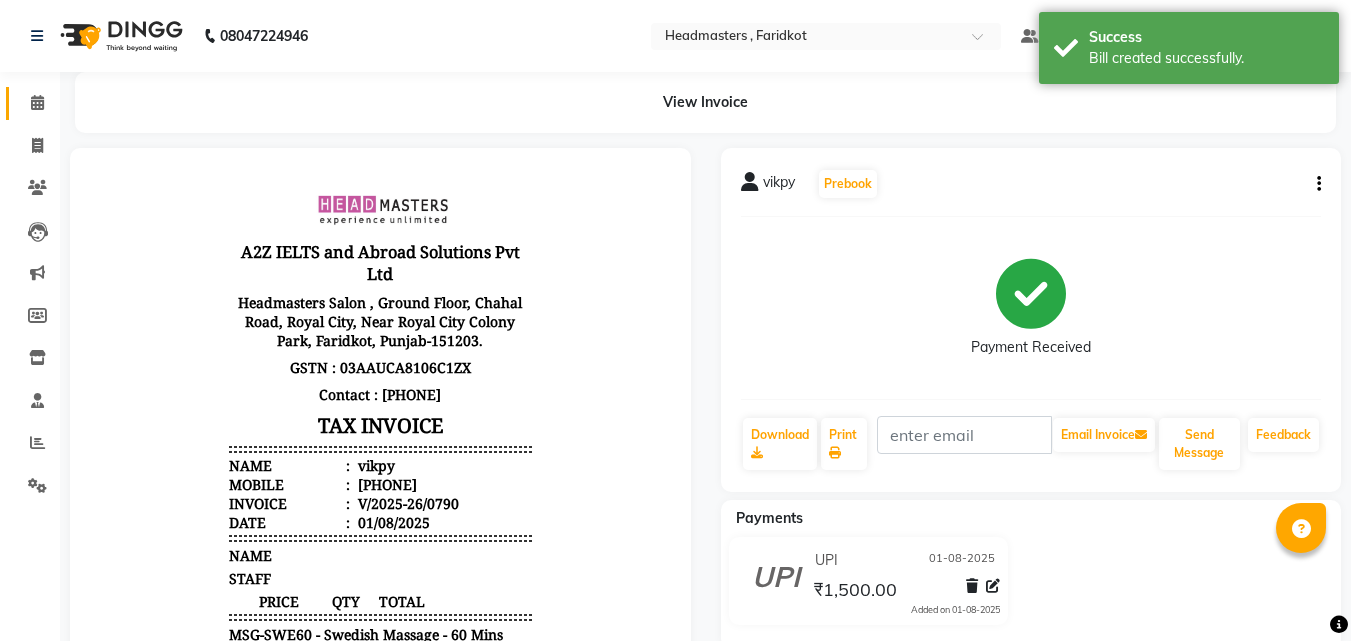 scroll, scrollTop: 0, scrollLeft: 0, axis: both 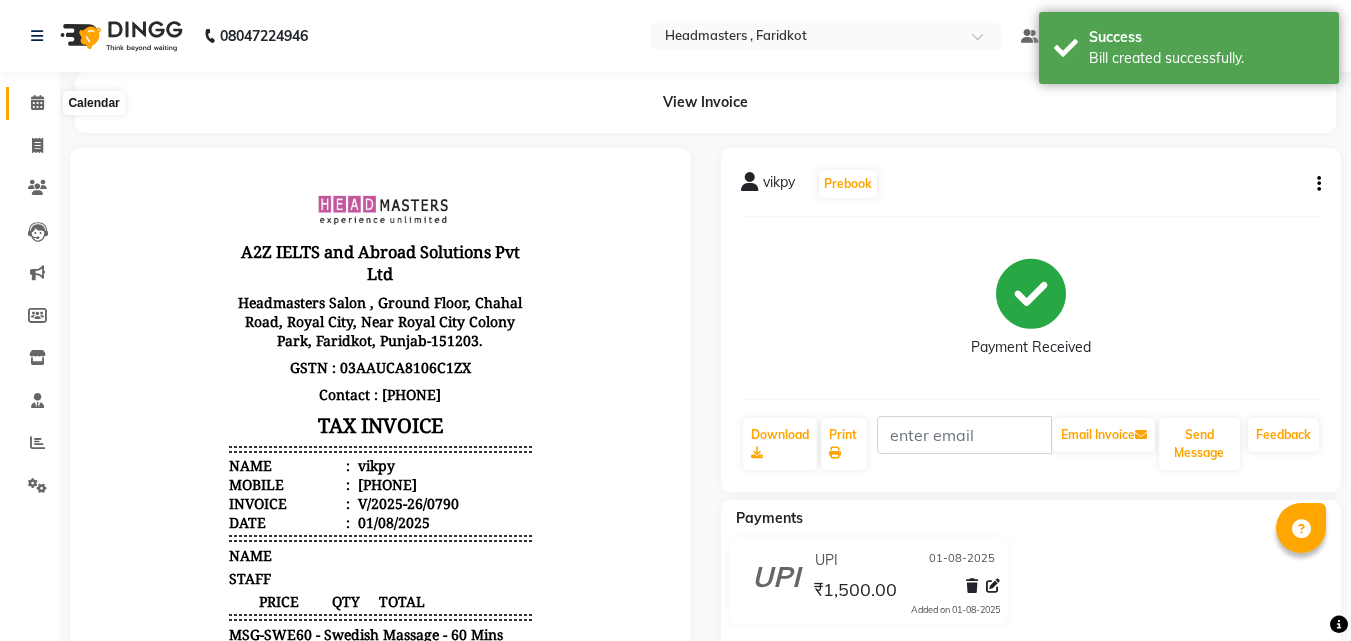 click 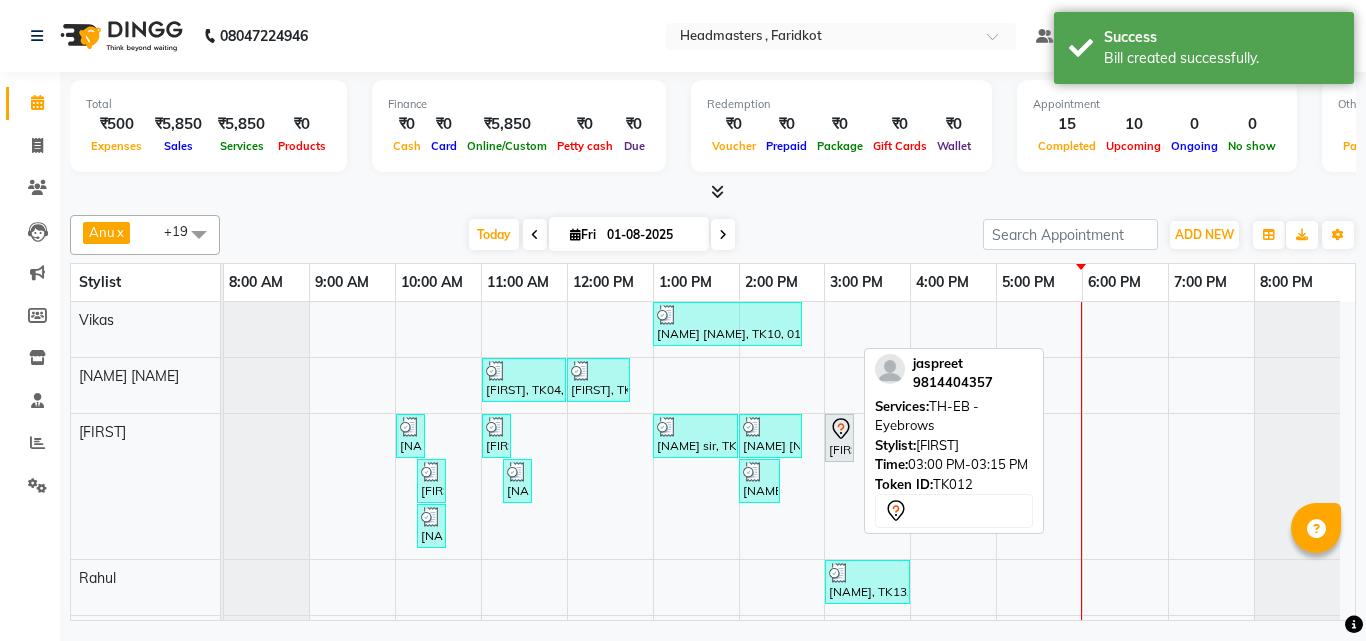click 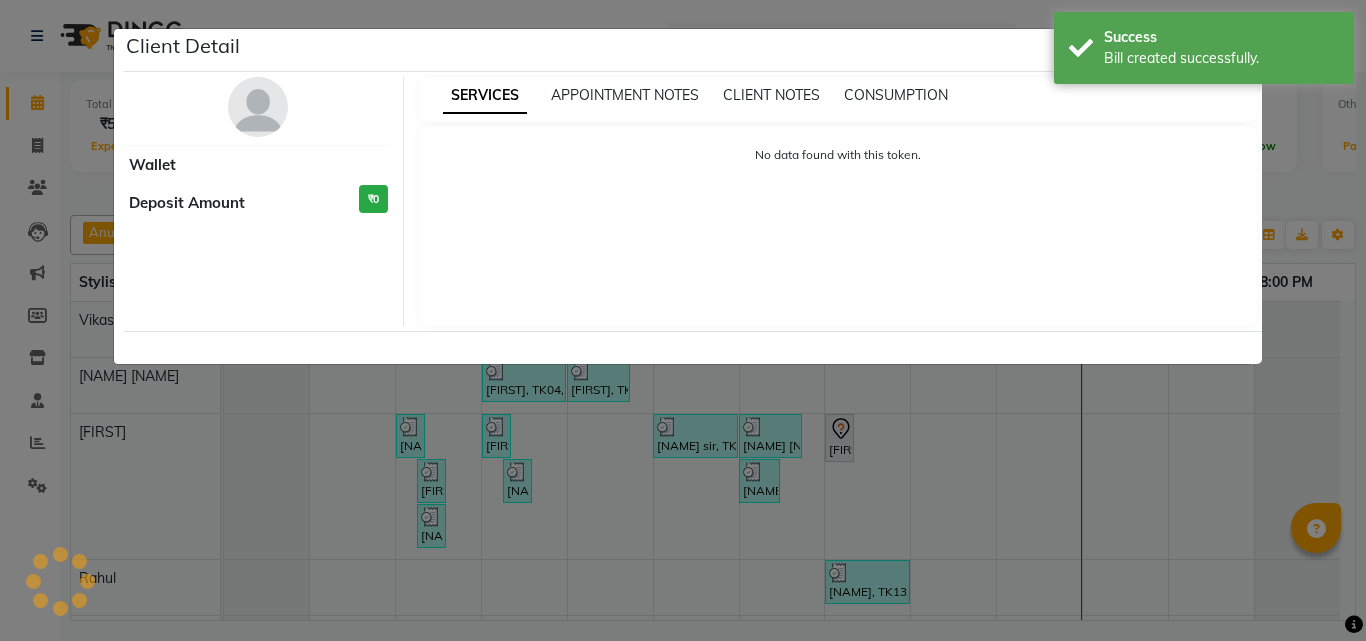 select on "7" 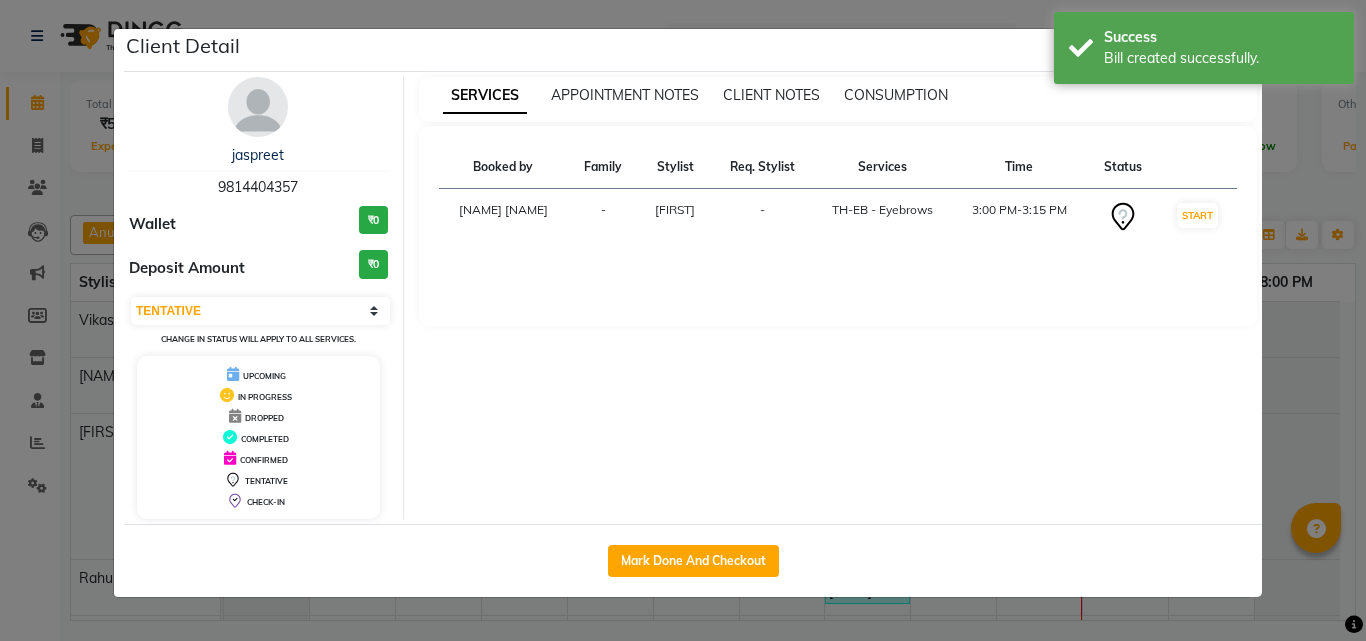 click on "Mark Done And Checkout" 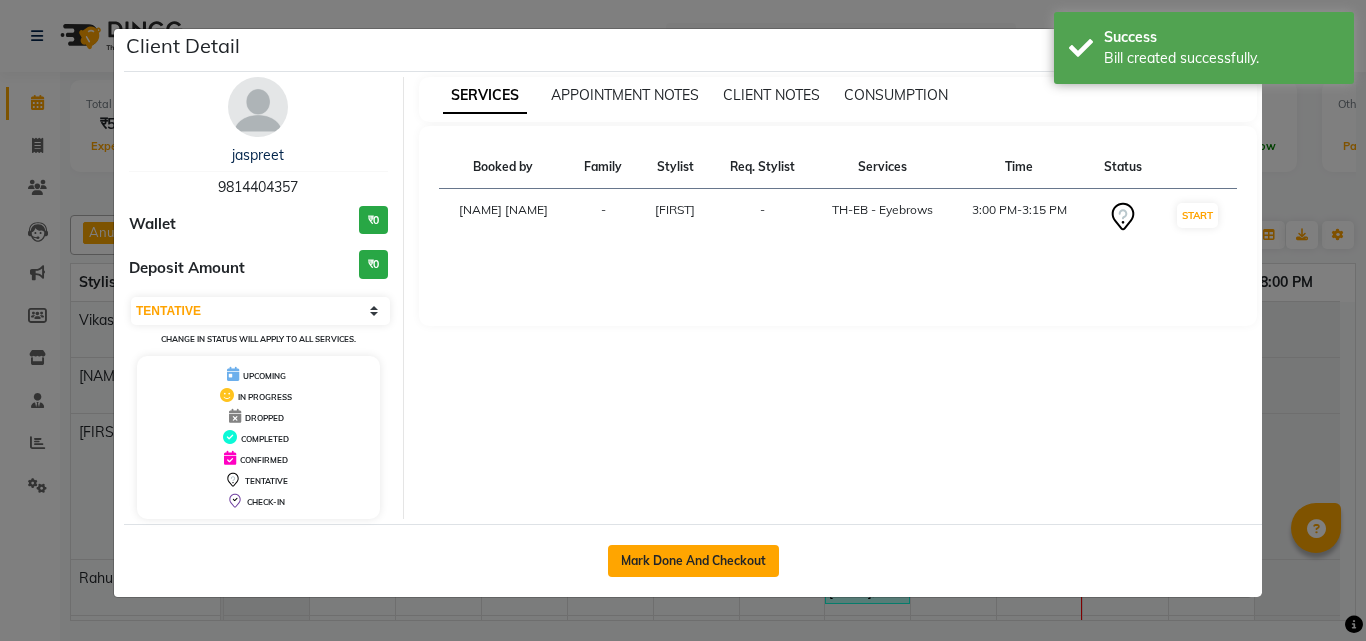 click on "Mark Done And Checkout" 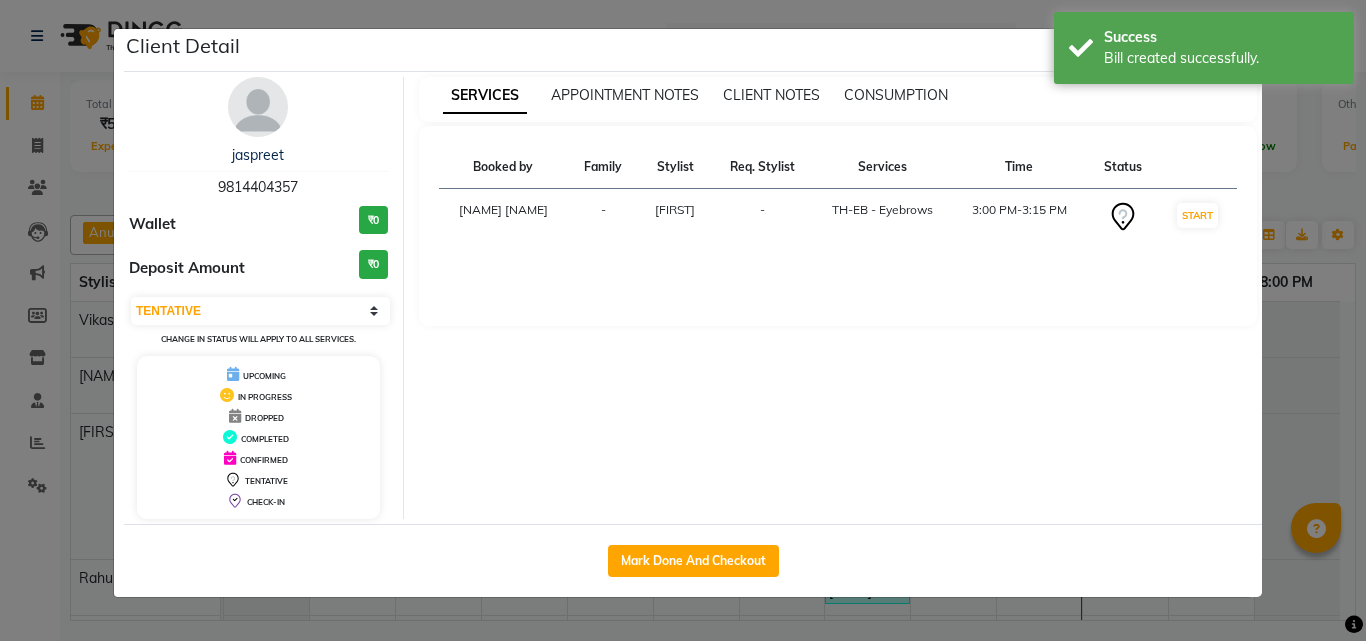 select on "7919" 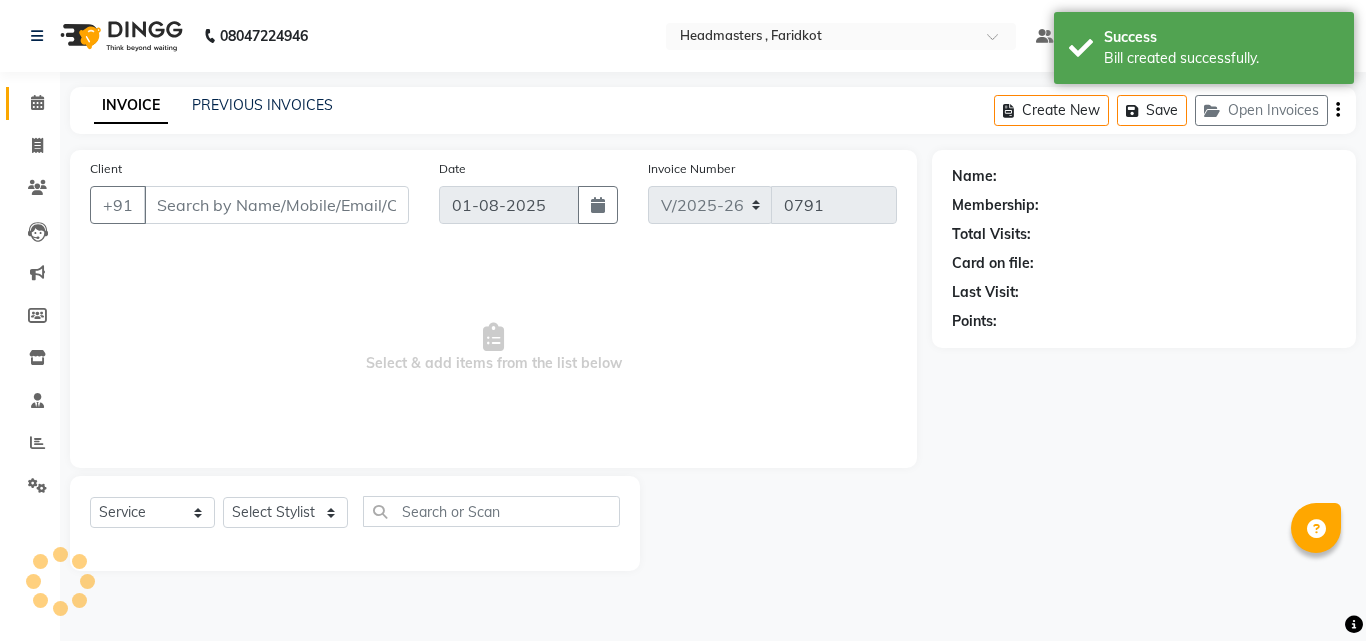type on "9814404357" 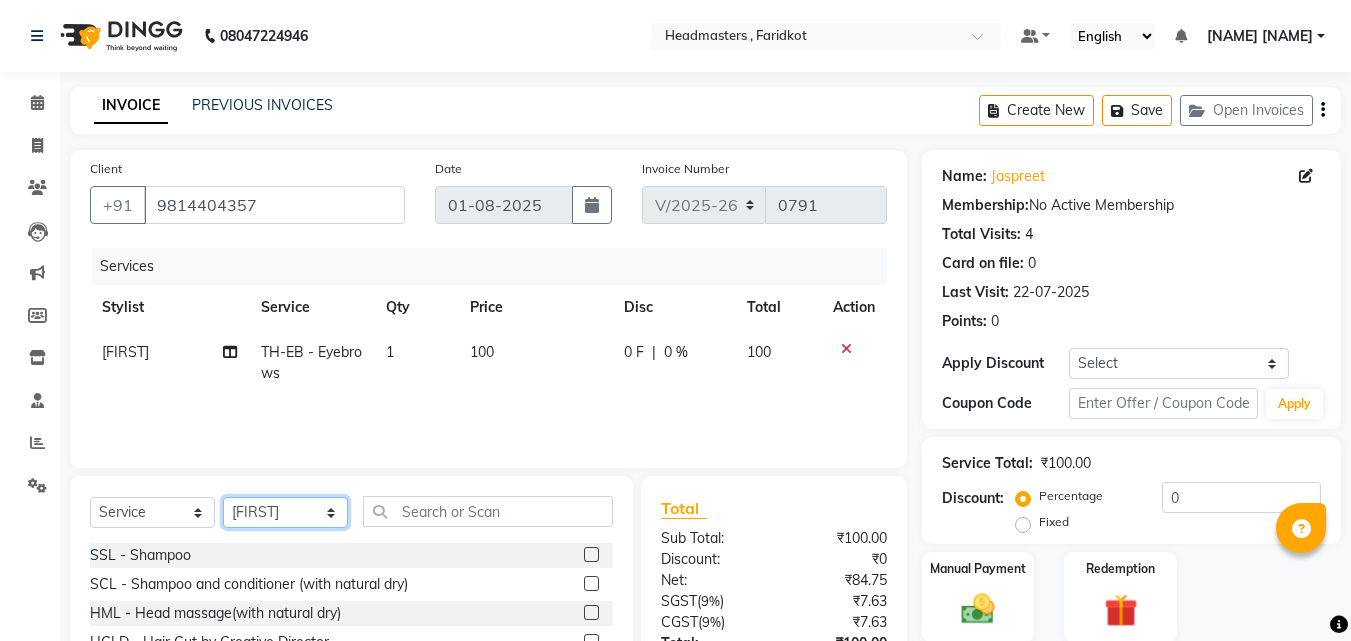 click on "Select Stylist Anu Azam Geetanjali Guldeep Singh Jagjeet Jasdeep Jashan Lovepreet Malkeet Micheal Rahul Rishi sanjay Sharan Simran Simran kaur Stalin tarun Vikas" 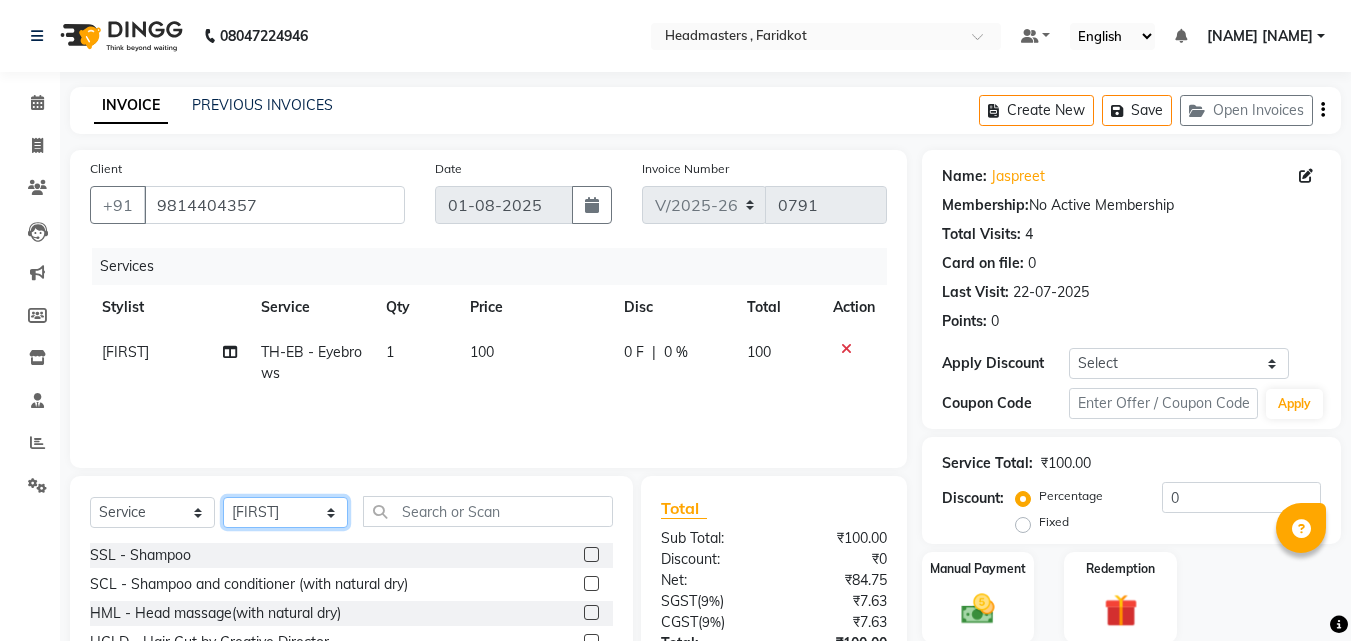 select on "84505" 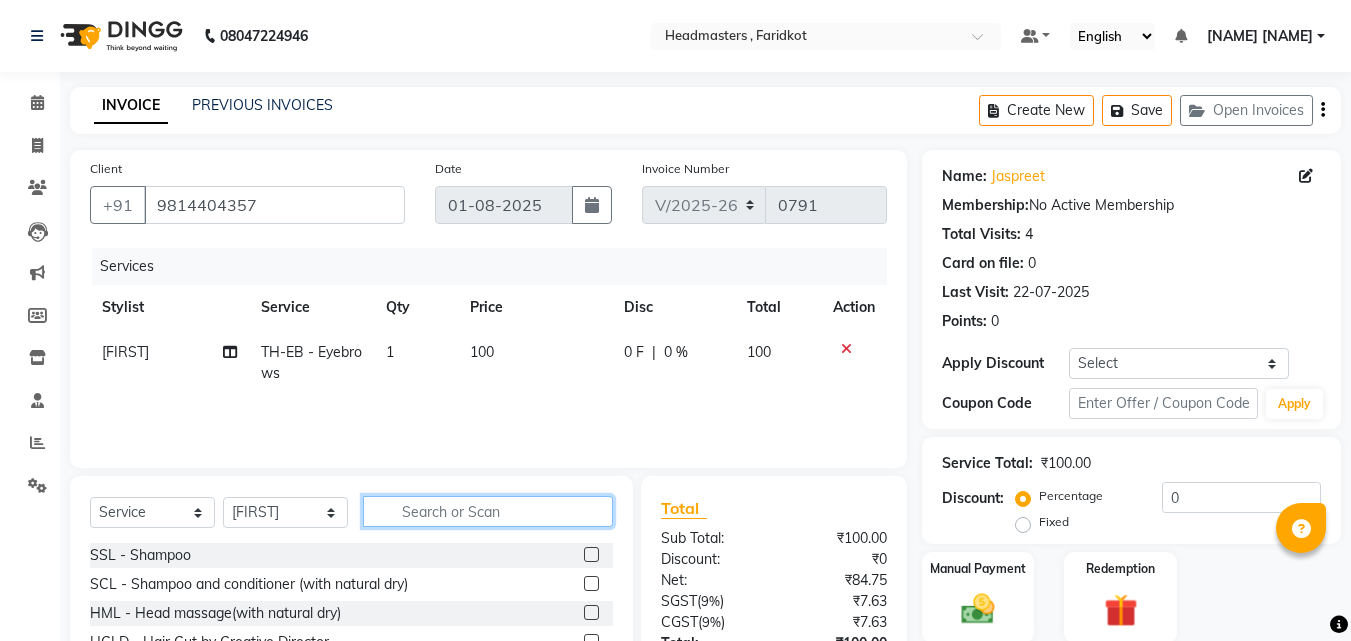 click 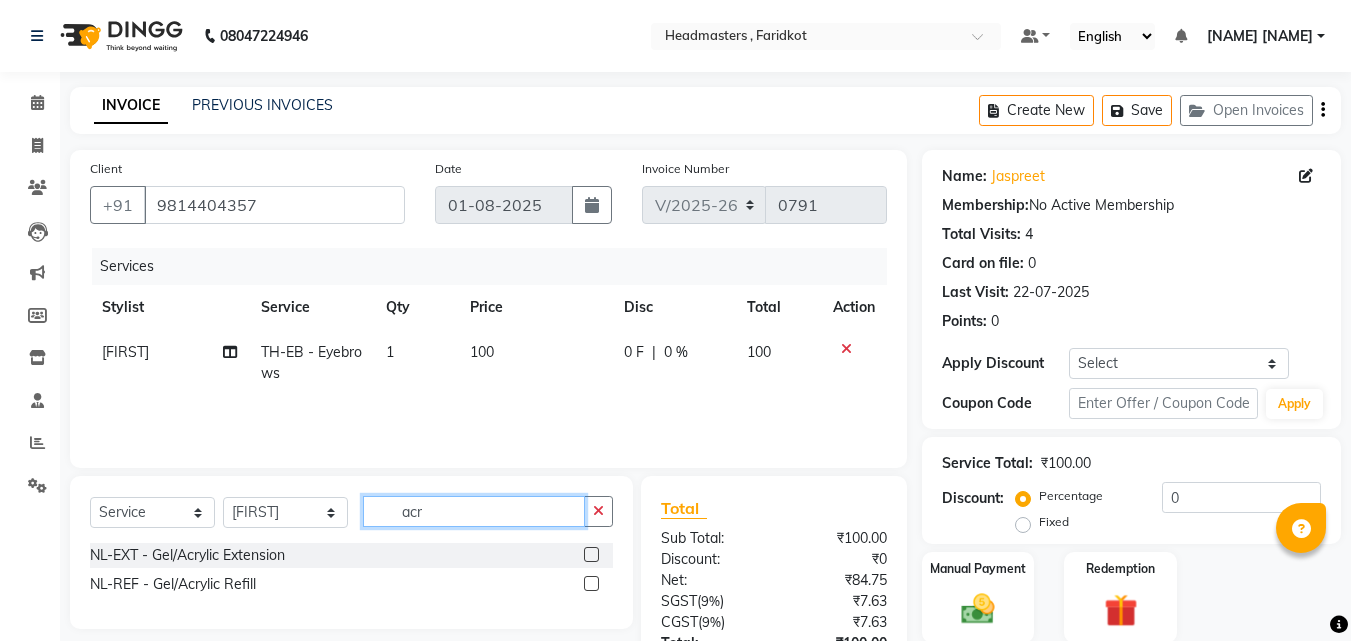 type on "acr" 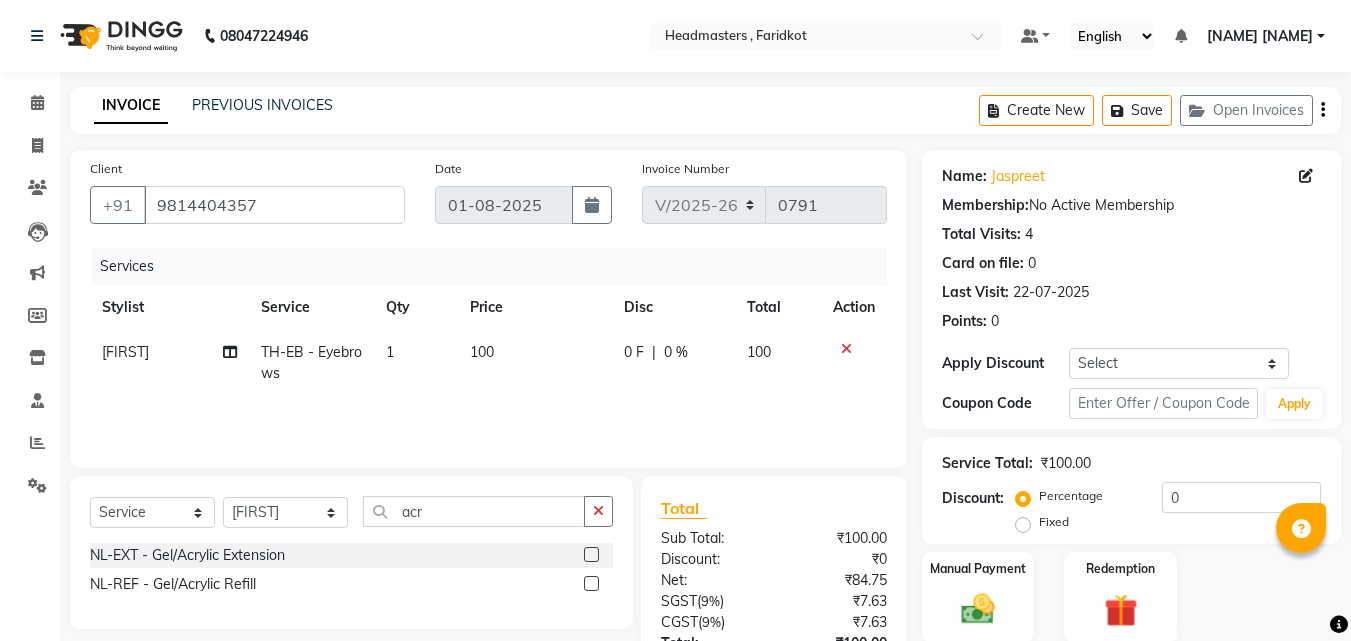 click 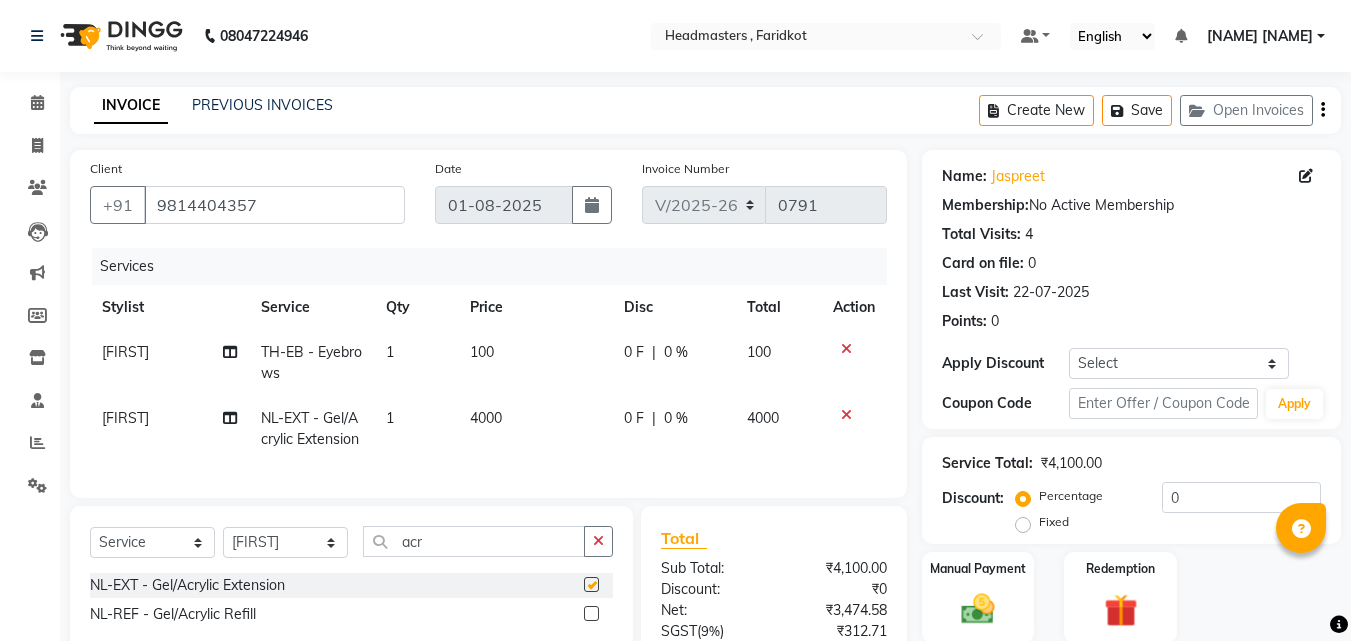 checkbox on "false" 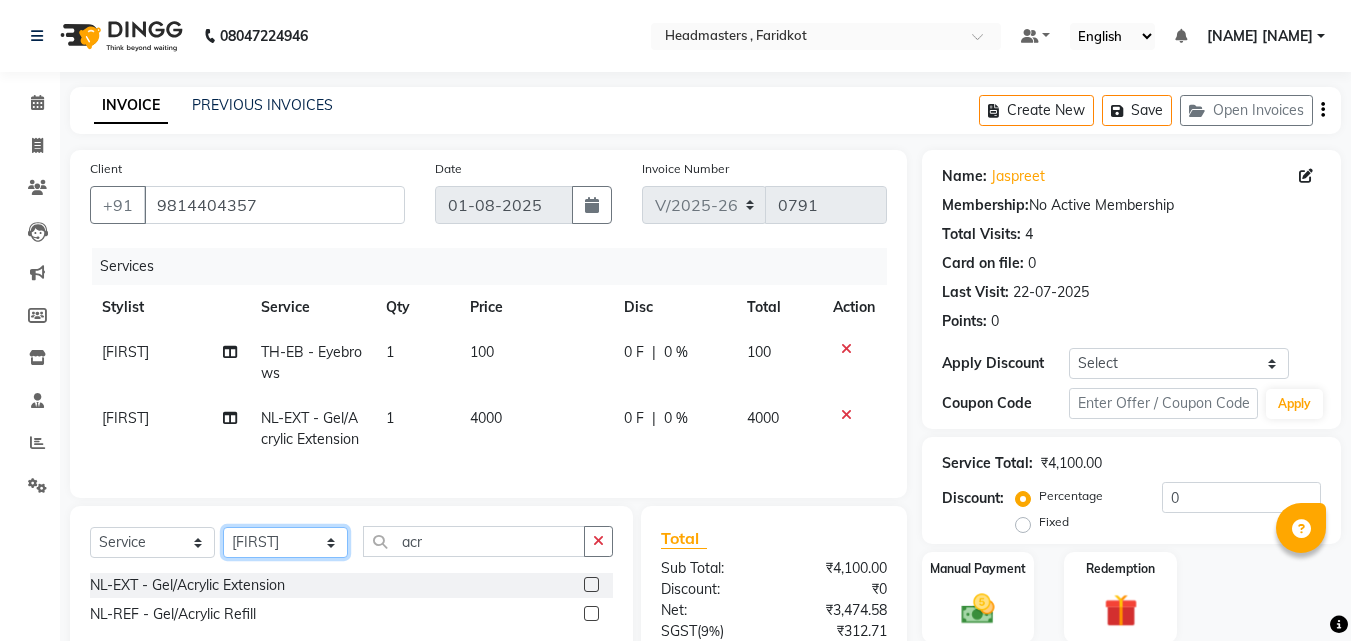 click on "Select Stylist Anu Azam Geetanjali Guldeep Singh Jagjeet Jasdeep Jashan Lovepreet Malkeet Micheal Rahul Rishi sanjay Sharan Simran Simran kaur Stalin tarun Vikas" 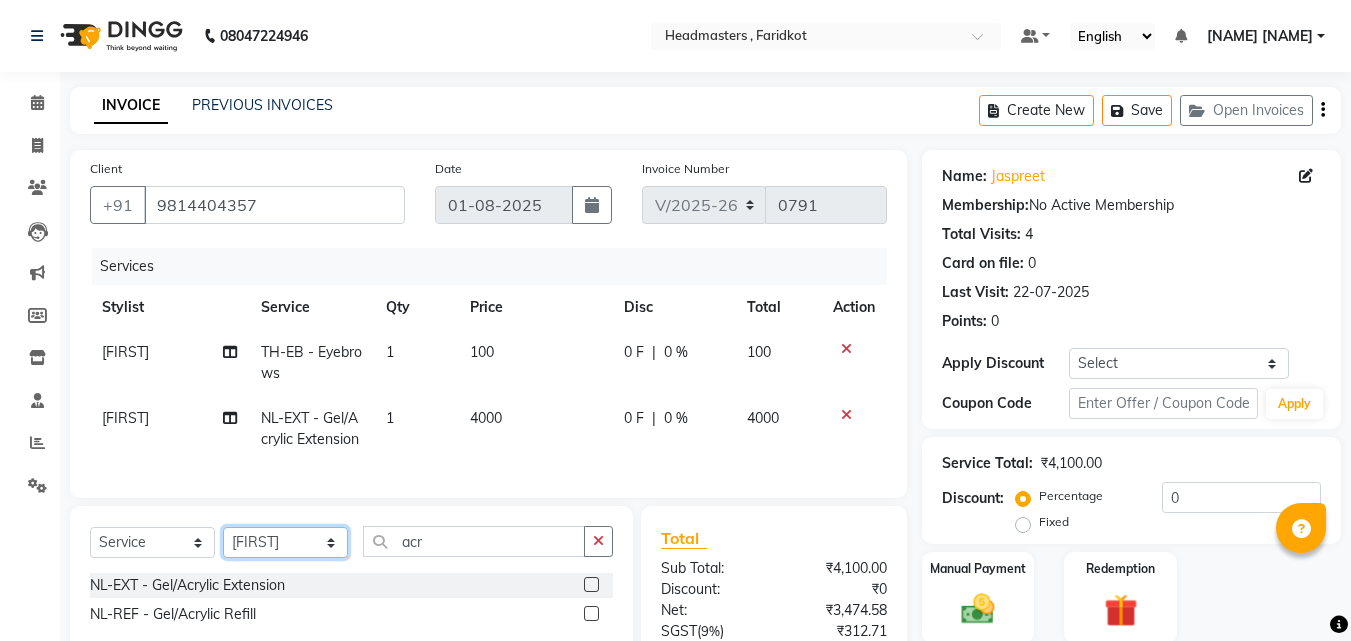 select on "71450" 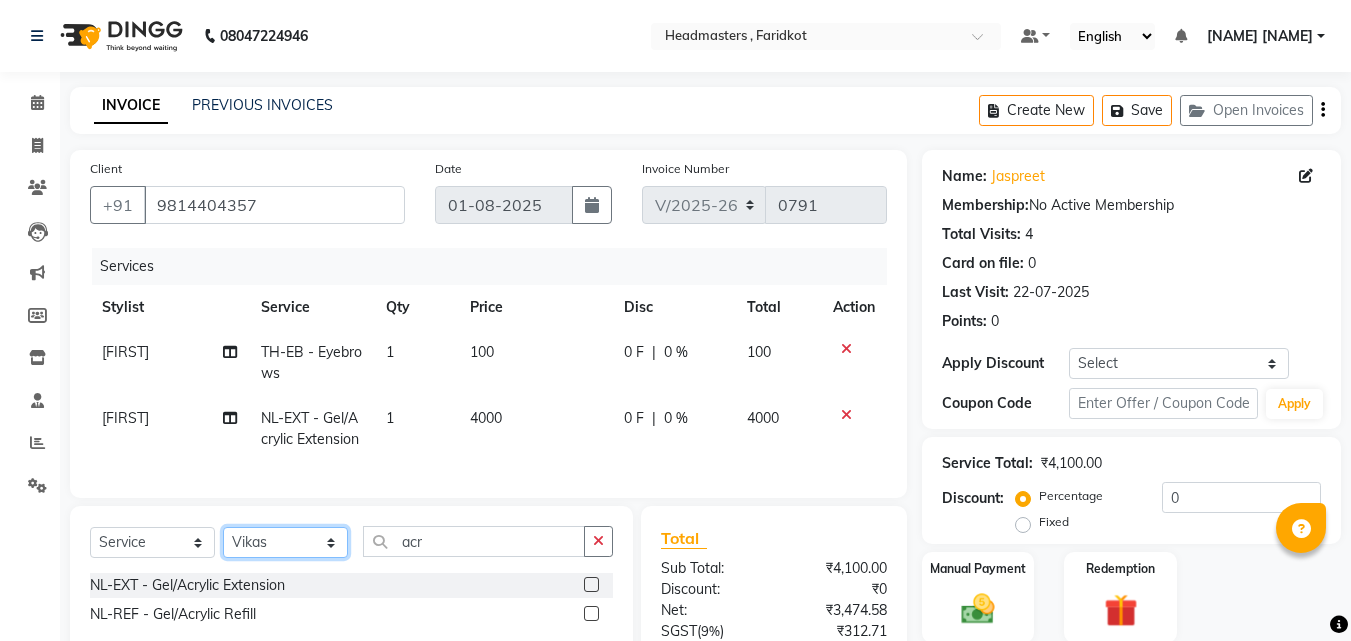 click on "Select Stylist Anu Azam Geetanjali Guldeep Singh Jagjeet Jasdeep Jashan Lovepreet Malkeet Micheal Rahul Rishi sanjay Sharan Simran Simran kaur Stalin tarun Vikas" 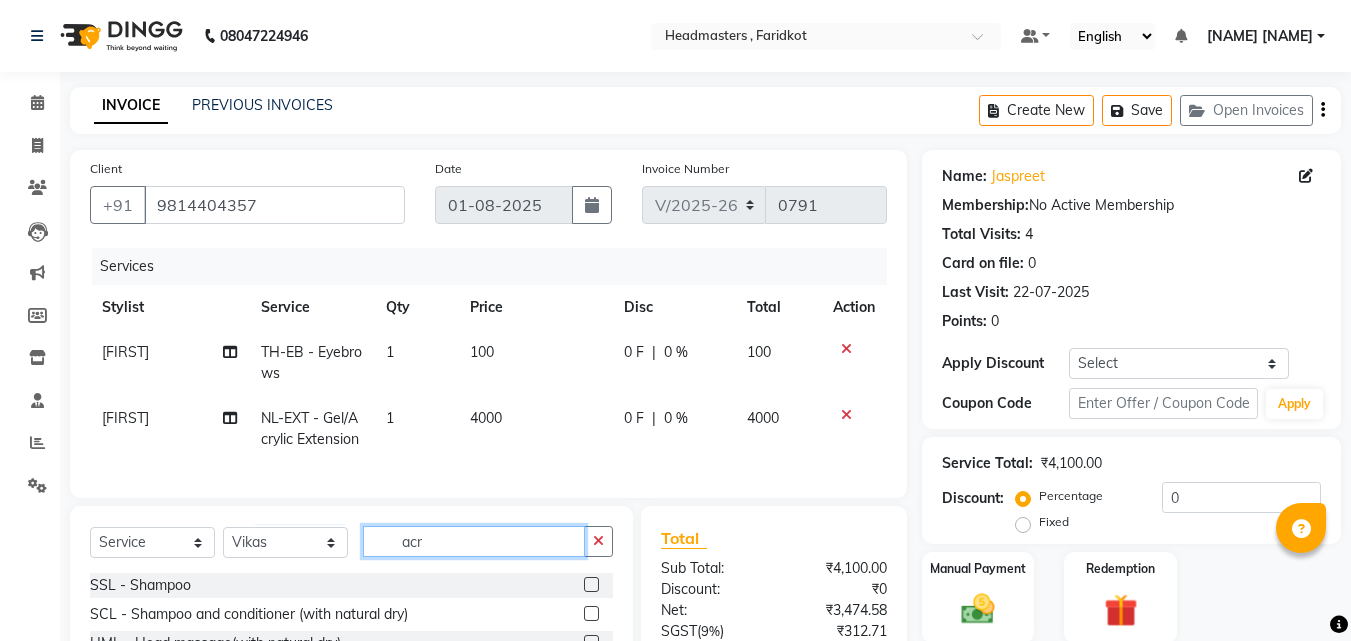 click on "acr" 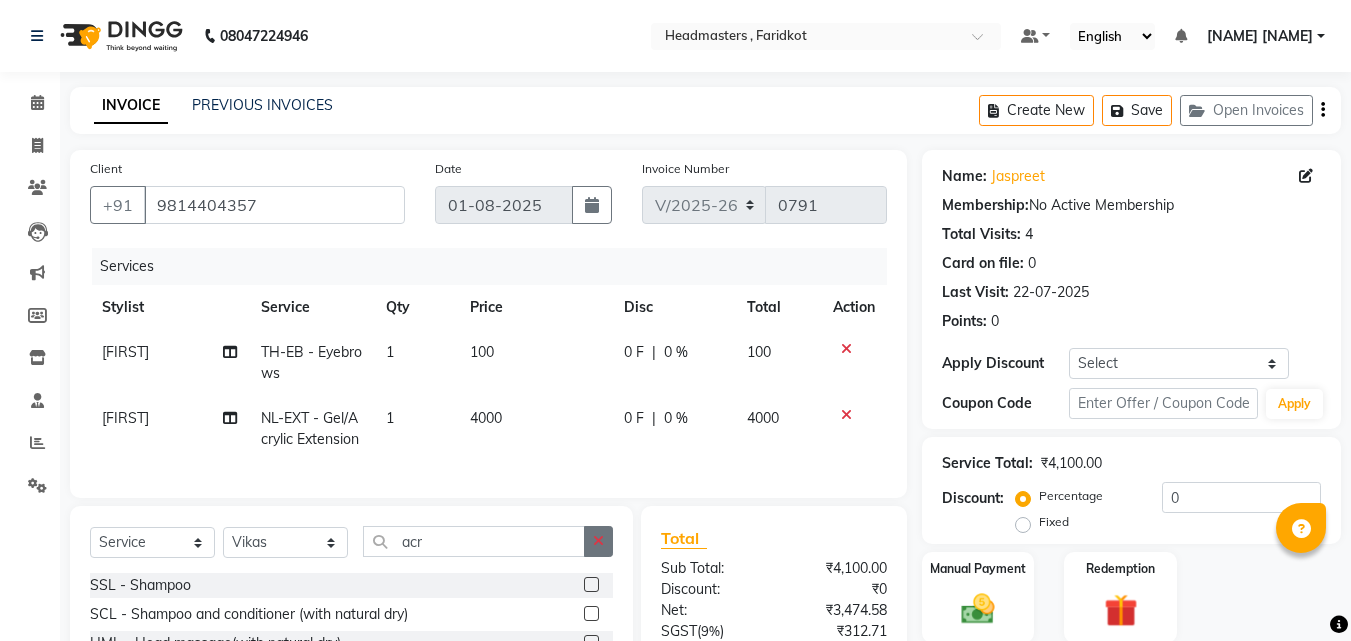 click on "Select Service Product Membership Package Voucher Prepaid Gift Card Select Stylist Anu Azam Geetanjali Guldeep Singh Jagjeet Jasdeep Jashan Lovepreet Malkeet Micheal Rahul Rishi sanjay Sharan Simran Simran kaur Stalin tarun Vikas acr SSL - Shampoo SCL - Shampoo and conditioner (with natural dry) HML - Head massage(with natural dry) HCLD - Hair Cut by Creative Director HCL - Hair Cut by Senior Hair Stylist Trim - Trimming (one Length) Spt - Split ends/short/candle cut BD - Blow dry OS - Open styling GL-igora - Igora Global GL-essensity - Essensity Global Hlts-L - Highlights Bal - Balayage Chunks - Chunks CR - Color removal CRF - Color refresh Stk - Per streak RT-IG - Igora Root Touchup(one inch only) RT-ES - Essensity Root Touchup(one inch only) Reb - Rebonding ST - Straight therapy Krt-L - Keratin Krt-BB -L - Keratin Blow Out HR-BTX -L - Hair Botox NanoP -L - Nanoplastia K-Bond -L - Kerabond H-EXT - Hair Extensions PH-EXT - Premium Hair Extensions SSM - Shampoo" 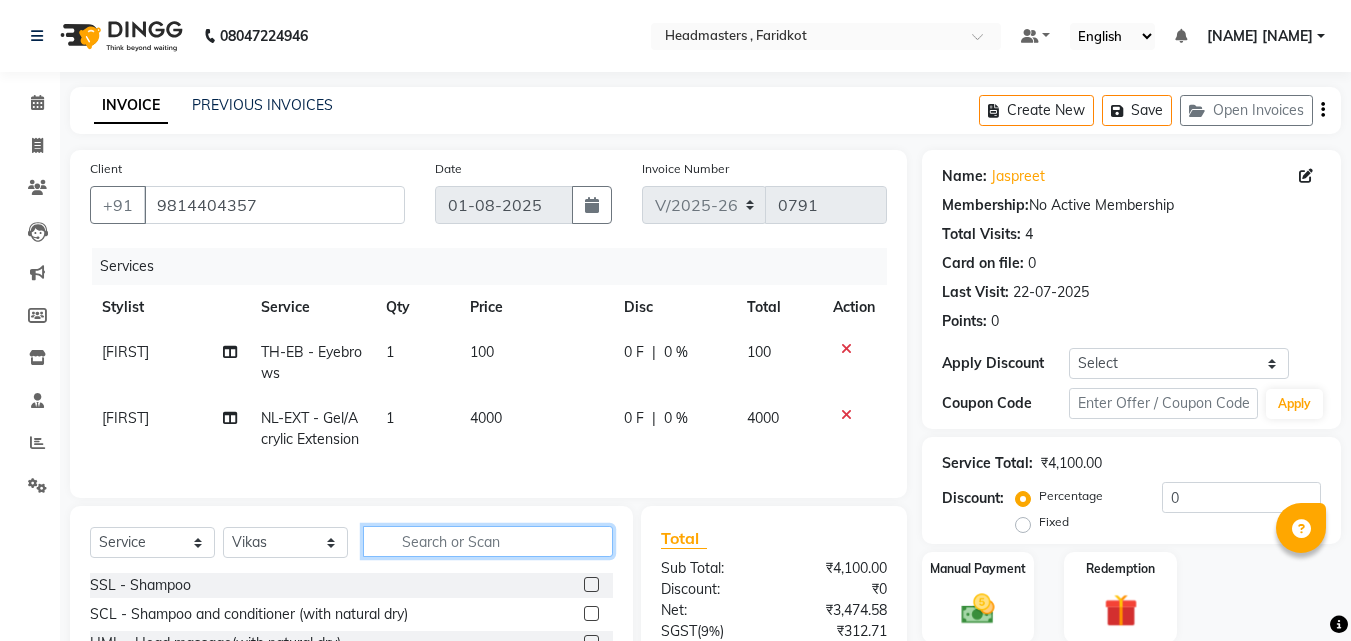 click 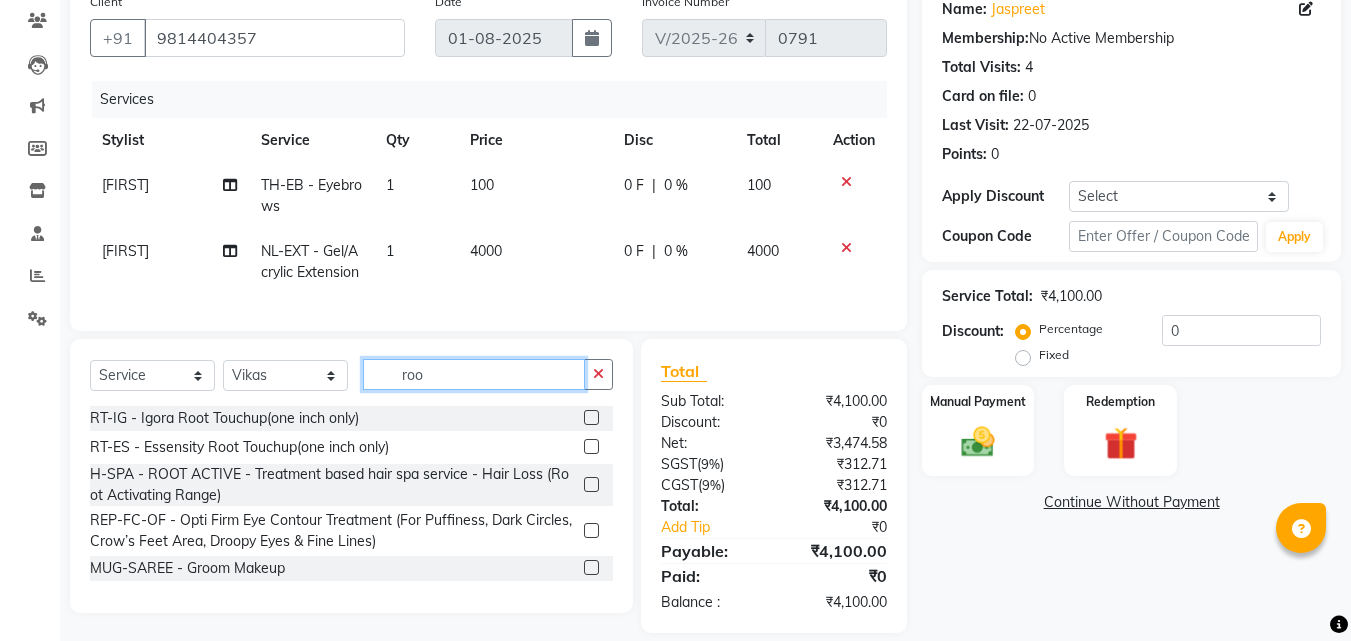 scroll, scrollTop: 204, scrollLeft: 0, axis: vertical 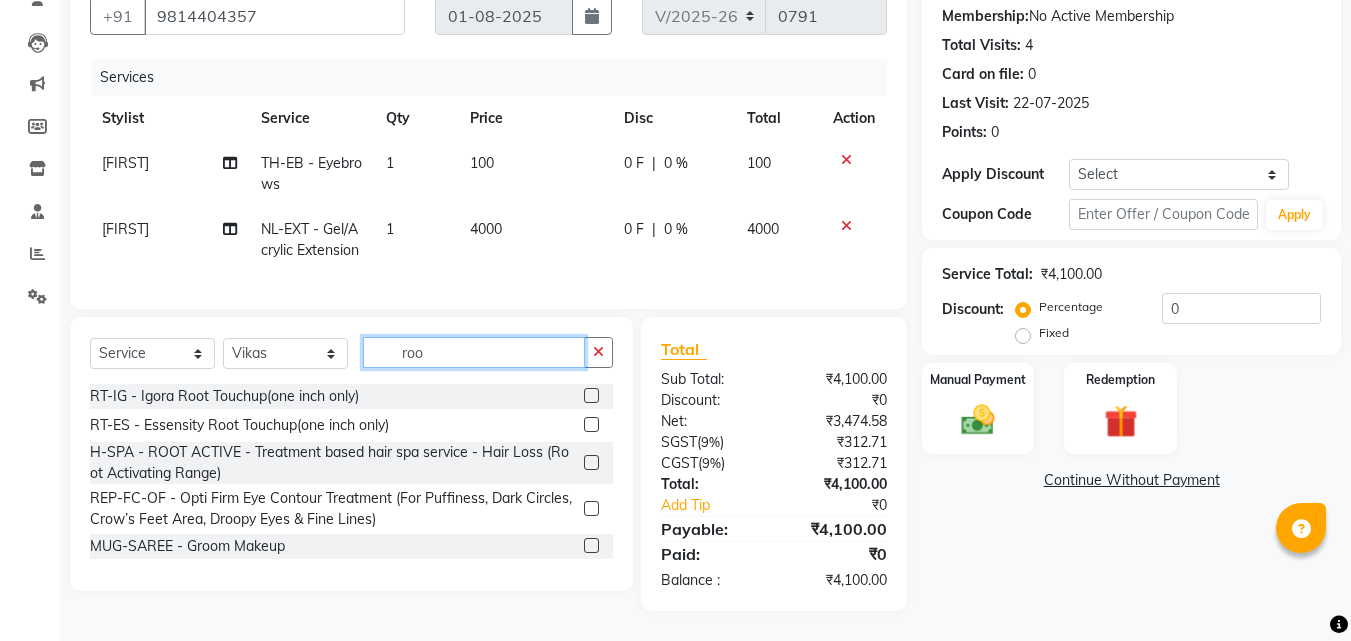 type on "roo" 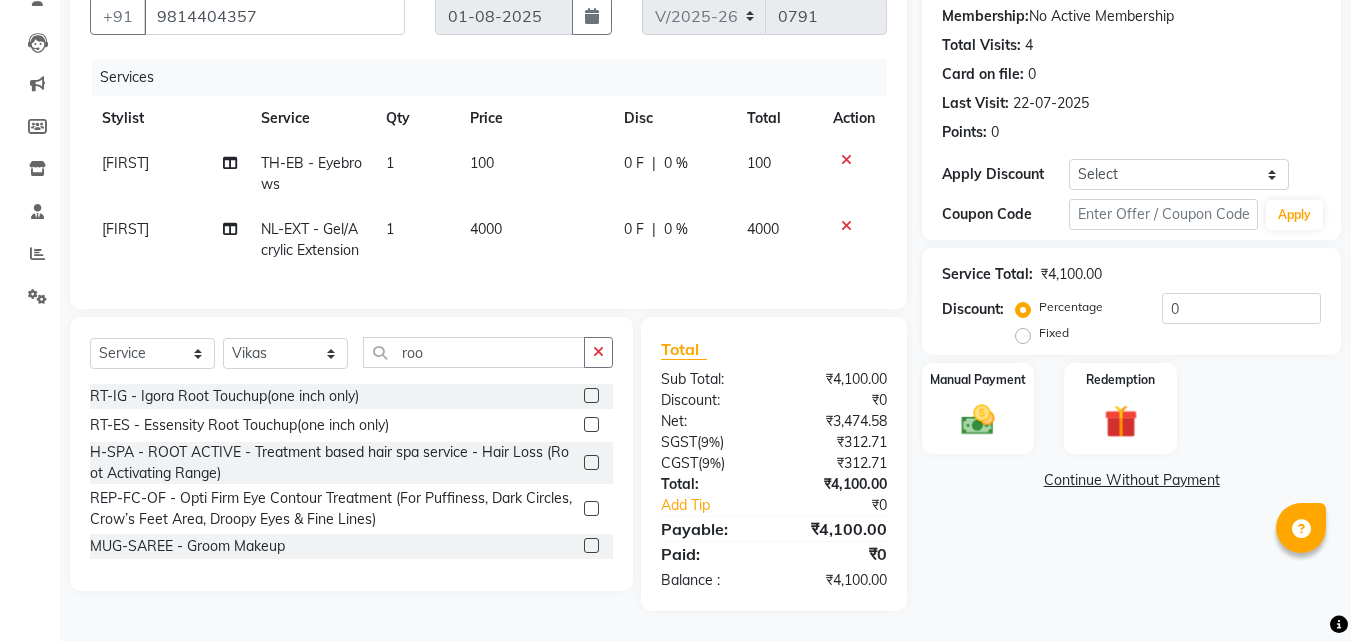 click 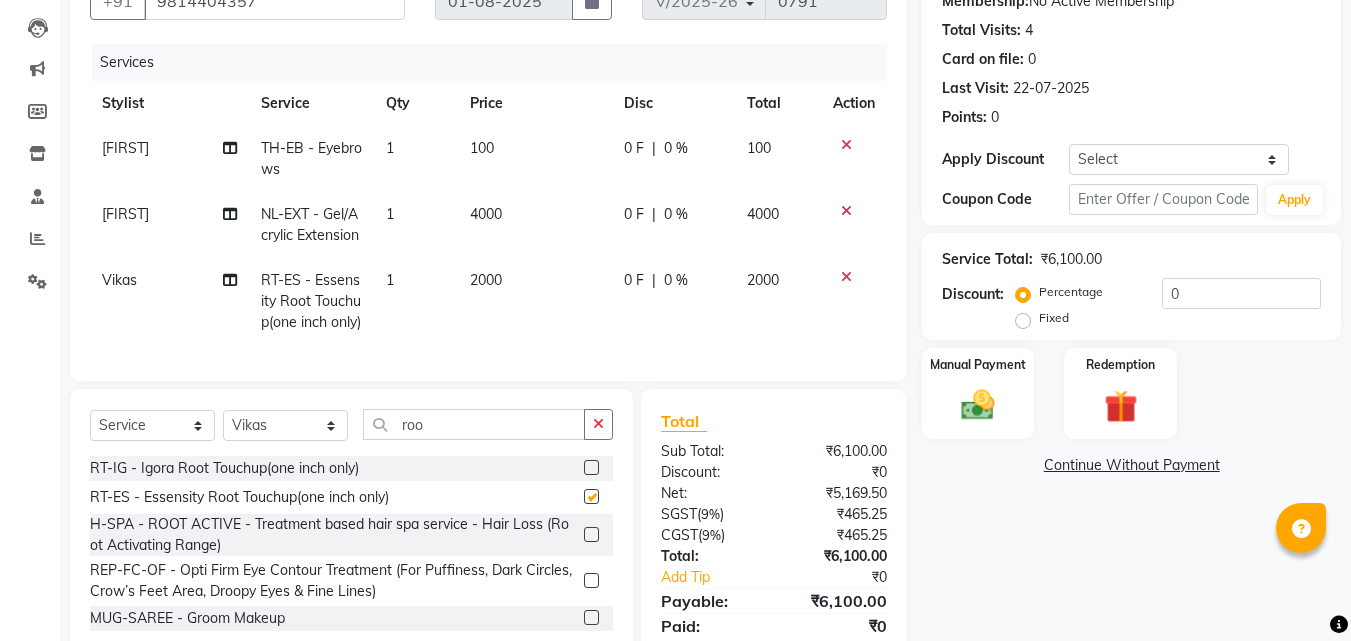 checkbox on "false" 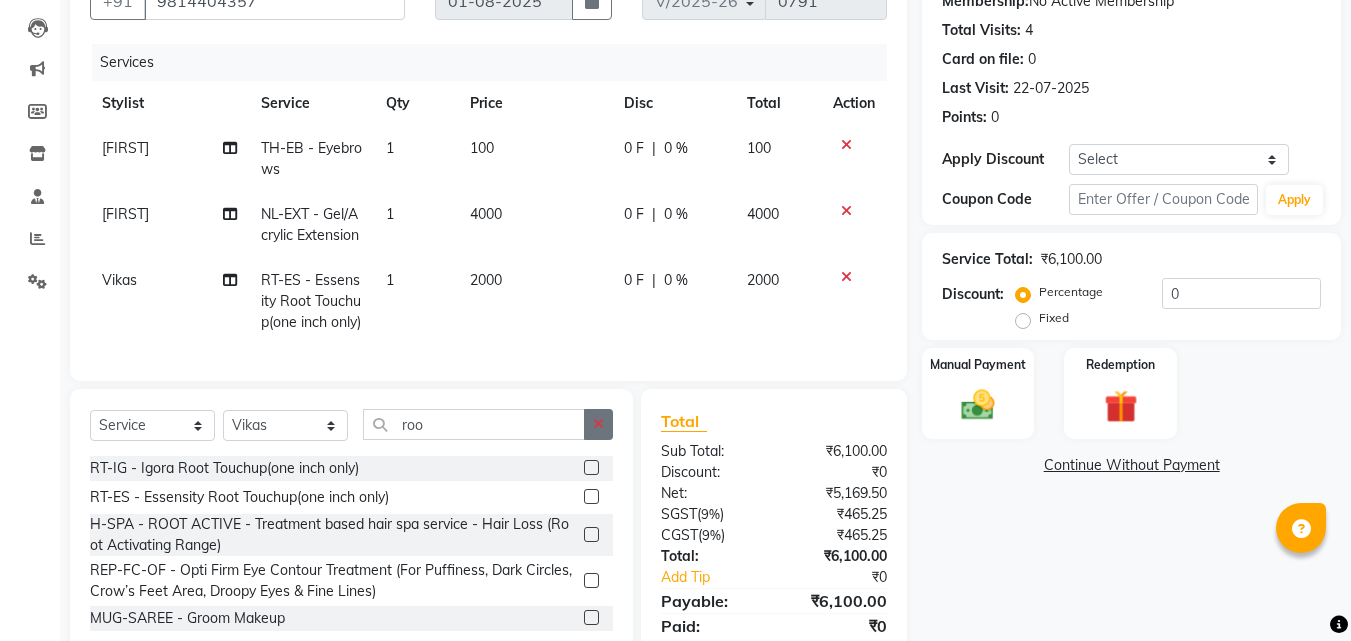 click 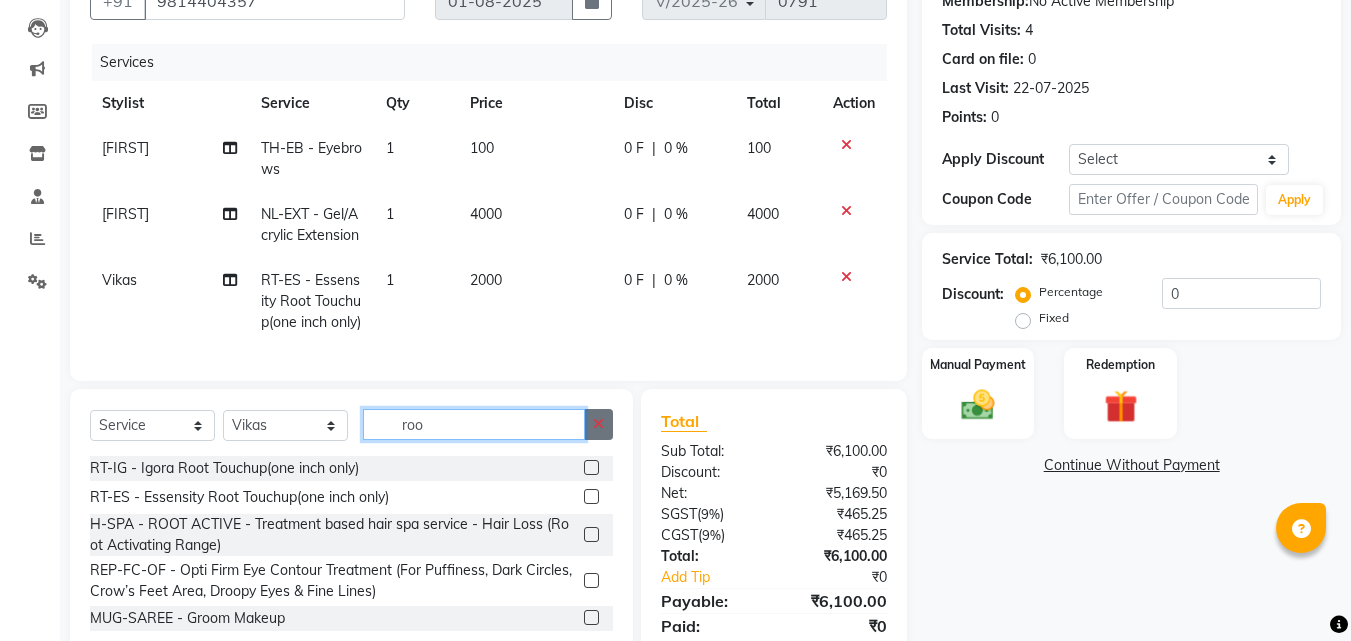 type 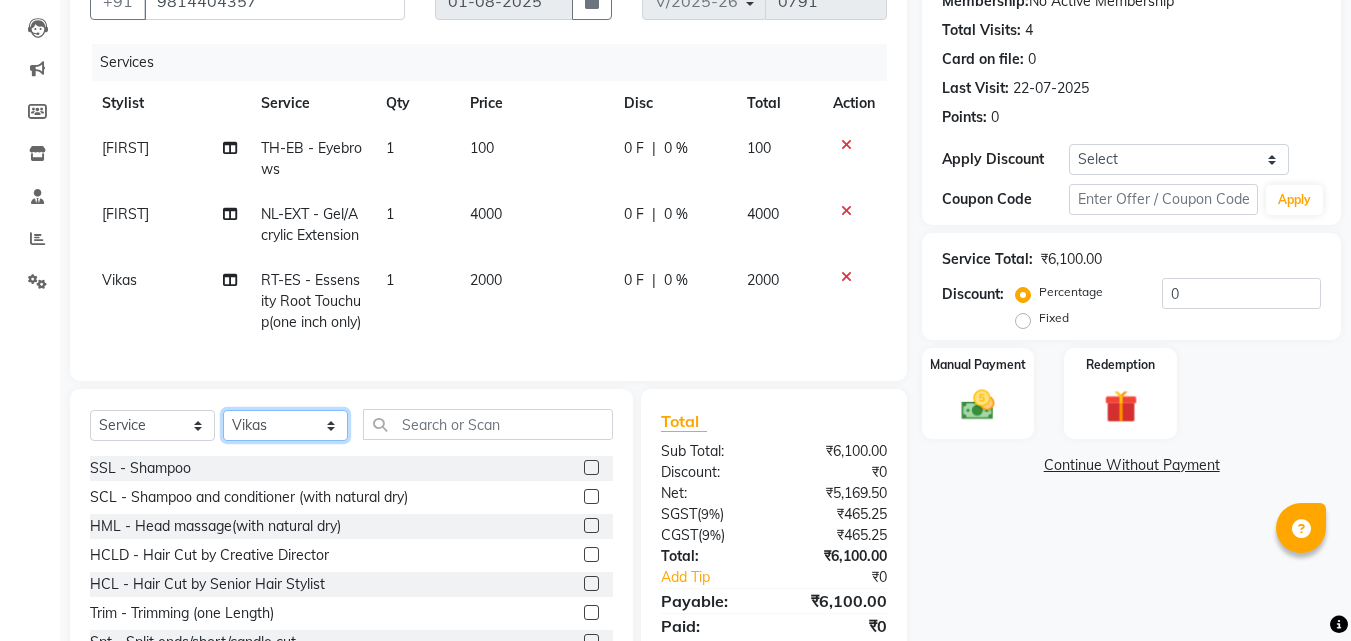 click on "Select Stylist Anu Azam Geetanjali Guldeep Singh Jagjeet Jasdeep Jashan Lovepreet Malkeet Micheal Rahul Rishi sanjay Sharan Simran Simran kaur Stalin tarun Vikas" 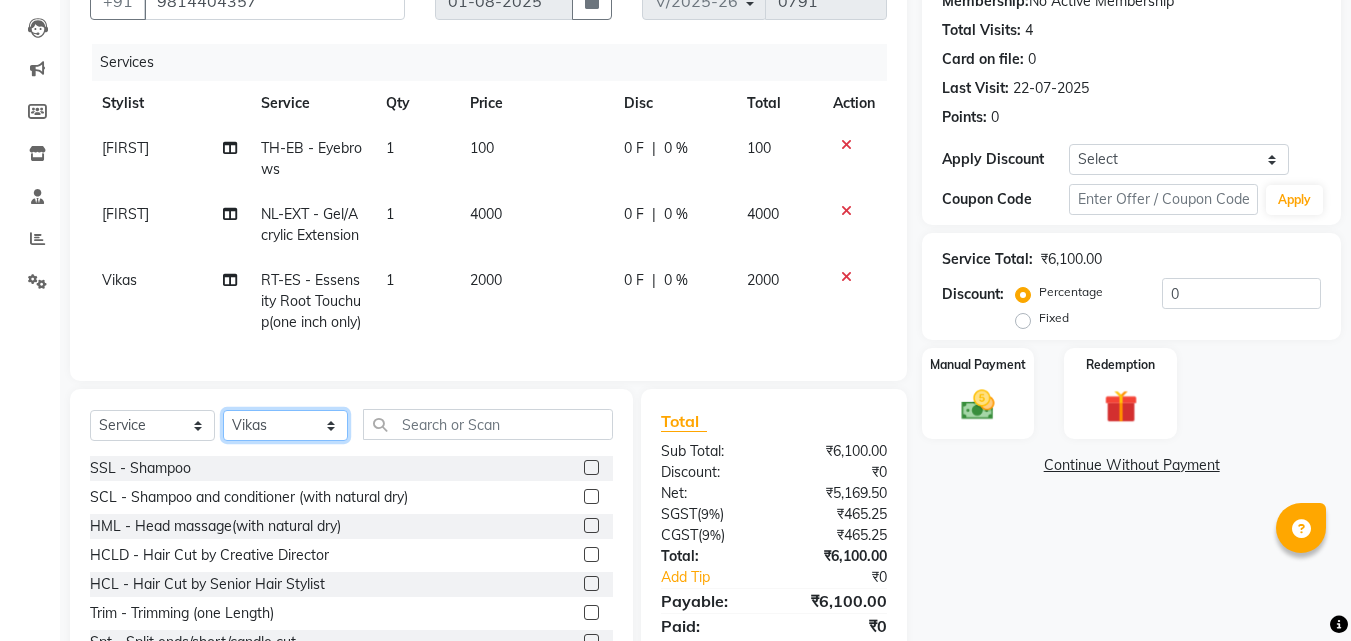 select on "71455" 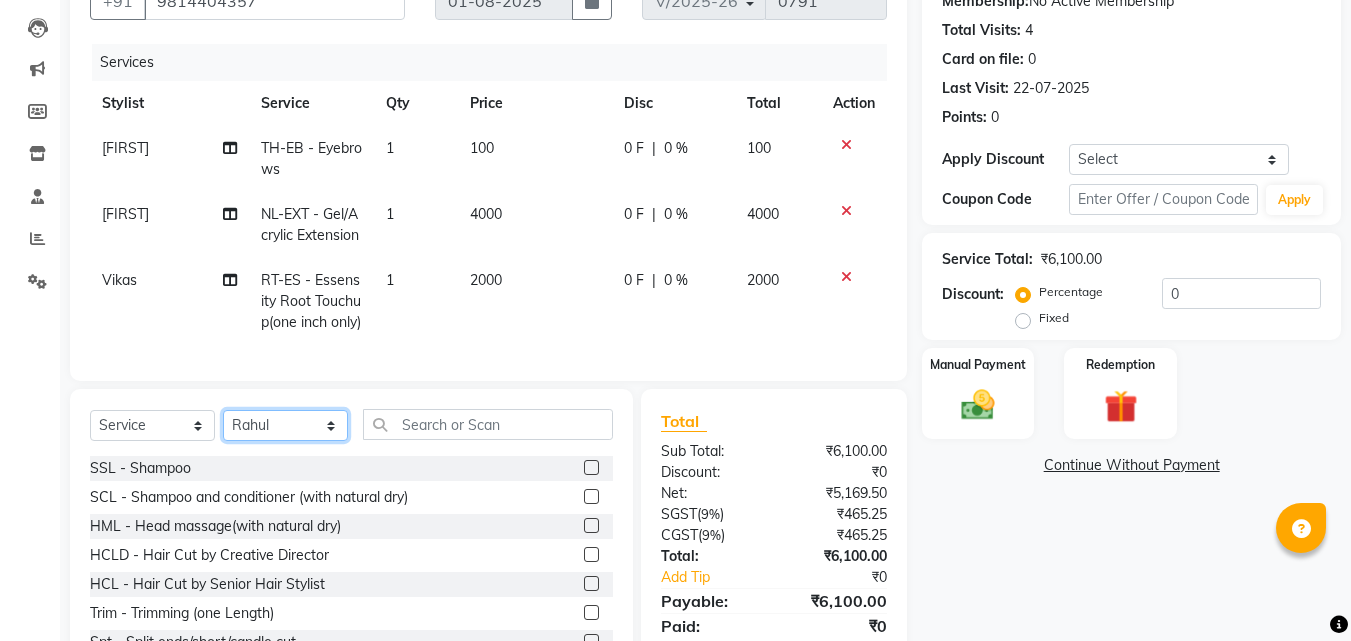click on "Select Stylist Anu Azam Geetanjali Guldeep Singh Jagjeet Jasdeep Jashan Lovepreet Malkeet Micheal Rahul Rishi sanjay Sharan Simran Simran kaur Stalin tarun Vikas" 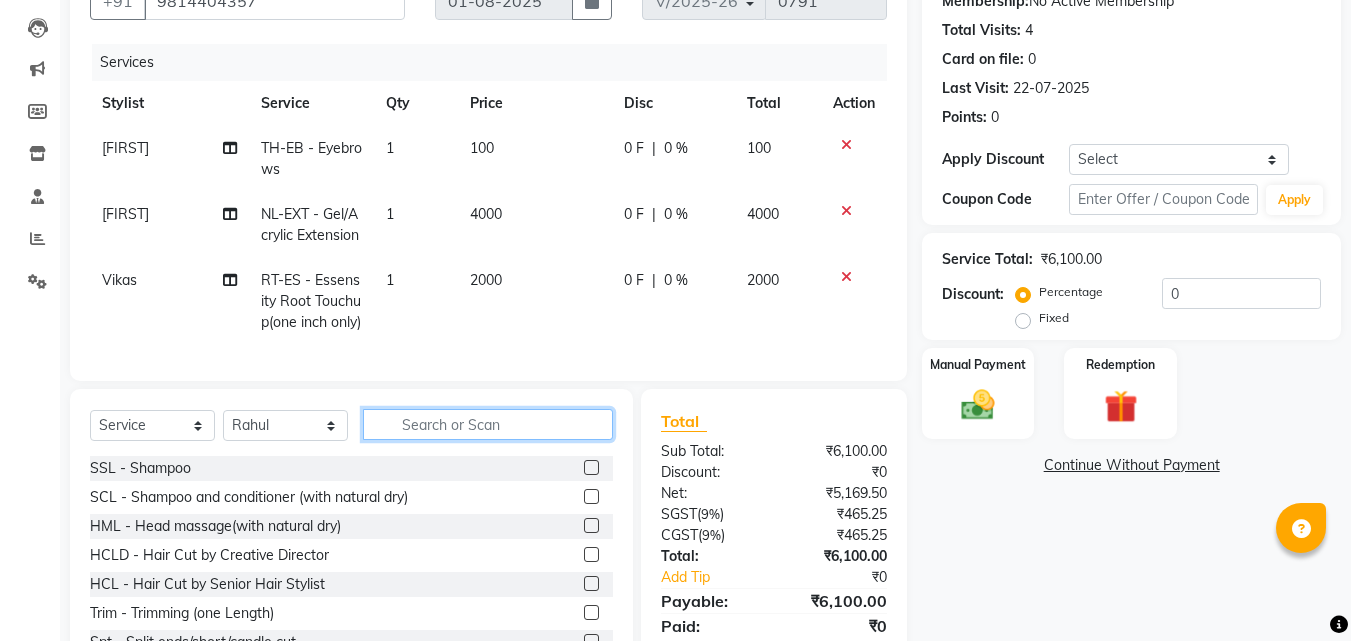 click 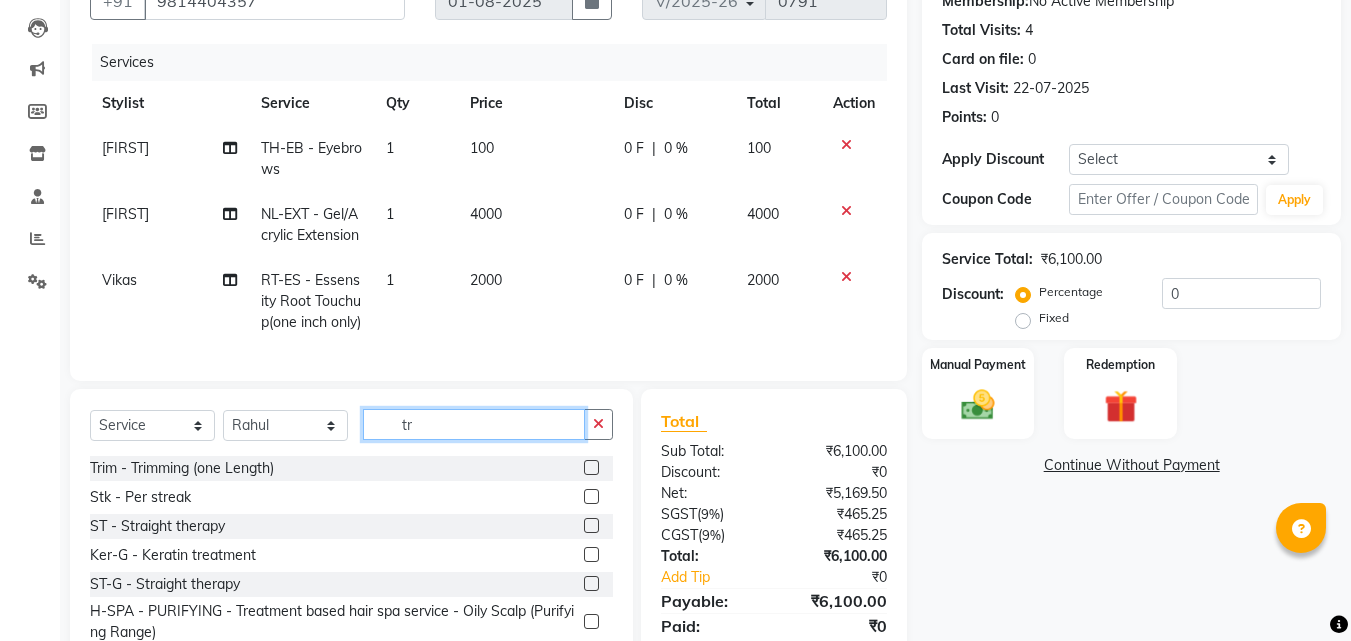 type on "tr" 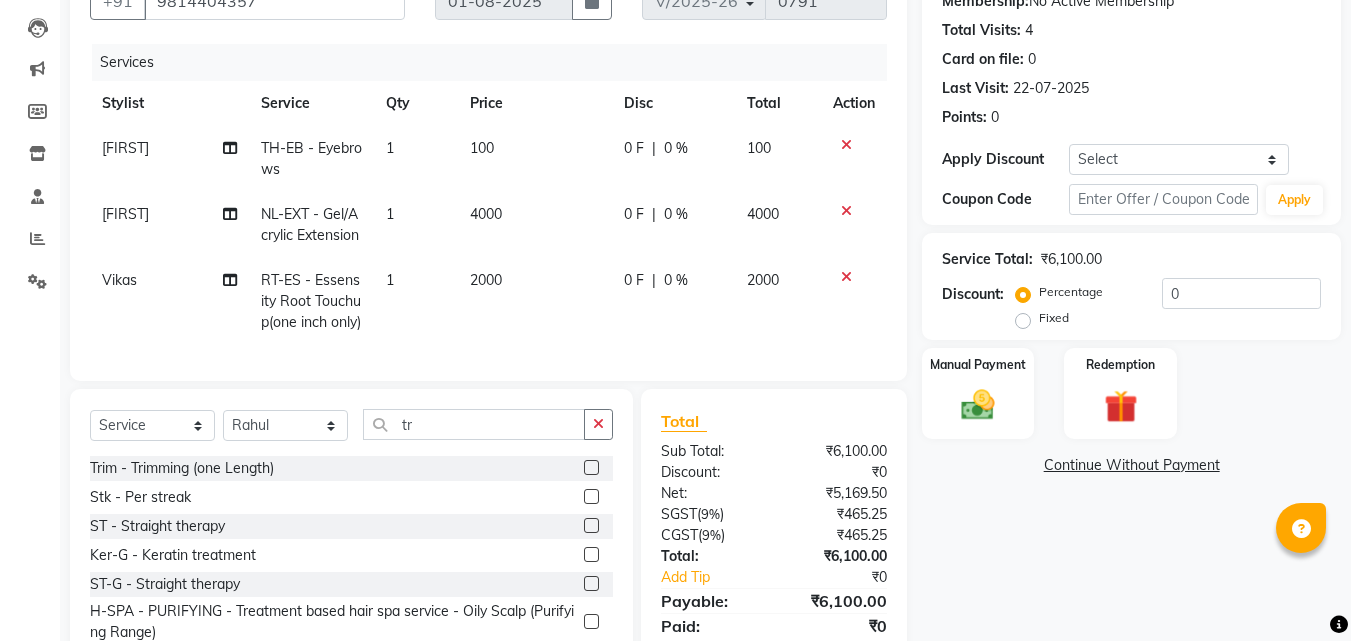 click on "Trim - Trimming (one Length)" 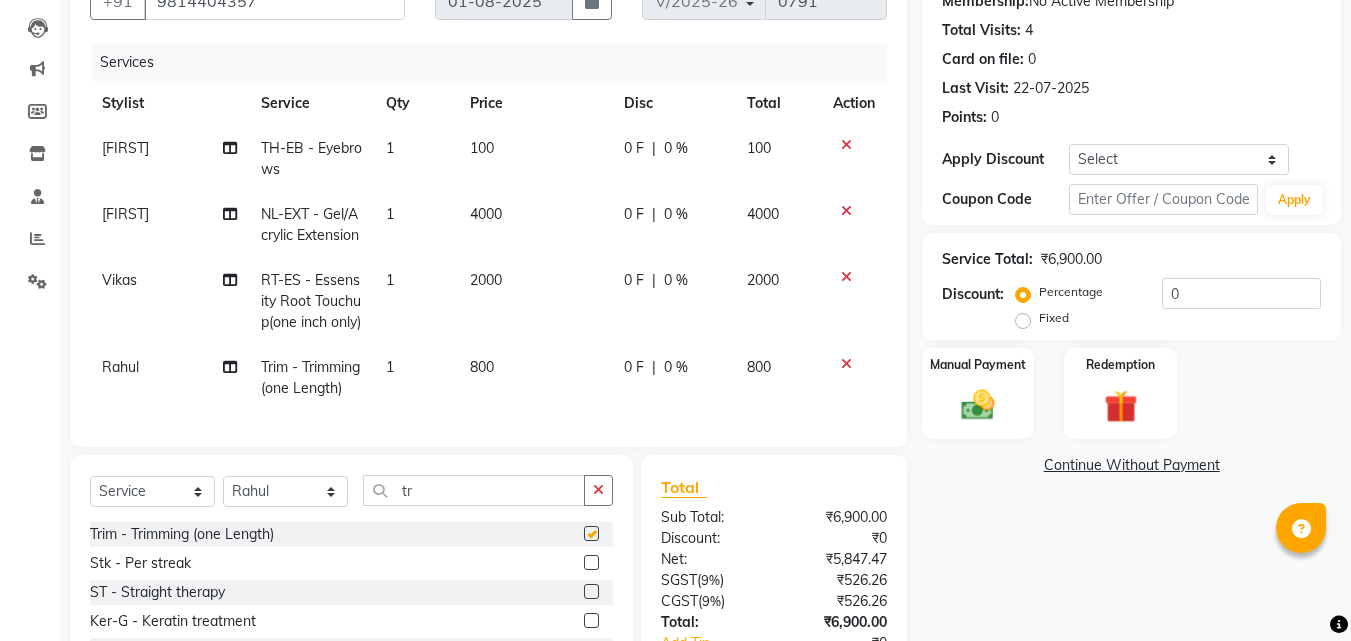 checkbox on "false" 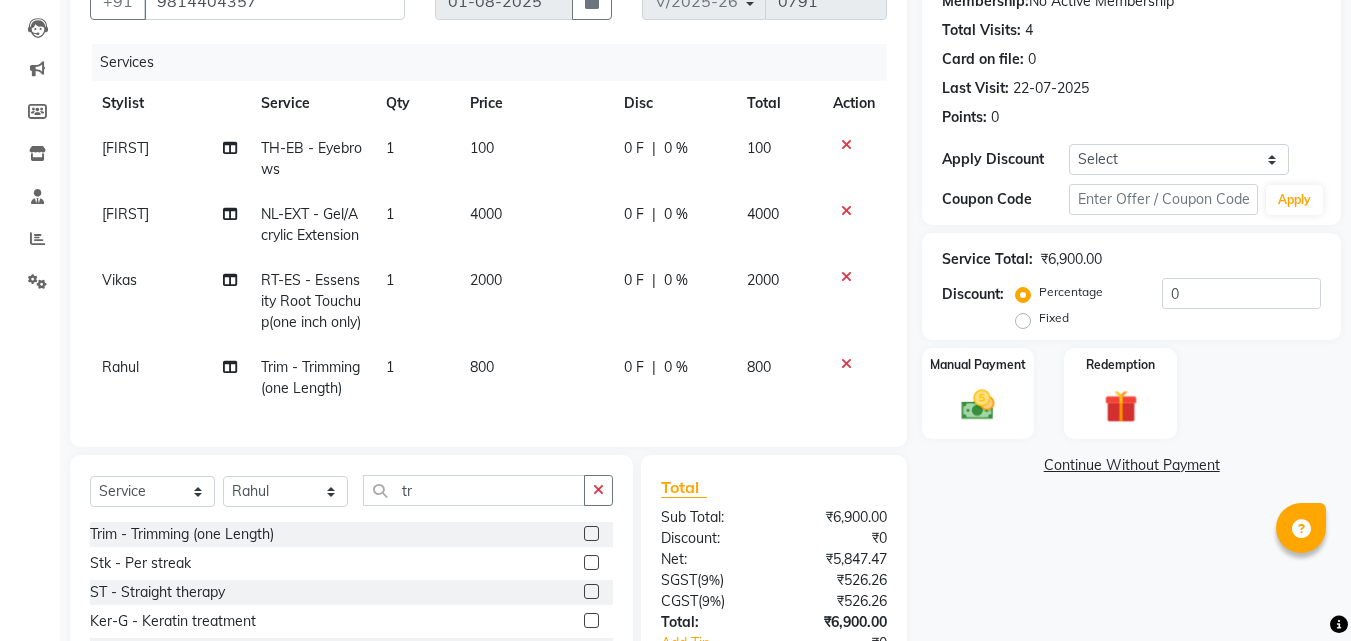 click on "0 F" 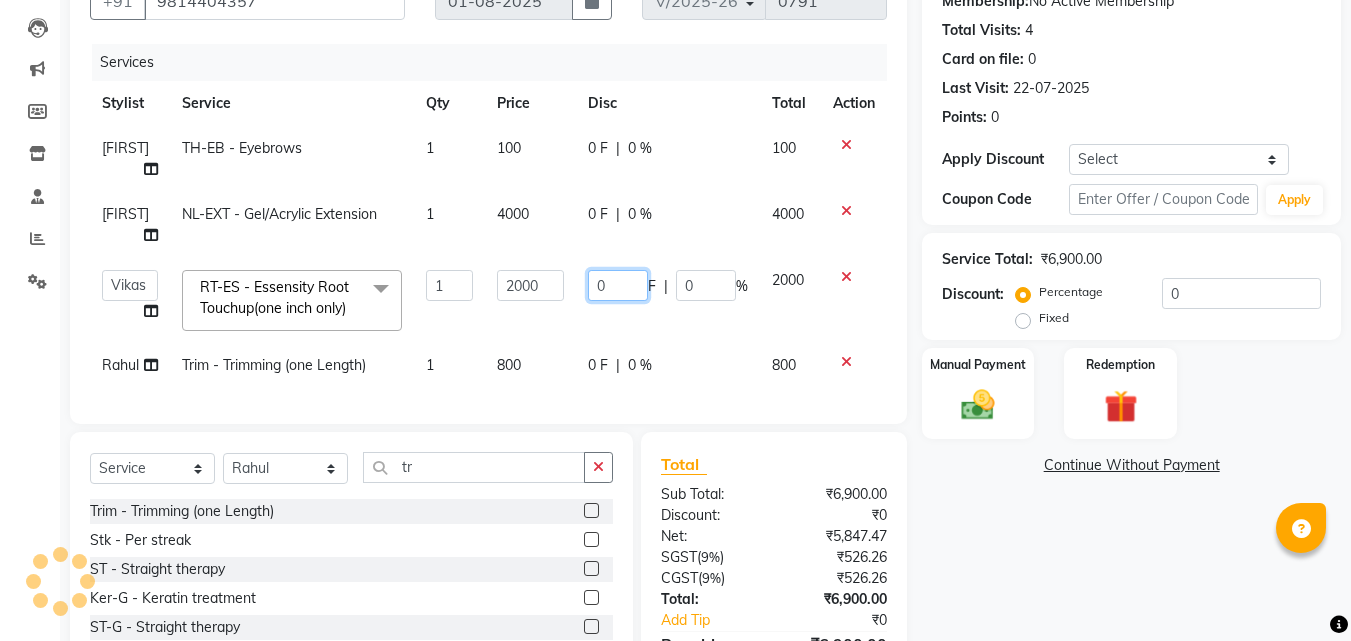 click on "0" 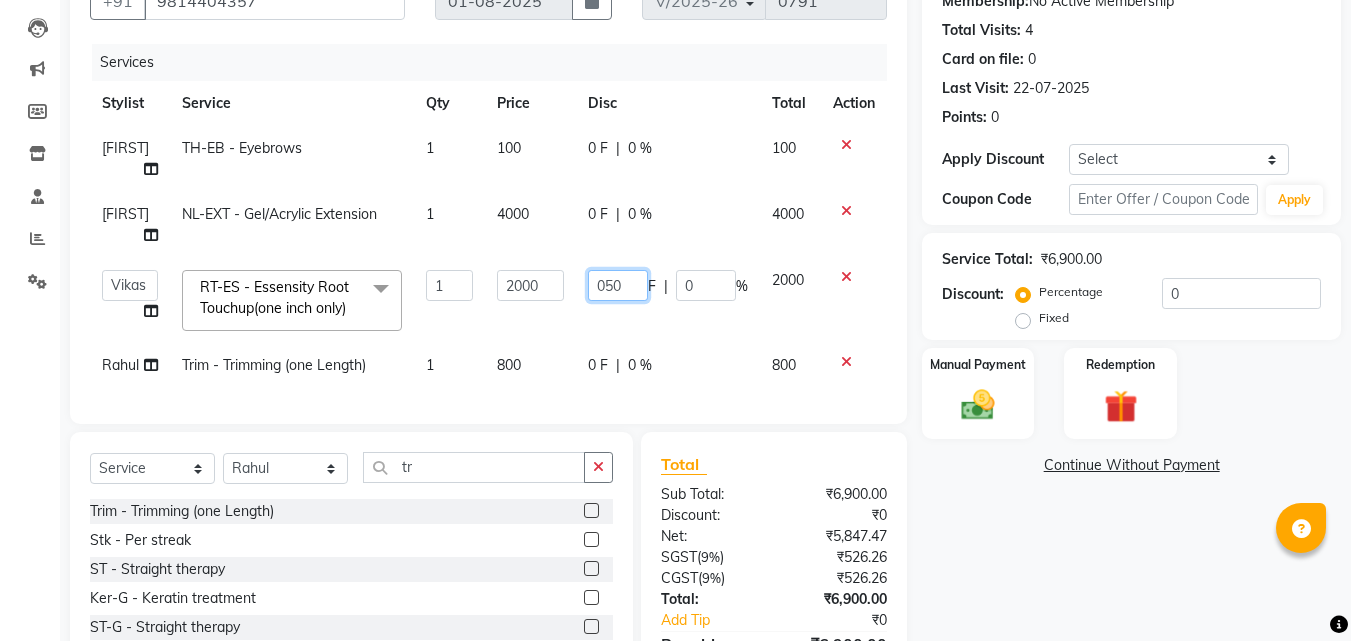 type on "0500" 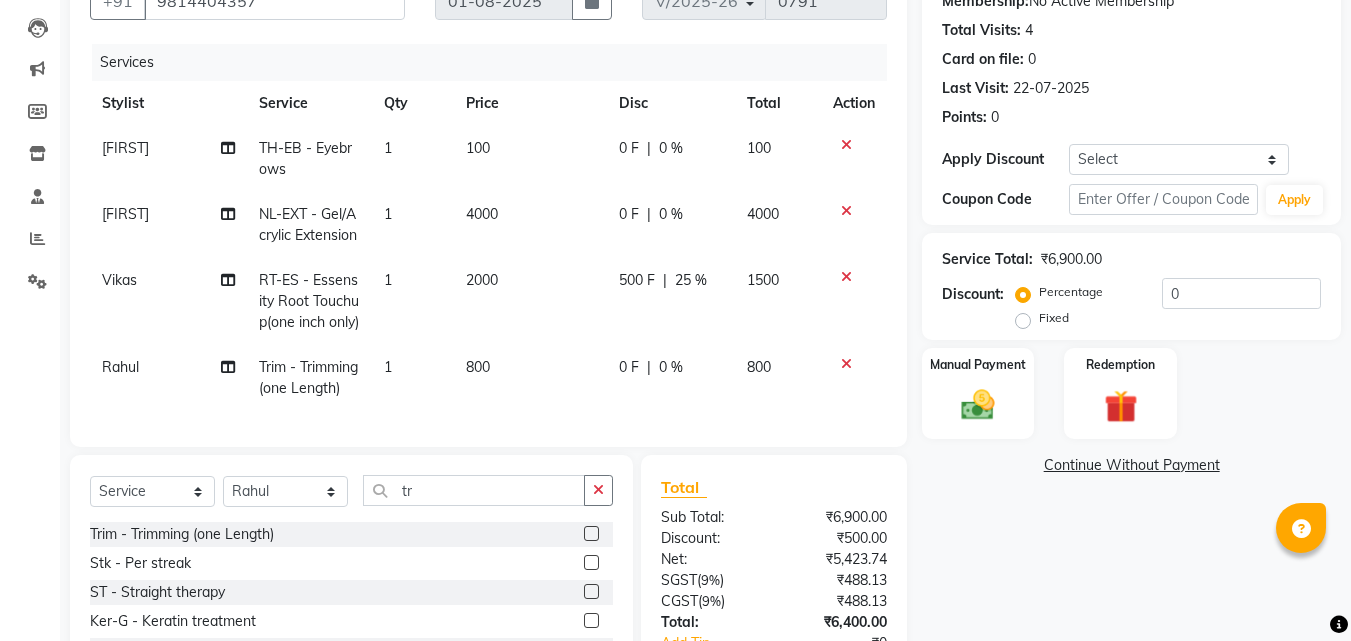 click on "[NAME] TH-EB - Eyebrows 1 100 0 F | 0 % 100 [NAME] NL-EXT - Gel/Acrylic Extension 1 4000 0 F | 0 % 4000 [NAME] RT-ES - Essensity Root Touchup(one inch only) 1 2000 500 F | 25 % 1500 [NAME] Trim - Trimming (one Length) 1 800 0 F | 0 % 800" 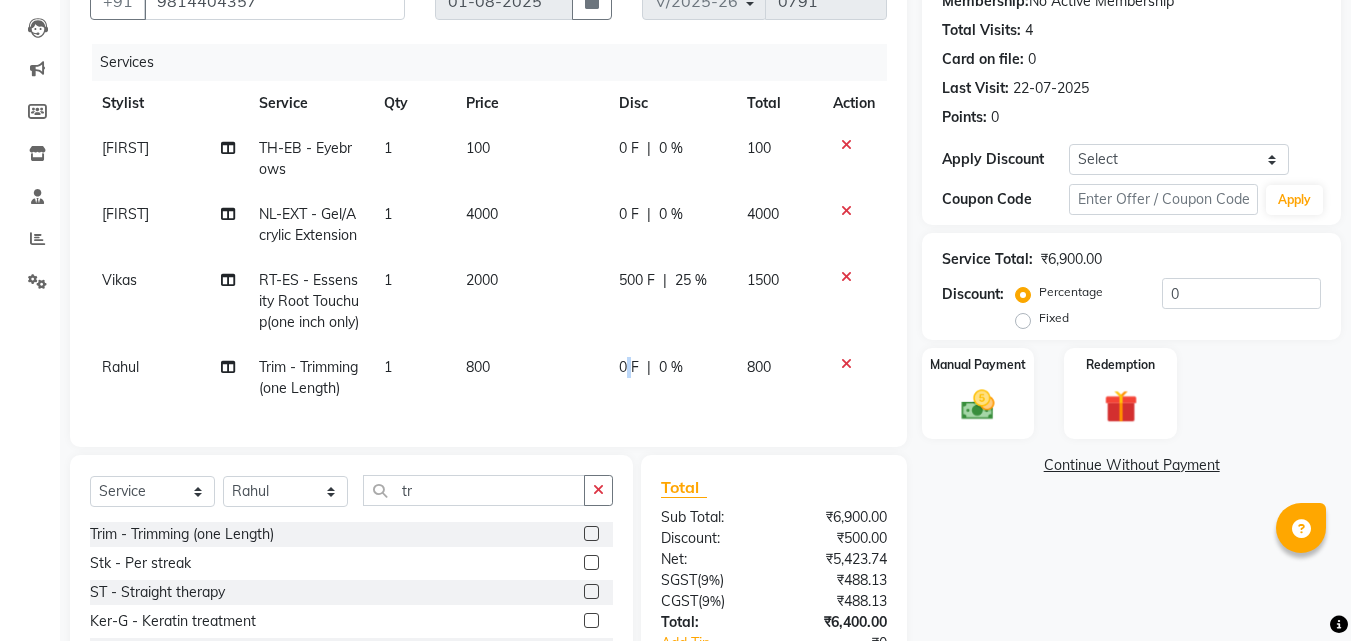 click on "0 F | 0 %" 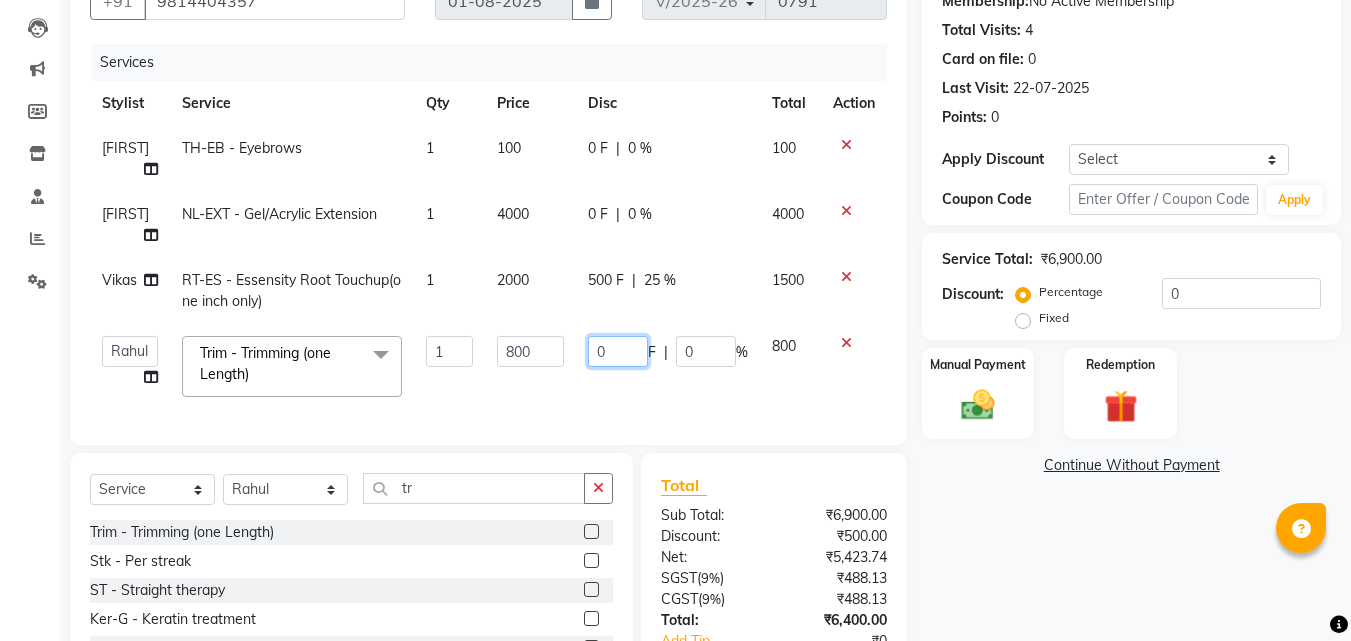 click on "0" 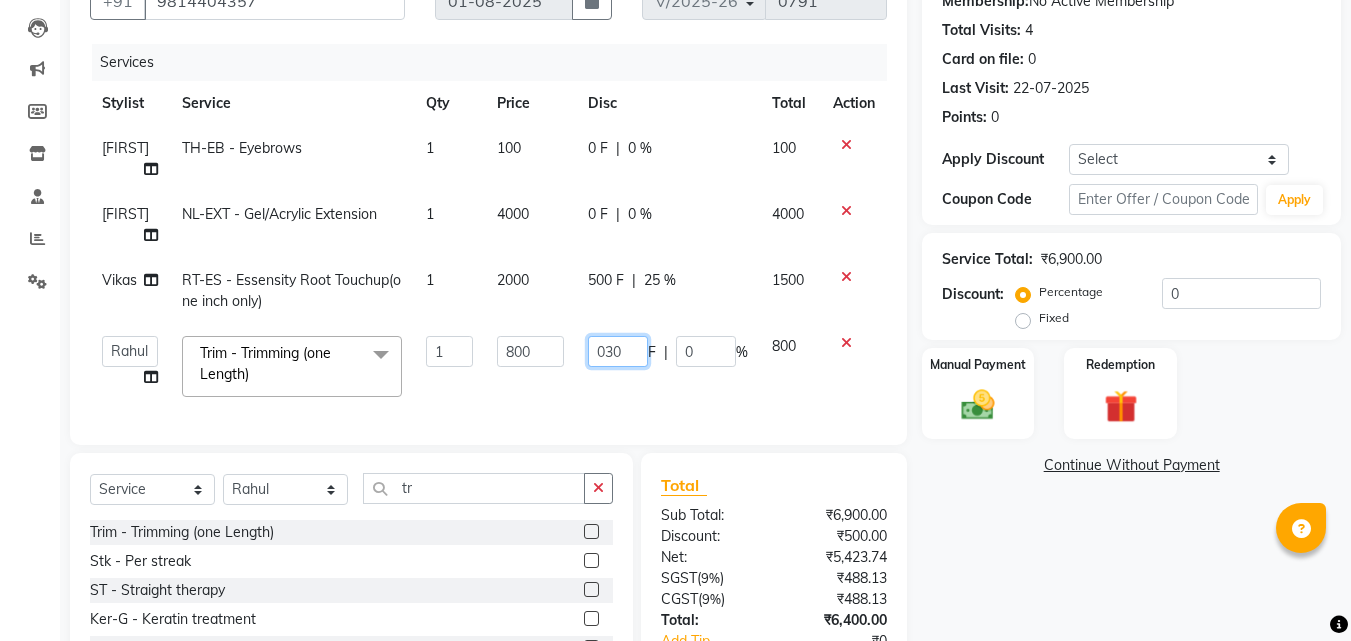 type on "0300" 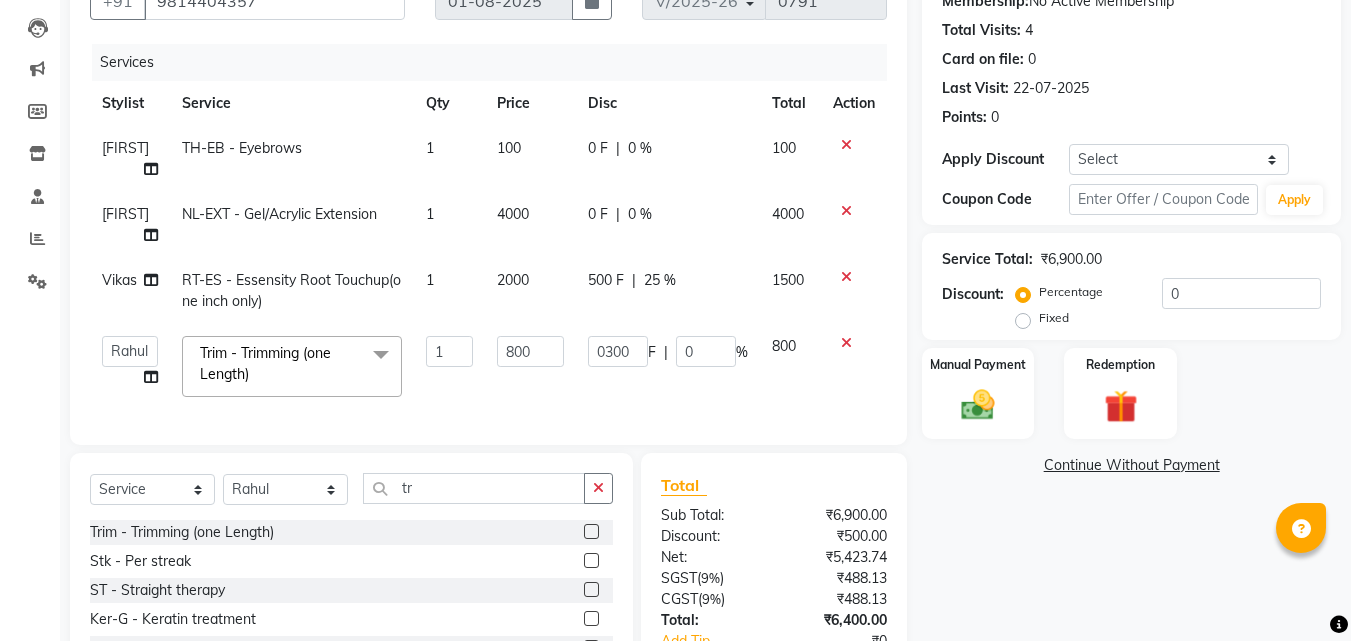 click on "[NAME] NL-EXT - Gel/Acrylic Extension 1 4000 0 F | 0 % 4000" 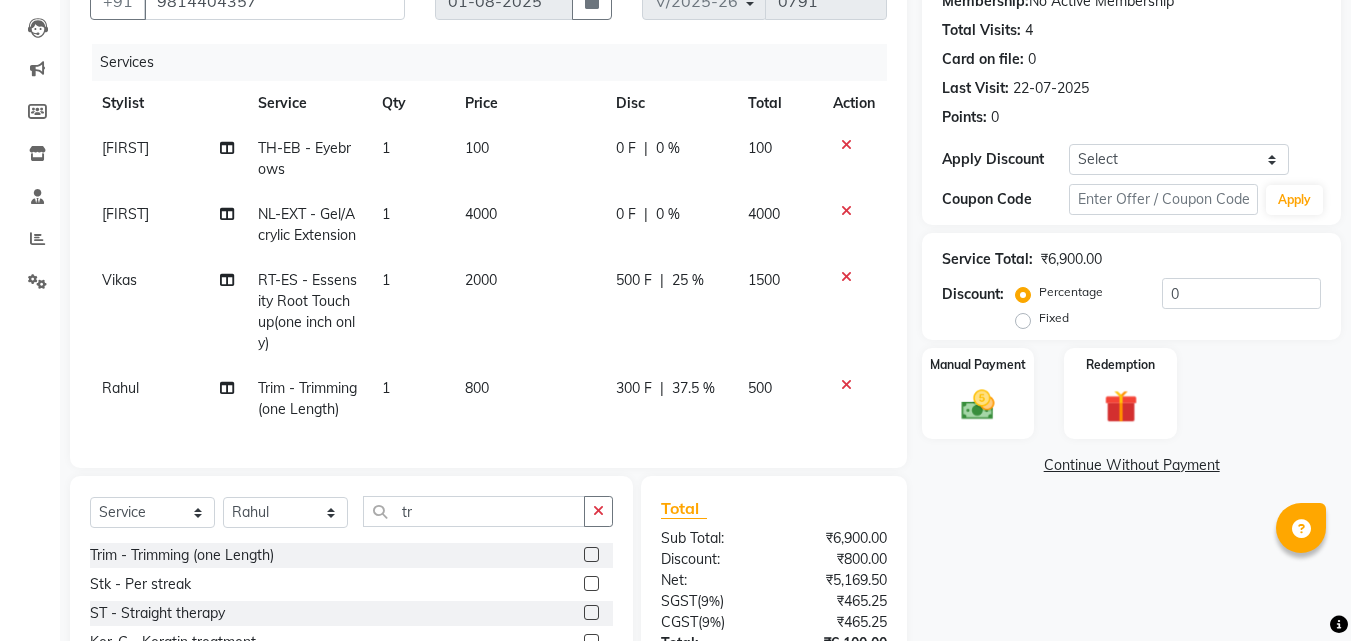 click on "0 F" 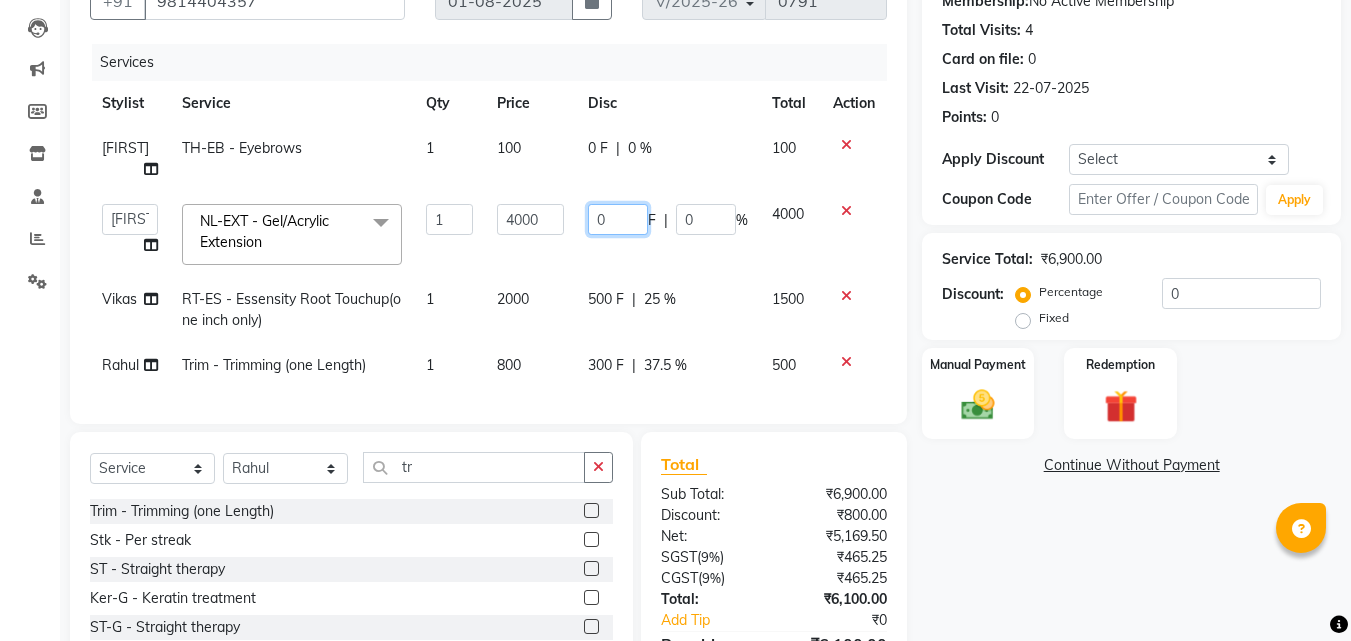 click on "0" 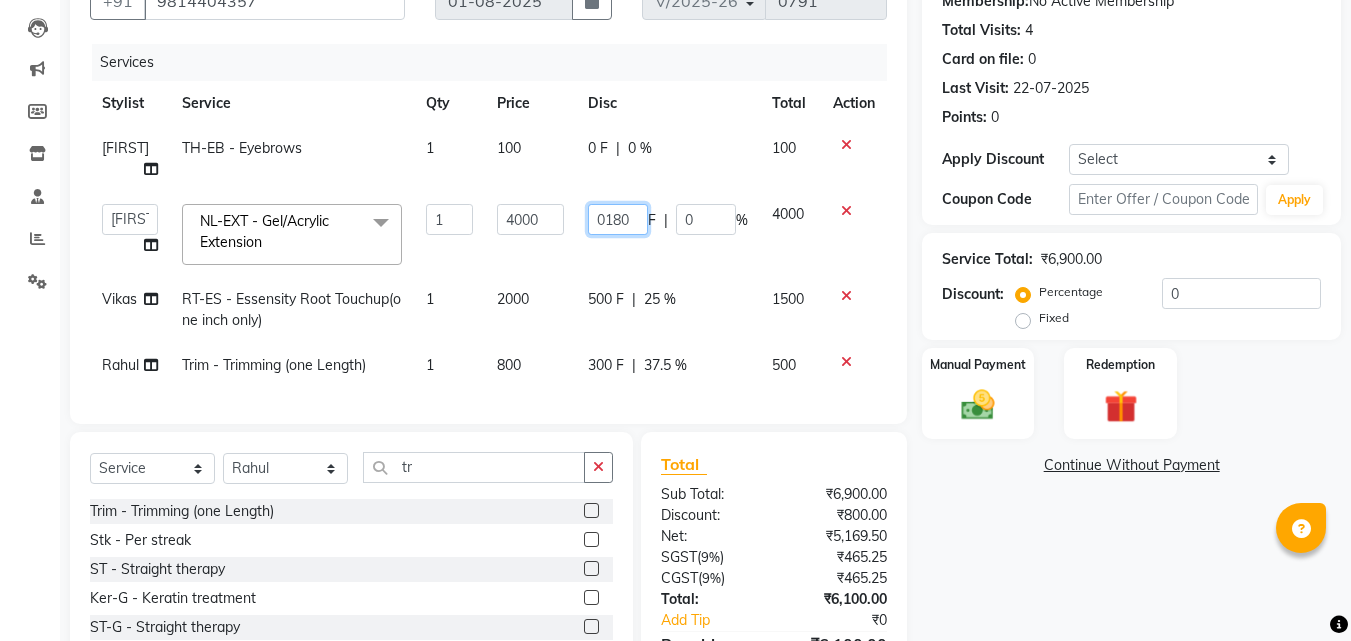 type on "01800" 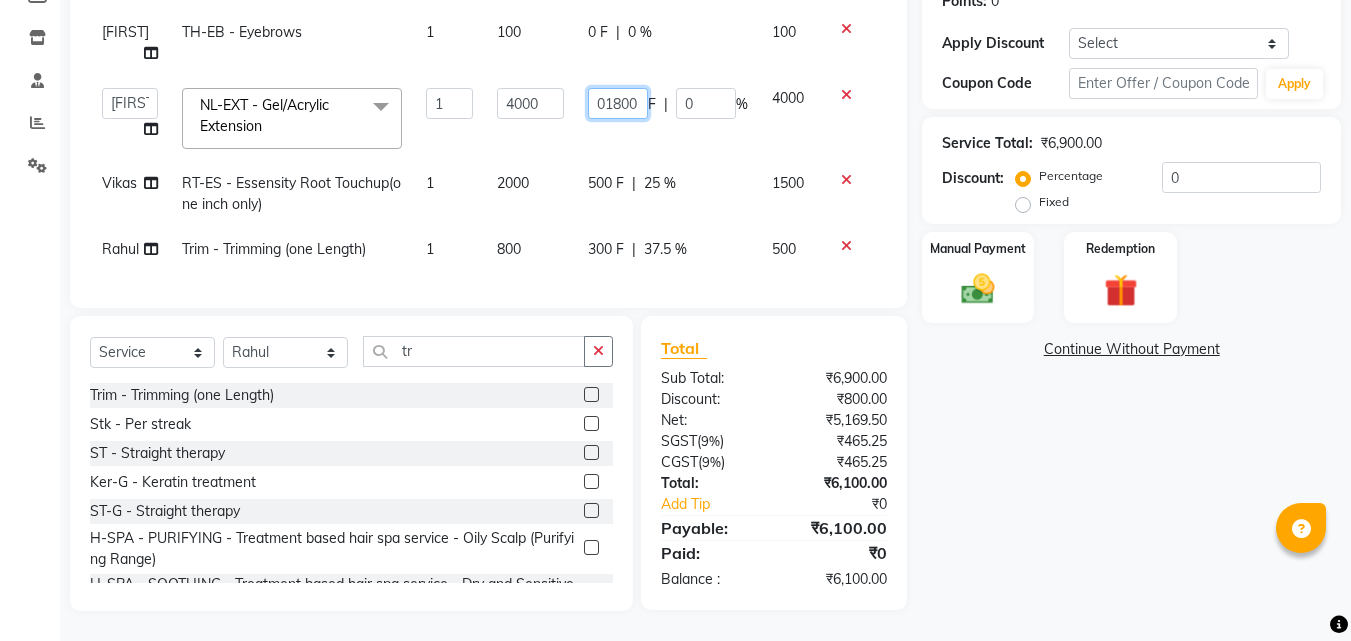 scroll, scrollTop: 335, scrollLeft: 0, axis: vertical 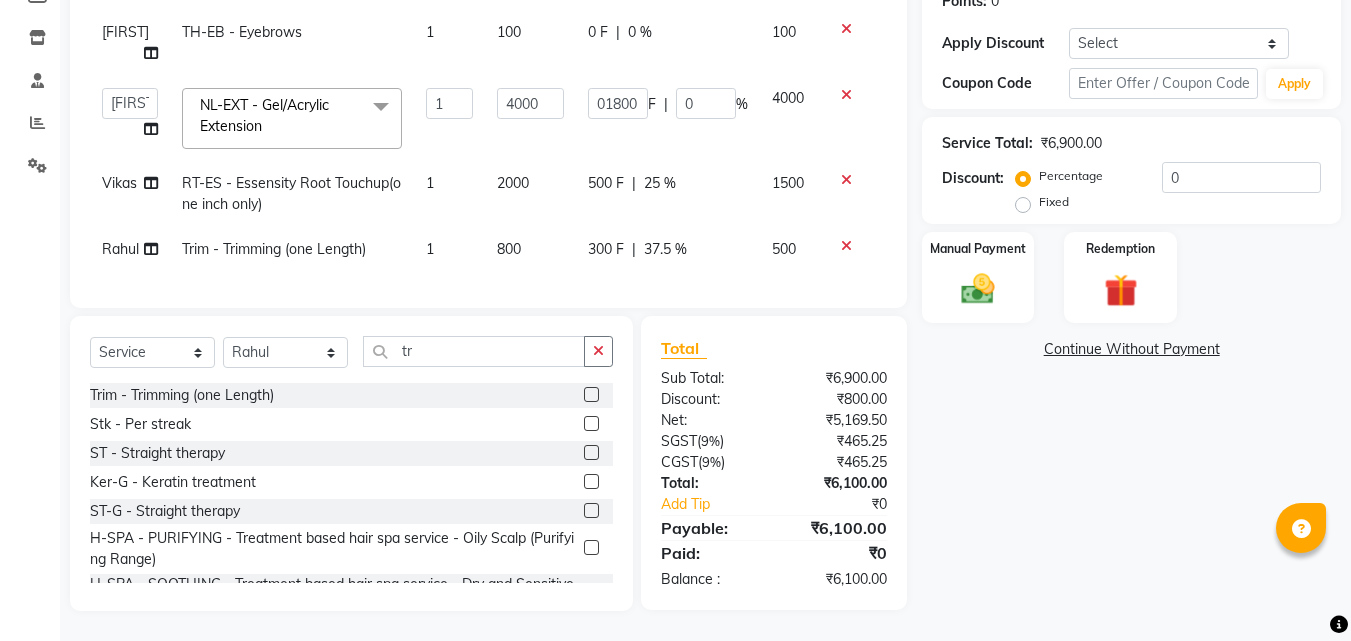 click on "Name: [NAME] Membership: No Active Membership Total Visits: 4 Card on file: 0 Last Visit: 22-07-2025 Points: 0 Apply Discount Select Coupon → Wrong Job Card Coupon → Complimentary Coupon → Correction Coupon → First Wash Coupon → Free Of Cost - Foc Coupon → Staff Service Coupon → Service Not Done Coupon → Double Job Card Coupon → Pending Payment Coupon Code Apply Service Total: ₹6,900.00 Discount: Percentage Fixed 0 Manual Payment Redemption Continue Without Payment" 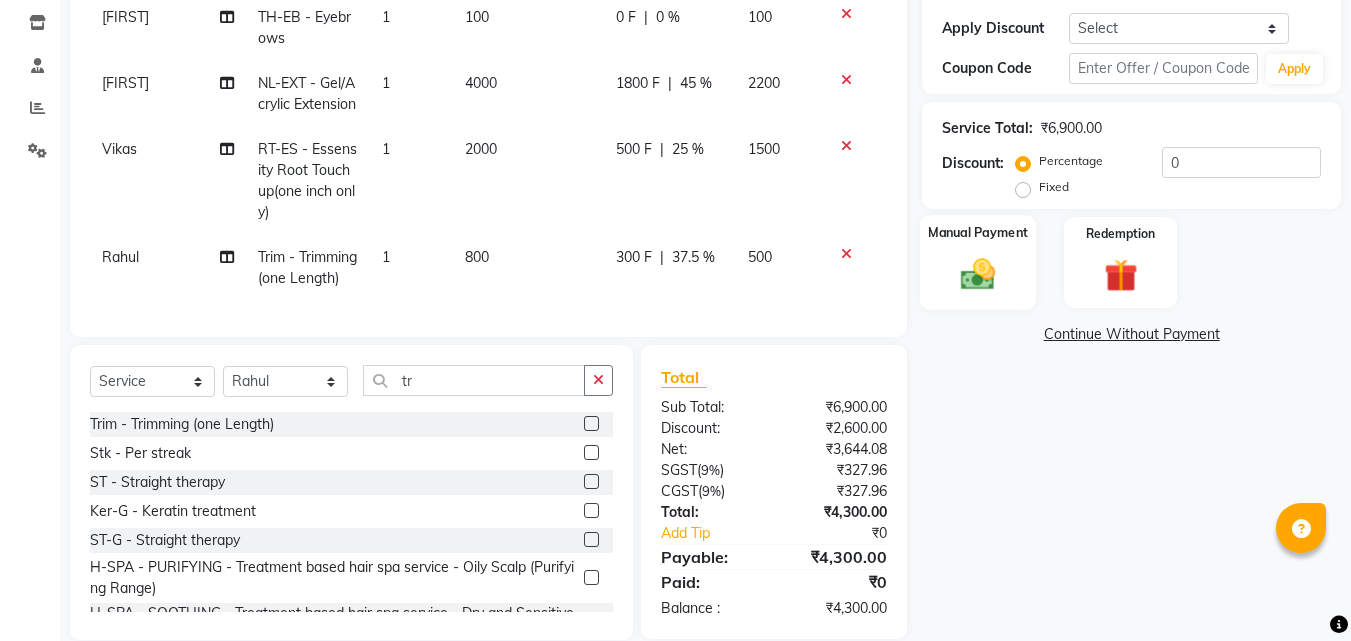 click 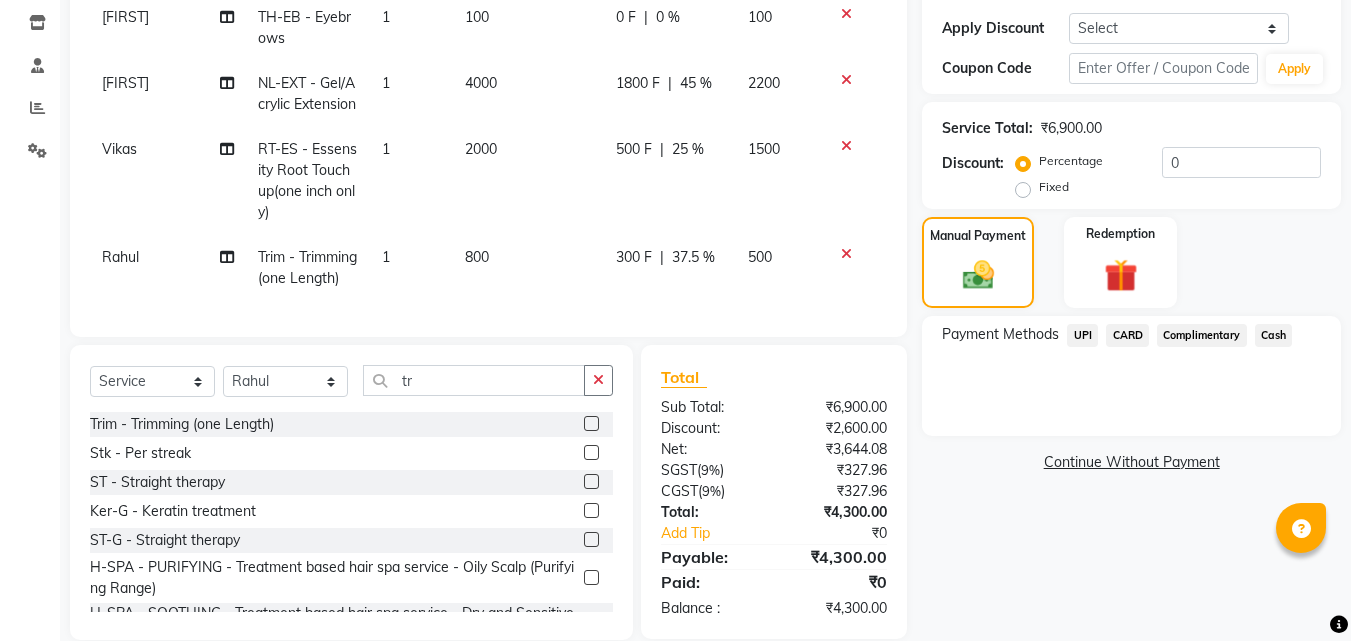 click on "UPI" 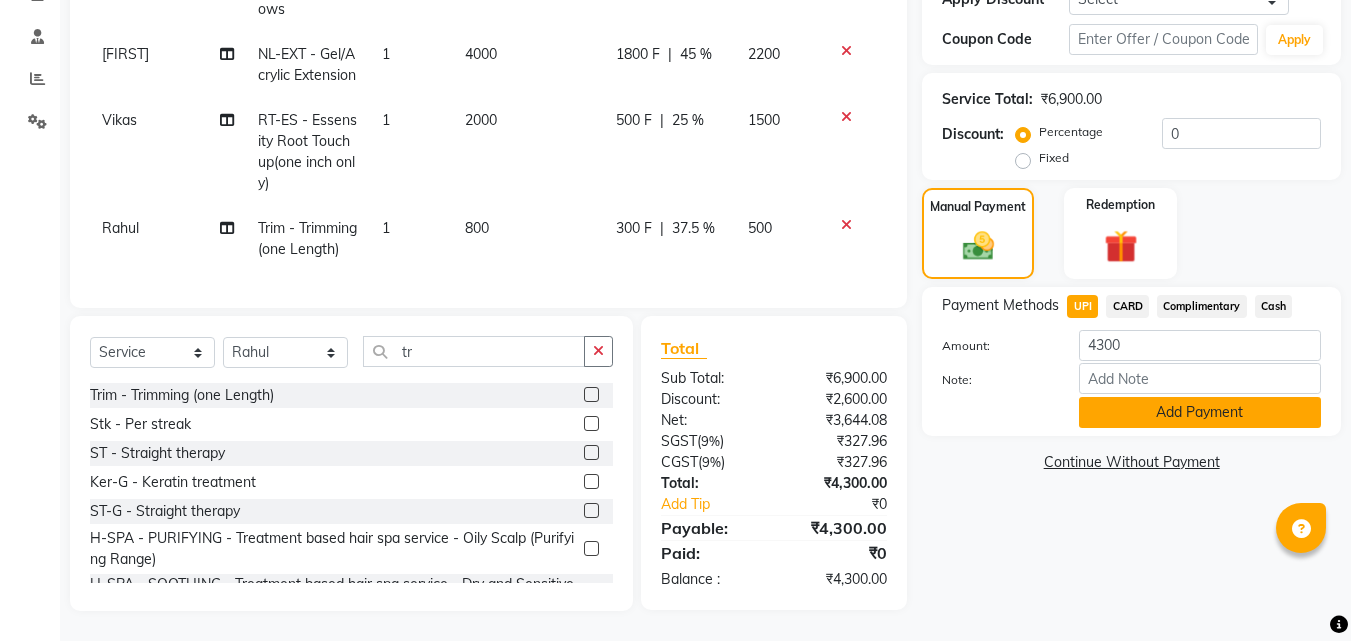 click on "Add Payment" 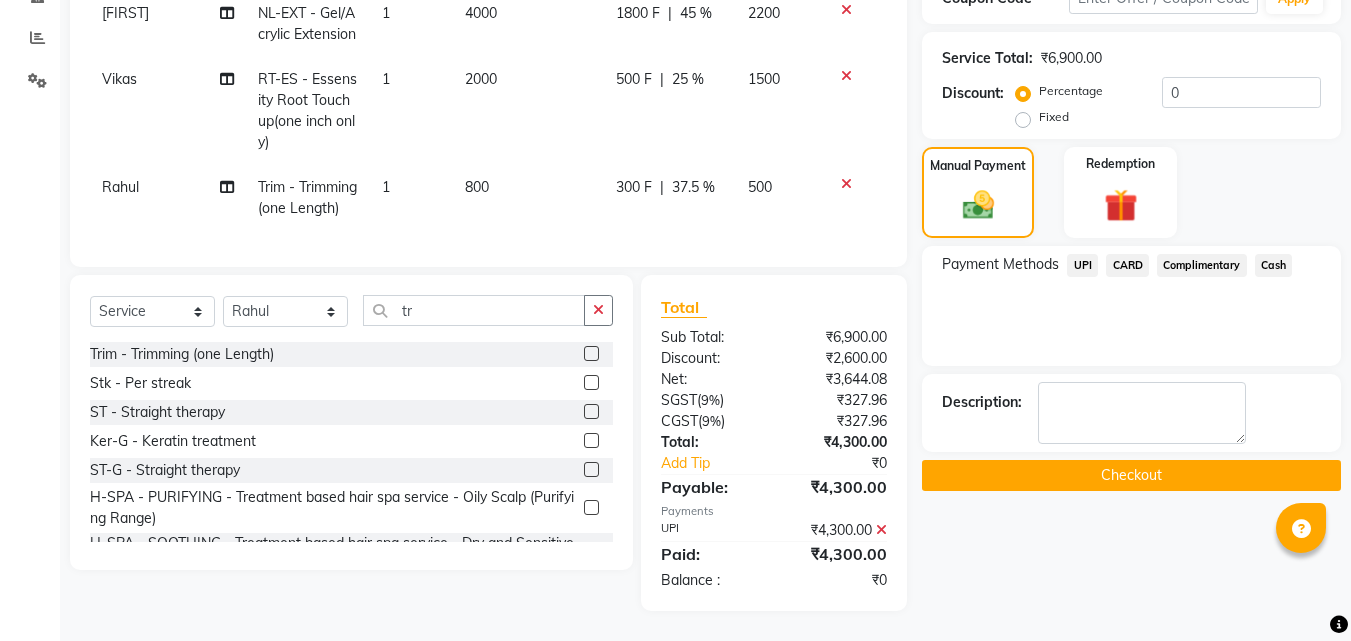 scroll, scrollTop: 441, scrollLeft: 0, axis: vertical 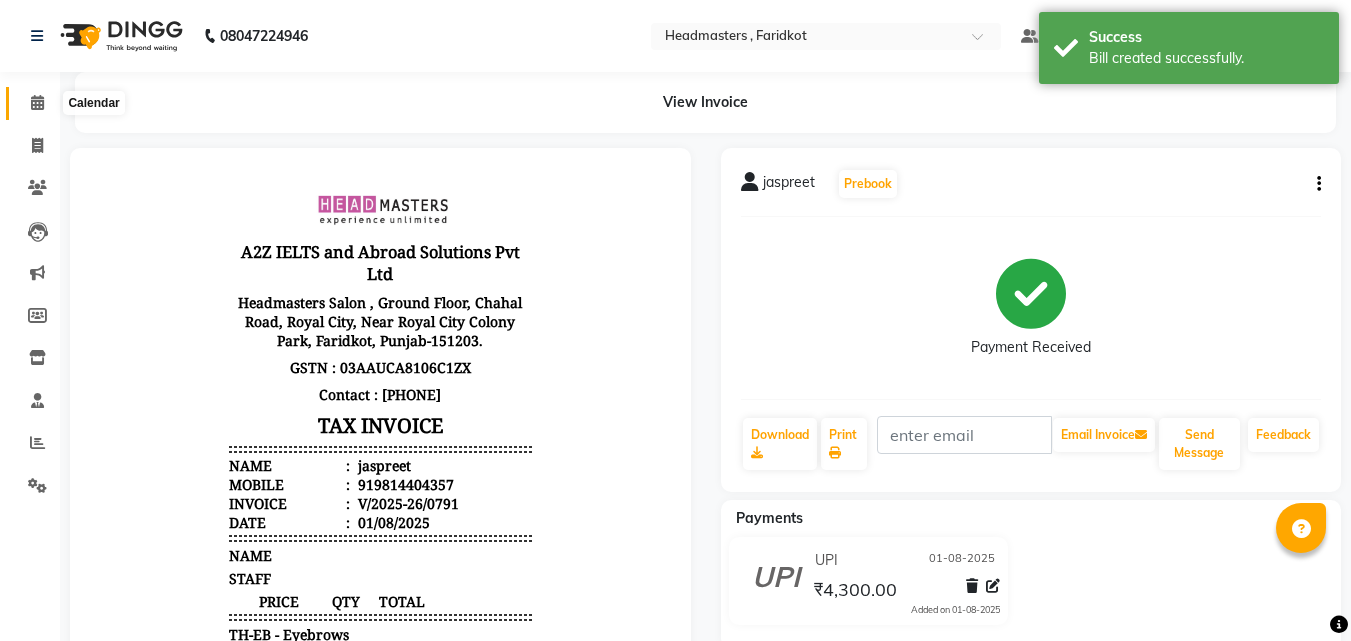 click 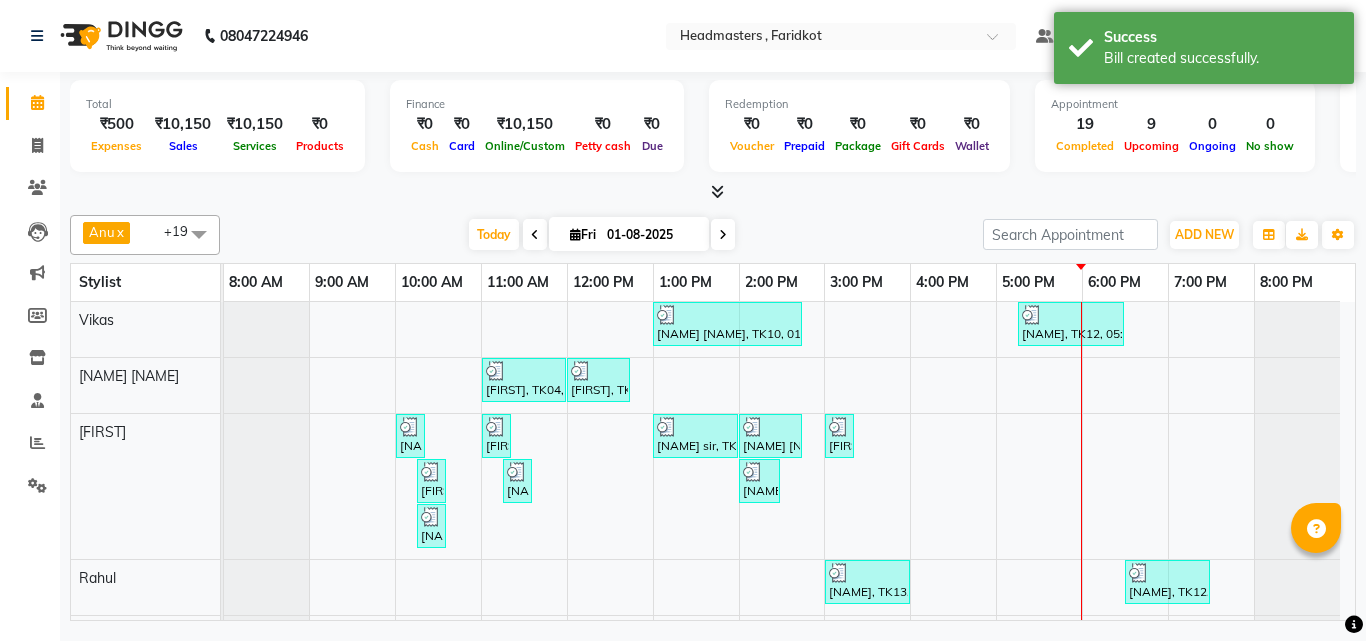 scroll, scrollTop: 200, scrollLeft: 0, axis: vertical 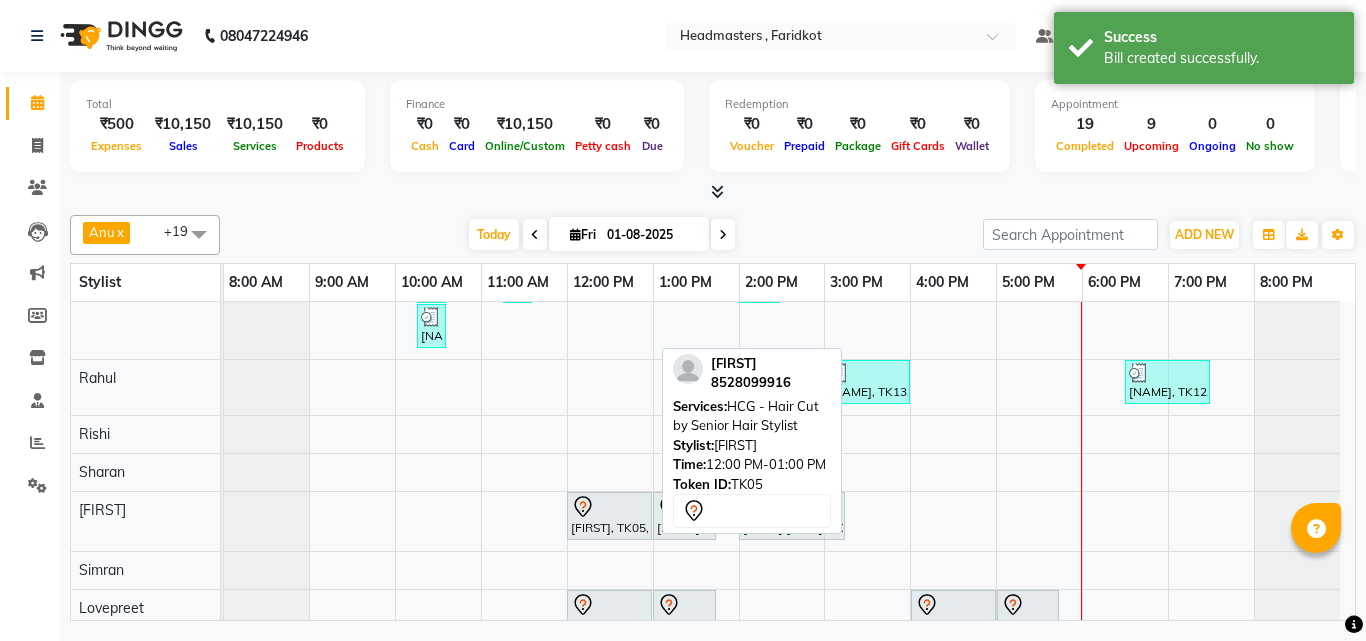 click 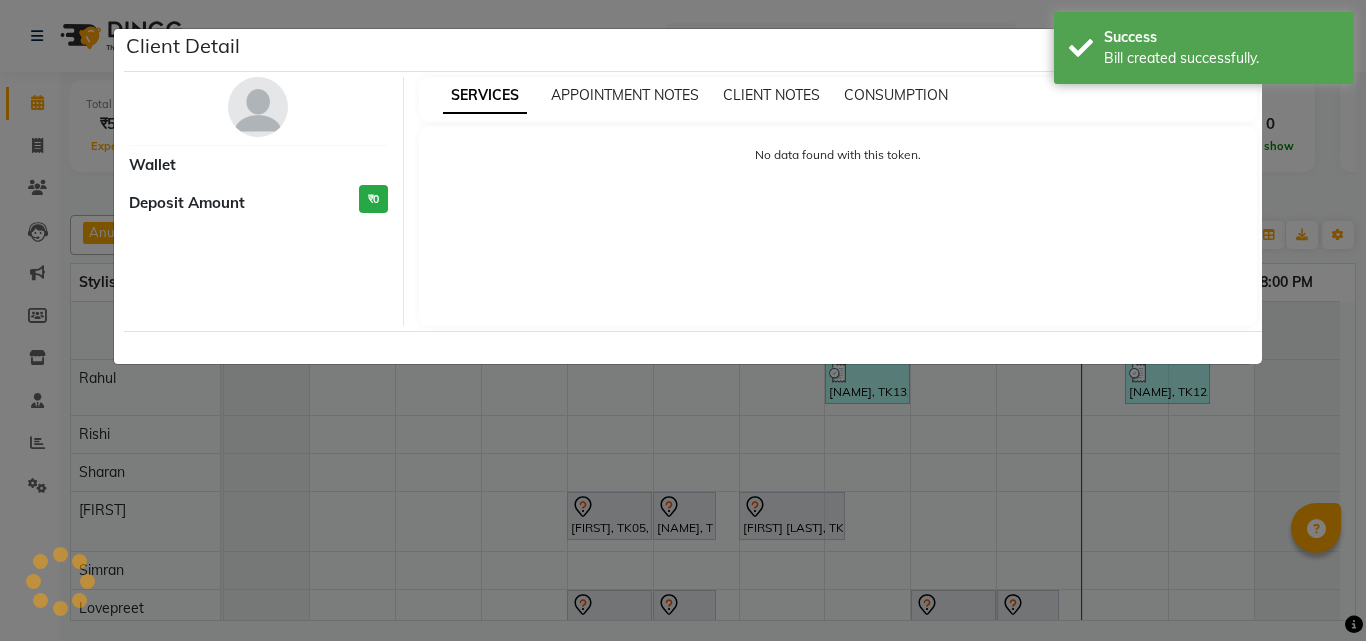 select on "7" 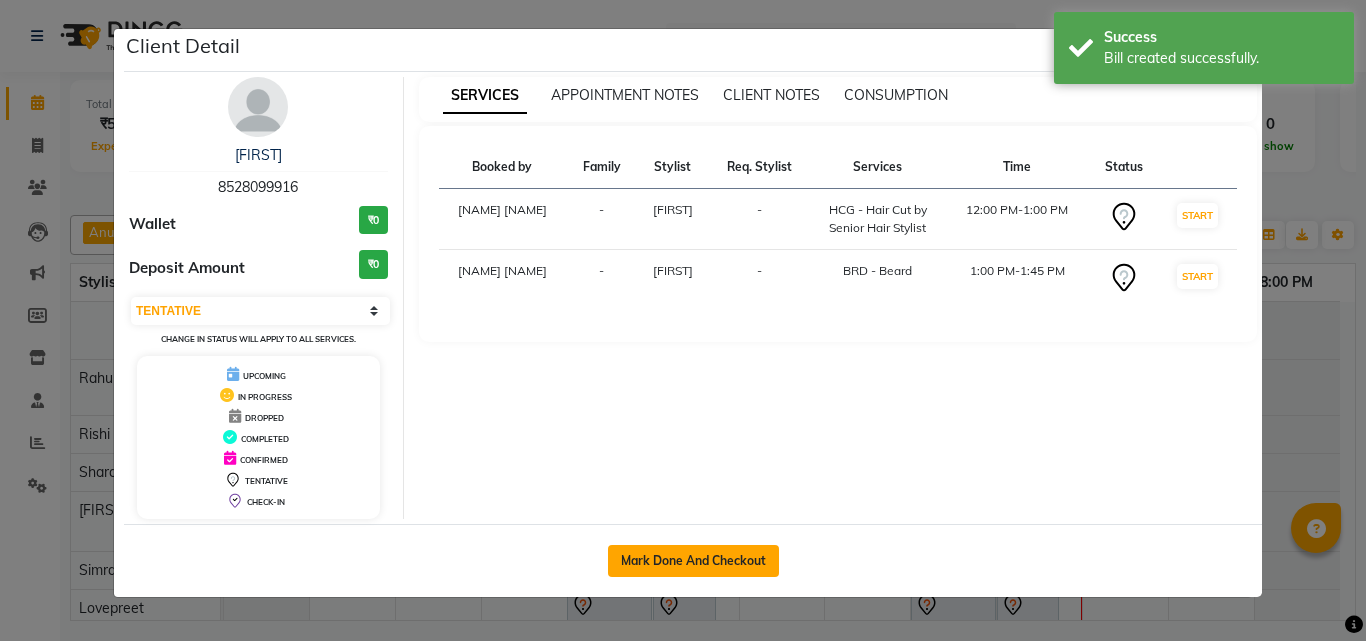 click on "Mark Done And Checkout" 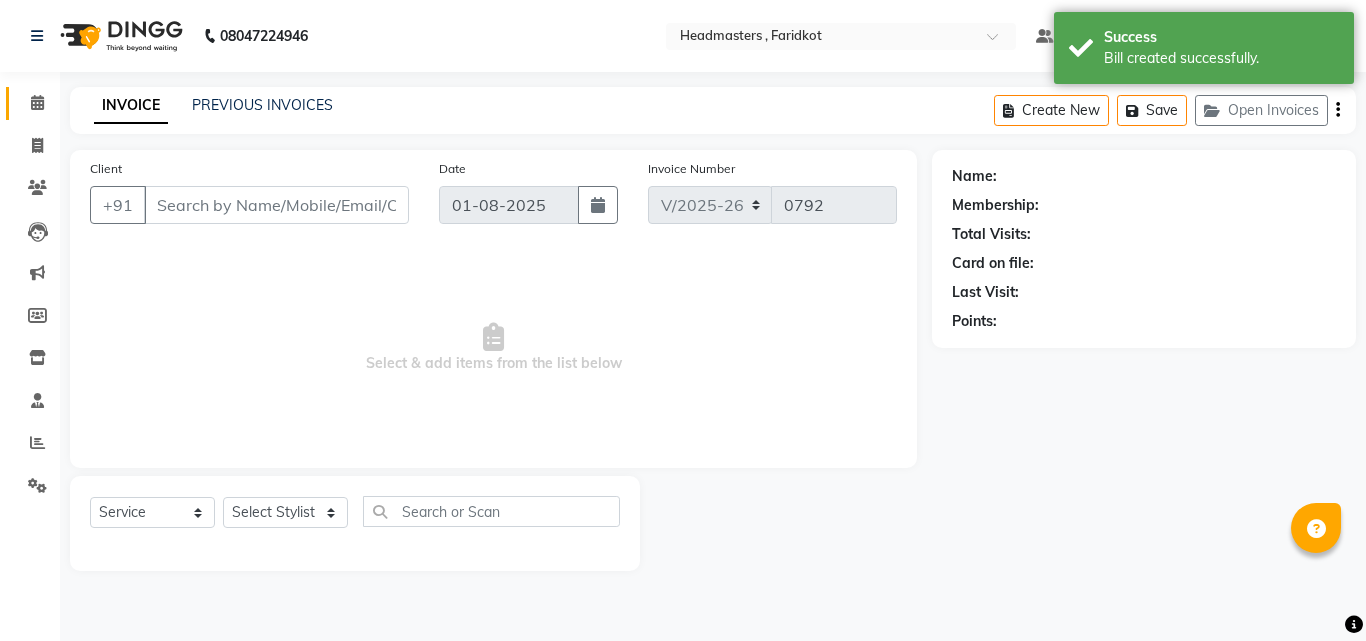 type on "8528099916" 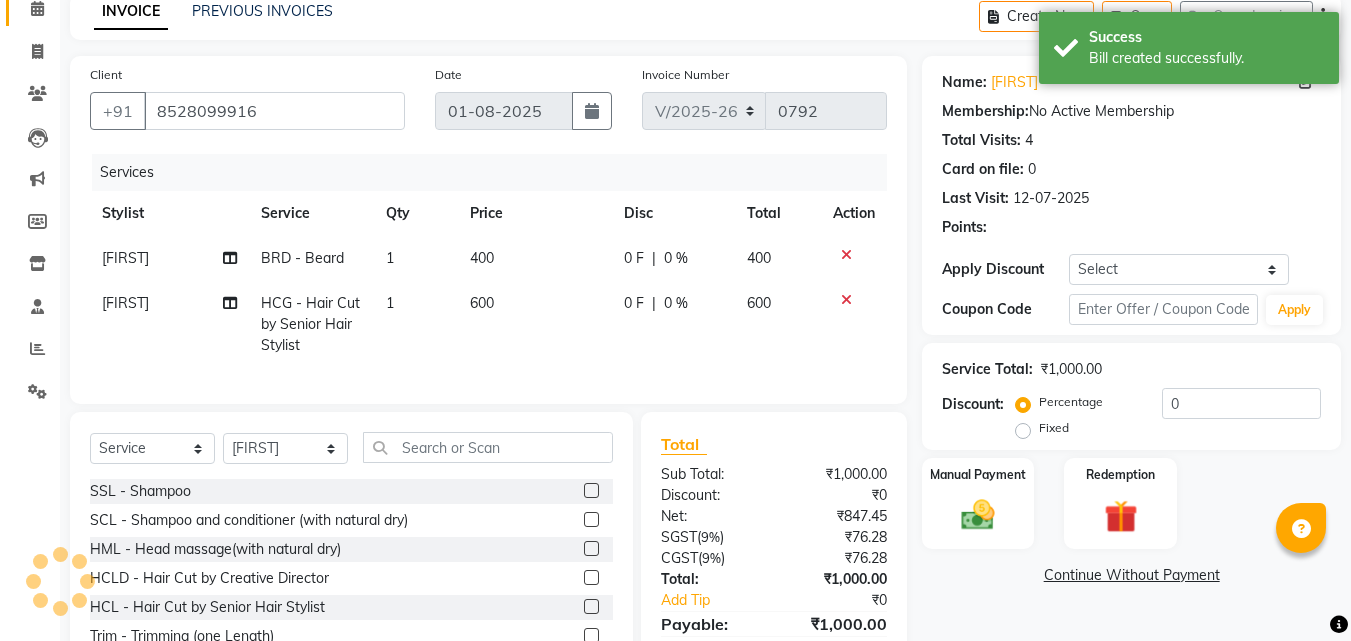 scroll, scrollTop: 200, scrollLeft: 0, axis: vertical 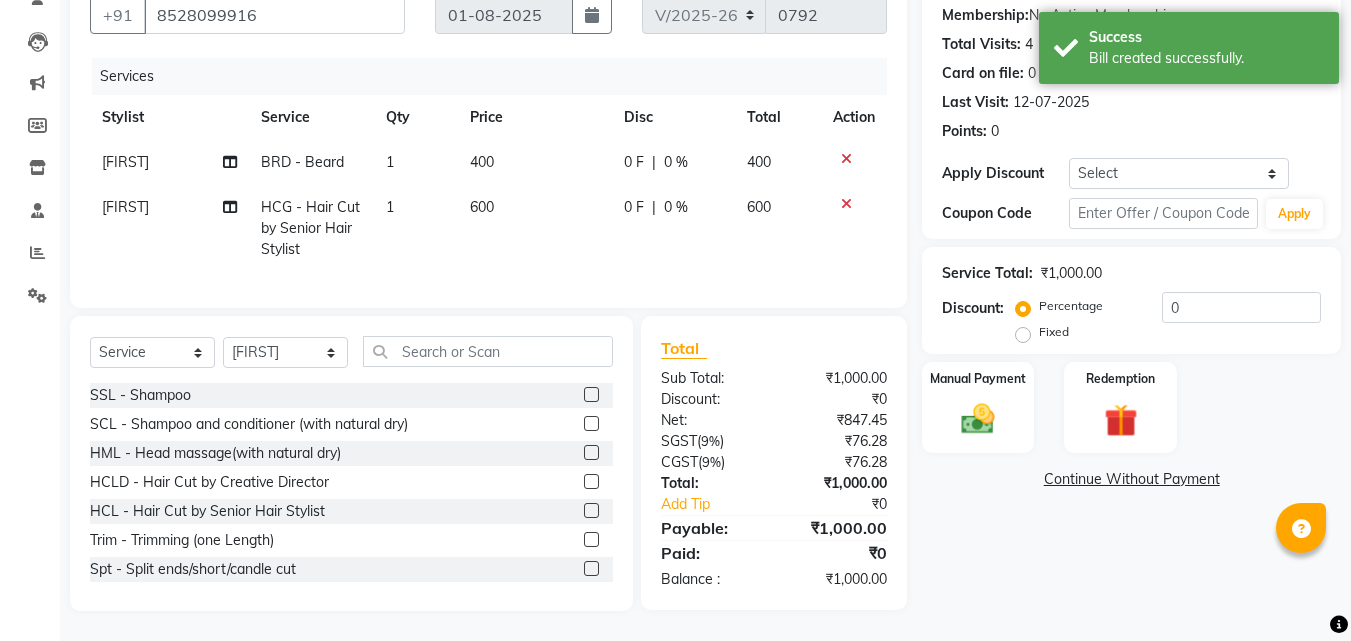 click on "Name: [NAME] Membership: No Active Membership Total Visits: 4 Card on file: 0 Last Visit: 12-07-2025 Points: 0 Apply Discount Select Coupon → Wrong Job Card Coupon → Complimentary Coupon → Correction Coupon → First Wash Coupon → Free Of Cost - Foc Coupon → Staff Service Coupon → Service Not Done Coupon → Double Job Card Coupon → Pending Payment Coupon Code Apply" 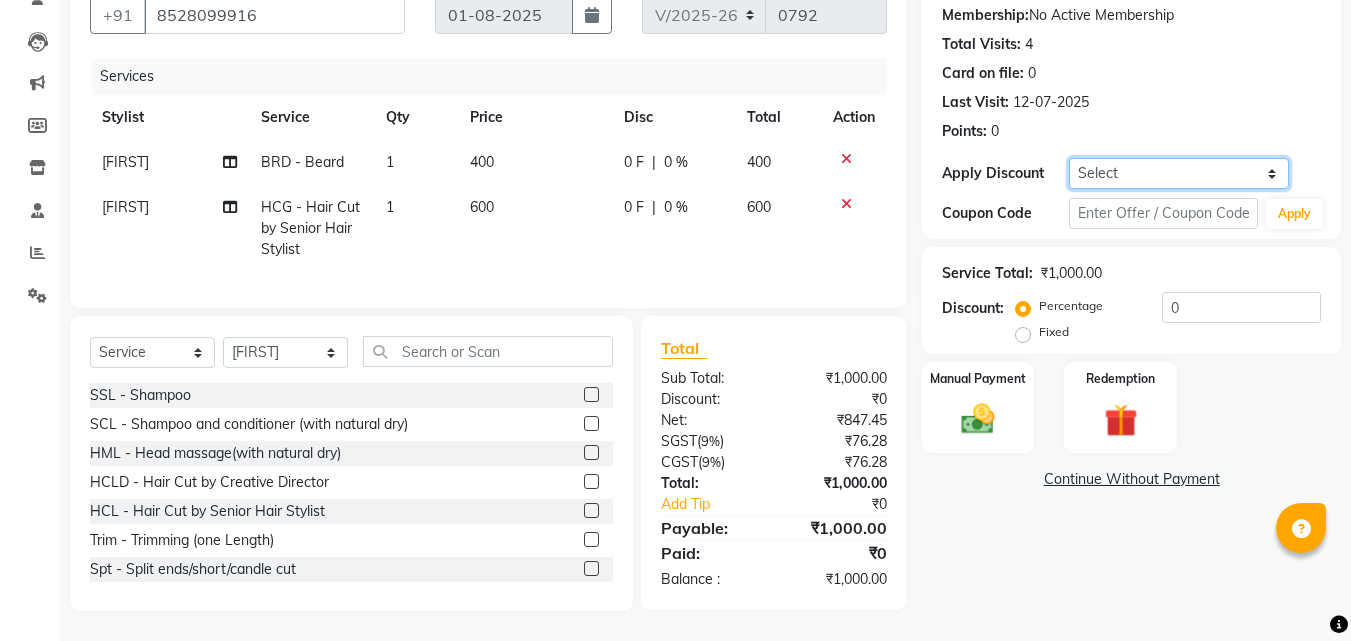 click on "Select Coupon → Wrong Job Card  Coupon → Complimentary Coupon → Correction  Coupon → First Wash  Coupon → Free Of Cost - Foc  Coupon → Staff Service  Coupon → Service Not Done  Coupon → Double Job Card  Coupon → Pending Payment" 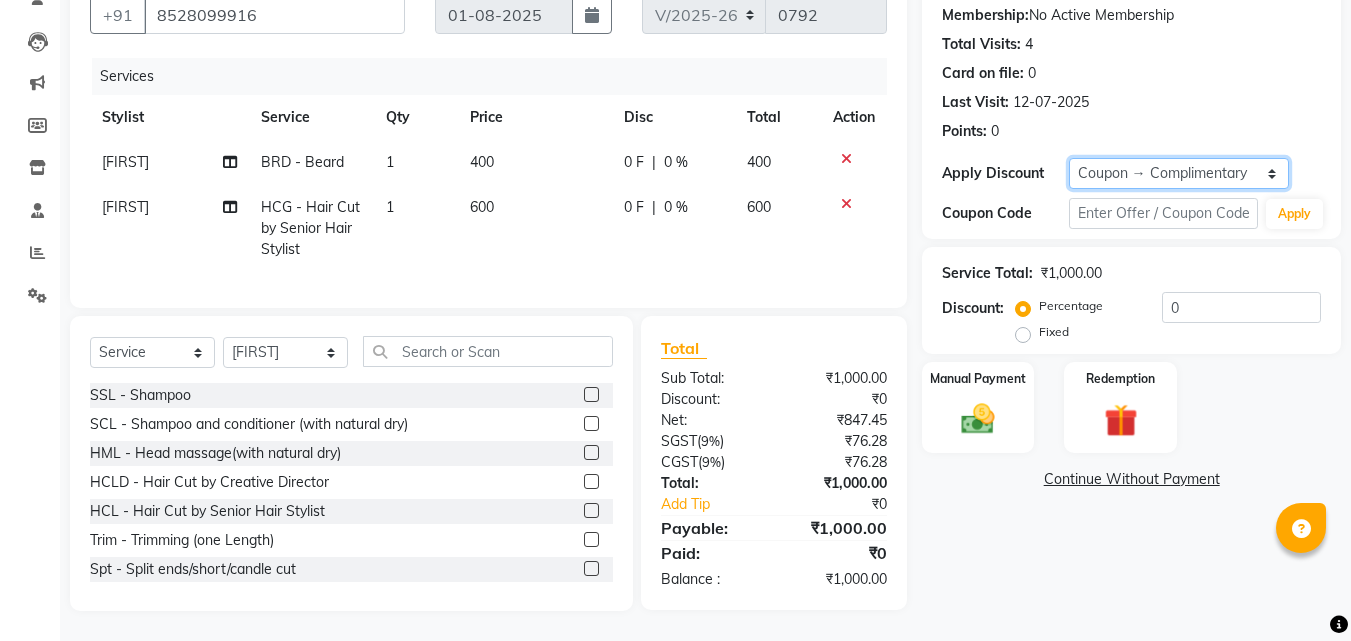 click on "Select Coupon → Wrong Job Card  Coupon → Complimentary Coupon → Correction  Coupon → First Wash  Coupon → Free Of Cost - Foc  Coupon → Staff Service  Coupon → Service Not Done  Coupon → Double Job Card  Coupon → Pending Payment" 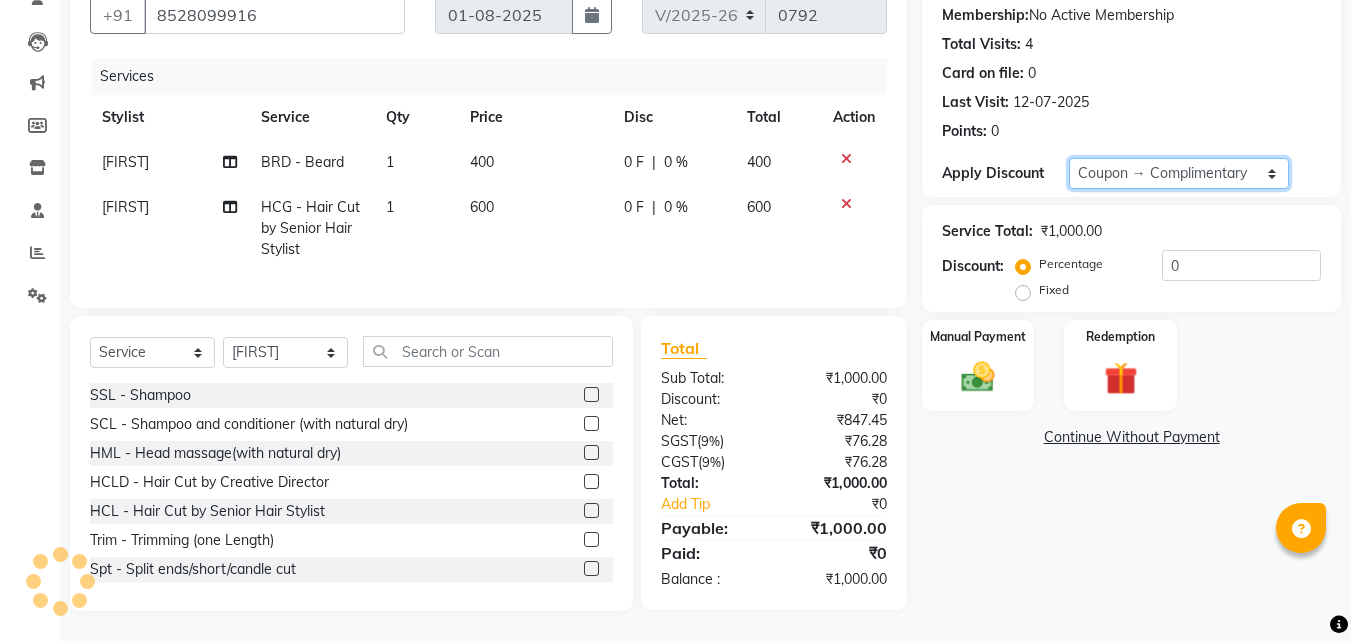 type on "100" 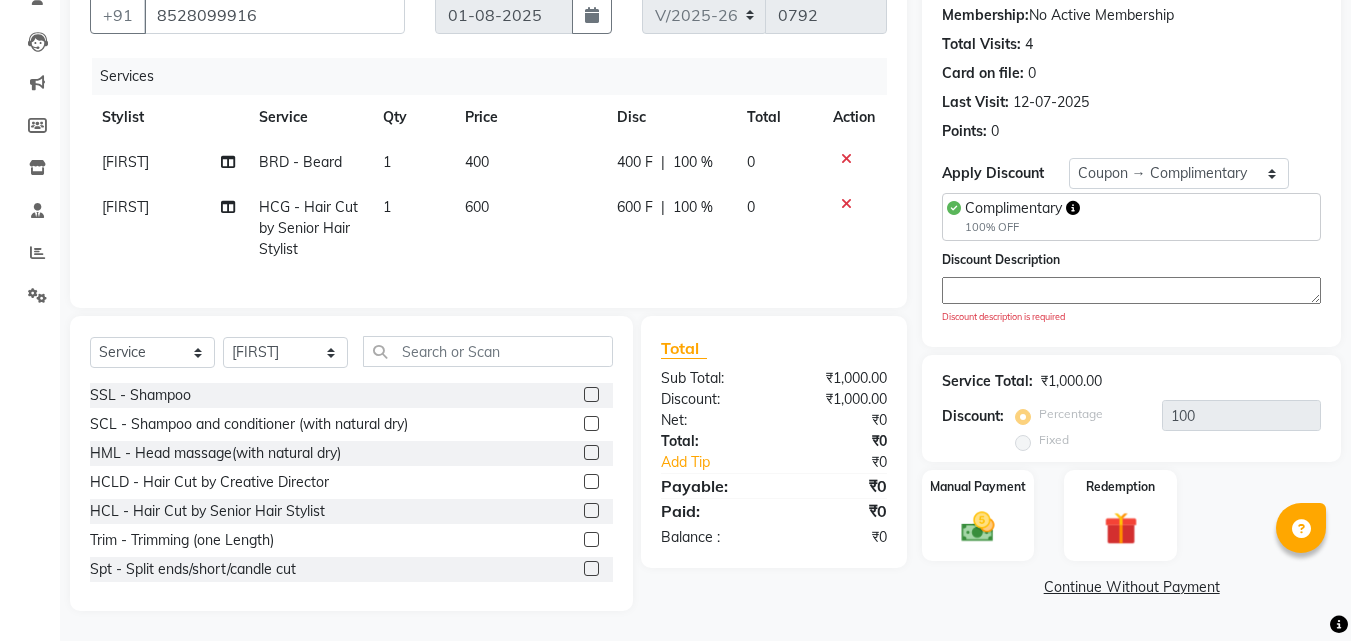 click 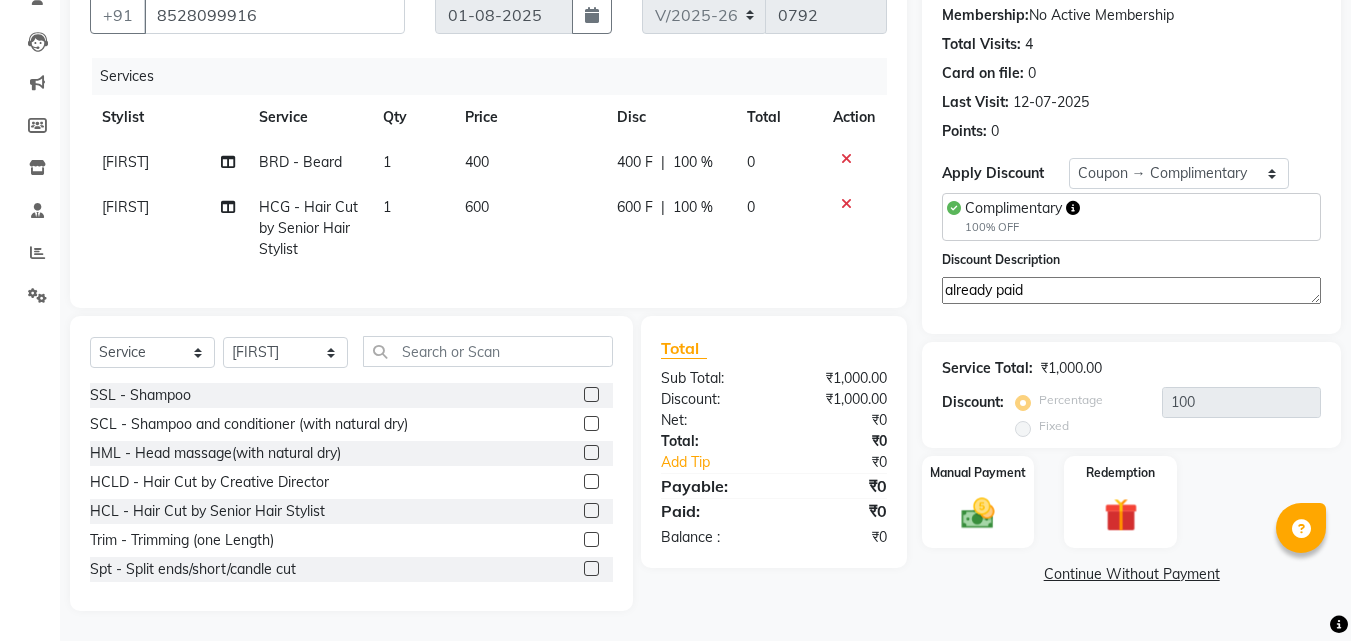 scroll, scrollTop: 205, scrollLeft: 0, axis: vertical 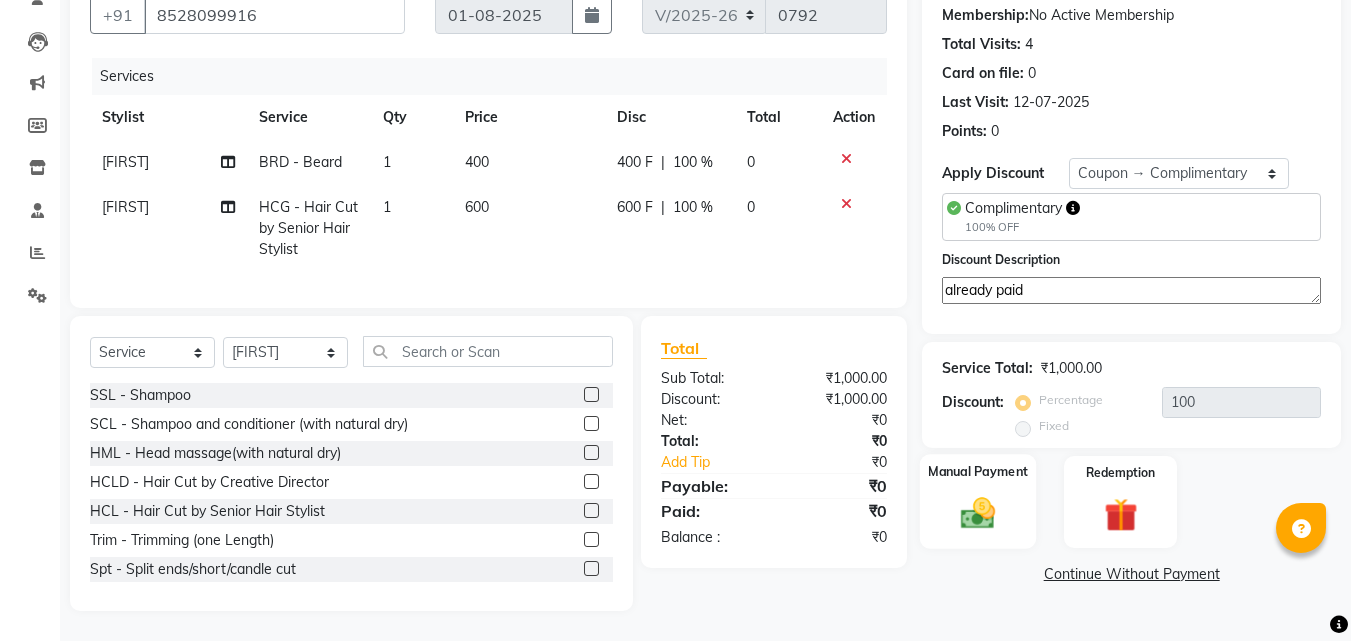 type on "already paid" 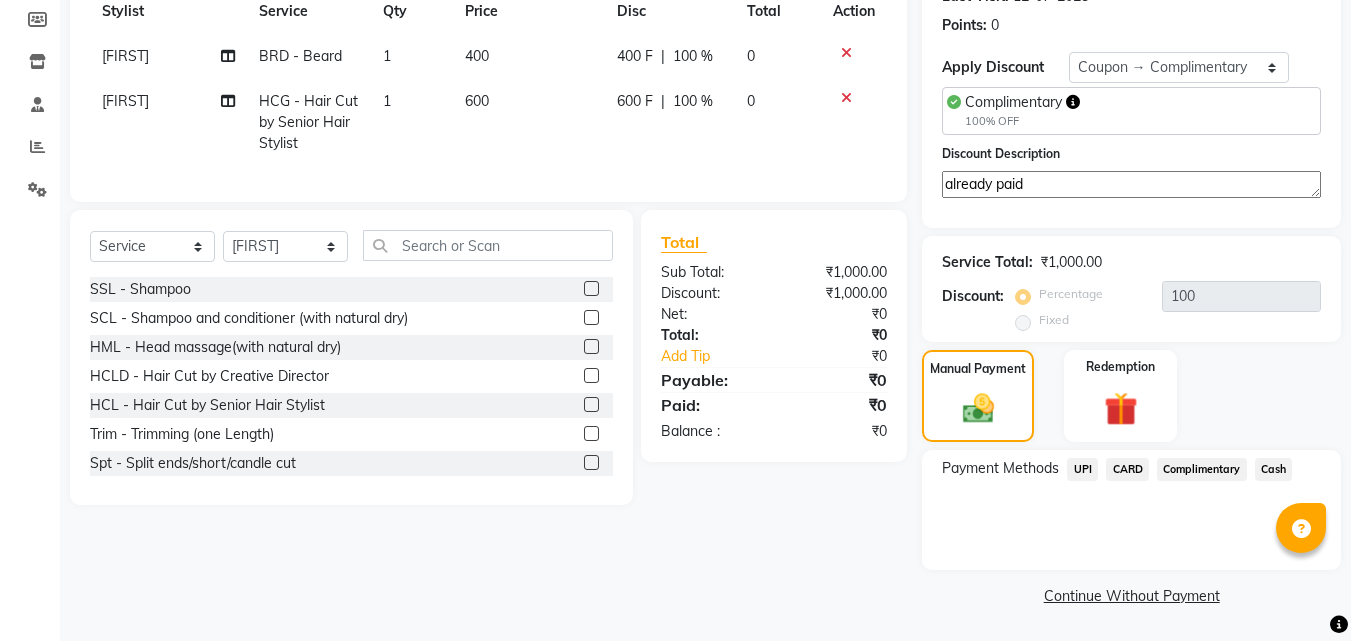 click on "Complimentary" 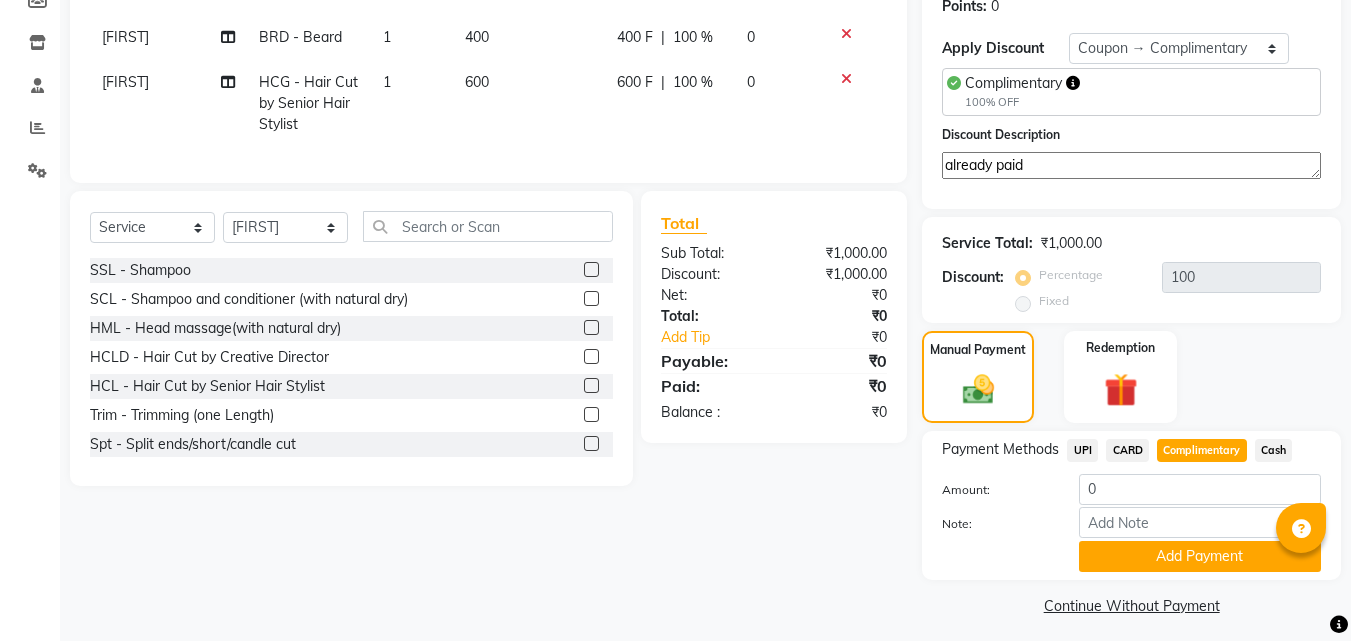 scroll, scrollTop: 325, scrollLeft: 0, axis: vertical 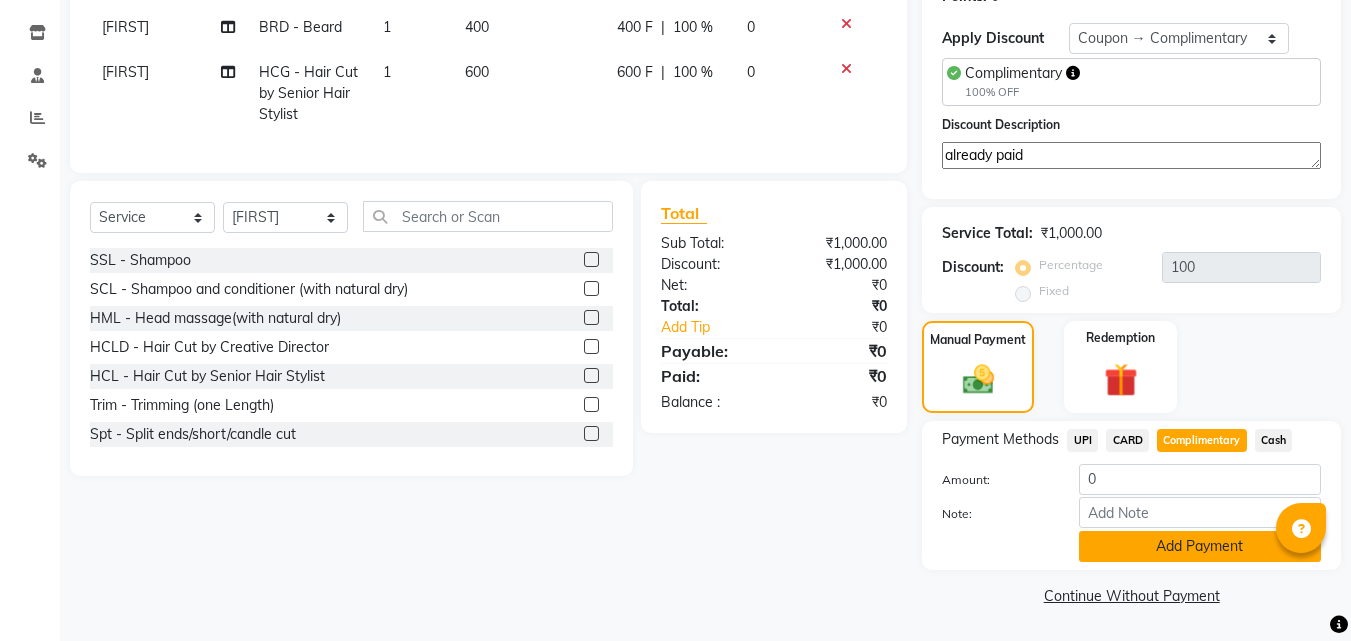 click on "Add Payment" 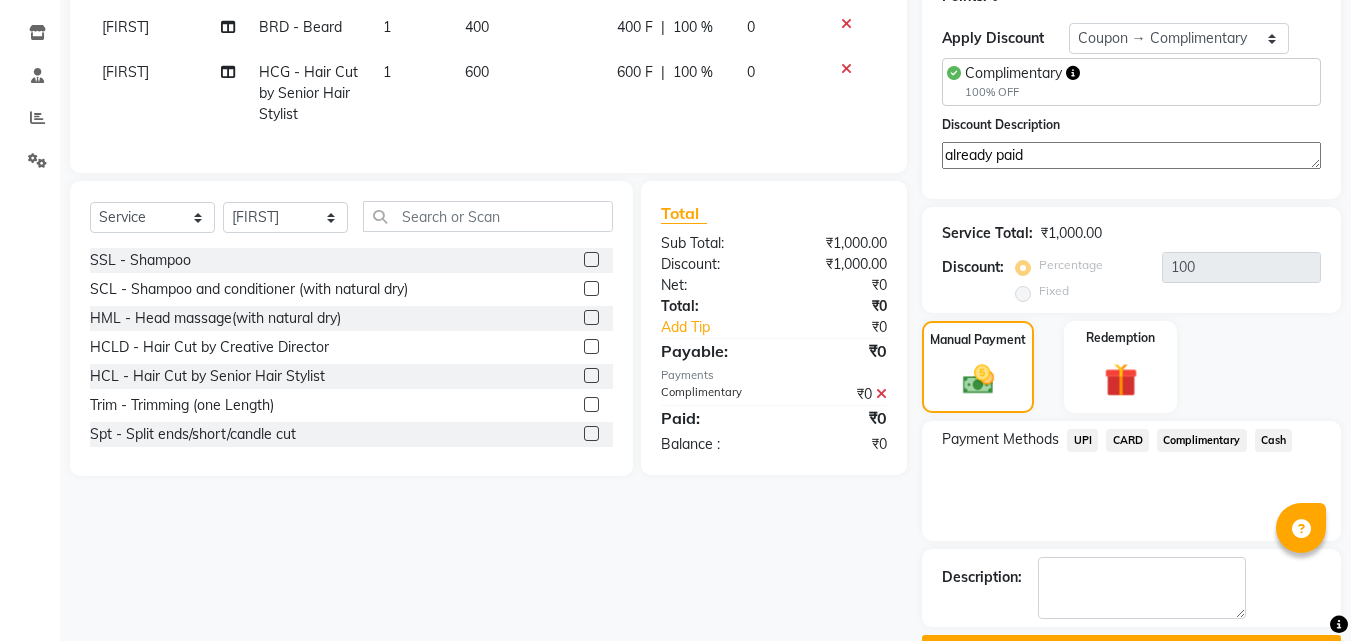 scroll, scrollTop: 380, scrollLeft: 0, axis: vertical 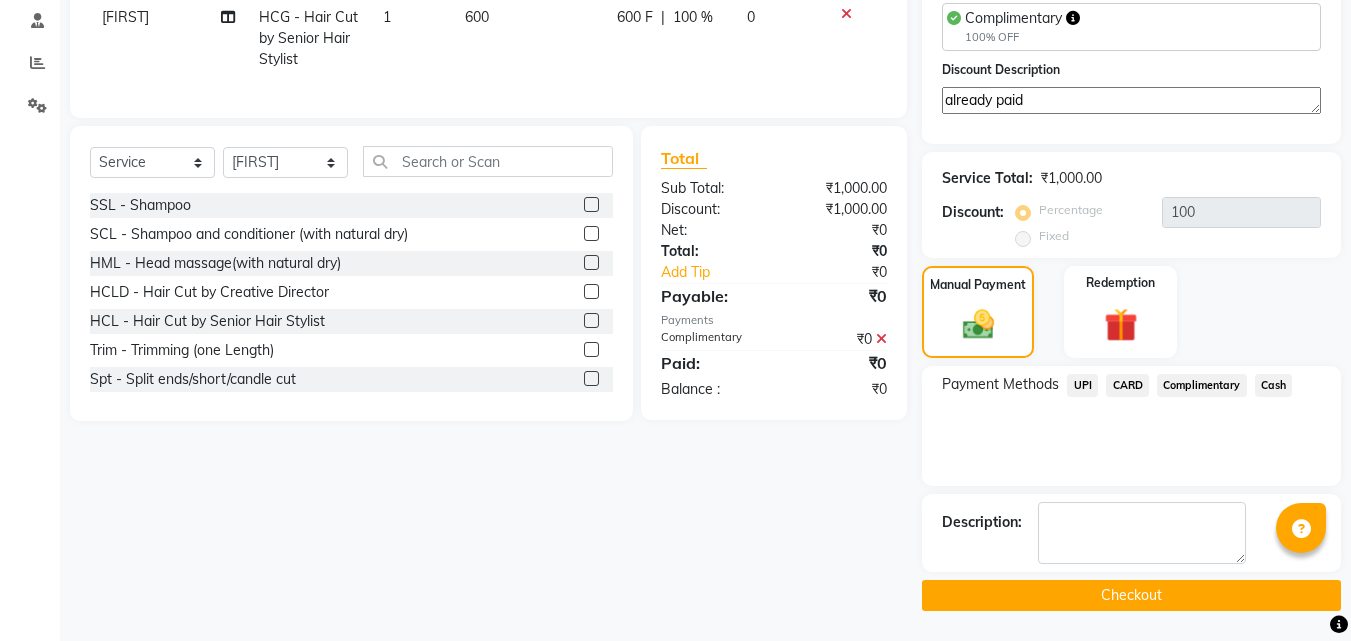 click on "Checkout" 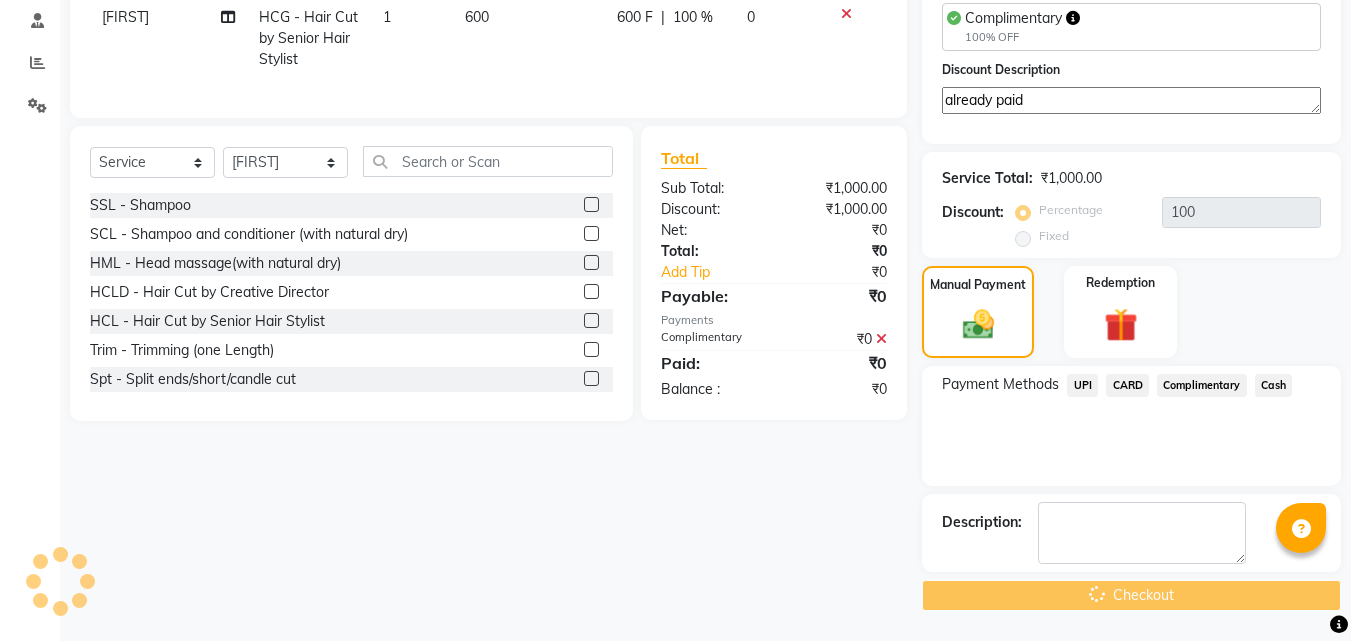 scroll, scrollTop: 0, scrollLeft: 0, axis: both 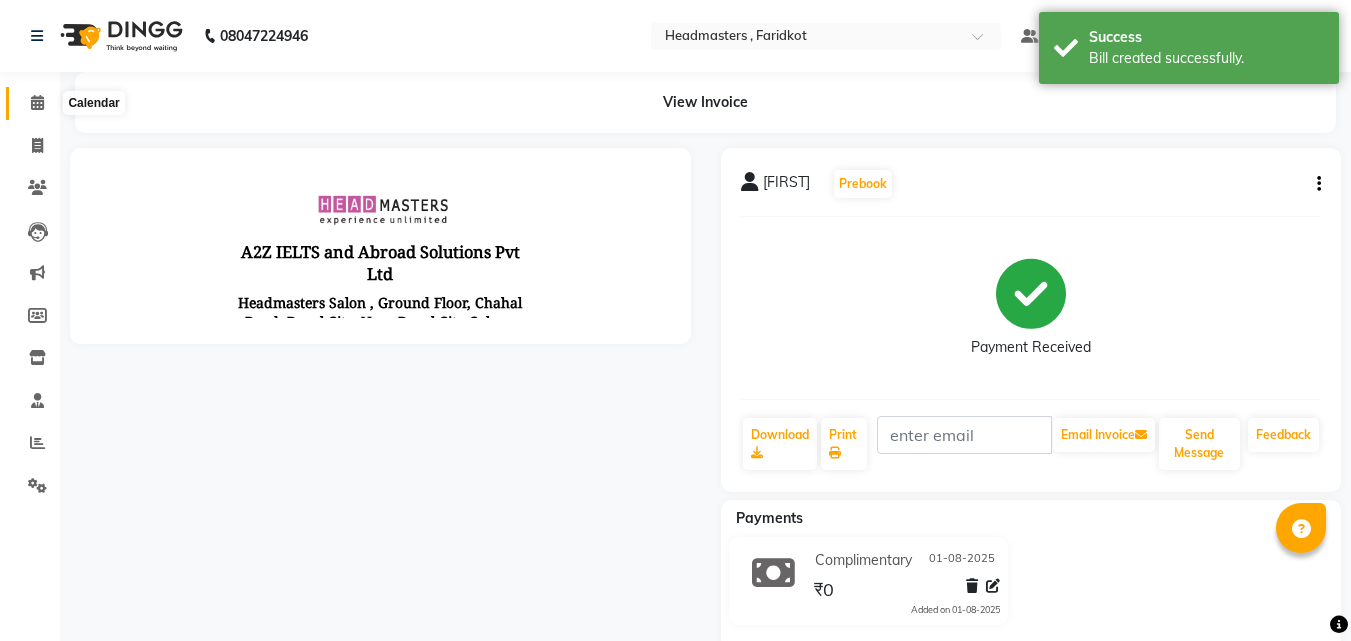 click 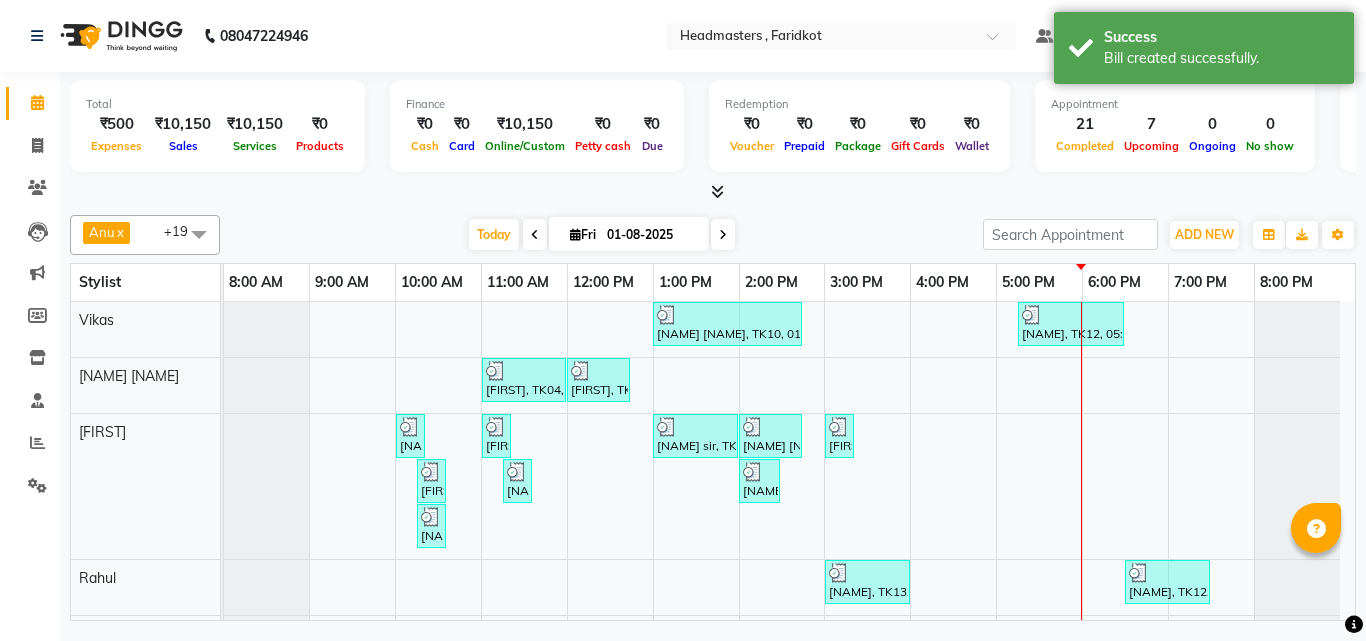 scroll, scrollTop: 34, scrollLeft: 0, axis: vertical 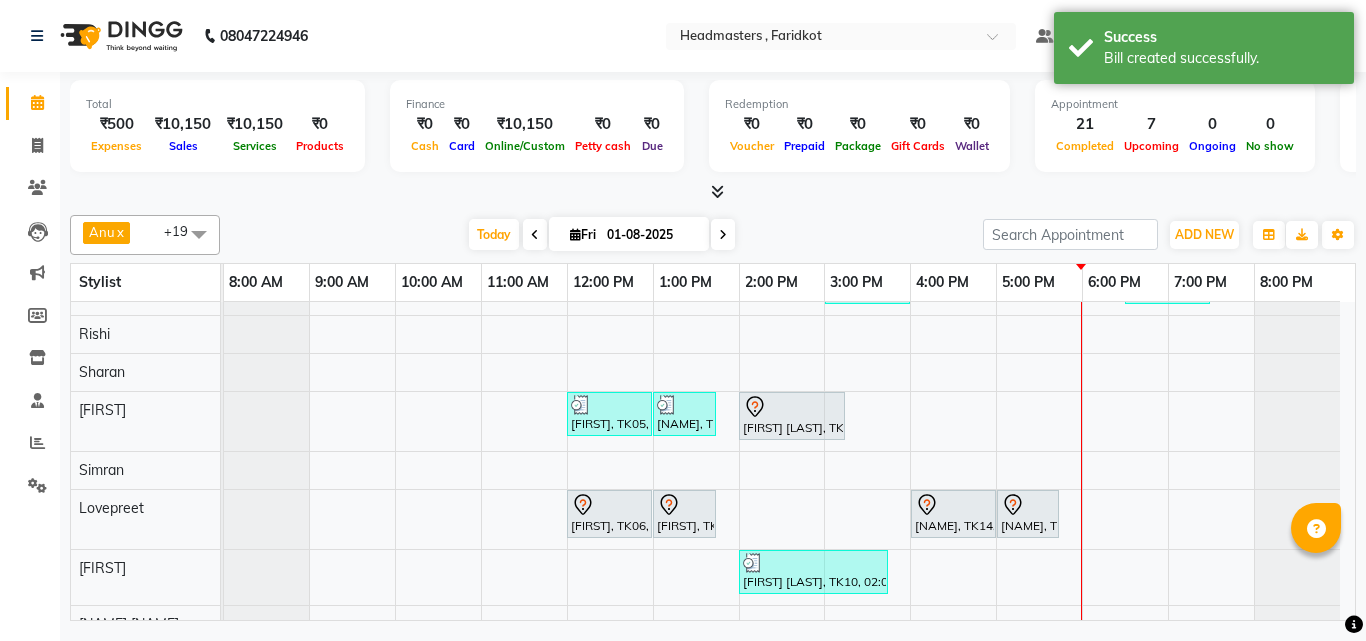 click on "[NAME] [NAME], TK10, 01:00 PM-02:45 PM, HCG - Hair Cut by Senior Hair Stylist,BRD - Beard [NAME], TK12, 05:15 PM-06:30 PM, RT-ES - Essensity Root Touchup(one inch only) [NAME], TK04, 11:00 AM-12:00 PM, HCG - Hair Cut by Senior Hair Stylist [NAME], TK04, 12:00 PM-12:45 PM, BRD - Beard [NAME], TK01, 10:00 AM-10:15 AM, TH-EB - Eyebrows [NAME], TK03, 11:00 AM-11:15 AM, TH-EB - Eyebrows [NAME] sir, TK11, 01:00 PM-02:00 PM, O3-FC-MEL - Meladerm (For Hyper Pigmentation & Skin Lightning)) [NAME] [NAME], TK10, 02:00 PM-02:45 PM, CLP REP - Repechage Cleanup (seaweed based) [NAME], TK12, 03:00 PM-03:15 PM, TH-EB - Eyebrows [NAME], TK01, 10:15 AM-10:20 AM, TH-FH - Forehead [NAME], TK03, 11:15 AM-11:20 AM, TH-UL - Upper lips [NAME] sir, TK11, 02:00 PM-02:30 PM, BLCH-HF - Hands/feet [NAME], TK01, 10:15 AM-10:20 AM, TH-UL - Upper lips [NAME], TK13, 03:00 PM-04:00 PM, MSG-SWE60 - Swedish Massage - 60 Mins" at bounding box center (789, 533) 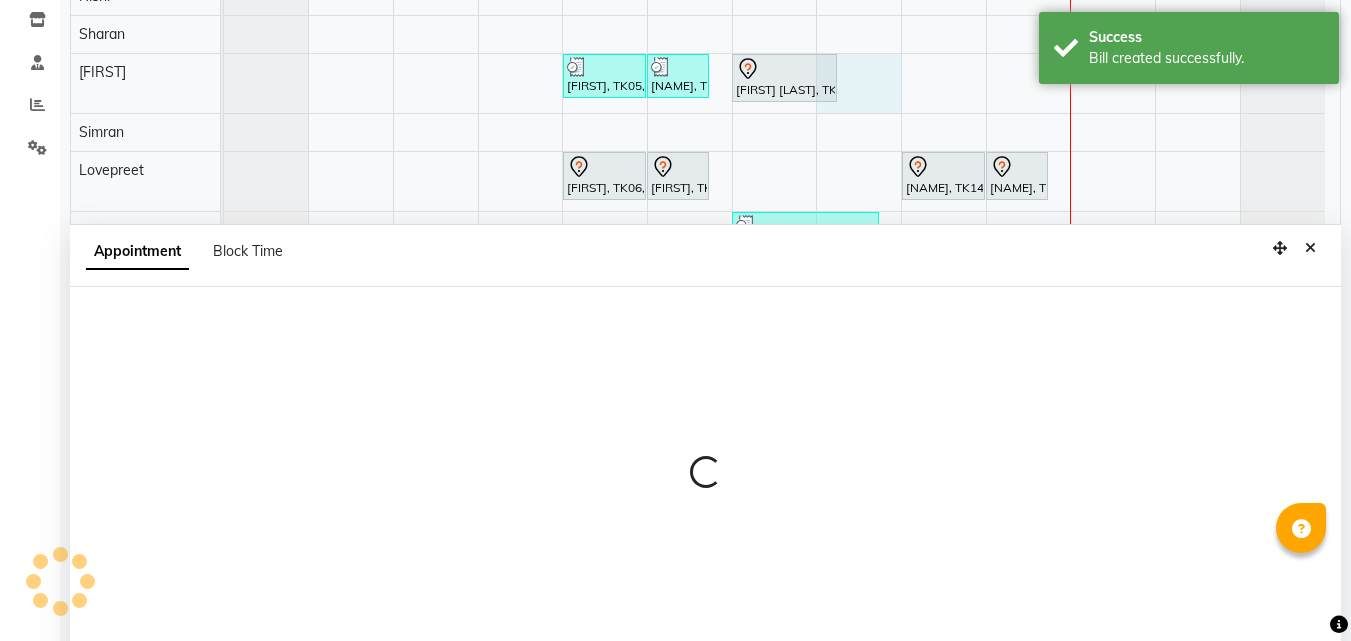 scroll, scrollTop: 377, scrollLeft: 0, axis: vertical 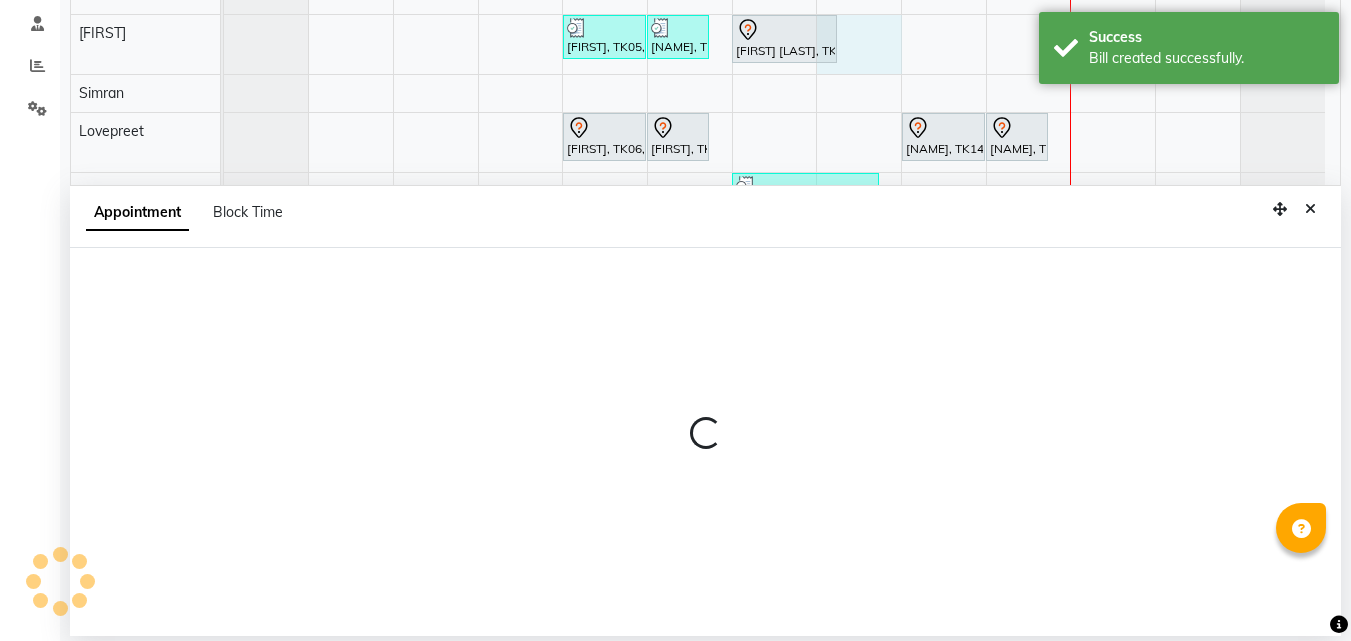 select on "76900" 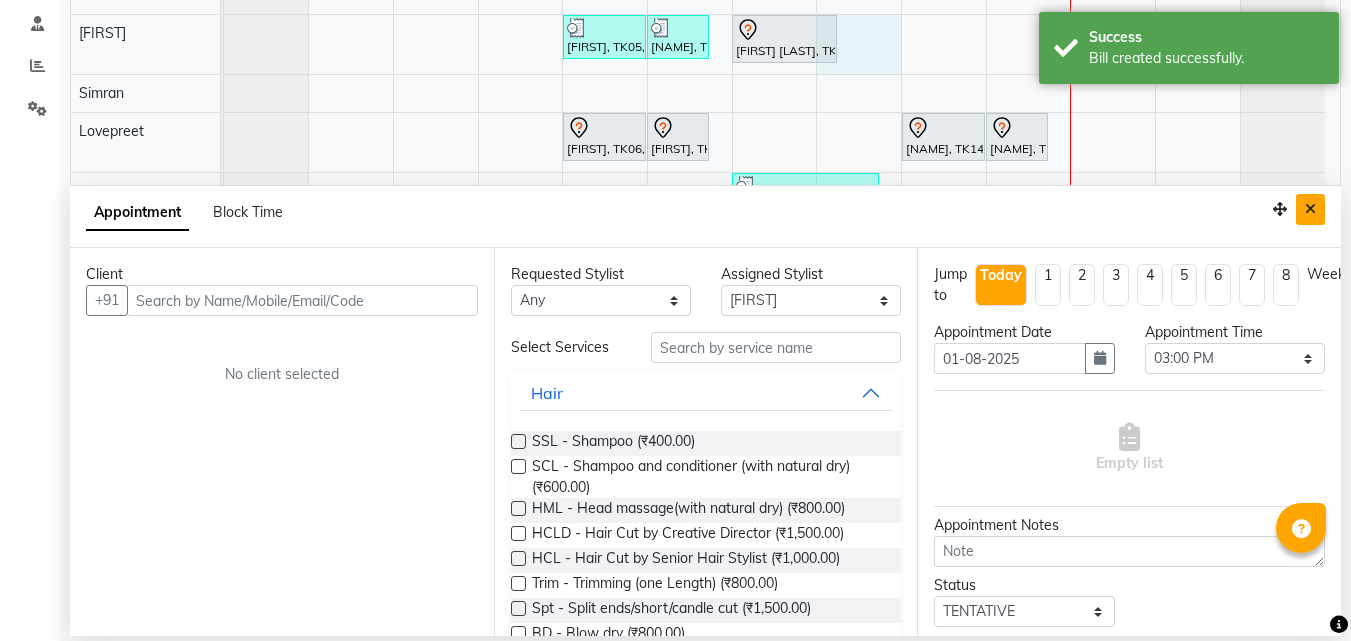 click at bounding box center (1310, 209) 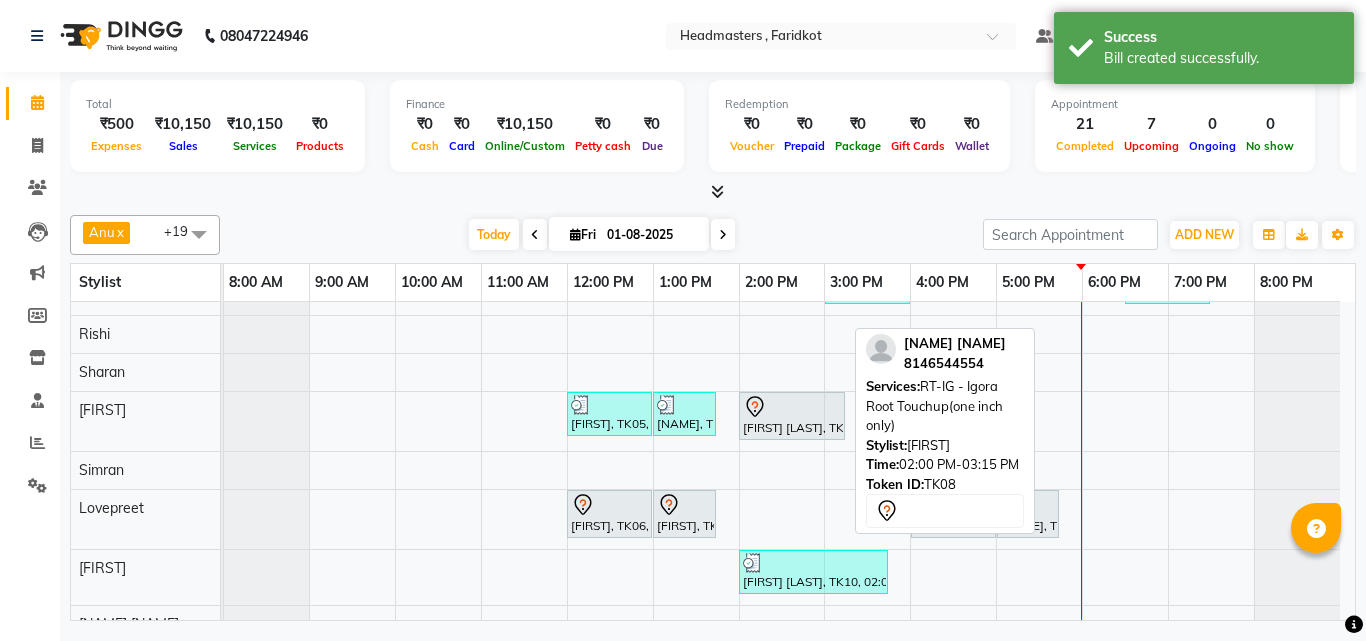 click on "[FIRST] [LAST], TK08, 02:00 PM-03:15 PM, RT-IG - Igora Root Touchup(one inch only)" at bounding box center (792, 416) 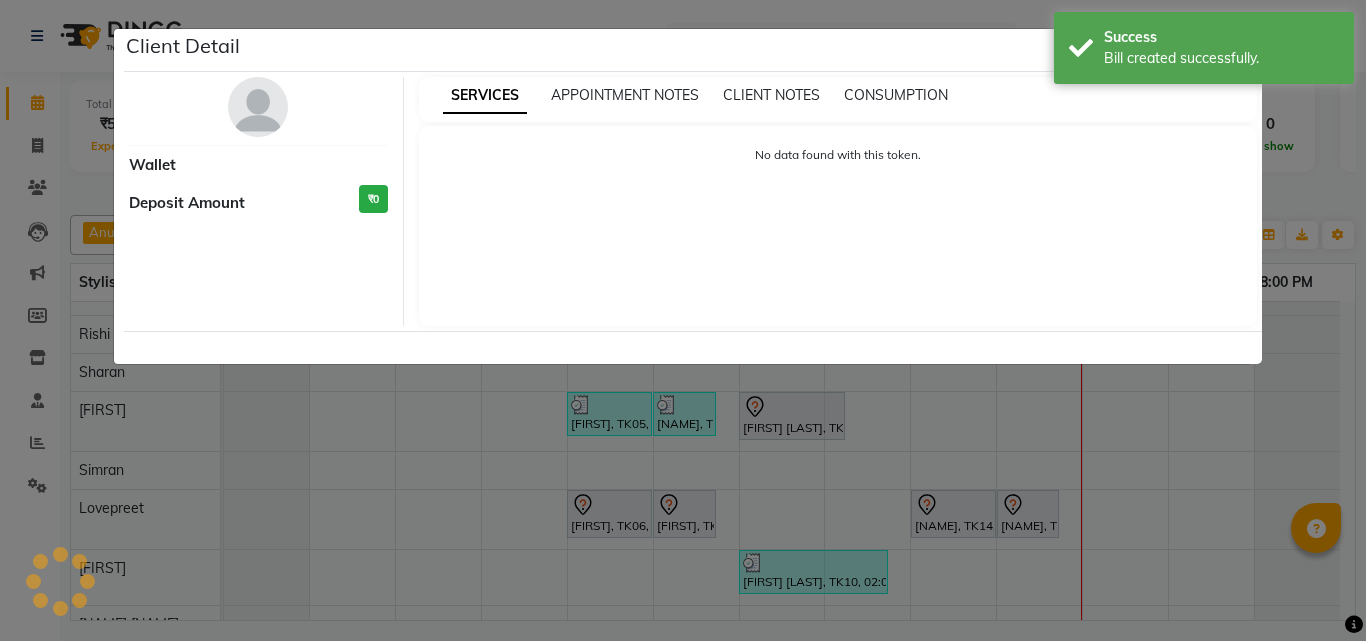 select on "7" 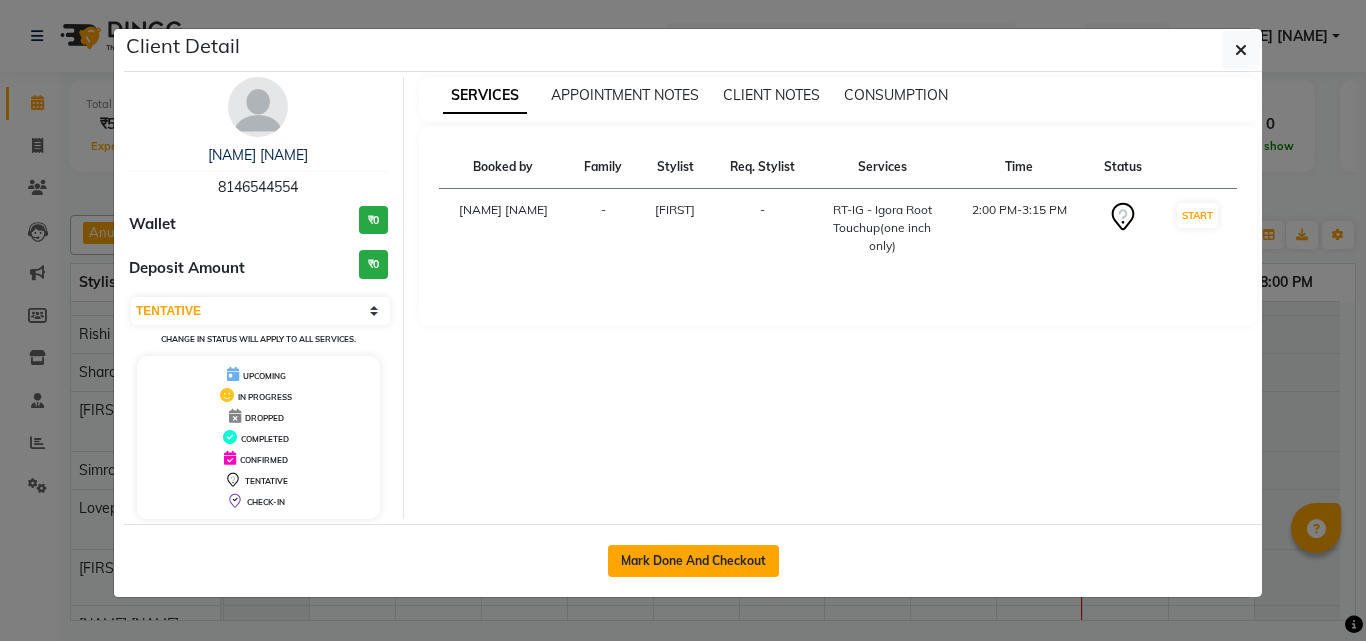 click on "Mark Done And Checkout" 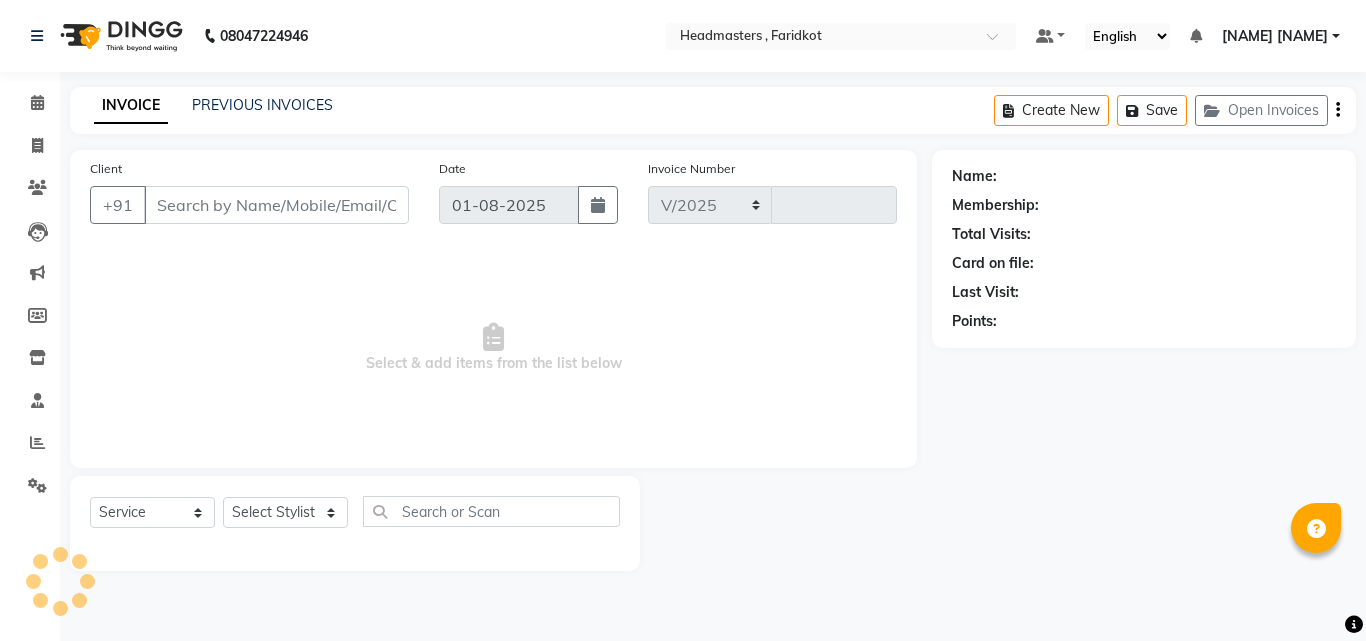 select on "7919" 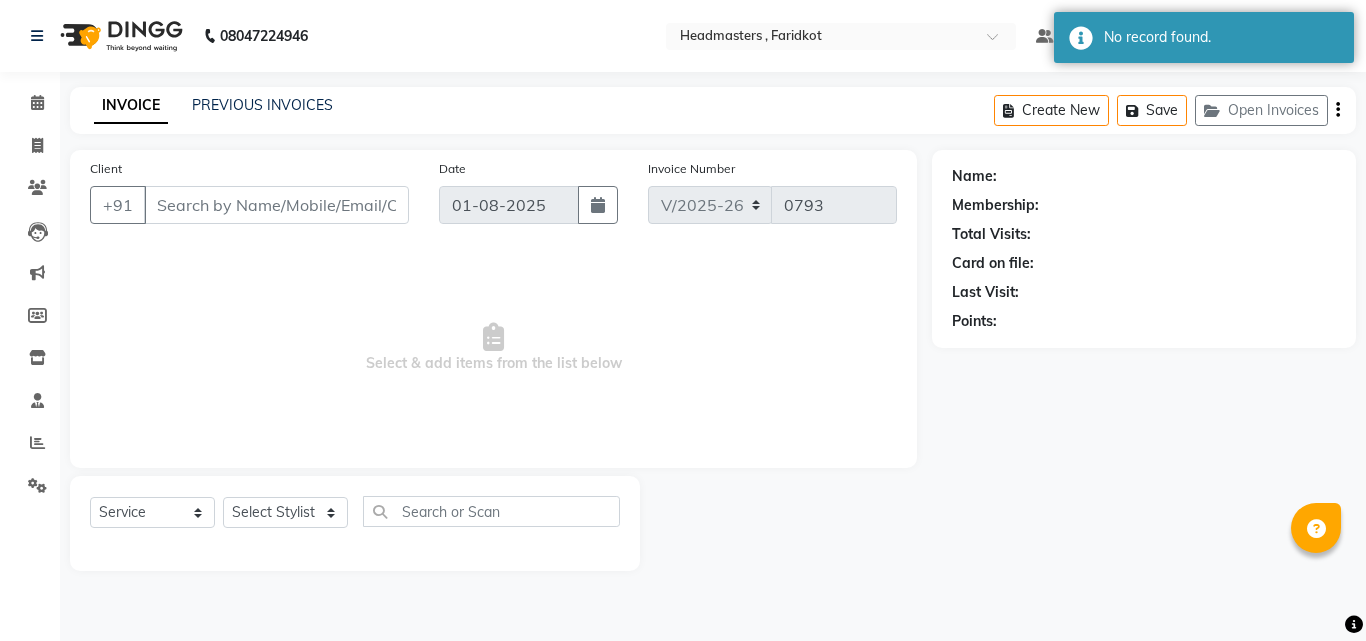 type on "8146544554" 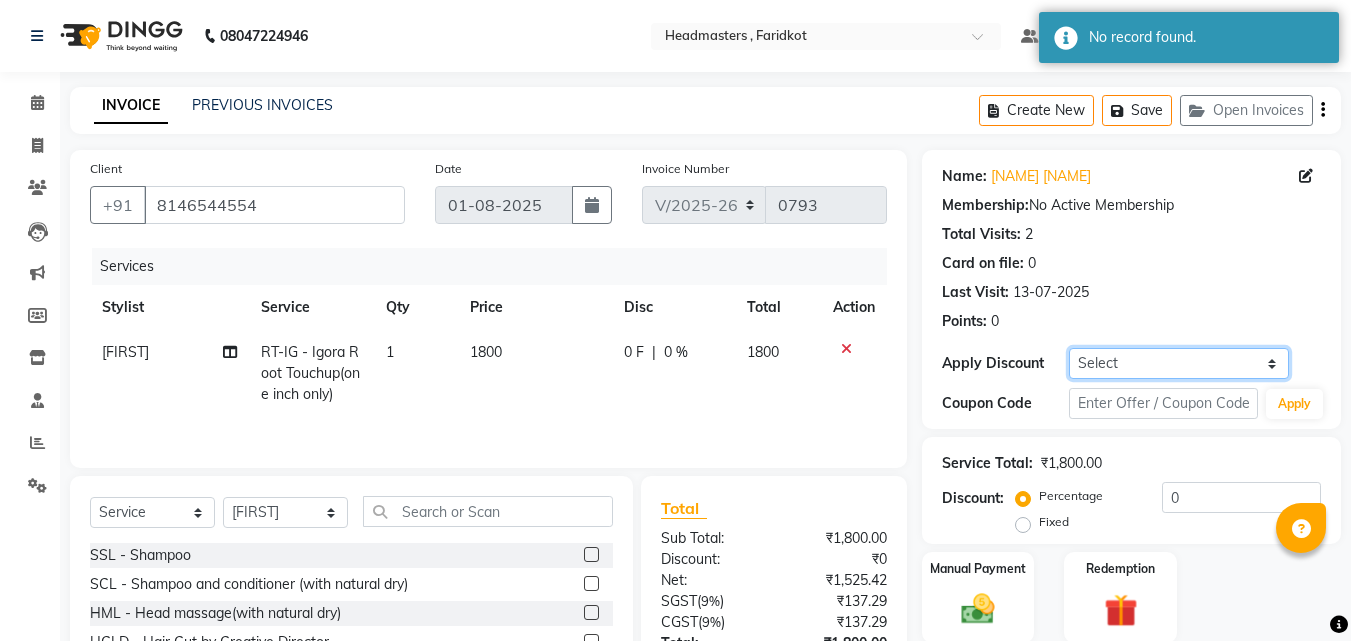 click on "Select Coupon → Wrong Job Card  Coupon → Complimentary Coupon → Correction  Coupon → First Wash  Coupon → Free Of Cost - Foc  Coupon → Staff Service  Coupon → Service Not Done  Coupon → Double Job Card  Coupon → Pending Payment" 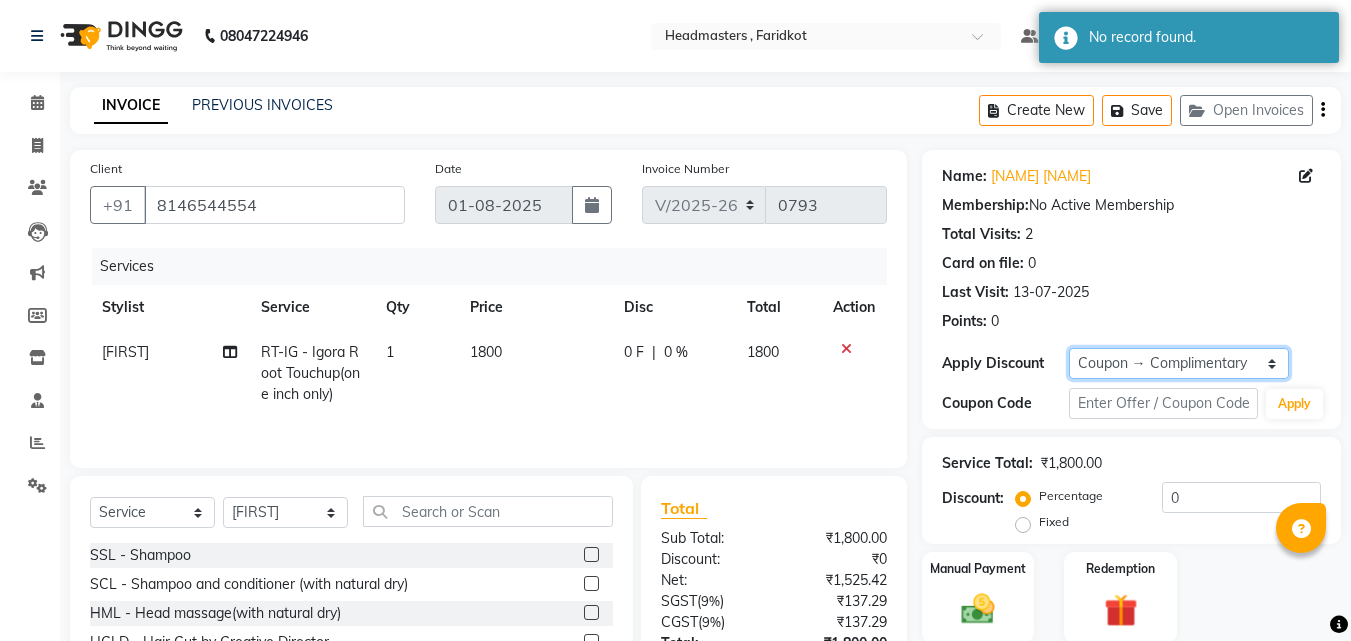 click on "Select Coupon → Wrong Job Card  Coupon → Complimentary Coupon → Correction  Coupon → First Wash  Coupon → Free Of Cost - Foc  Coupon → Staff Service  Coupon → Service Not Done  Coupon → Double Job Card  Coupon → Pending Payment" 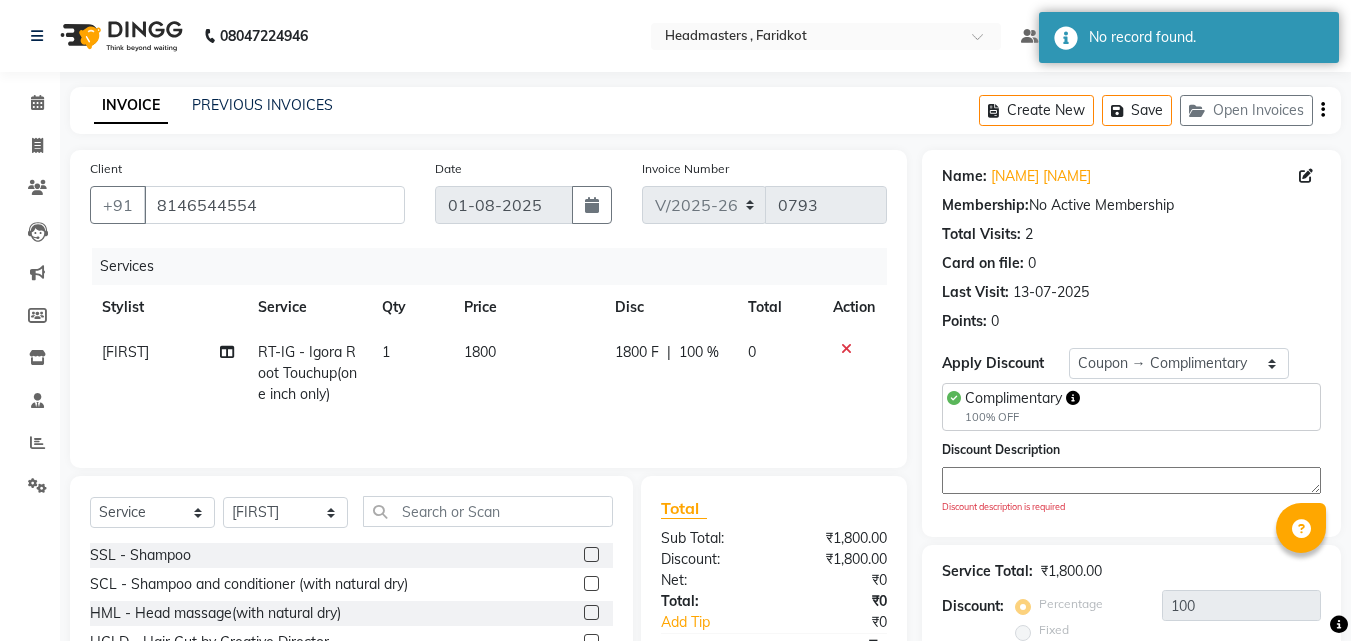click 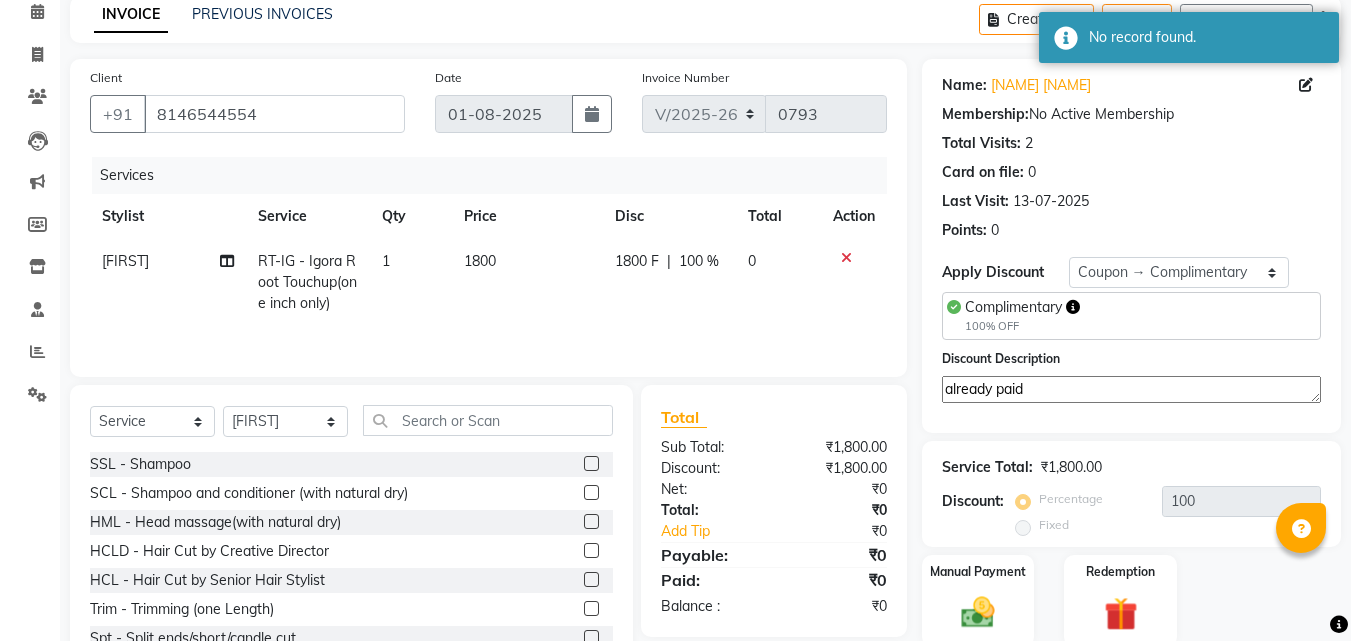 scroll, scrollTop: 168, scrollLeft: 0, axis: vertical 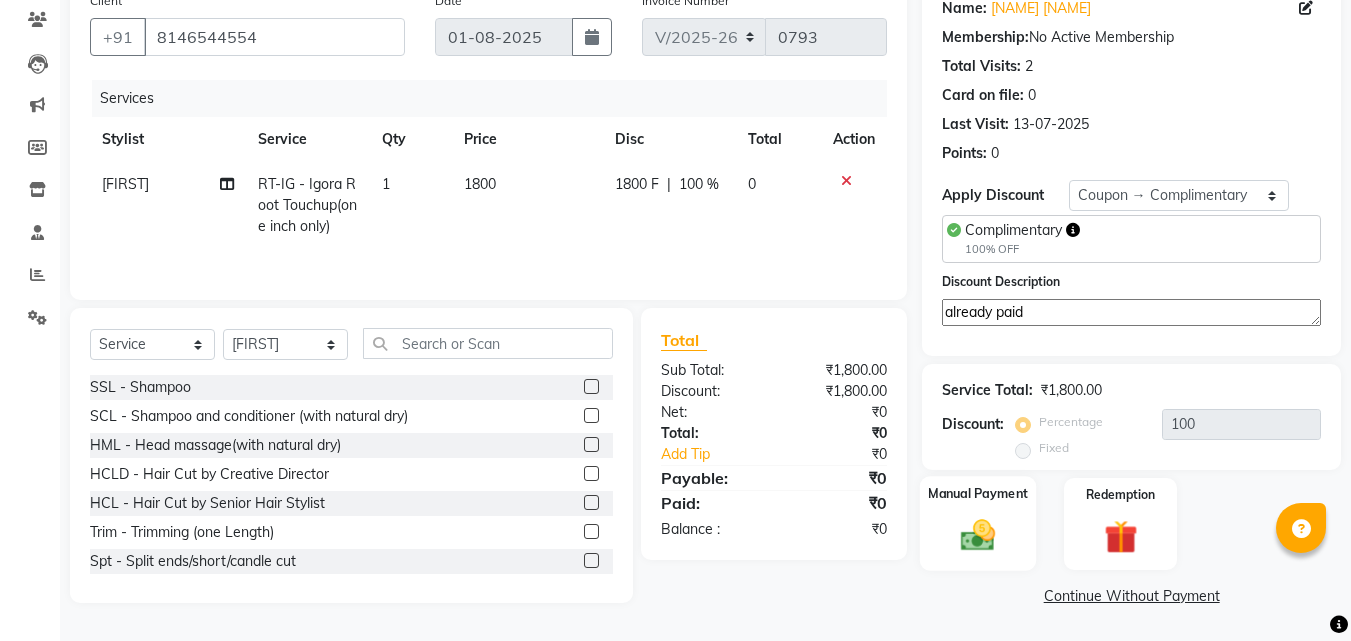 type on "already paid" 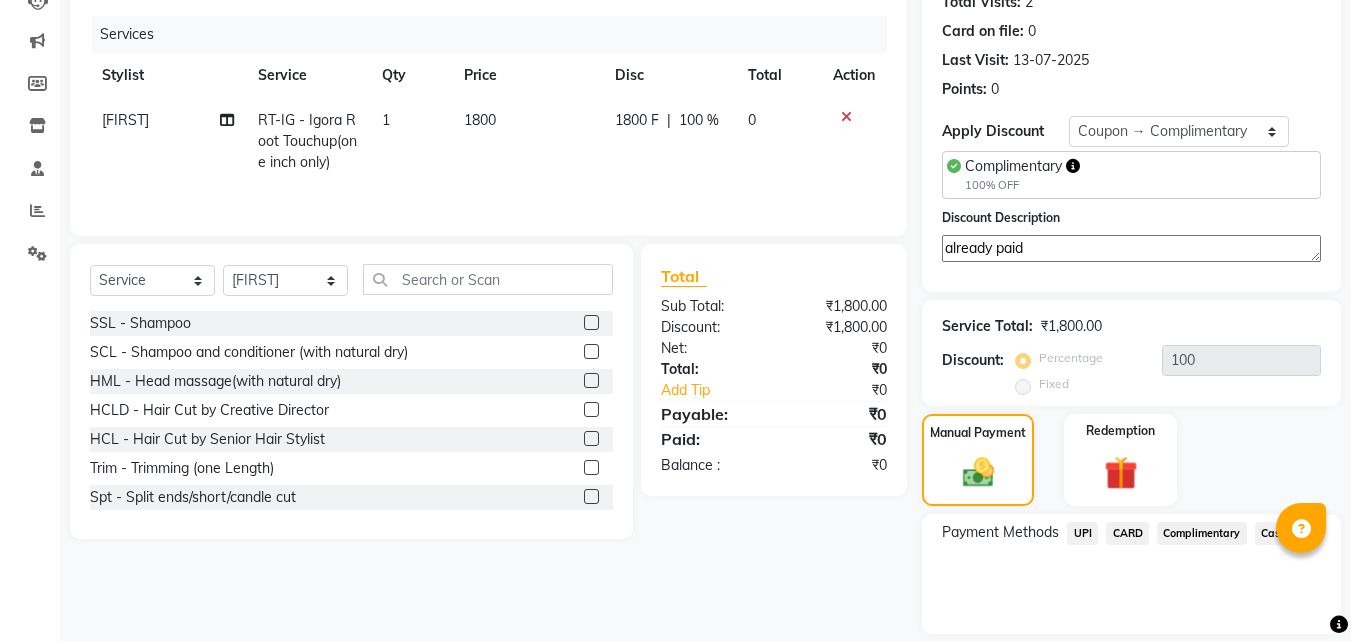 scroll, scrollTop: 296, scrollLeft: 0, axis: vertical 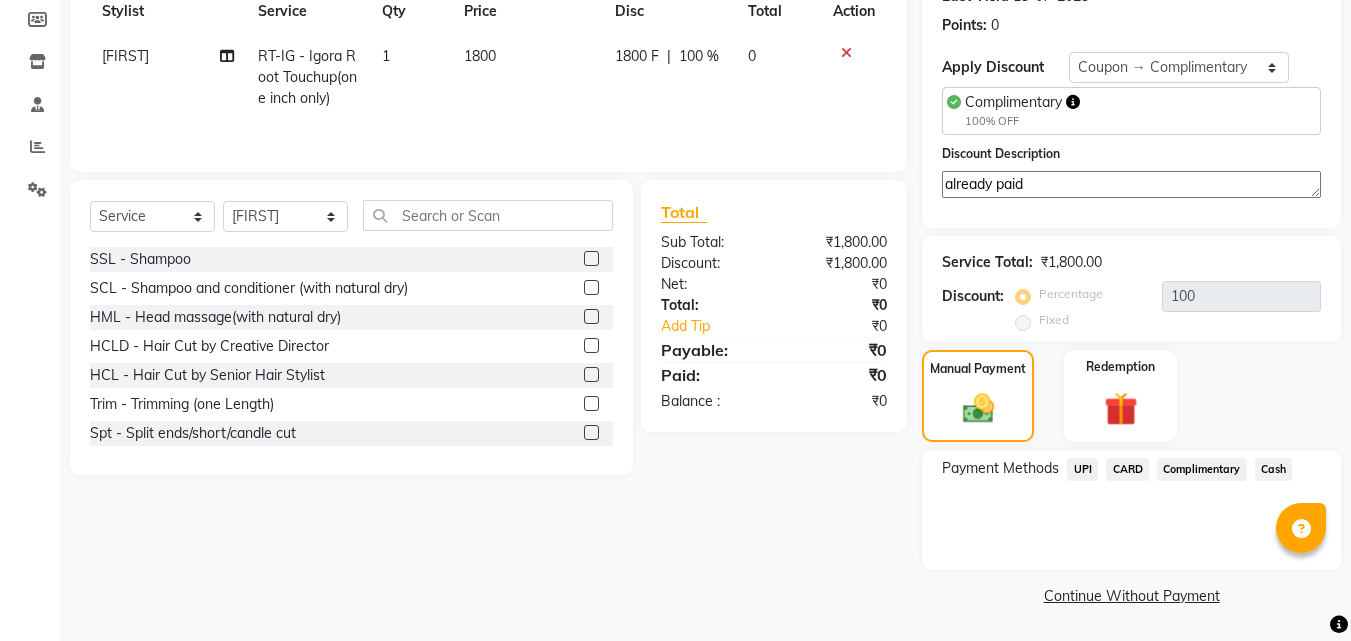 click on "Complimentary" 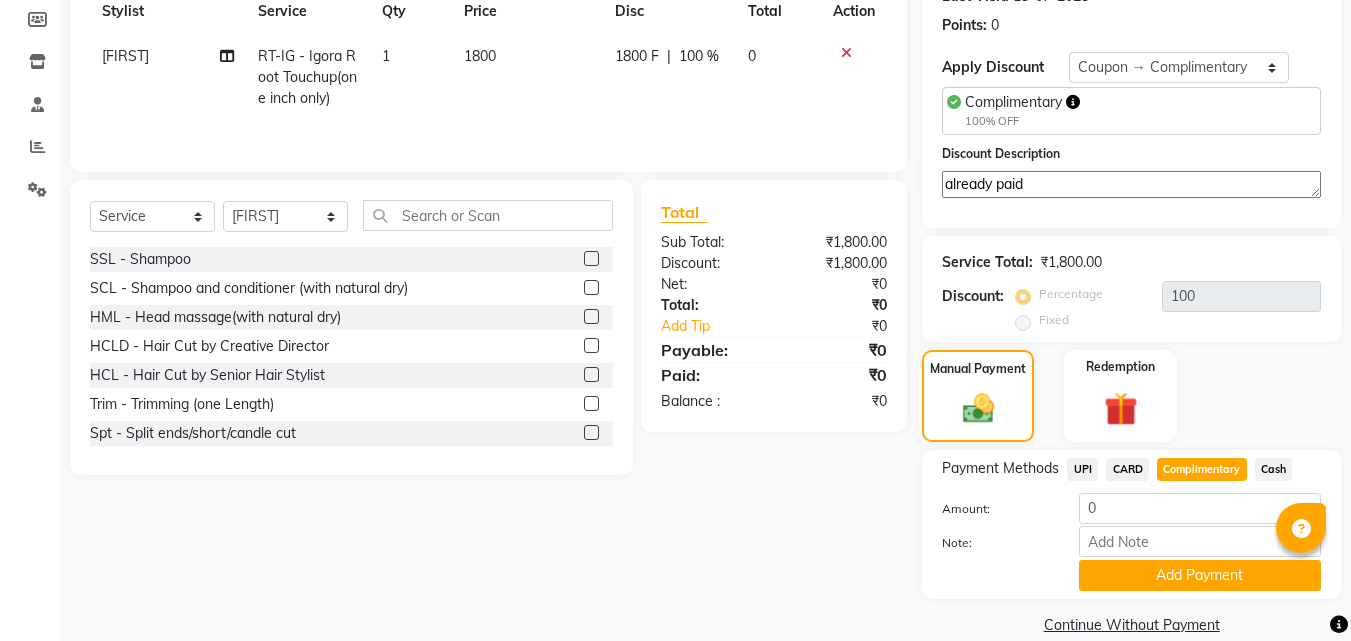 scroll, scrollTop: 325, scrollLeft: 0, axis: vertical 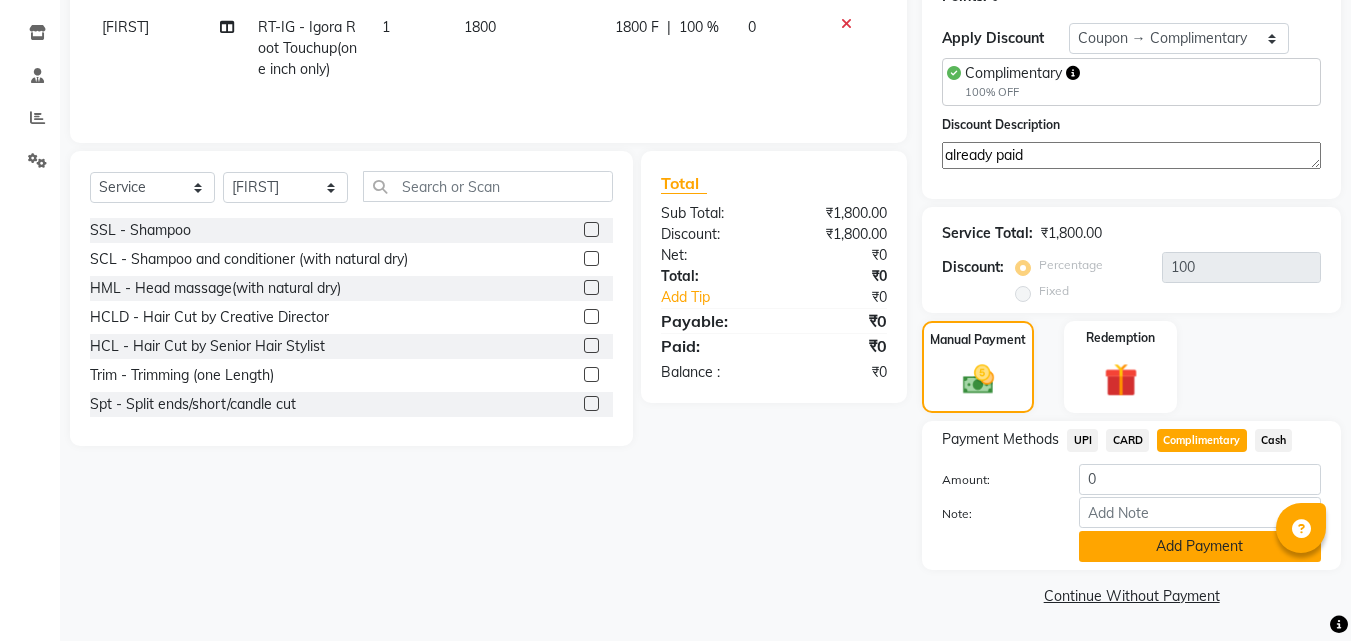 click on "Add Payment" 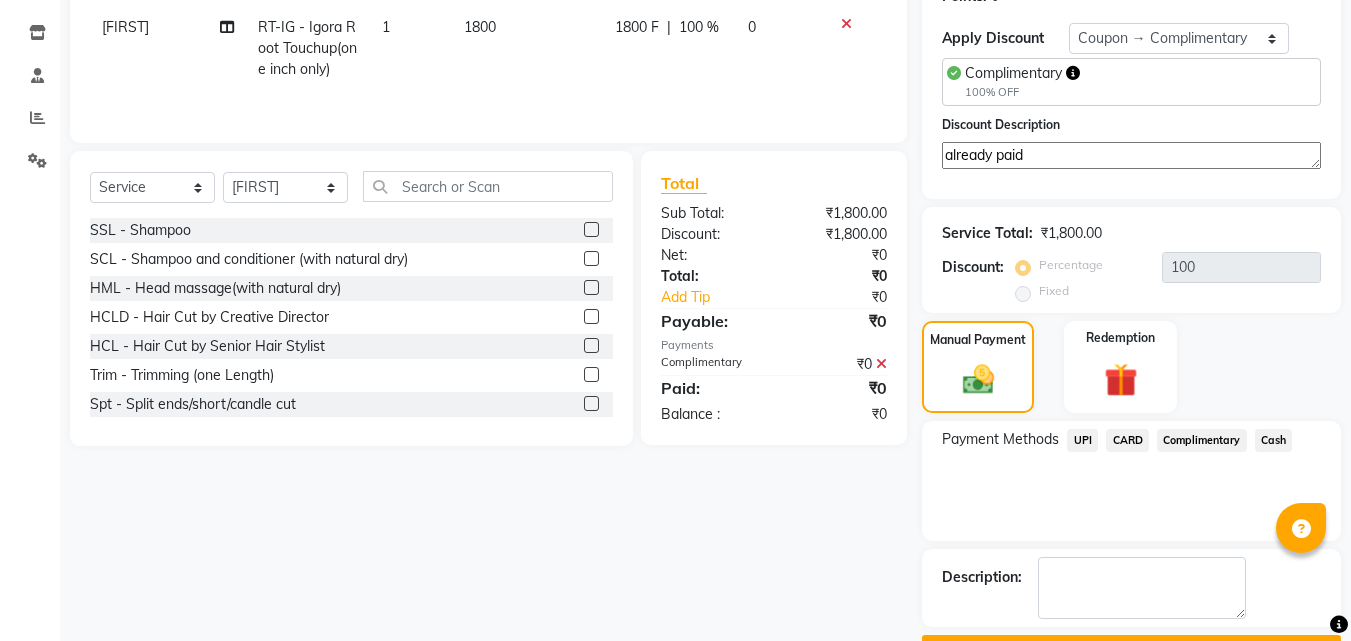 scroll, scrollTop: 380, scrollLeft: 0, axis: vertical 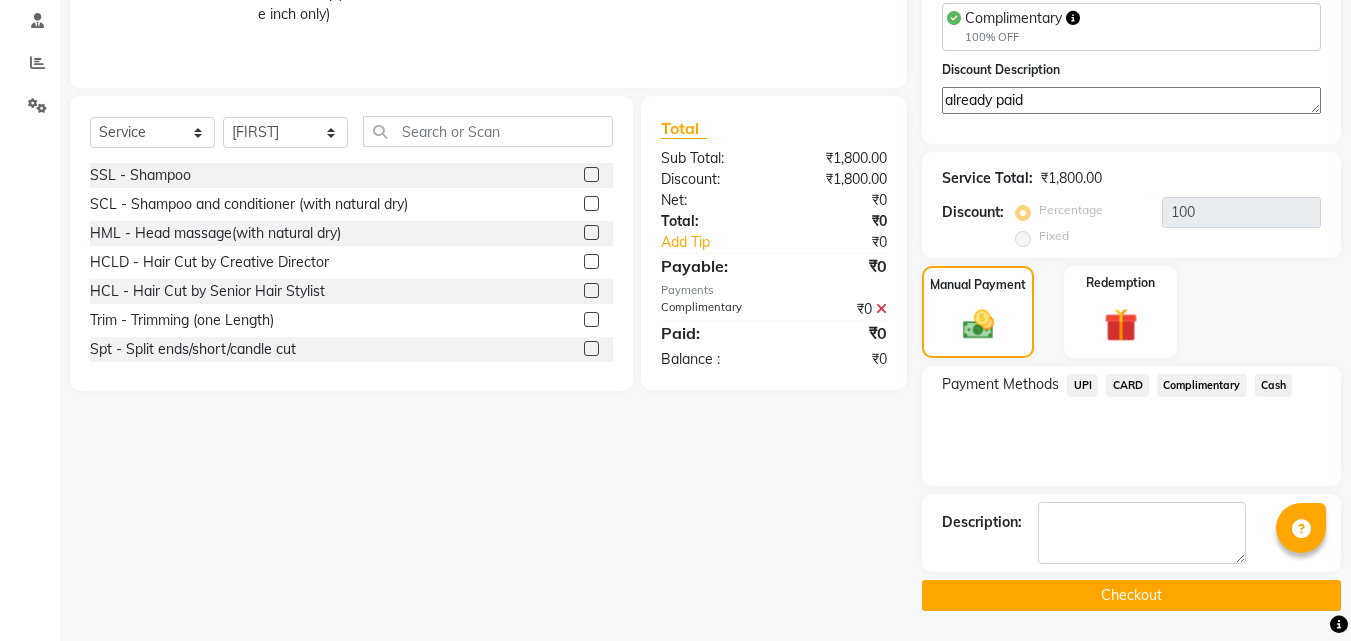 click on "Checkout" 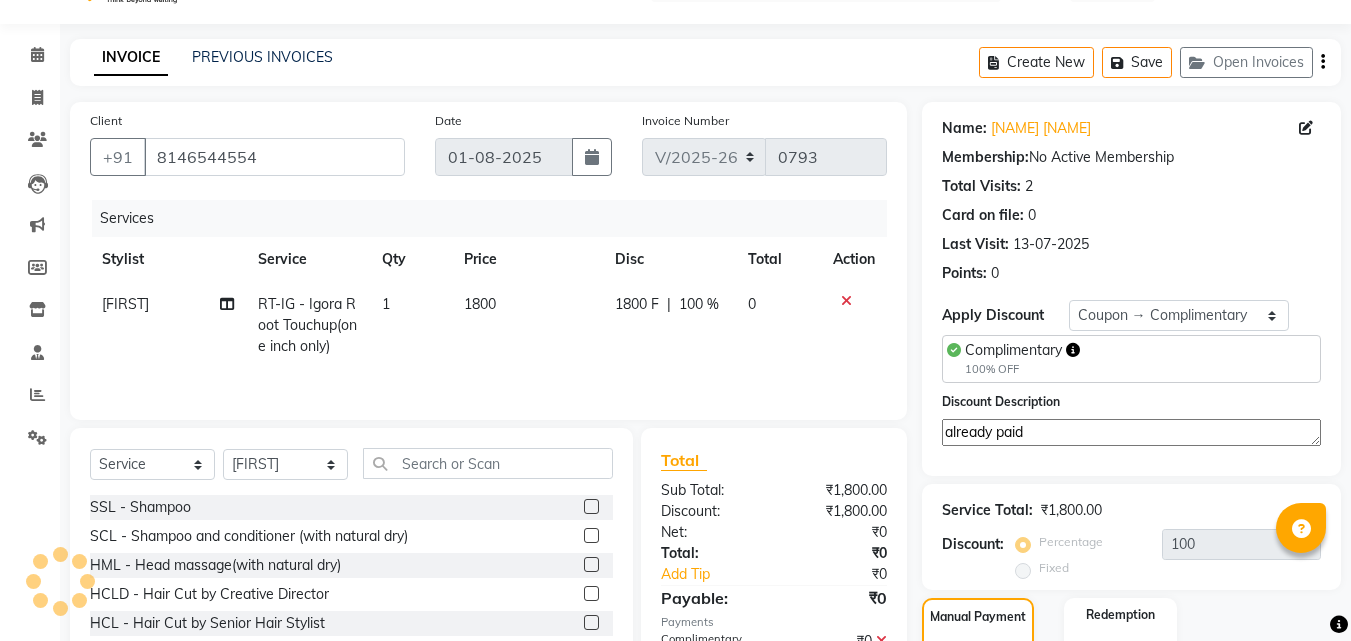 scroll, scrollTop: 0, scrollLeft: 0, axis: both 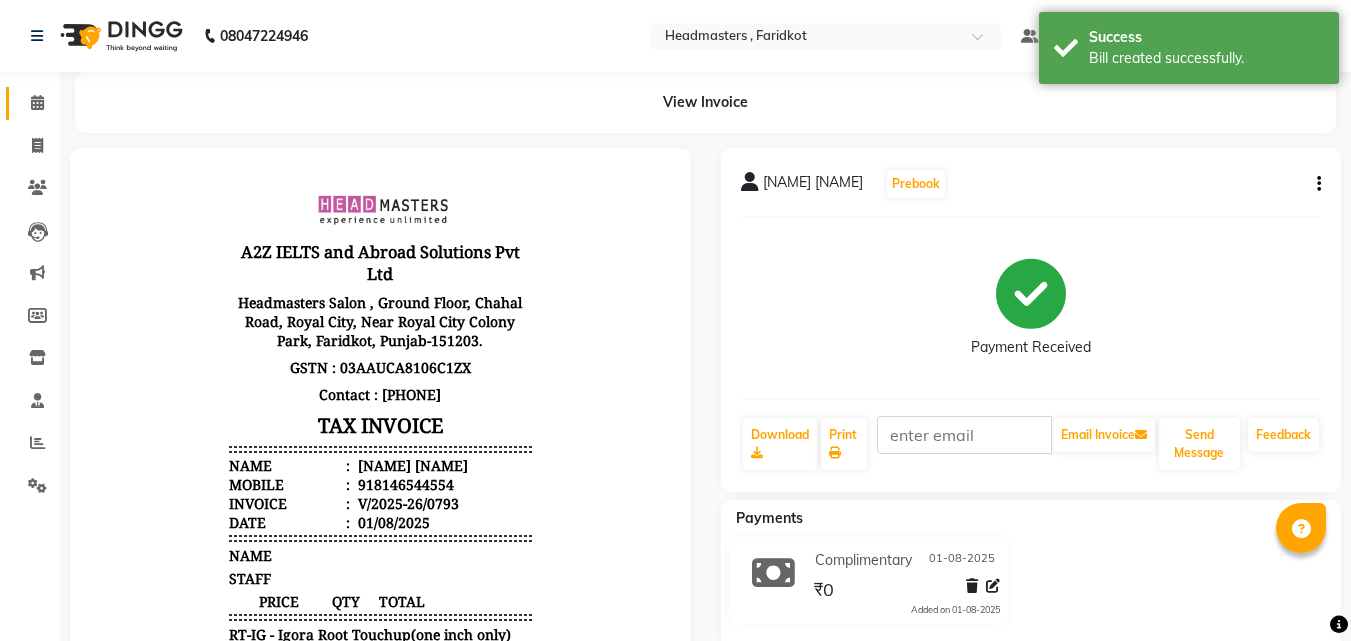 click on "Calendar" 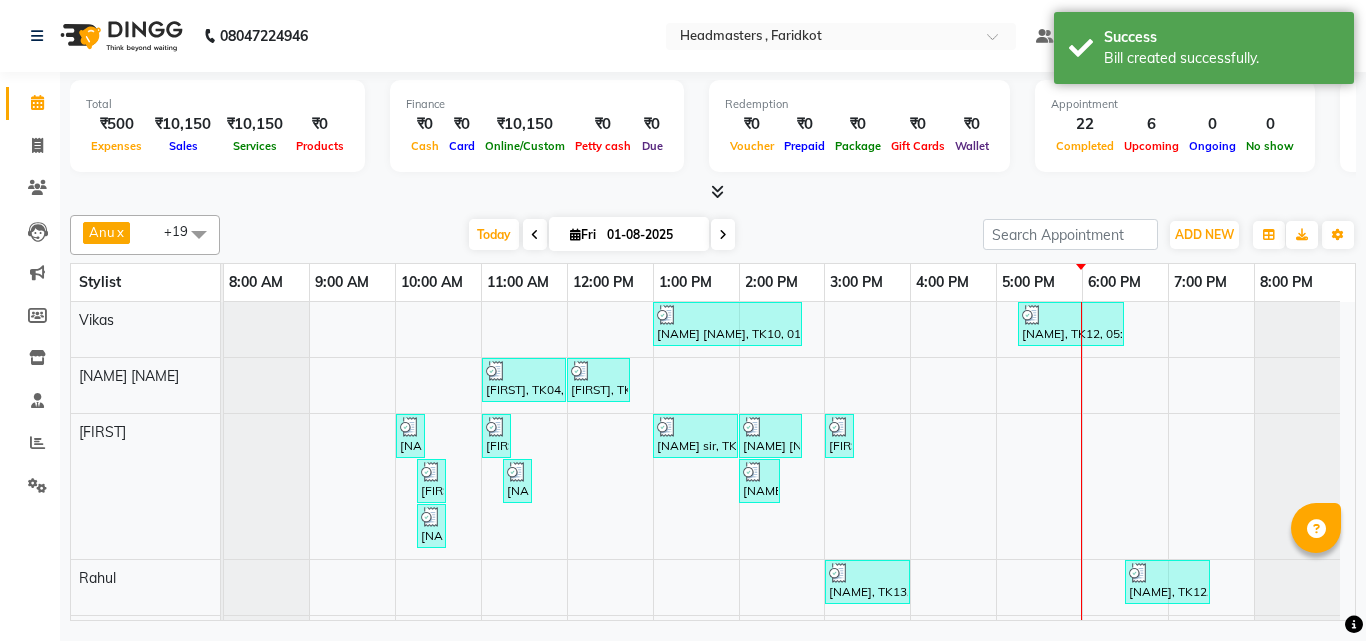 scroll, scrollTop: 333, scrollLeft: 0, axis: vertical 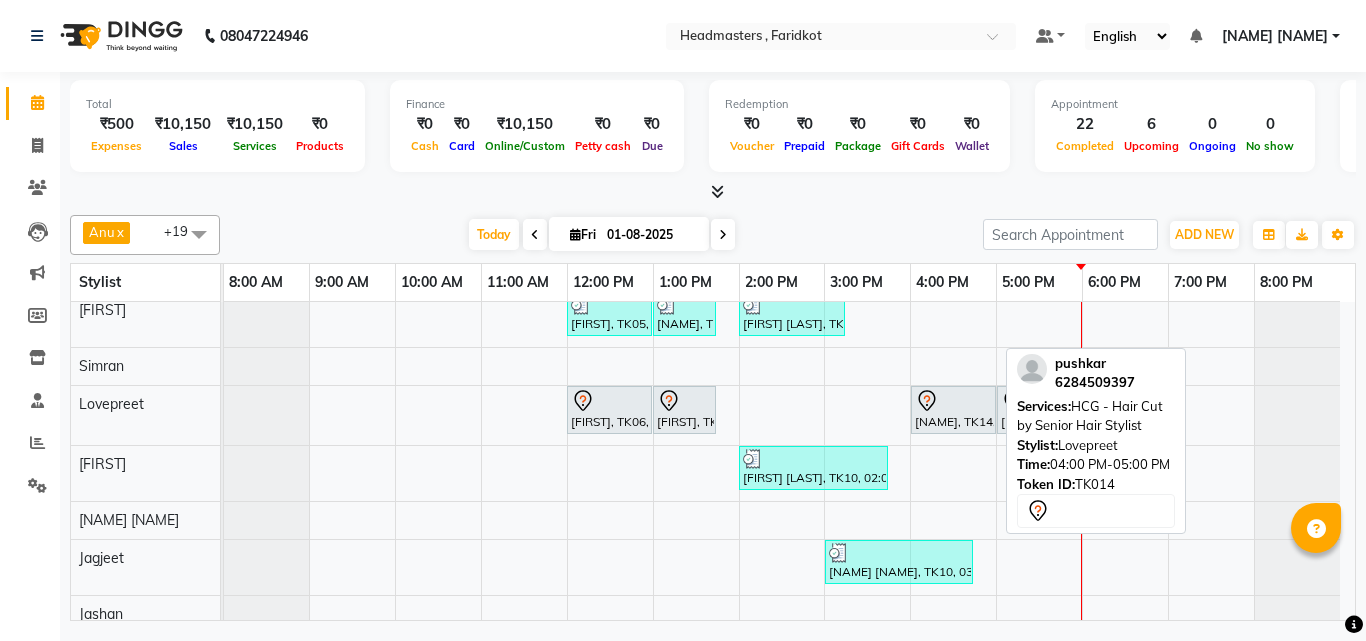 click 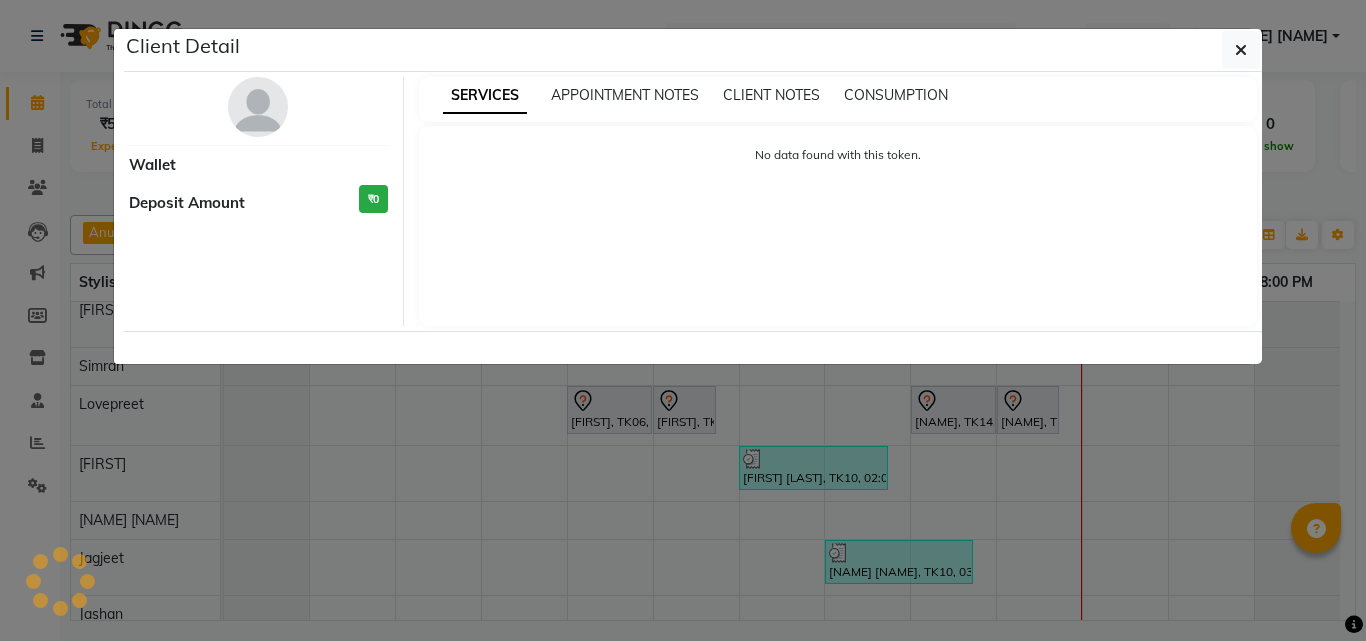 select on "7" 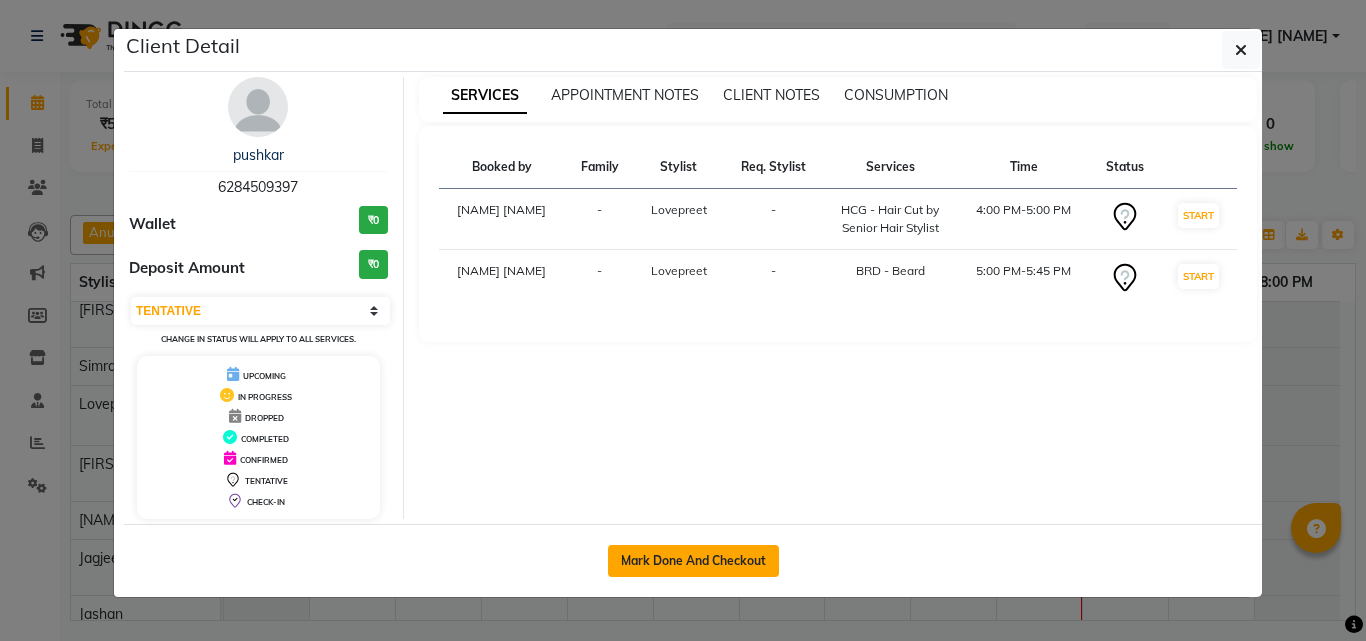 click on "Mark Done And Checkout" 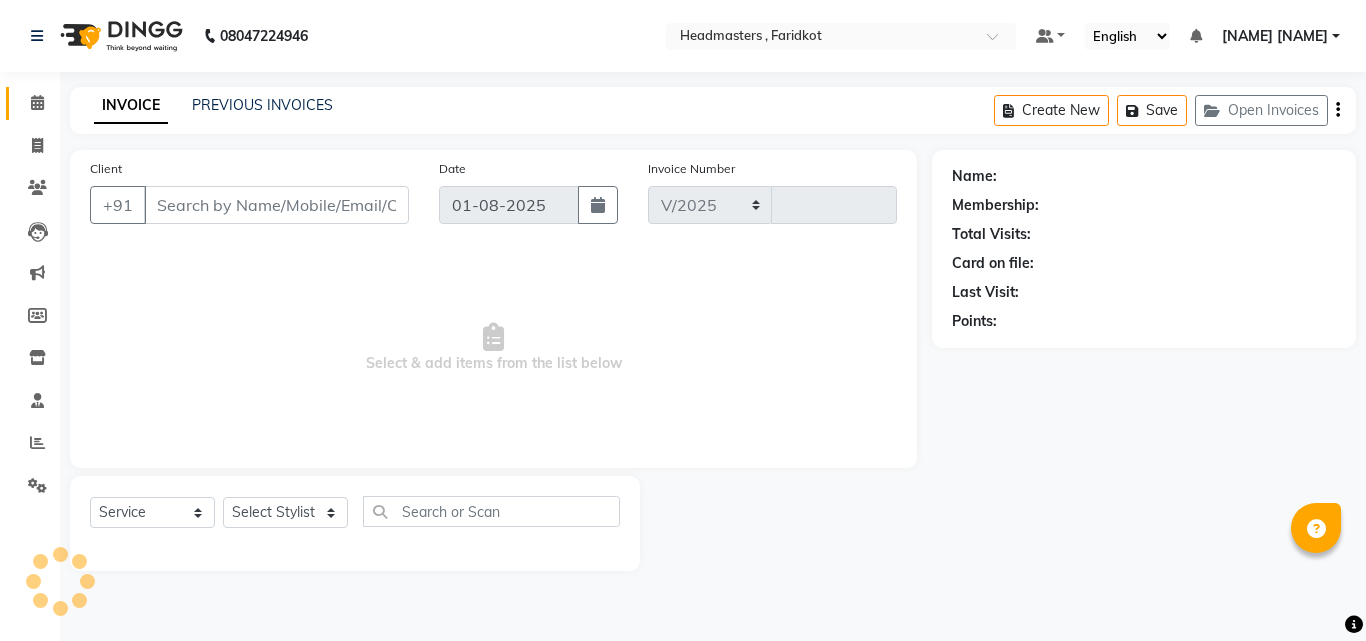 select on "7919" 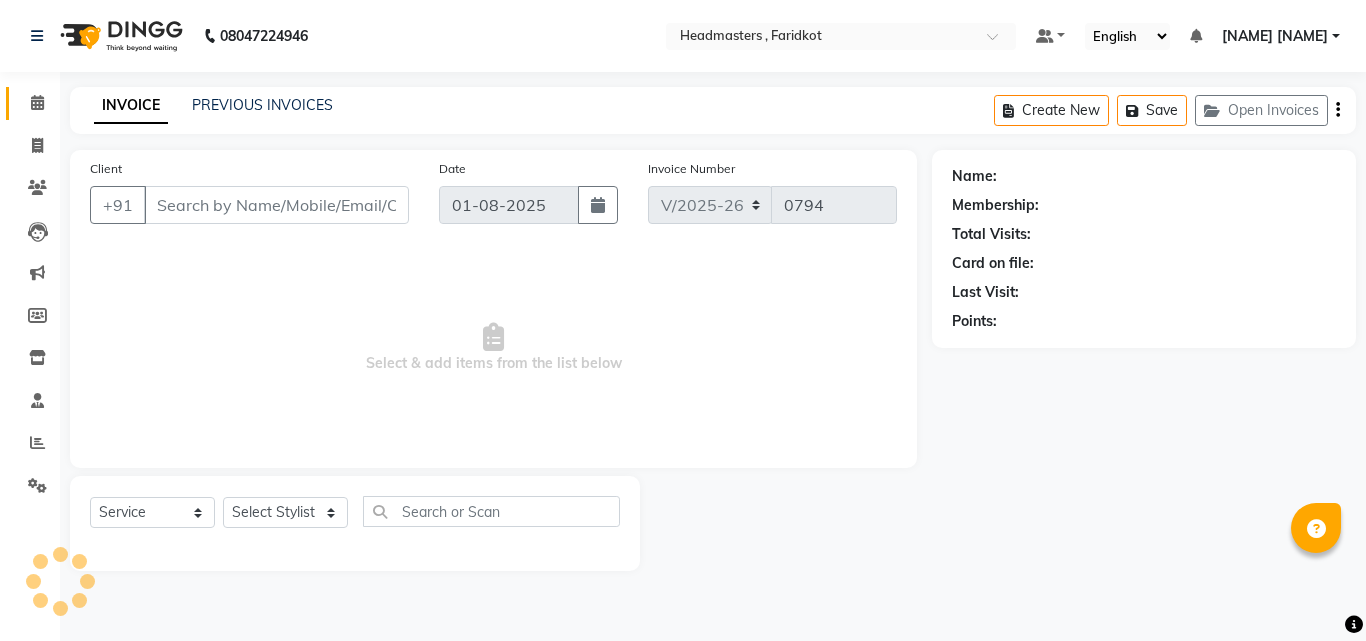 type on "6284509397" 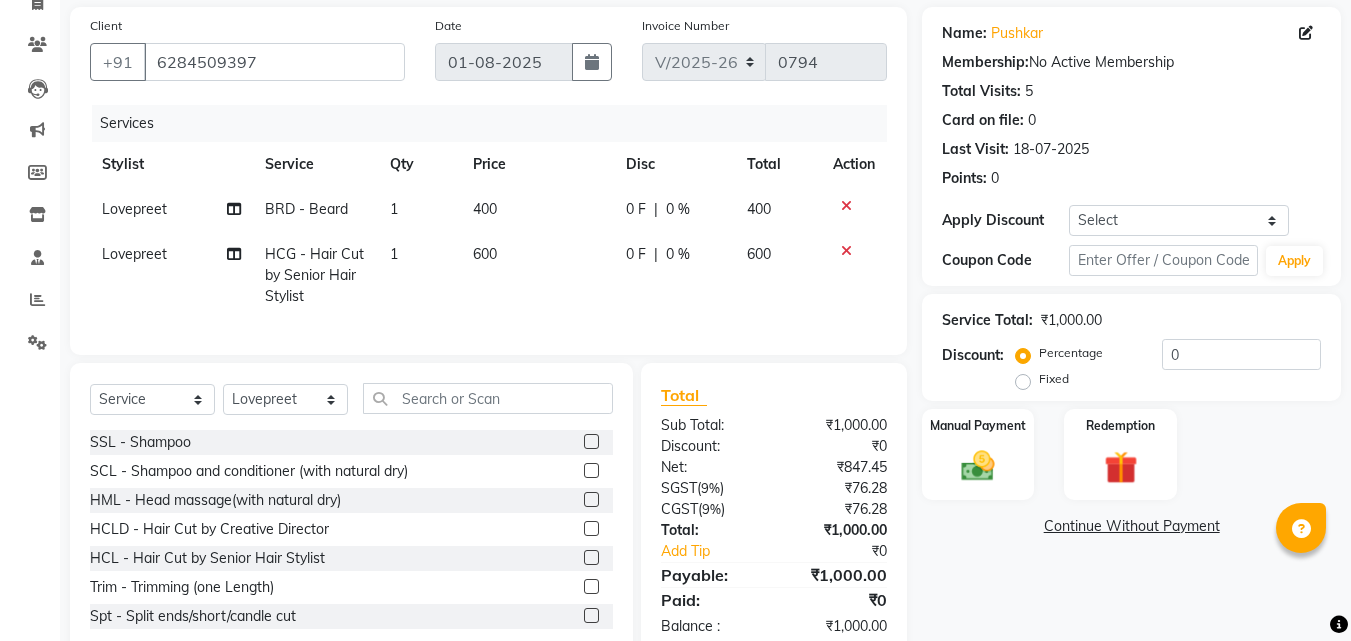 scroll, scrollTop: 200, scrollLeft: 0, axis: vertical 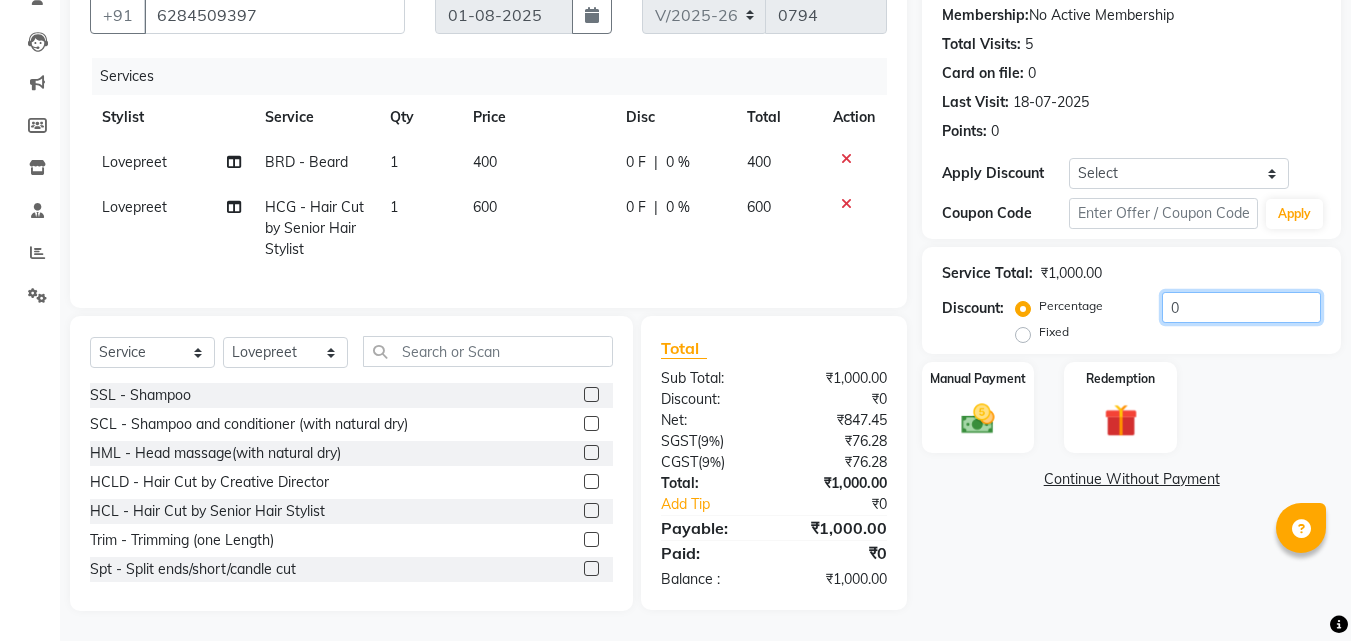 click on "0" 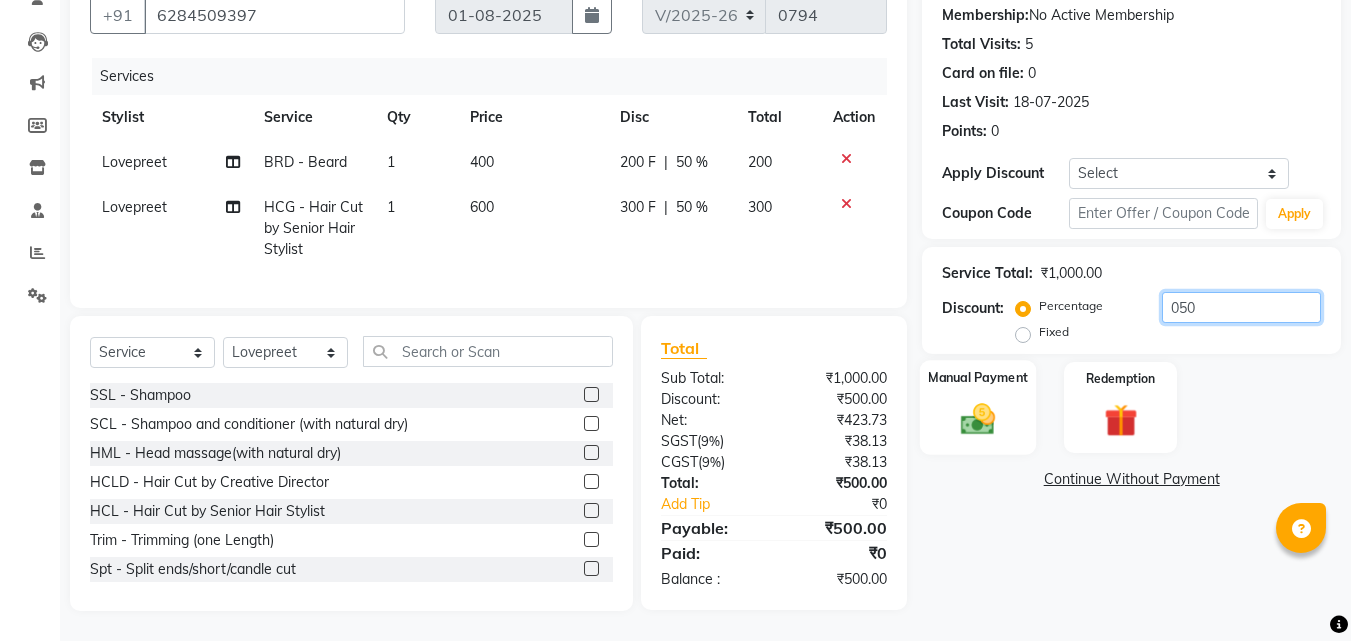 type on "050" 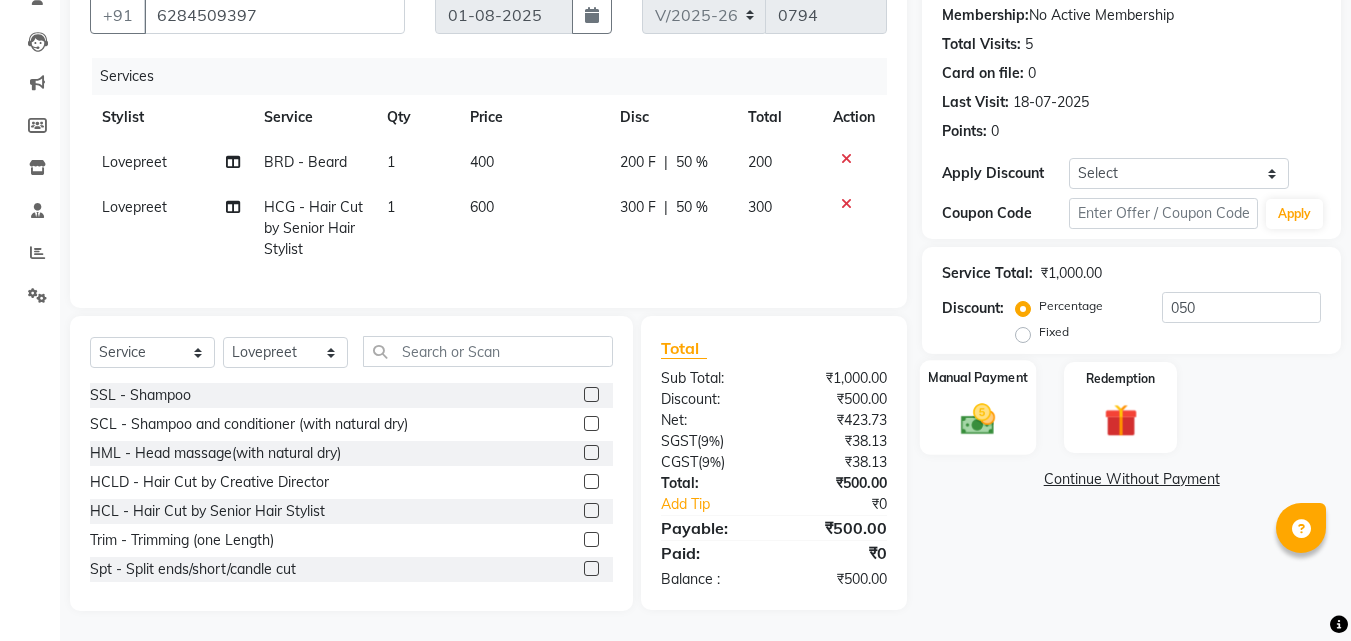 click 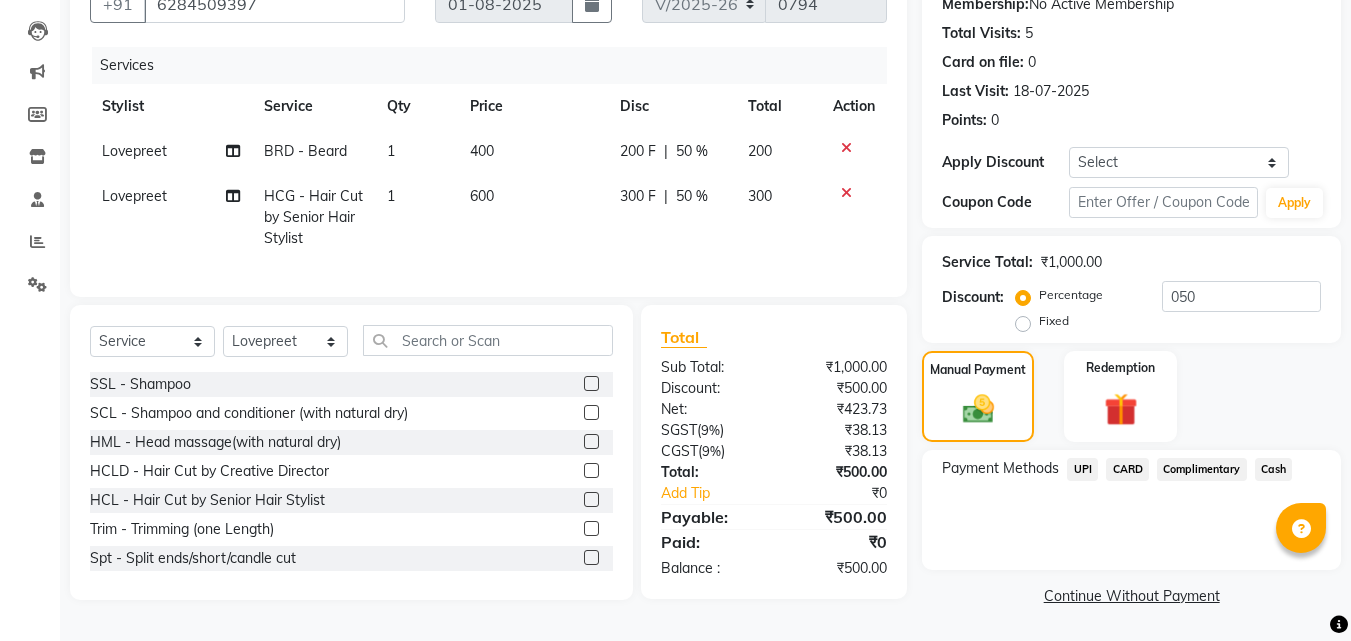 scroll, scrollTop: 205, scrollLeft: 0, axis: vertical 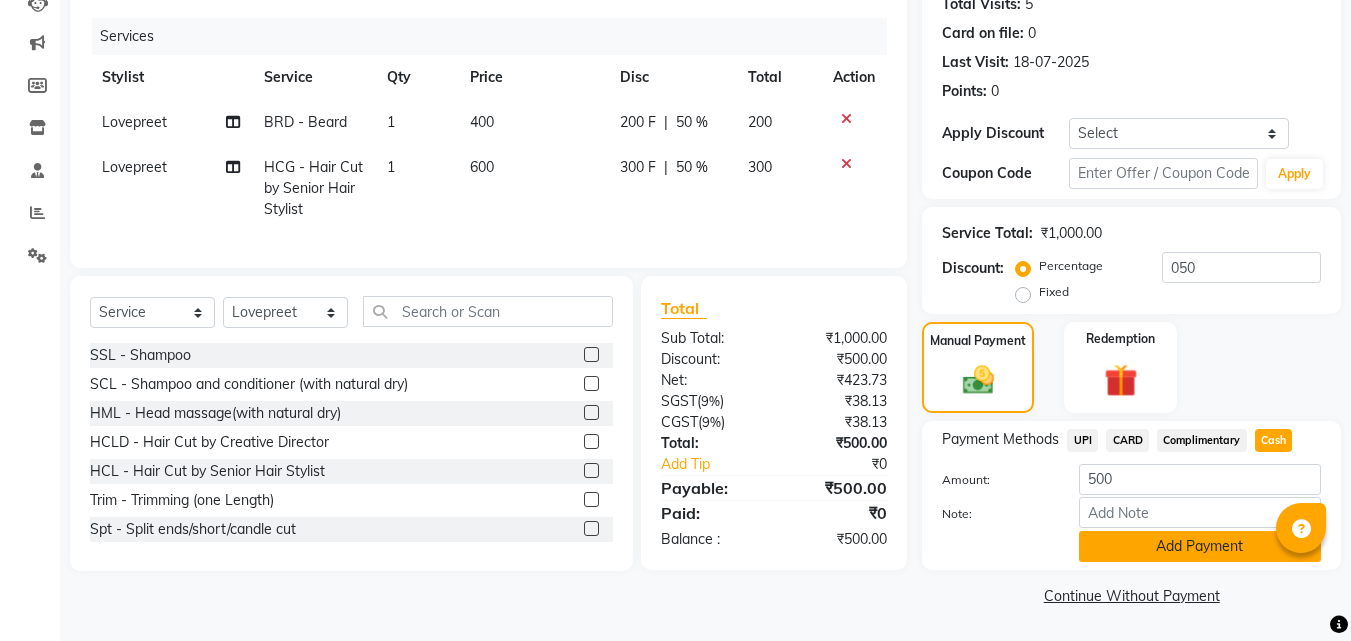 click on "Add Payment" 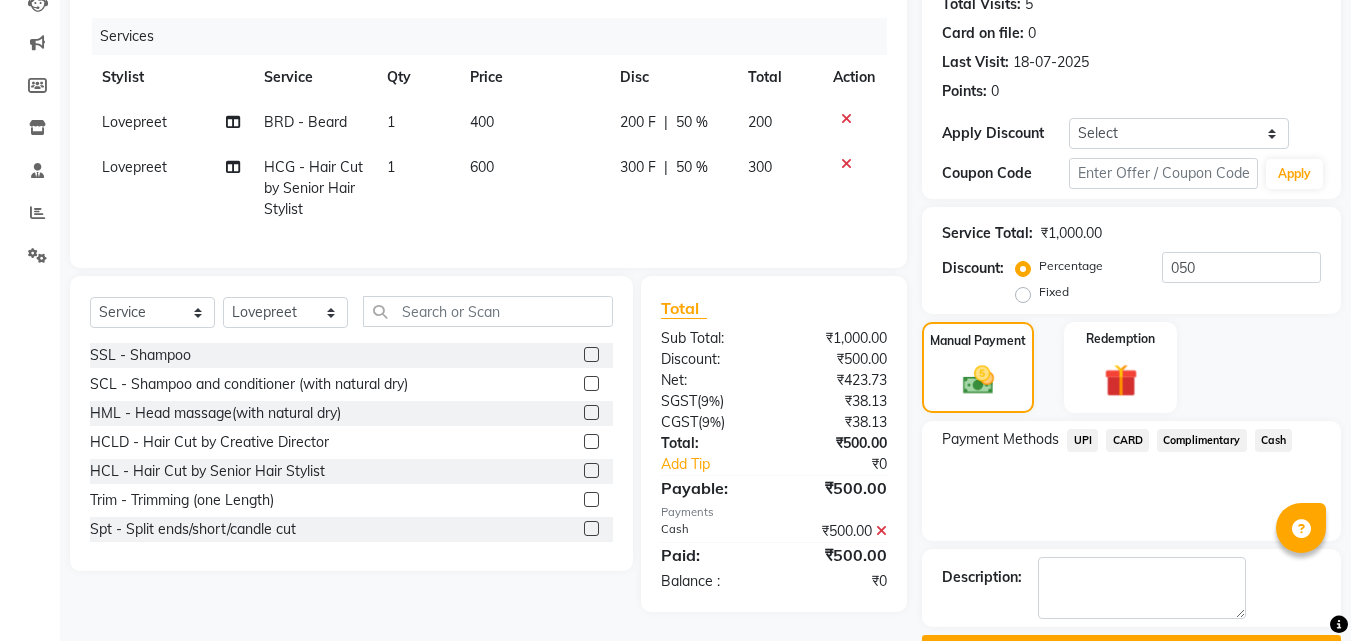 scroll, scrollTop: 285, scrollLeft: 0, axis: vertical 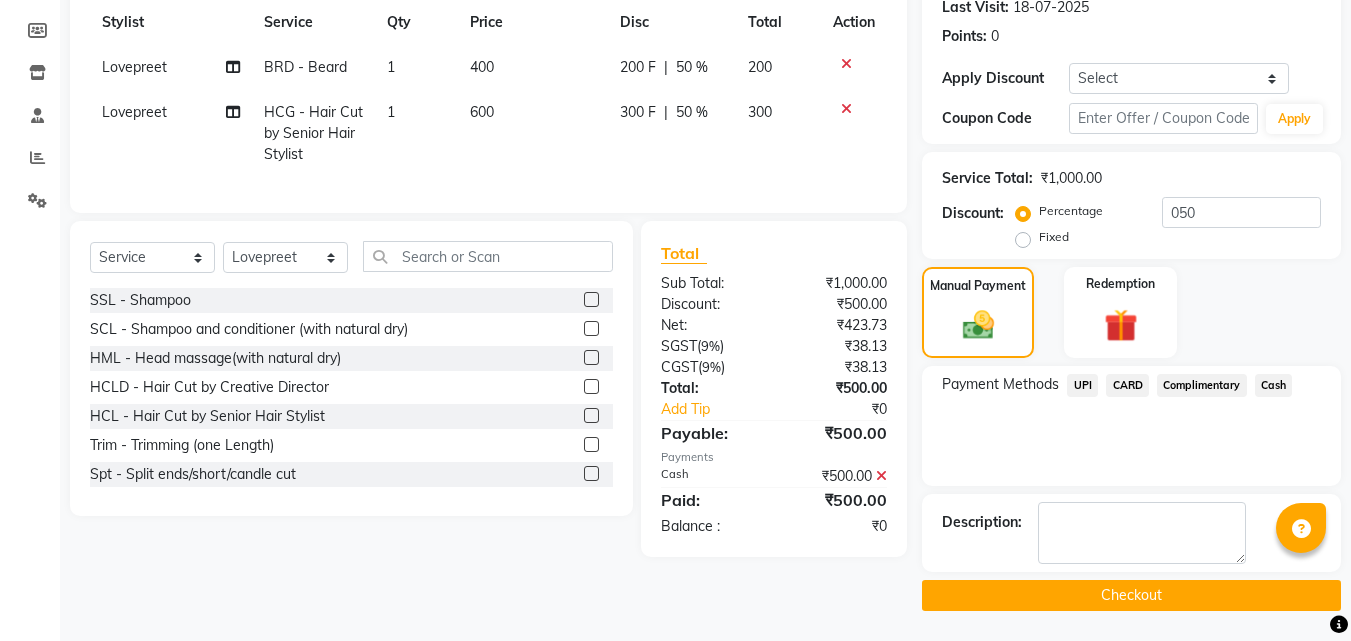 click on "Checkout" 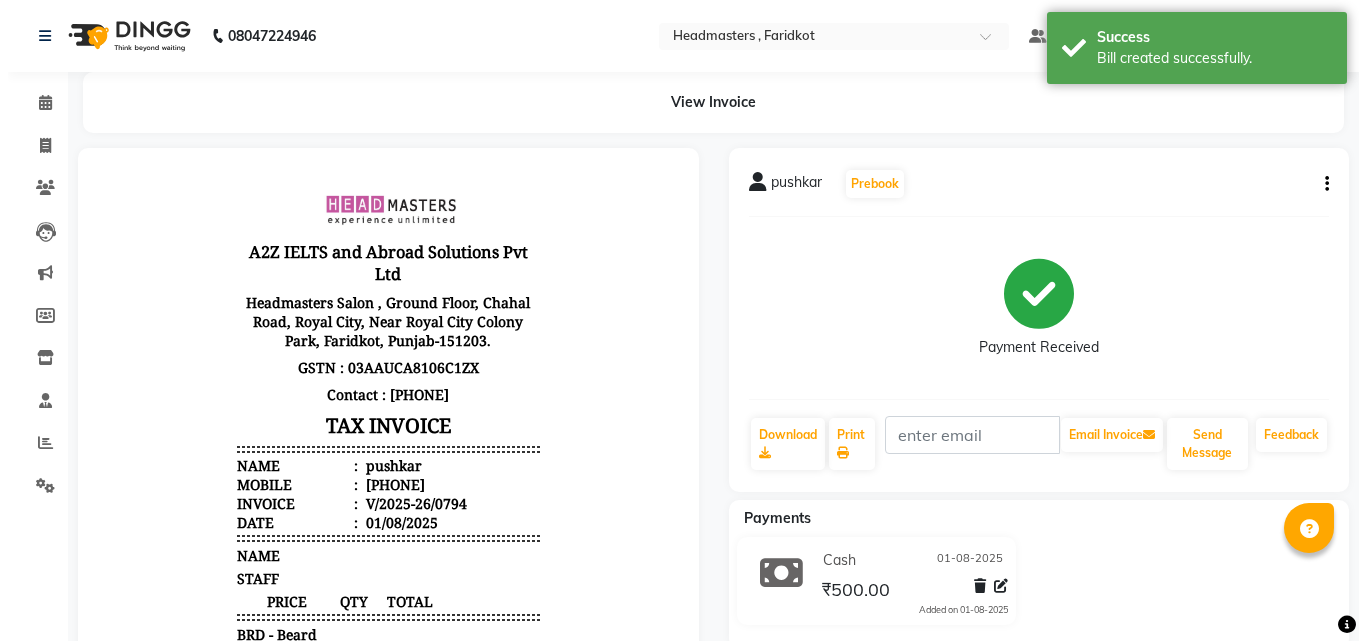 scroll, scrollTop: 0, scrollLeft: 0, axis: both 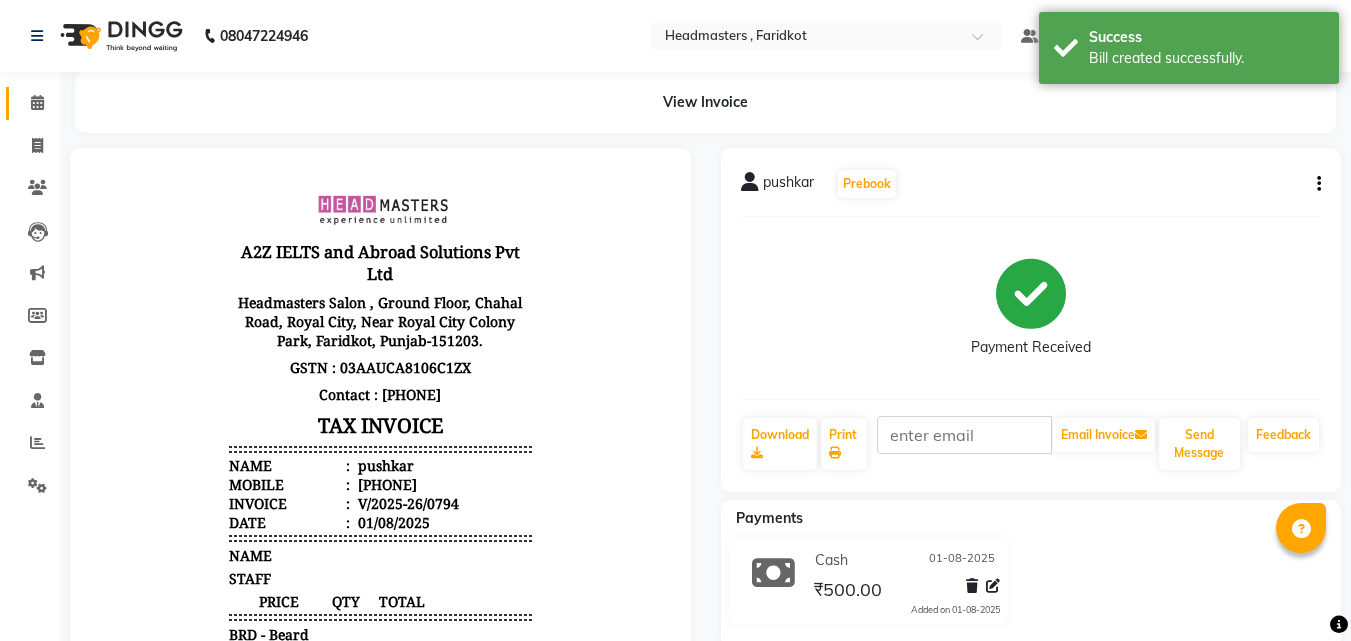 click on "Calendar" 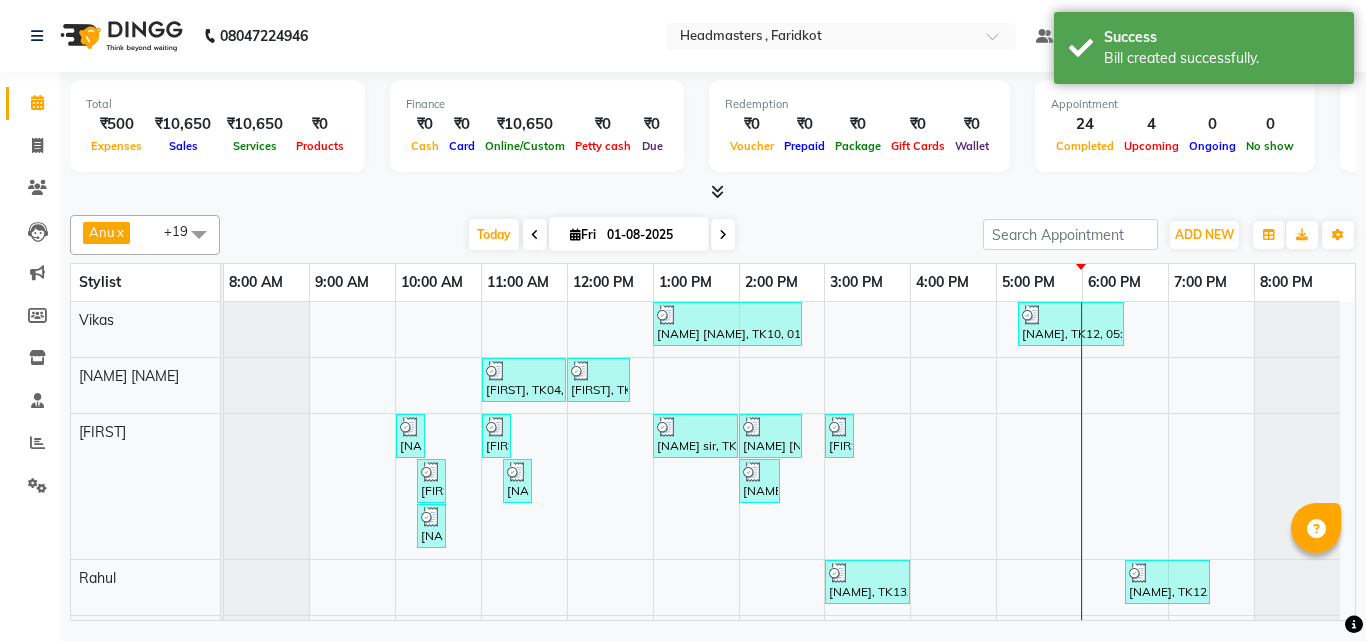 scroll, scrollTop: 300, scrollLeft: 0, axis: vertical 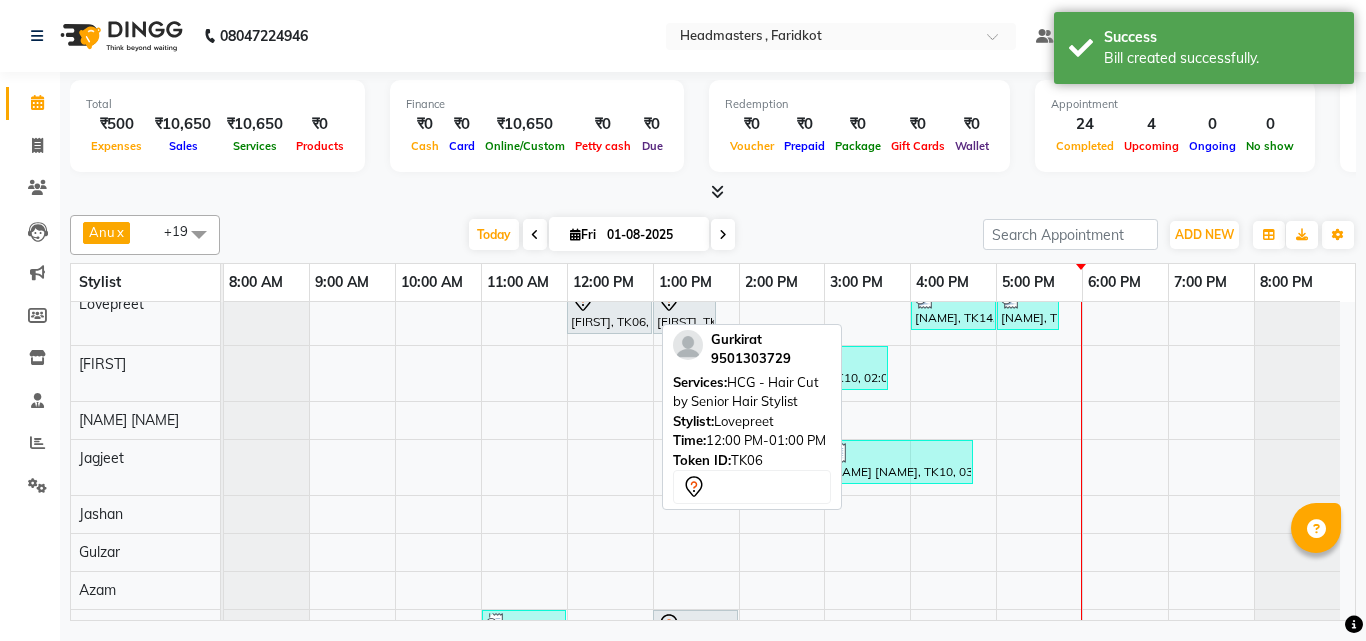click on "[FIRST], TK06, 12:00 PM-01:00 PM, HCG - Hair Cut by Senior Hair Stylist" at bounding box center [609, 310] 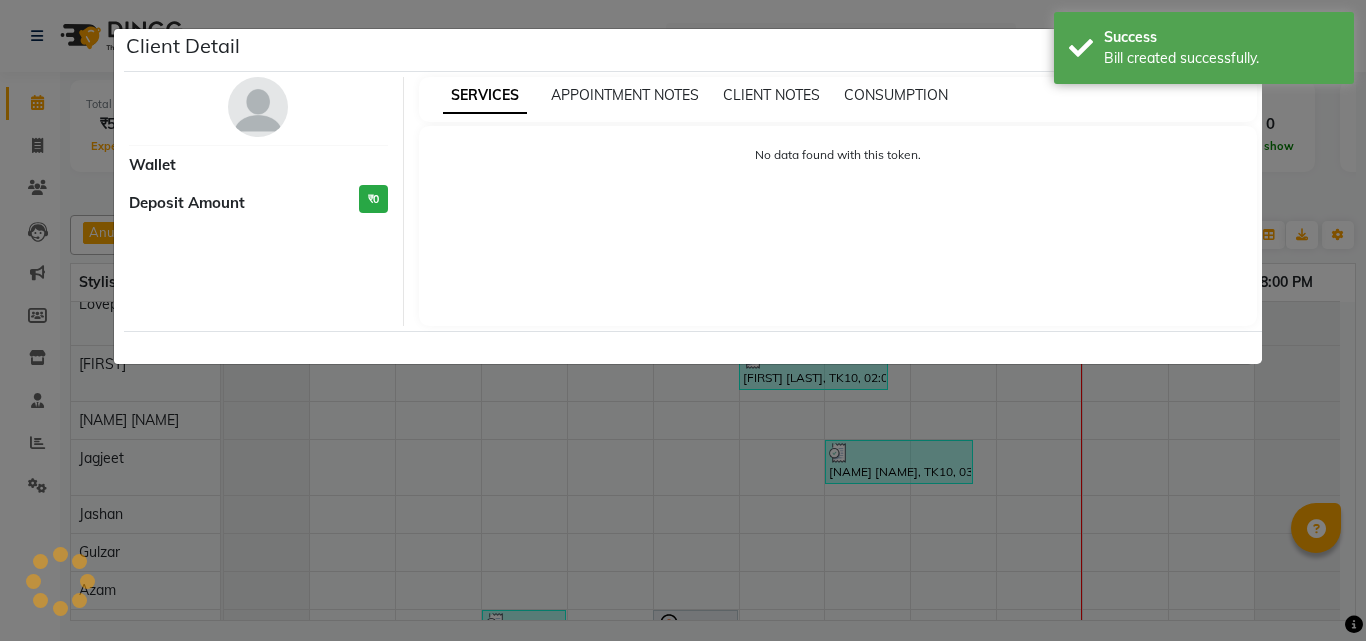 select on "7" 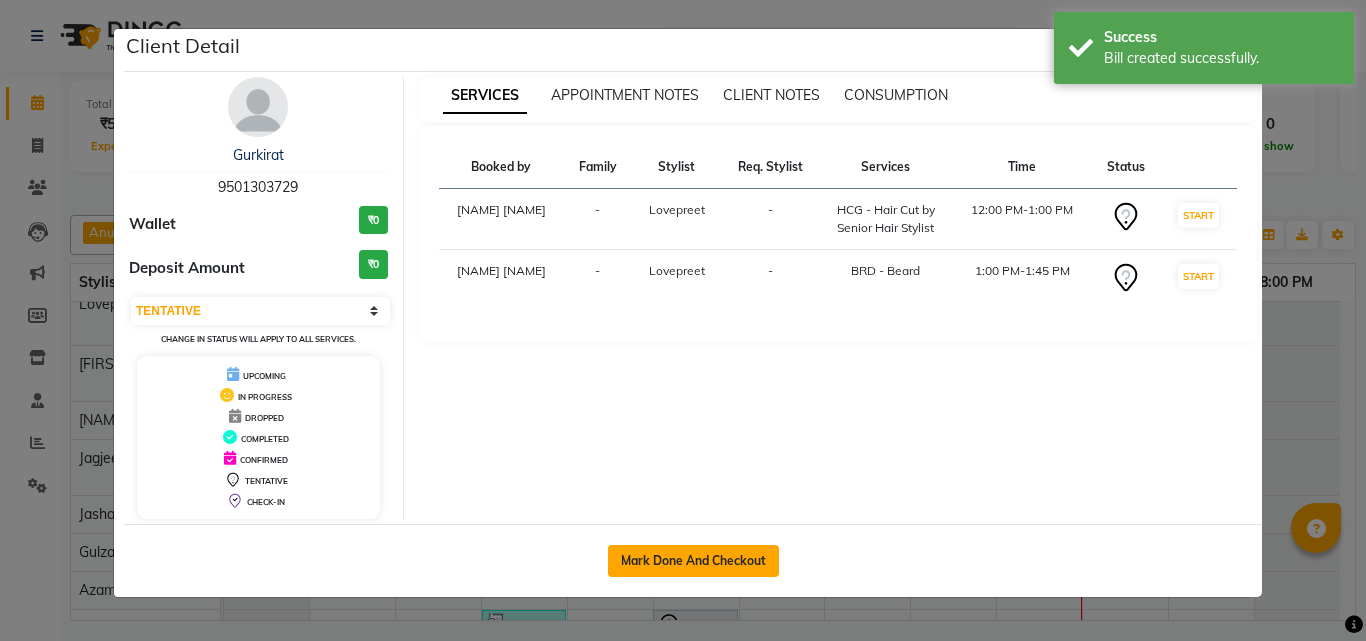 click on "Mark Done And Checkout" 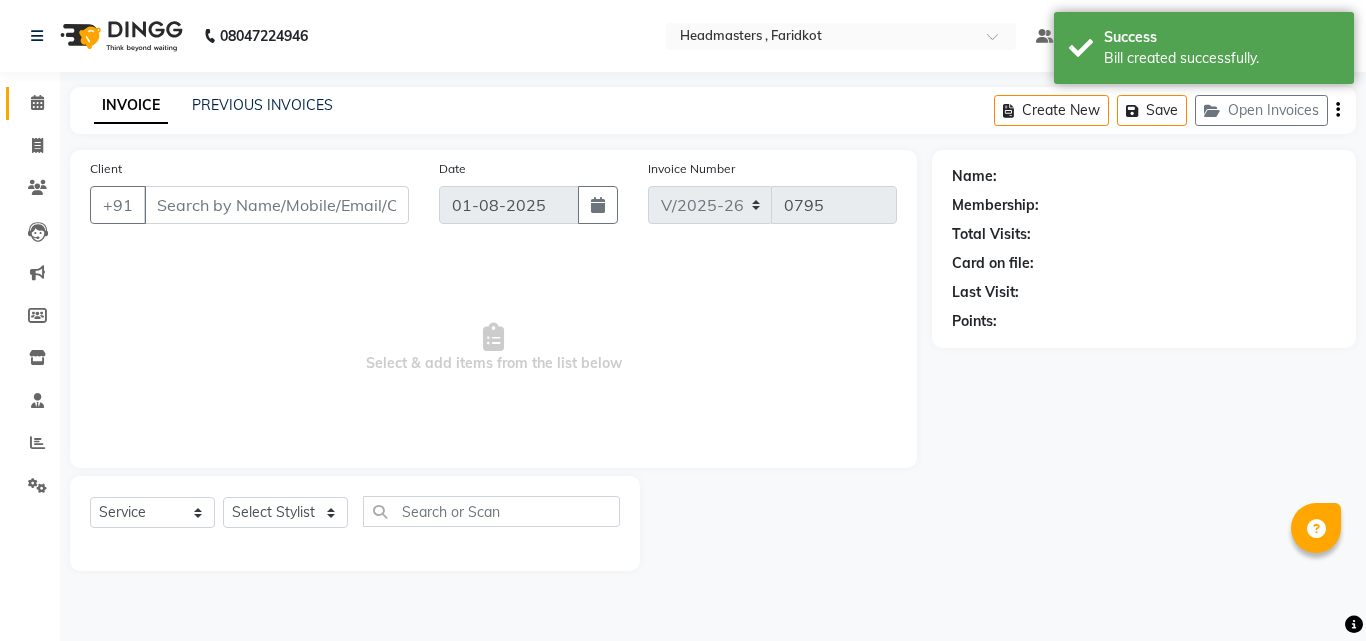 type on "9501303729" 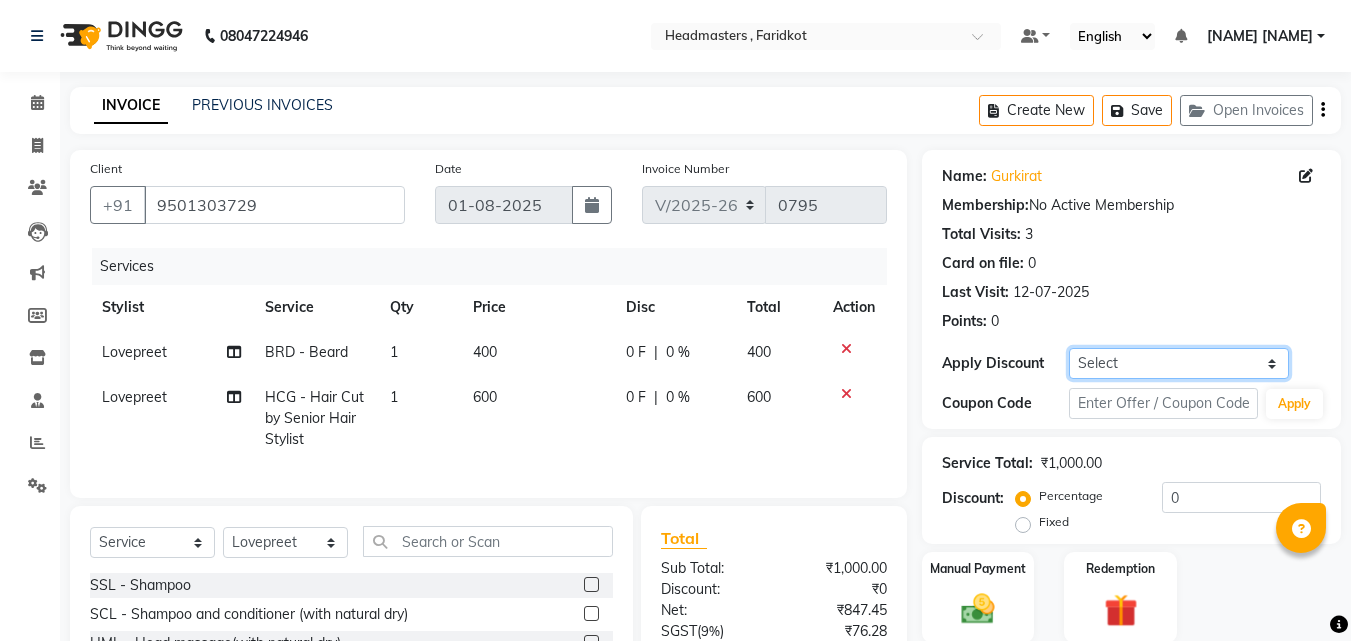 click on "Select Coupon → Wrong Job Card  Coupon → Complimentary Coupon → Correction  Coupon → First Wash  Coupon → Free Of Cost - Foc  Coupon → Staff Service  Coupon → Service Not Done  Coupon → Double Job Card  Coupon → Pending Payment" 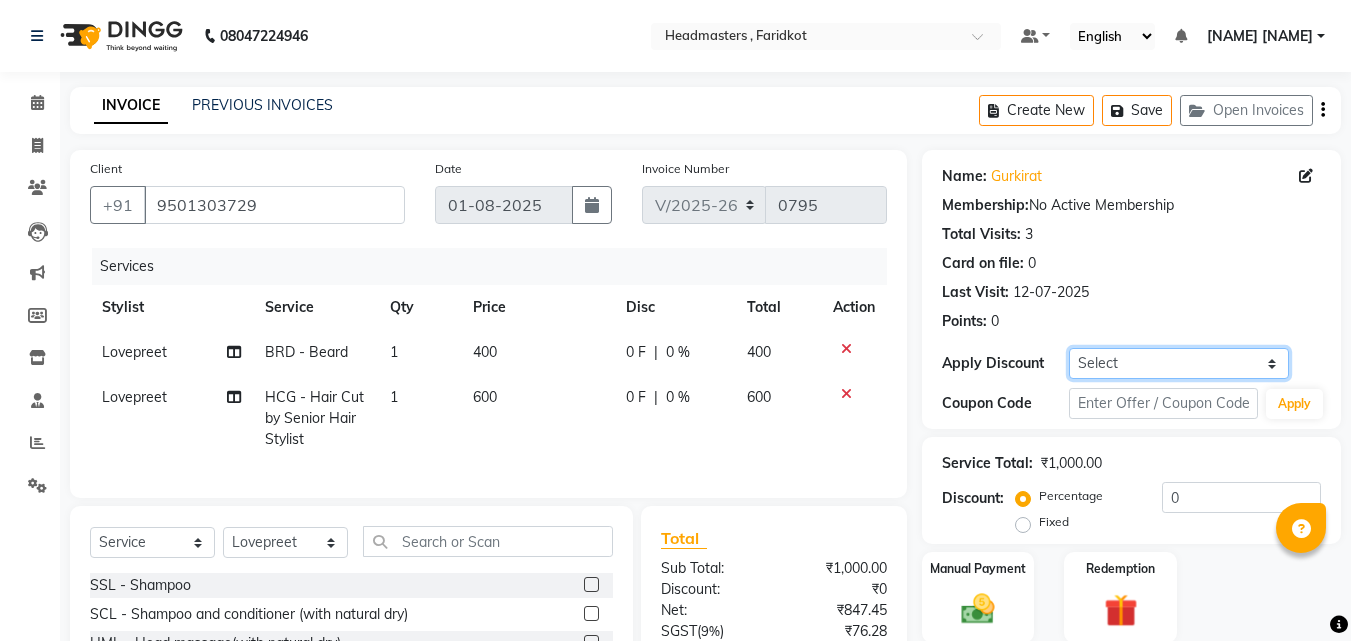 select on "2: Object" 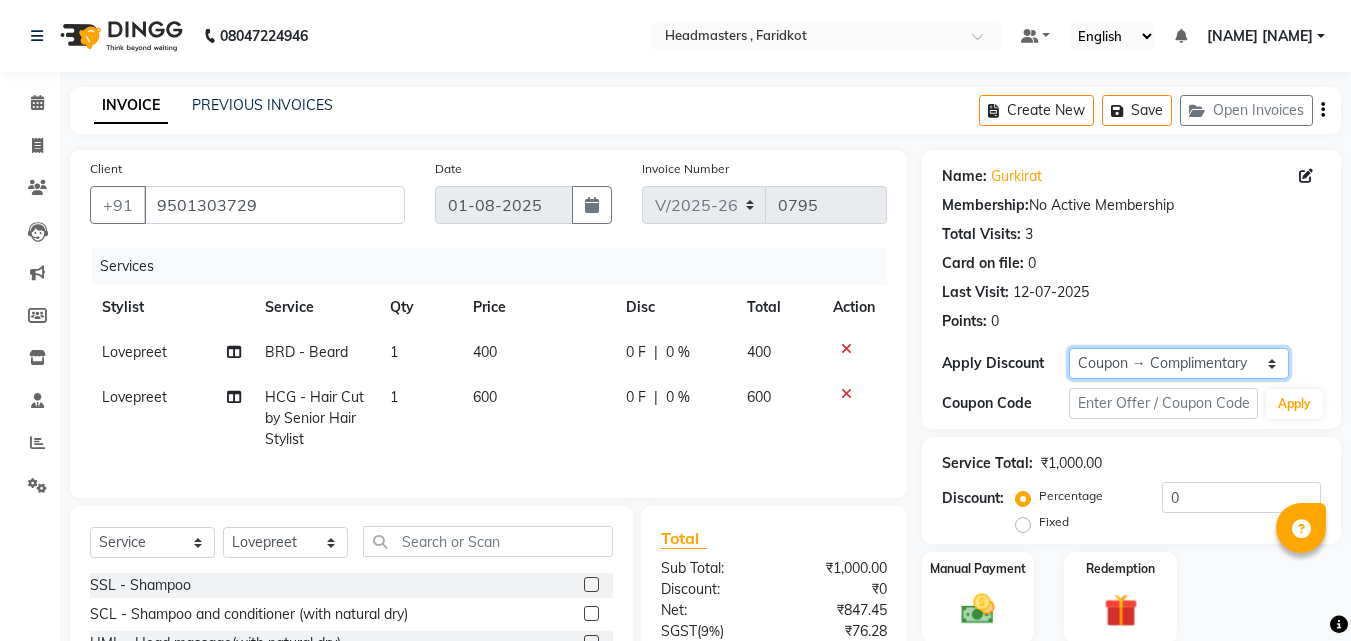 click on "Select Coupon → Wrong Job Card  Coupon → Complimentary Coupon → Correction  Coupon → First Wash  Coupon → Free Of Cost - Foc  Coupon → Staff Service  Coupon → Service Not Done  Coupon → Double Job Card  Coupon → Pending Payment" 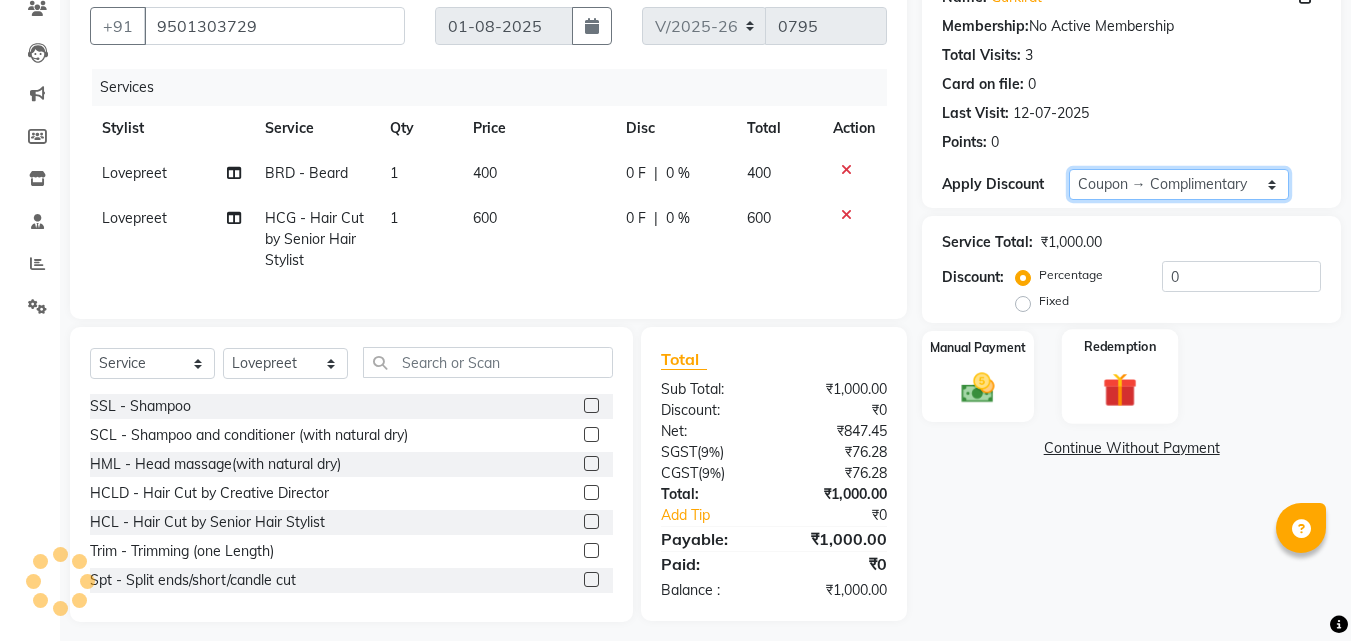 scroll, scrollTop: 200, scrollLeft: 0, axis: vertical 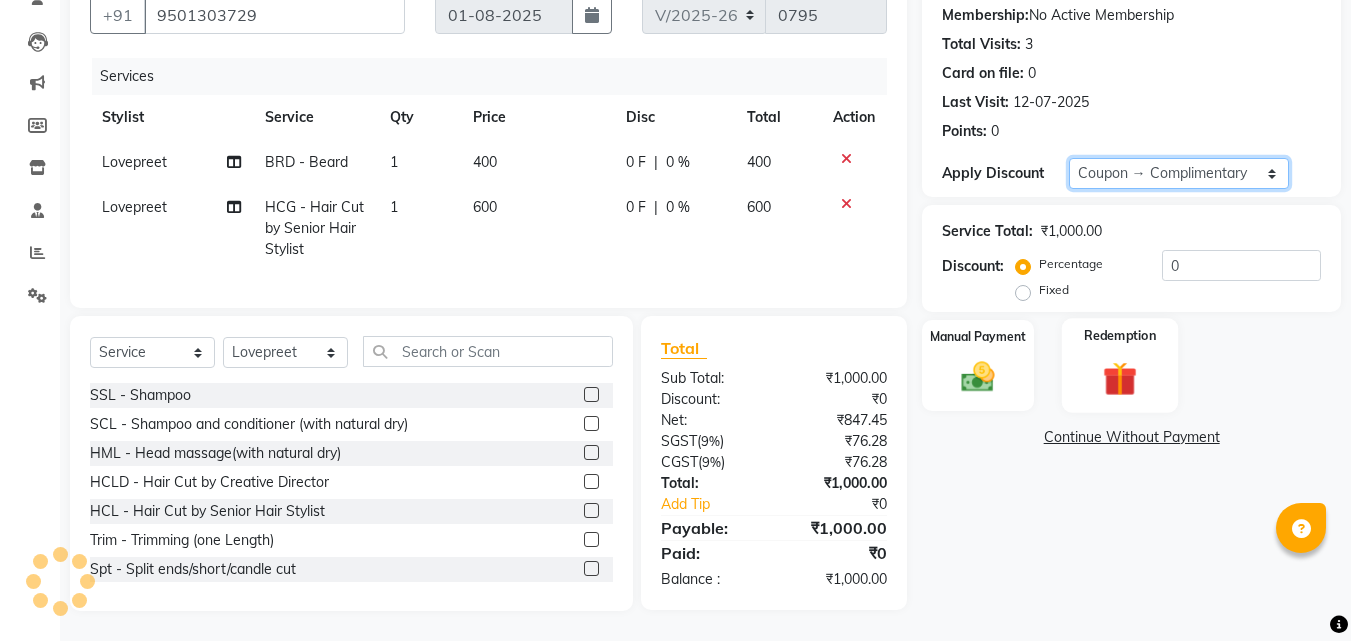type on "100" 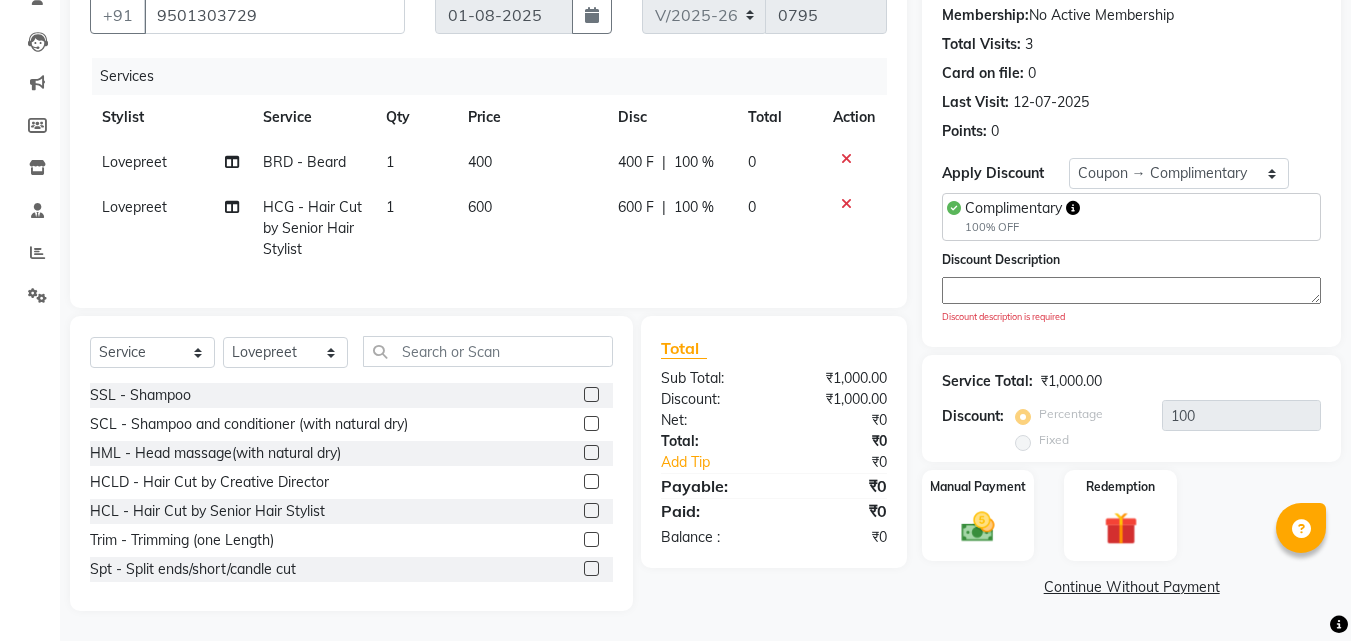 click 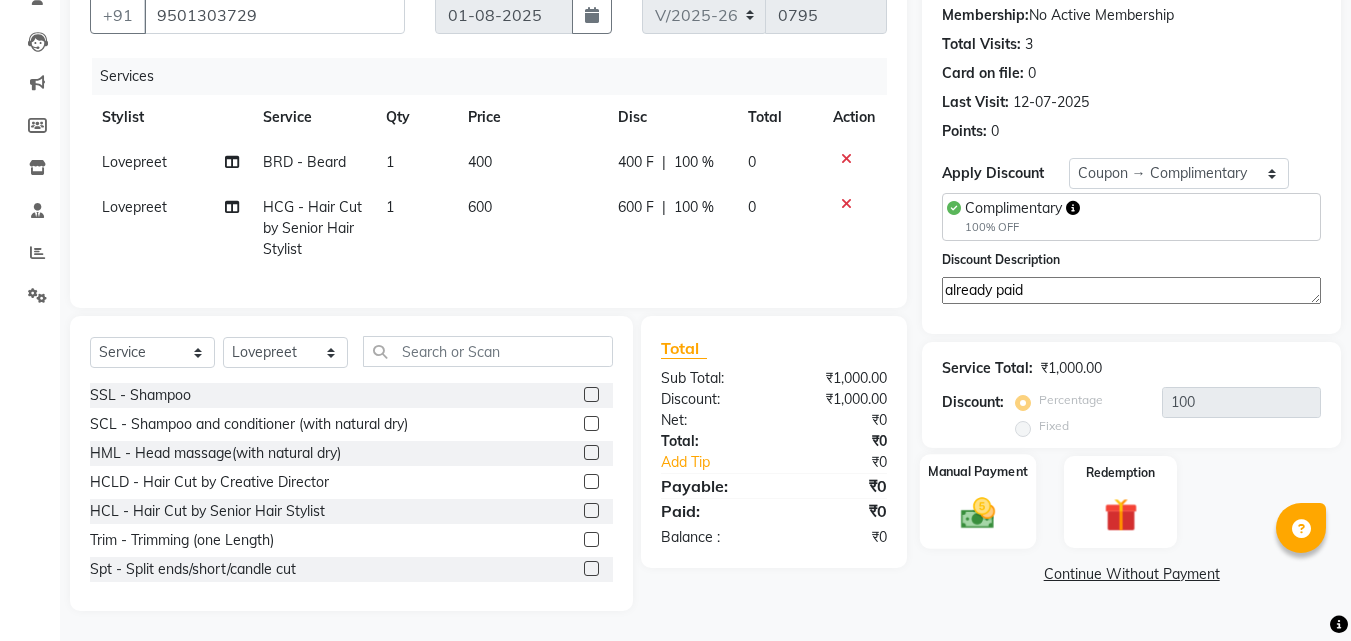 scroll, scrollTop: 205, scrollLeft: 0, axis: vertical 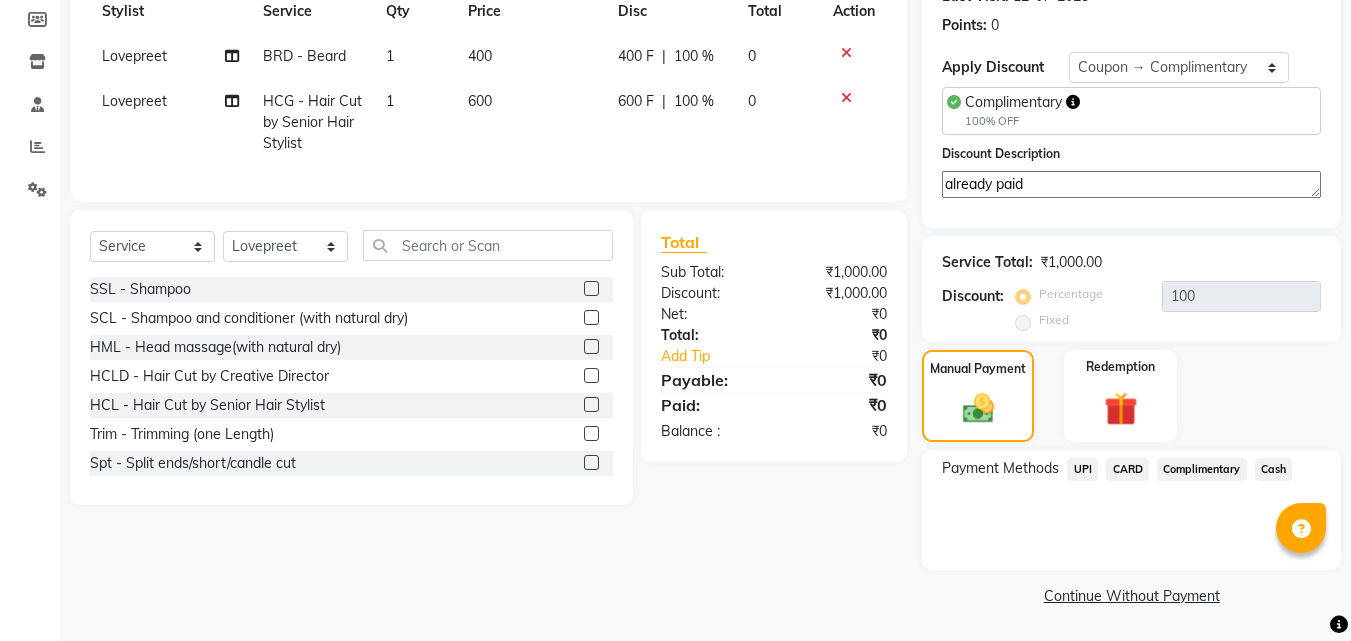 click on "Name: [NAME] Membership: No Active Membership Total Visits: 3 Card on file: 0 Last Visit: 12-07-2025 Points: 0 Apply Discount Select Coupon → Wrong Job Card Coupon → Complimentary Coupon → Correction Coupon → First Wash Coupon → Free Of Cost - Foc Coupon → Staff Service Coupon → Service Not Done Coupon → Double Job Card Coupon → Pending Payment Complimentary 100% OFF Discount Description already paid Service Total: ₹1,000.00 Discount: Percentage Fixed 100 Manual Payment Redemption Payment Methods UPI CARD Complimentary Cash Continue Without Payment" 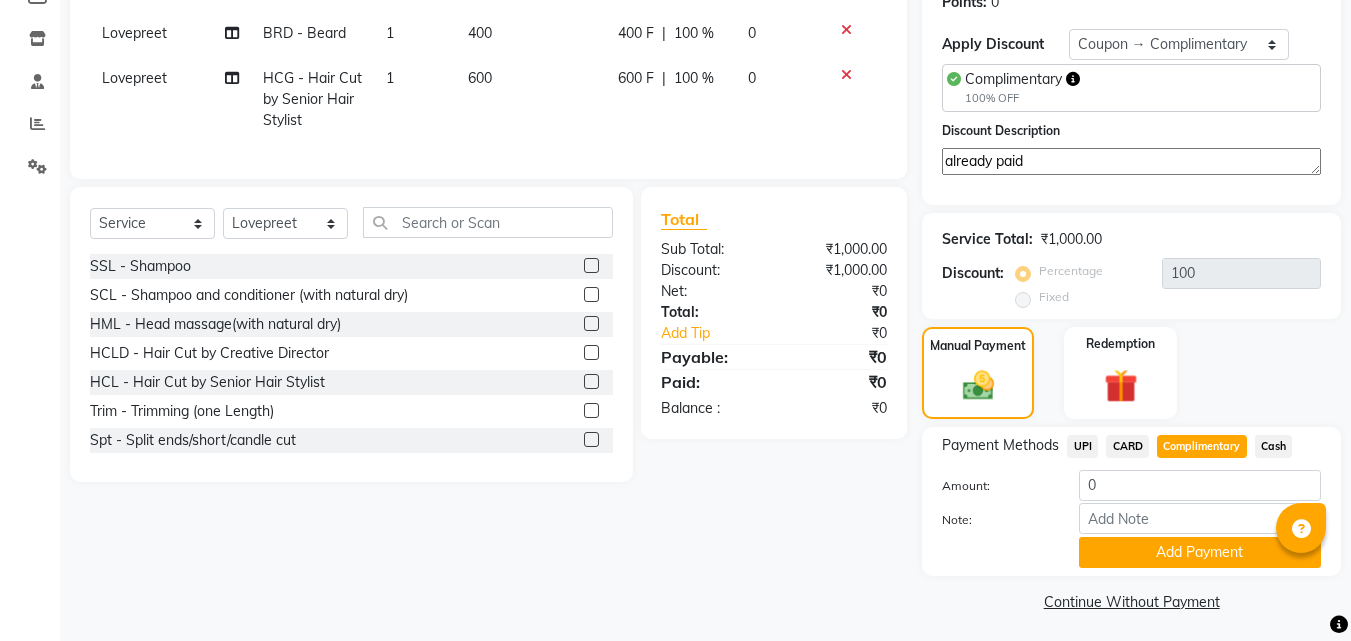 scroll, scrollTop: 325, scrollLeft: 0, axis: vertical 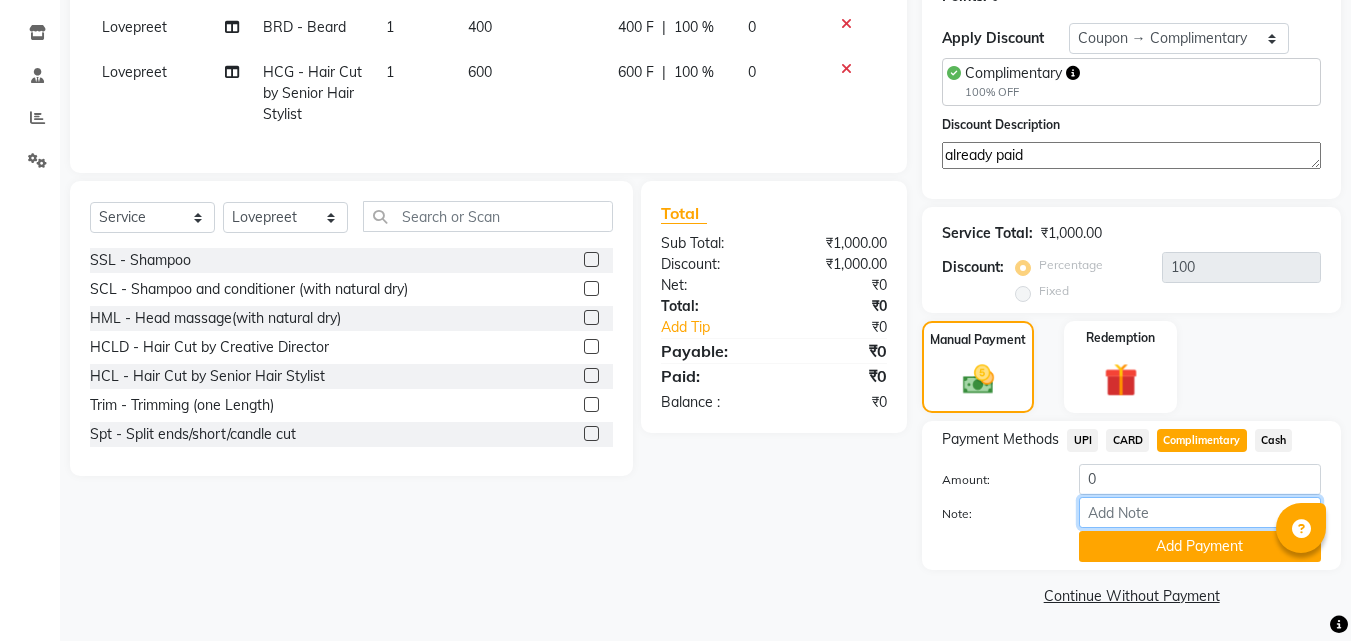 click on "Note:" at bounding box center (1200, 512) 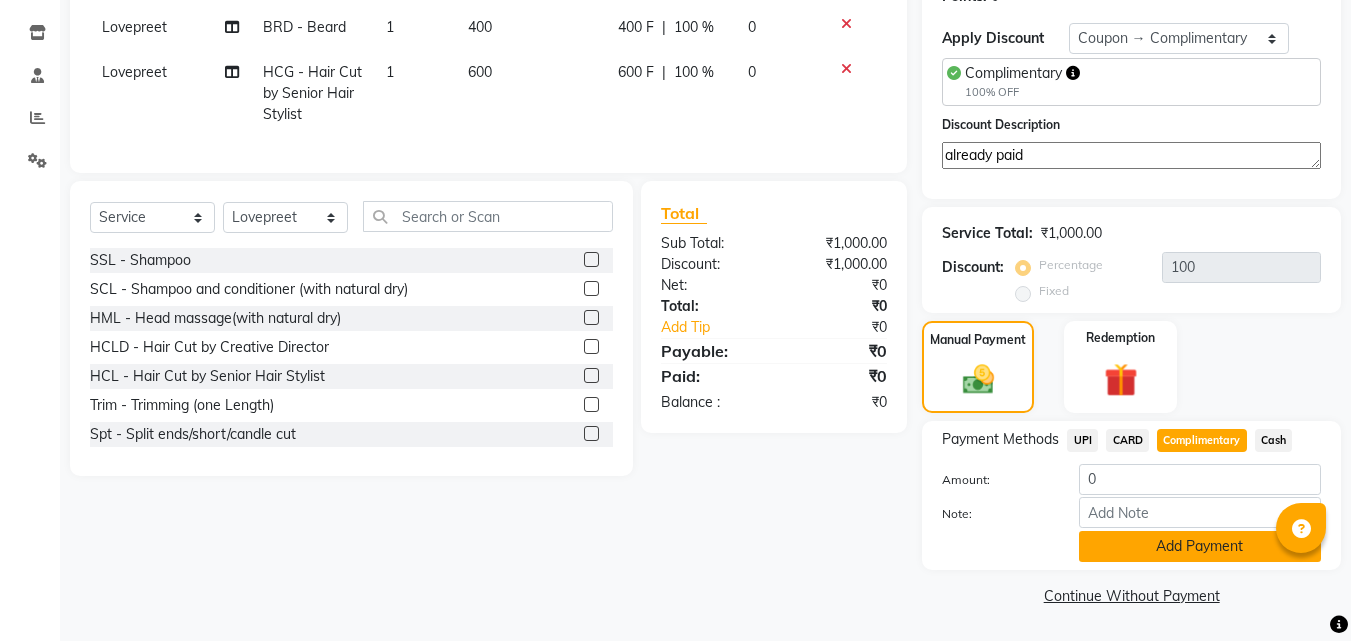 click on "Add Payment" 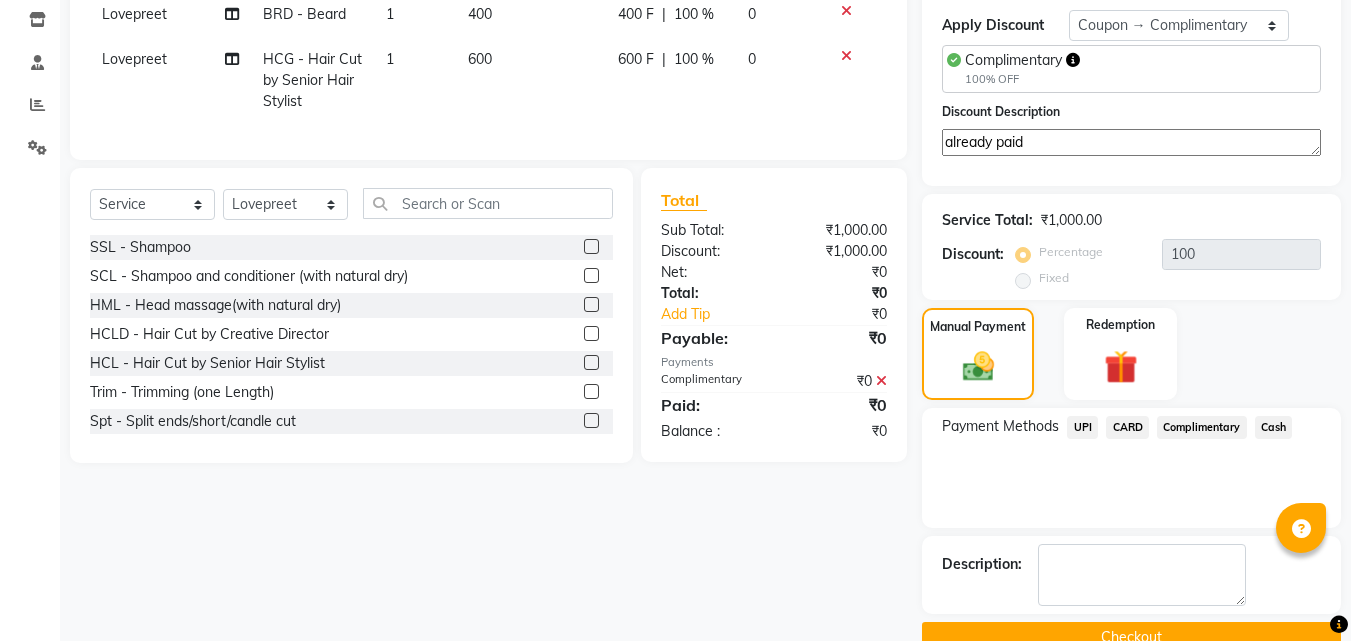 scroll, scrollTop: 380, scrollLeft: 0, axis: vertical 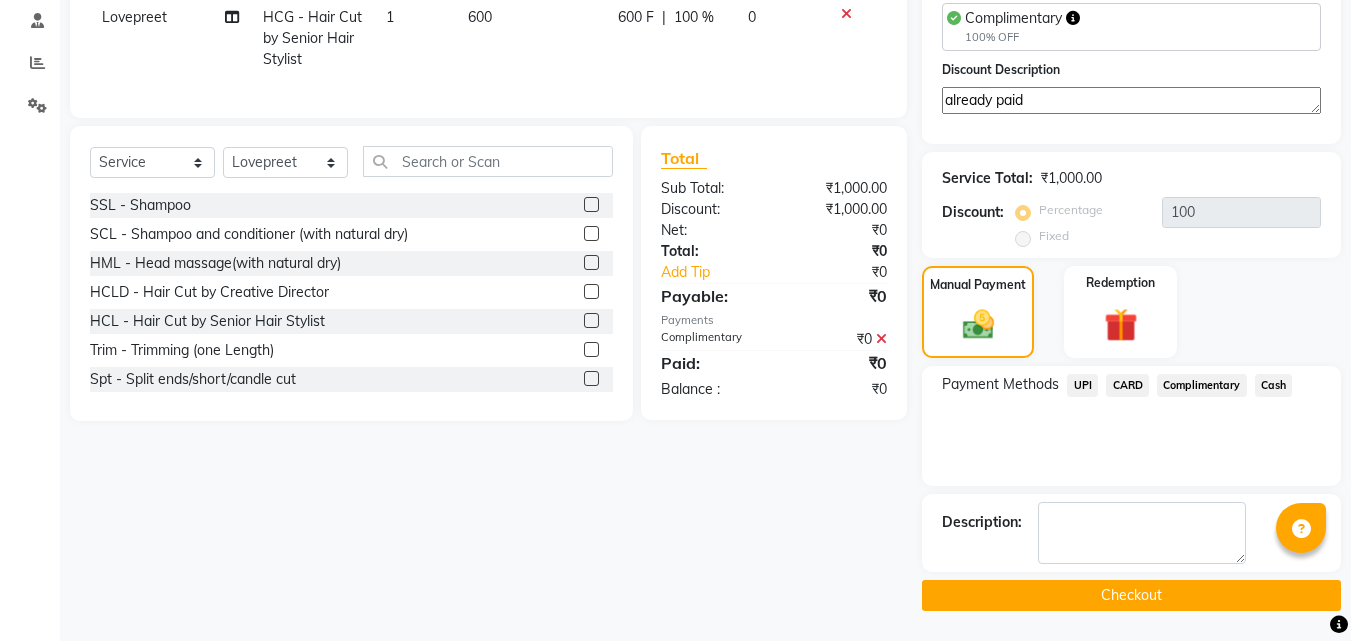 click on "Checkout" 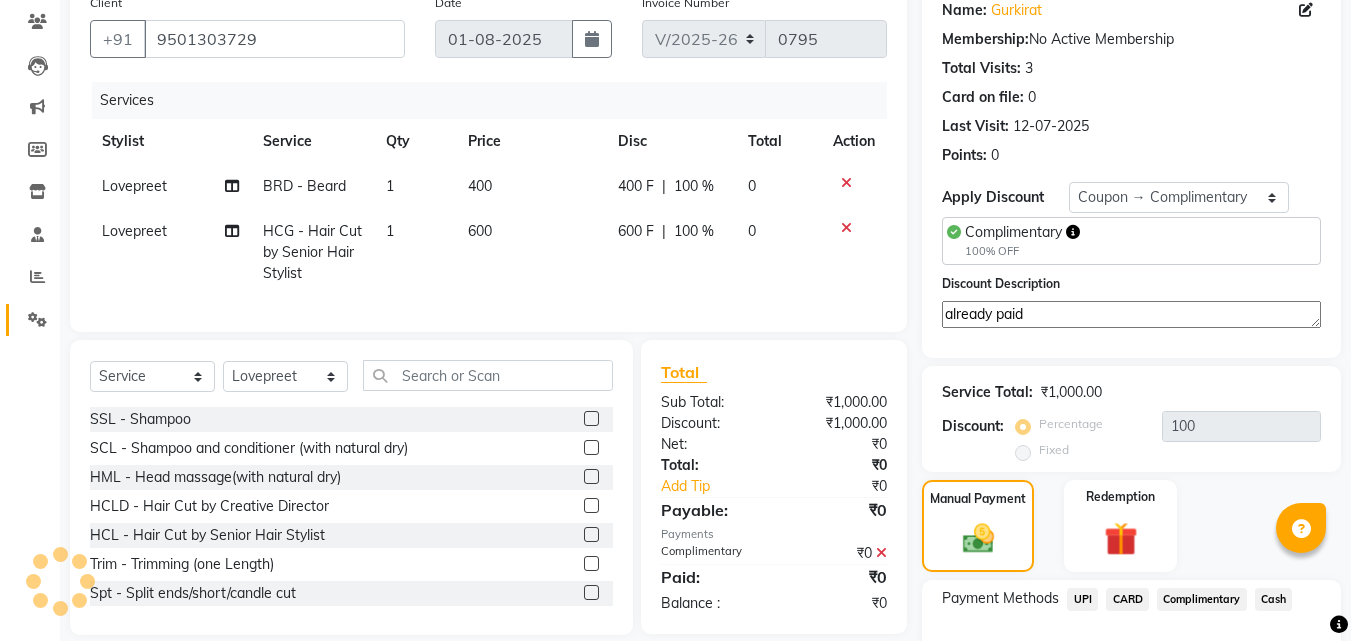 scroll, scrollTop: 80, scrollLeft: 0, axis: vertical 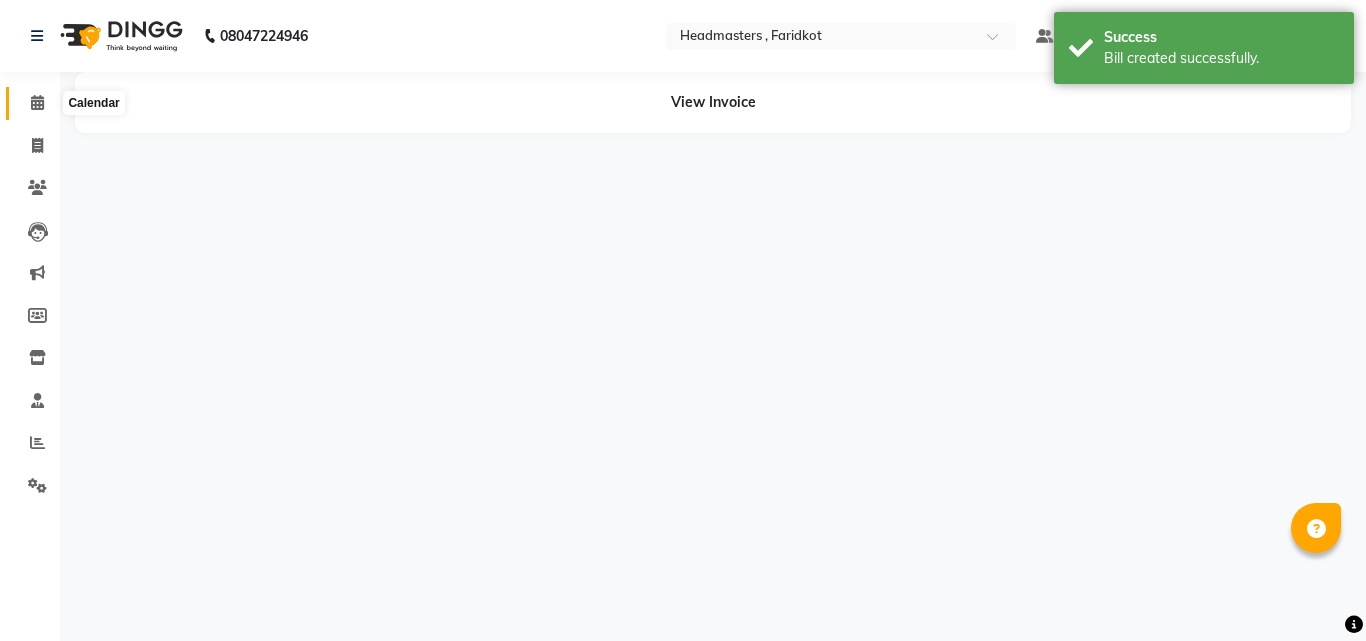 click 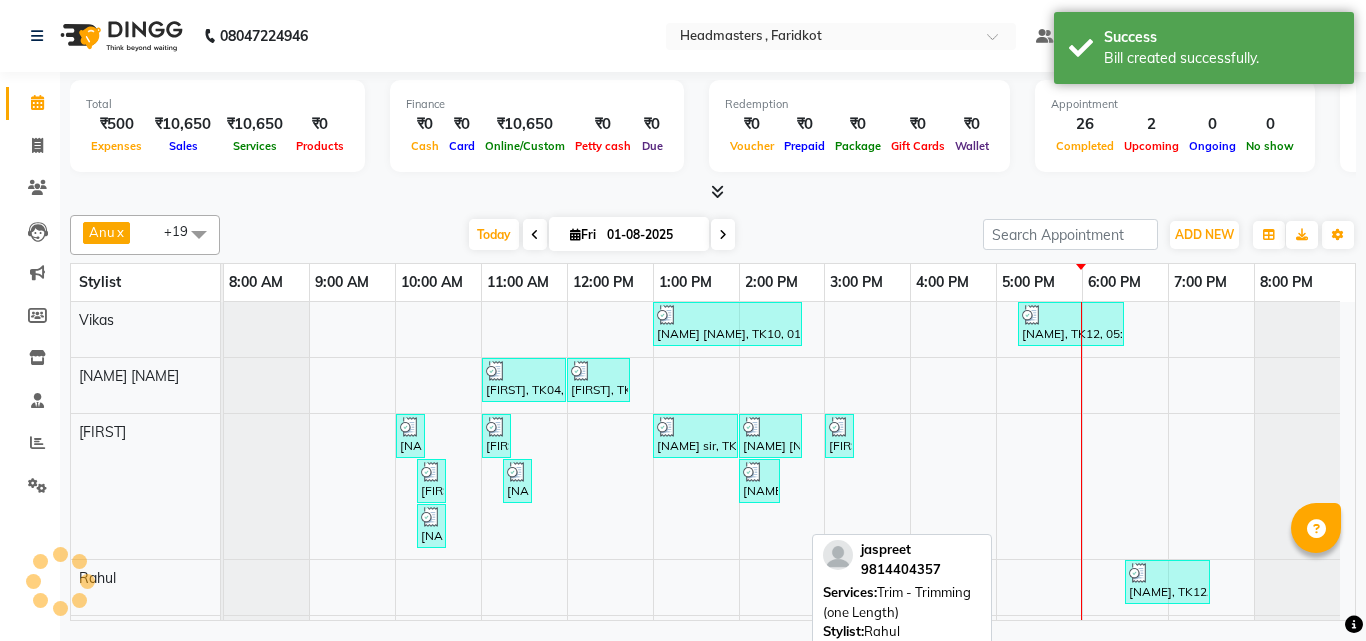 scroll, scrollTop: 100, scrollLeft: 0, axis: vertical 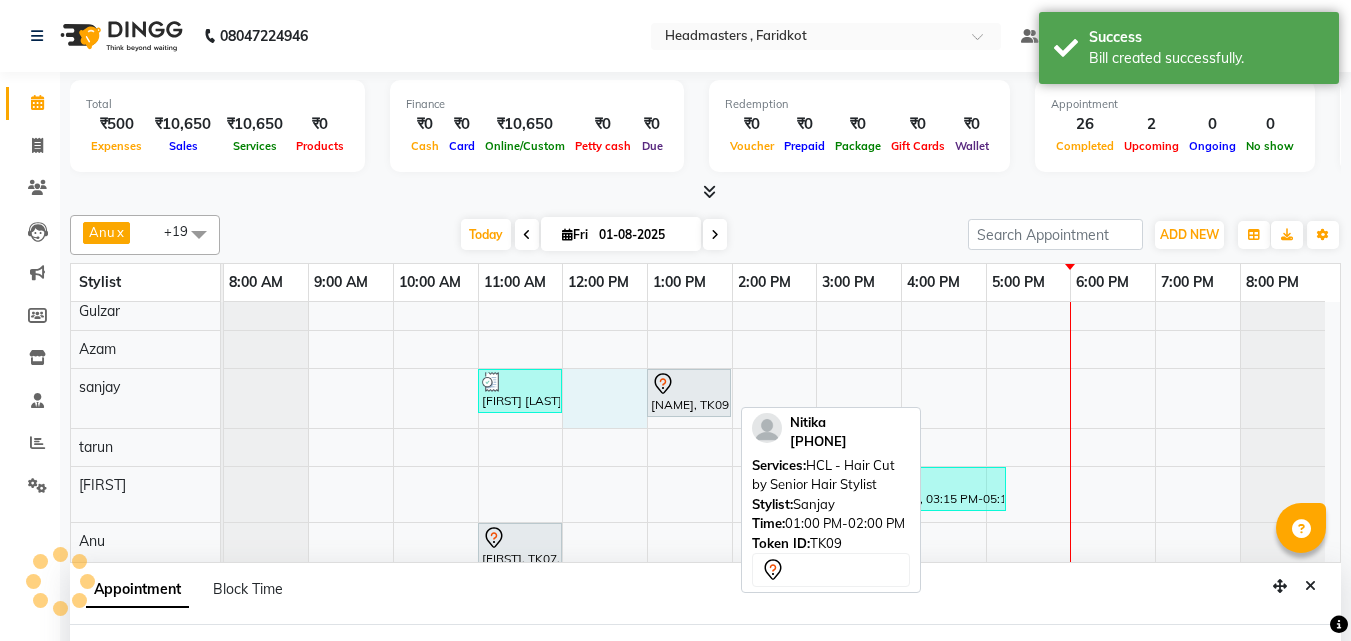 click on "[FIRST] [LAST] x [FIRST] x [FIRST] x [FIRST] [LAST] x [FIRST] x [FIRST] x [FIRST] x [FIRST] x [FIRST] x [FIRST] x [FIRST] x [FIRST] x [FIRST] x [FIRST] x [FIRST] x [FIRST] [LAST] x [FIRST] x [FIRST] x [FIRST] x +19 UnSelect All [FIRST] [FIRST] [FIRST] [FIRST] [FIRST] [LAST] [FIRST] [FIRST] [FIRST] [FIRST] [FIRST] [FIRST] [FIRST] [FIRST] [FIRST] [FIRST] [FIRST] [LAST] [FIRST] [FIRST] [FIRST] Today  Fri 01-08-2025 Toggle Dropdown Add Appointment Add Invoice Add Expense Add Client Toggle Dropdown Add Appointment Add Invoice Add Expense Add Client ADD NEW Toggle Dropdown Add Appointment Add Invoice Add Expense Add Client [FIRST] x [FIRST] x [FIRST] x [FIRST] x [FIRST] [LAST] x [FIRST] x [FIRST] x [FIRST] x [FIRST] x [FIRST] x [FIRST] x [FIRST] x [FIRST] x [FIRST] x [FIRST] x [FIRST] [LAST] x [FIRST] x [FIRST] x [FIRST] x +19 UnSelect All [FIRST] [FIRST] [FIRST] [FIRST] [FIRST] [LAST] [FIRST] [FIRST] [FIRST] [FIRST] [FIRST] [FIRST] [FIRST] [FIRST] [FIRST] [FIRST] [FIRST] [LAST]" 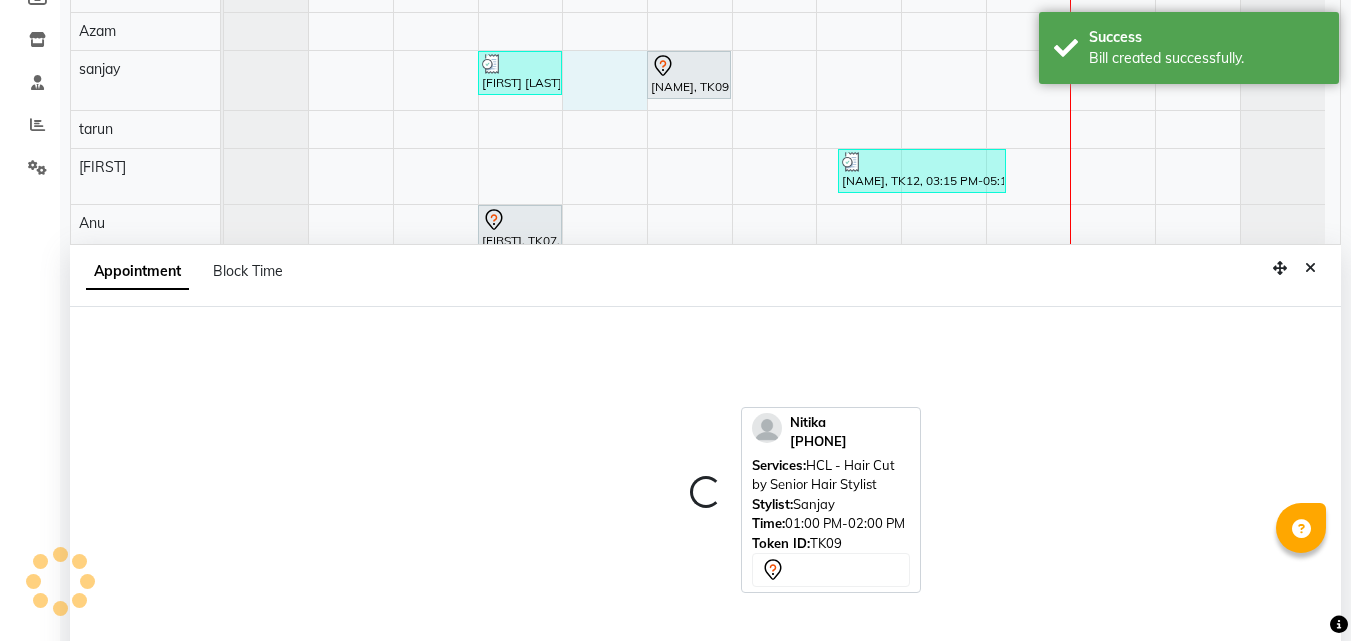 select on "84198" 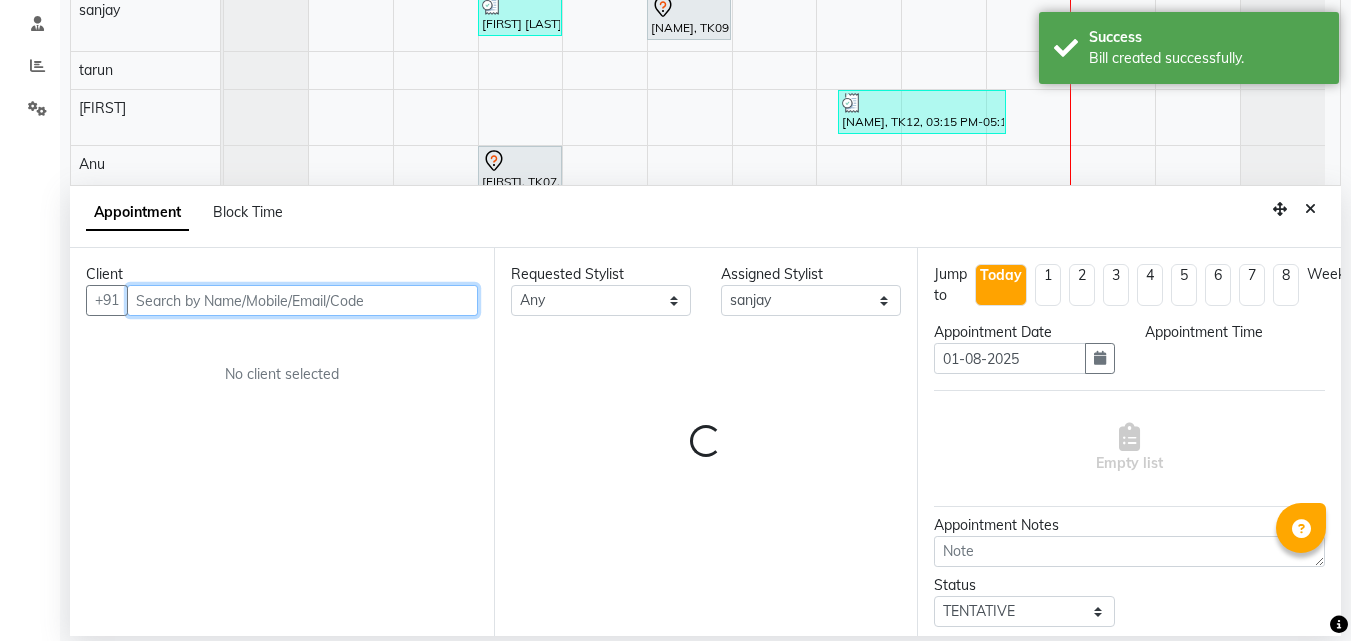select on "720" 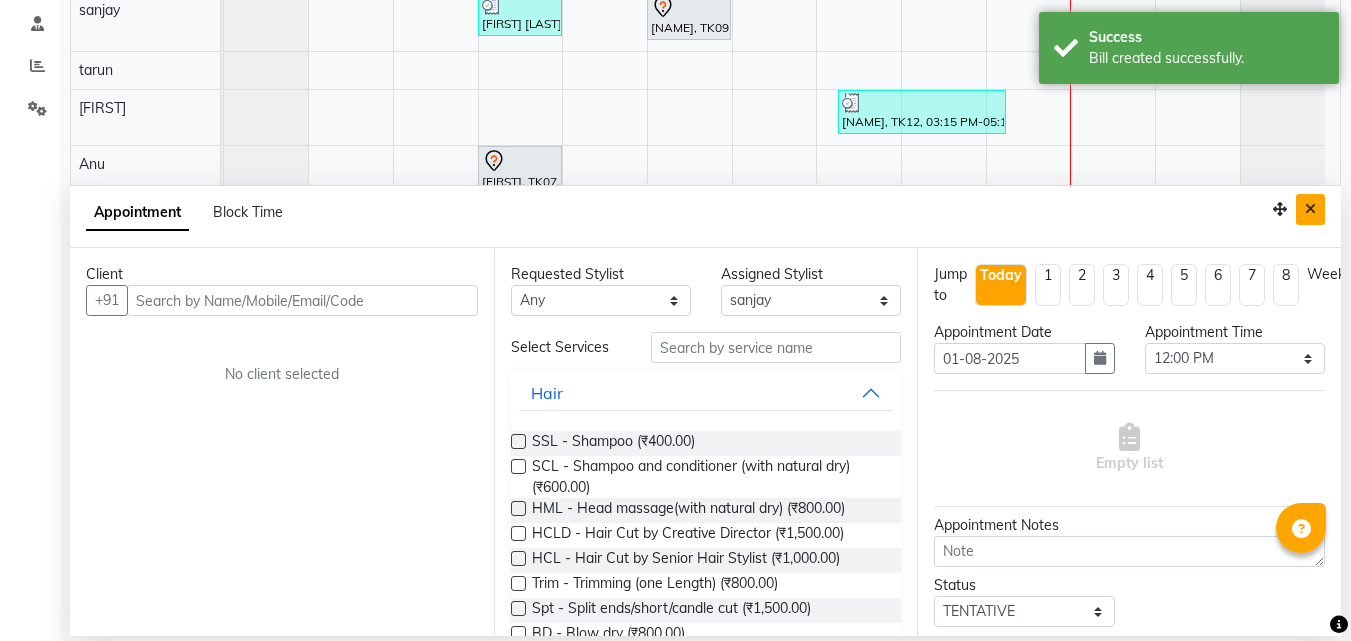click at bounding box center [1310, 209] 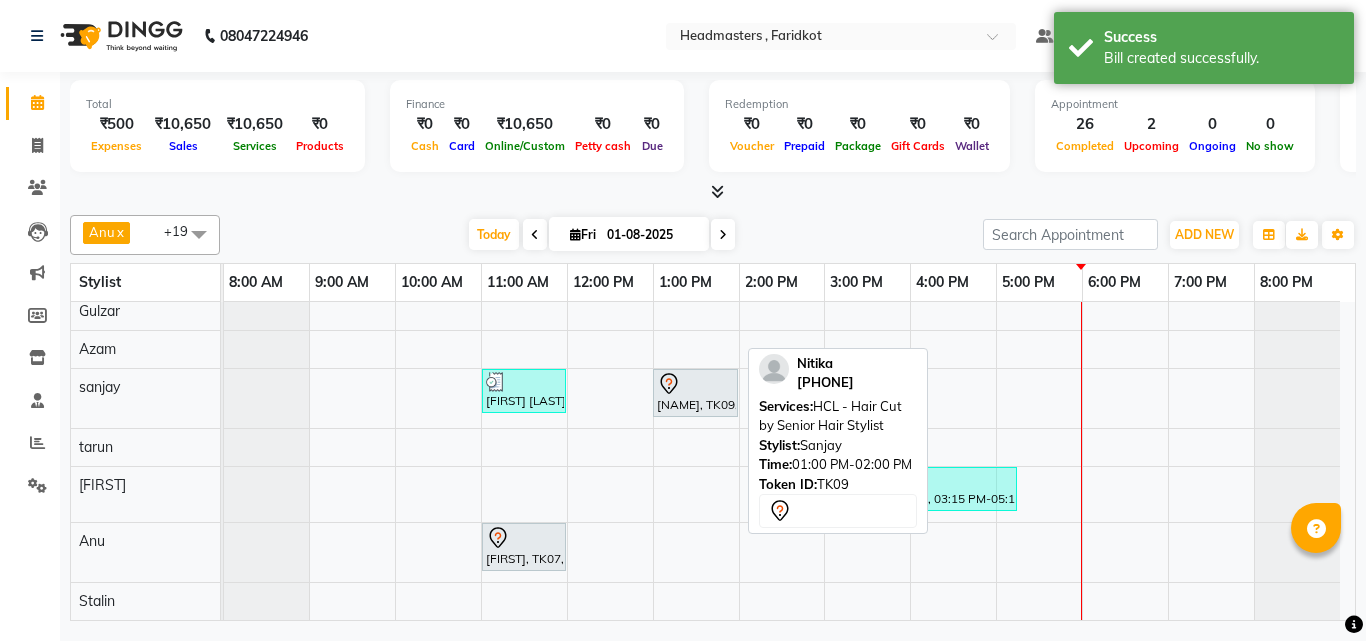 click at bounding box center [695, 384] 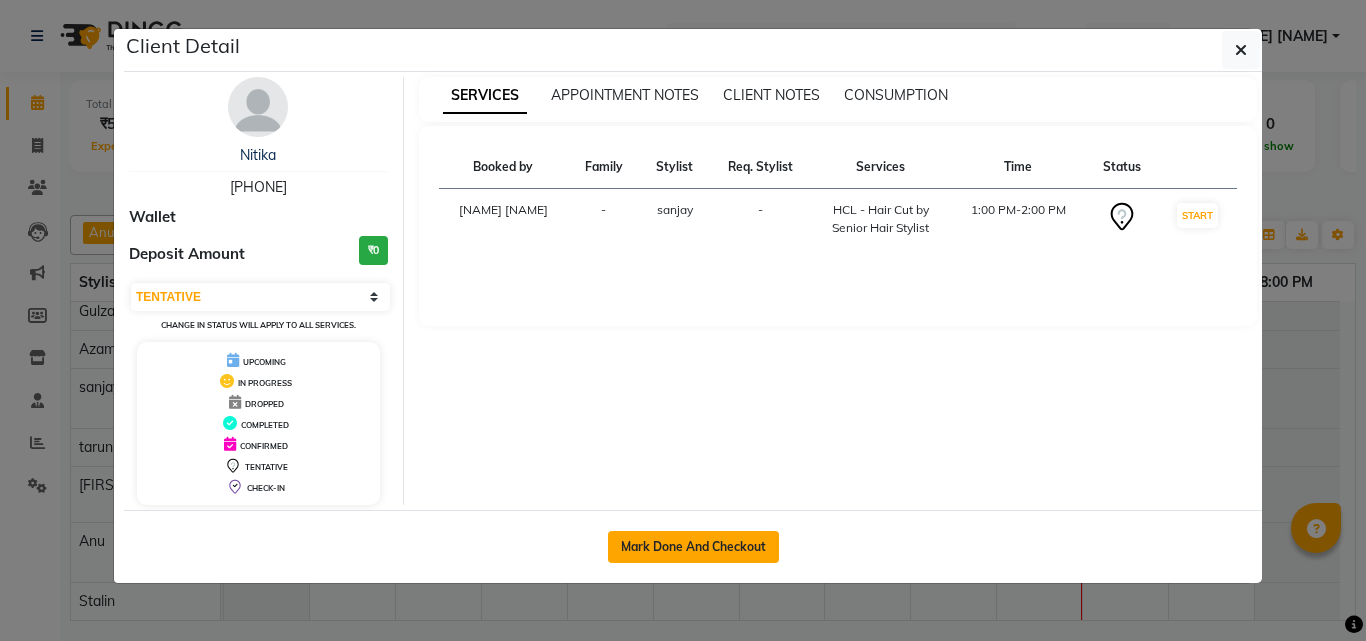 click on "Mark Done And Checkout" 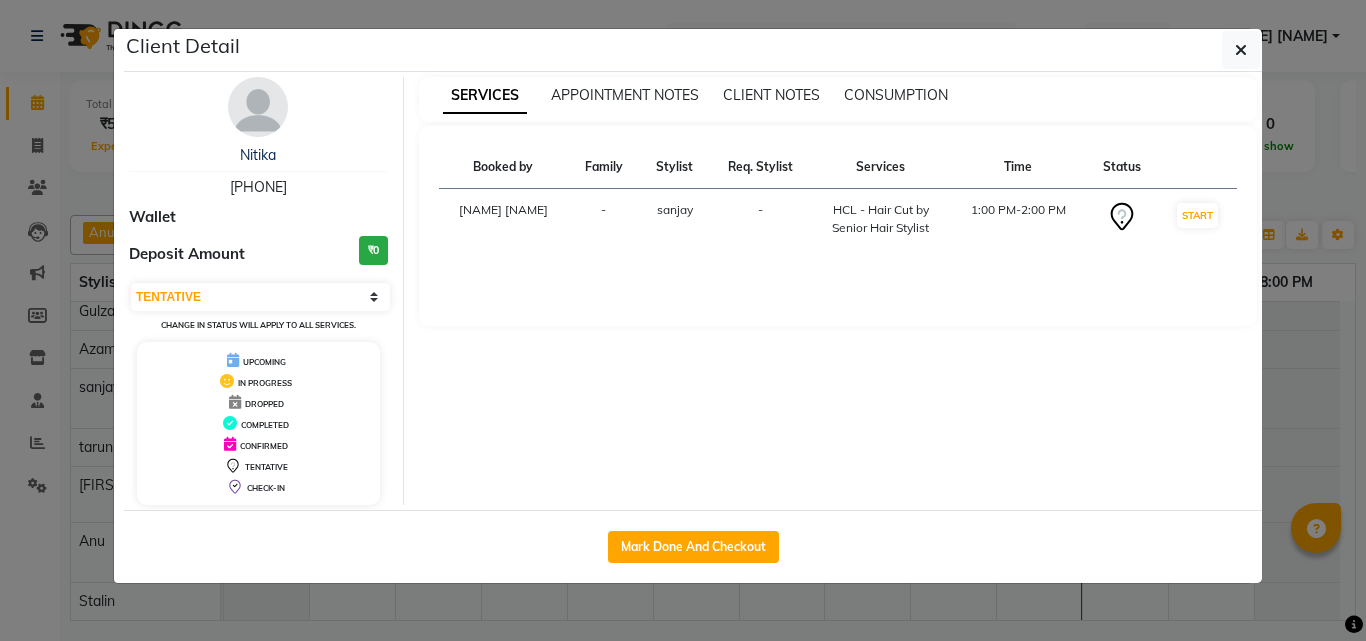 select on "7919" 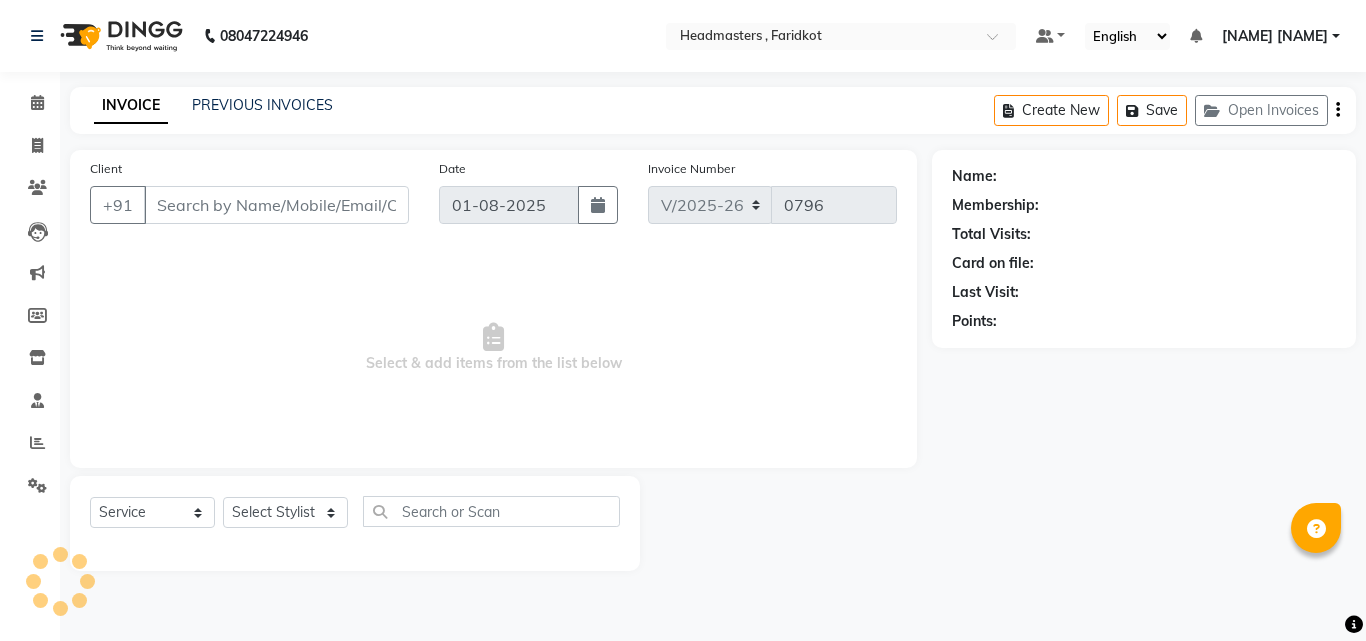type on "[PHONE]" 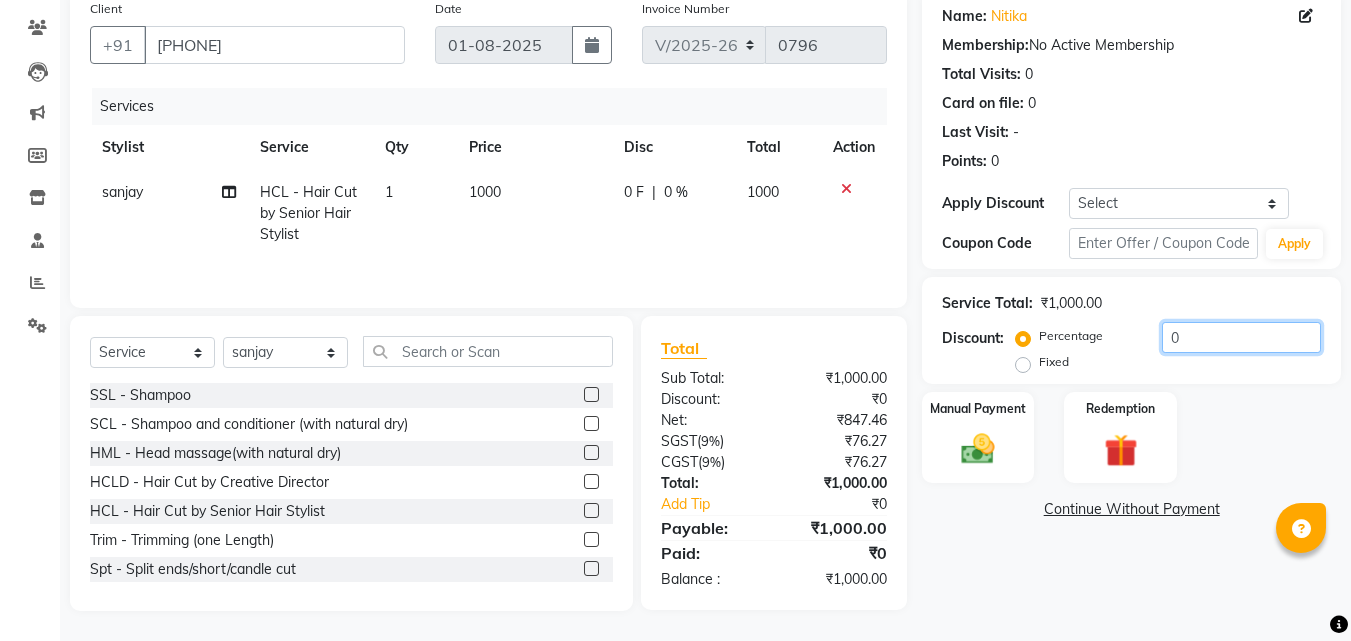 click on "0" 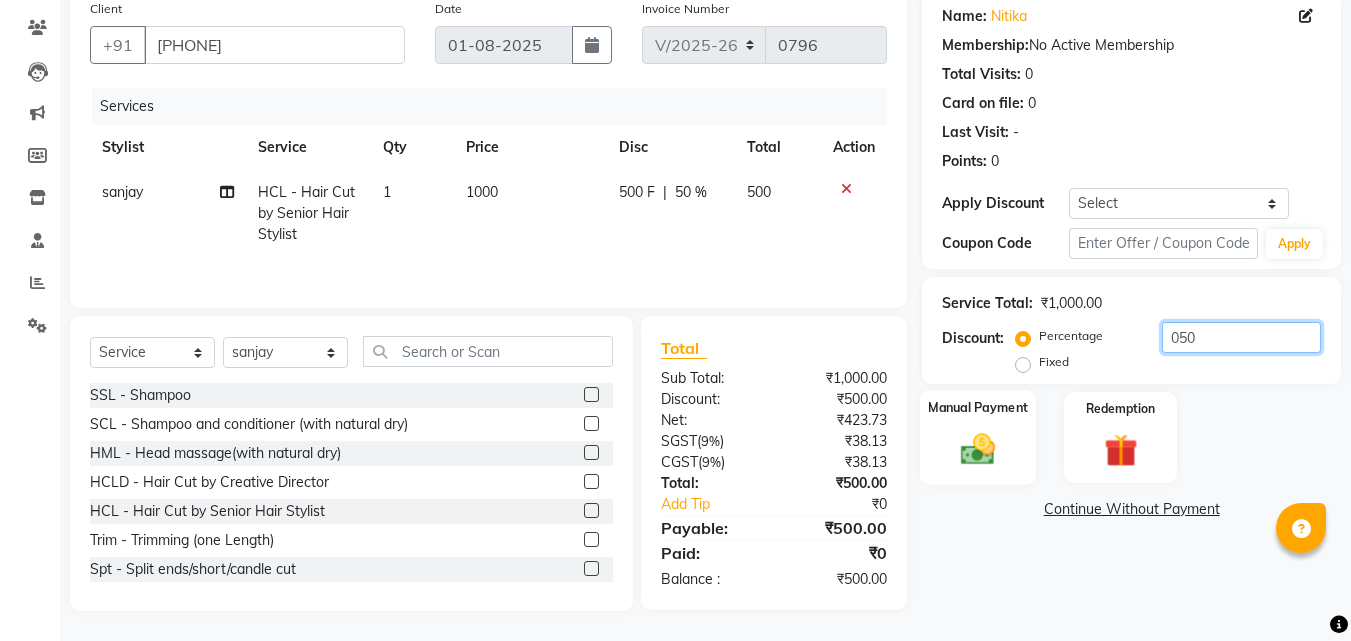 type on "050" 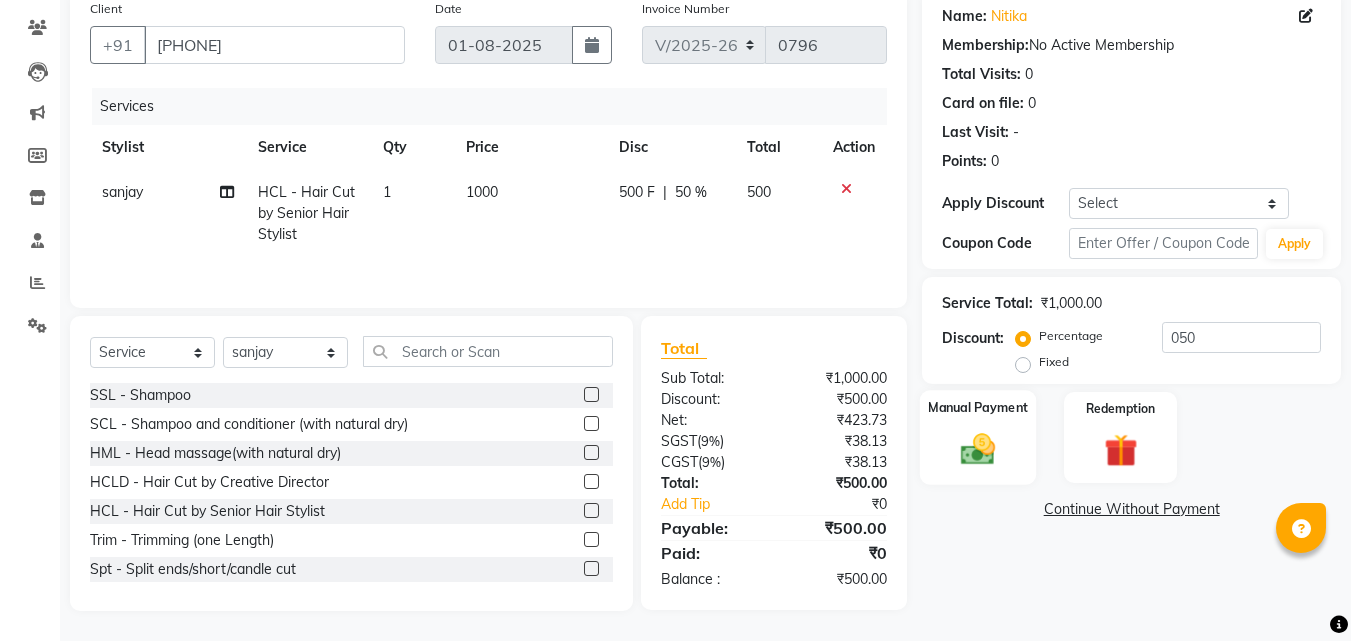 click 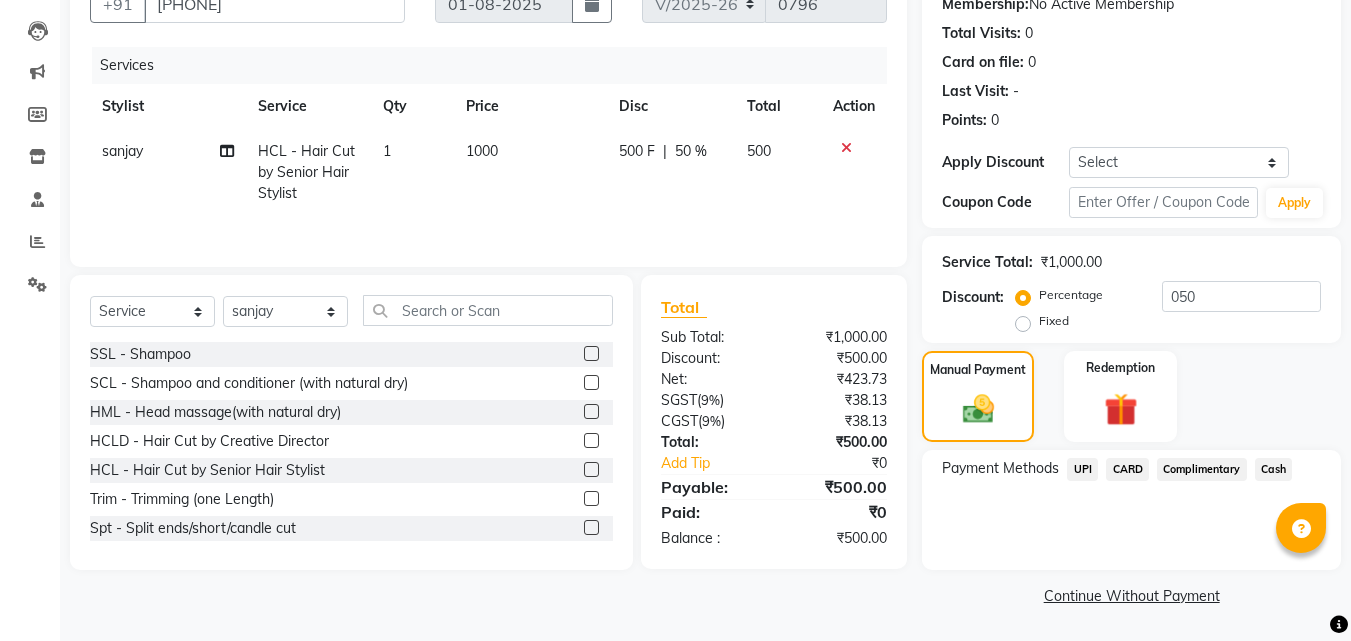 click on "Complimentary" 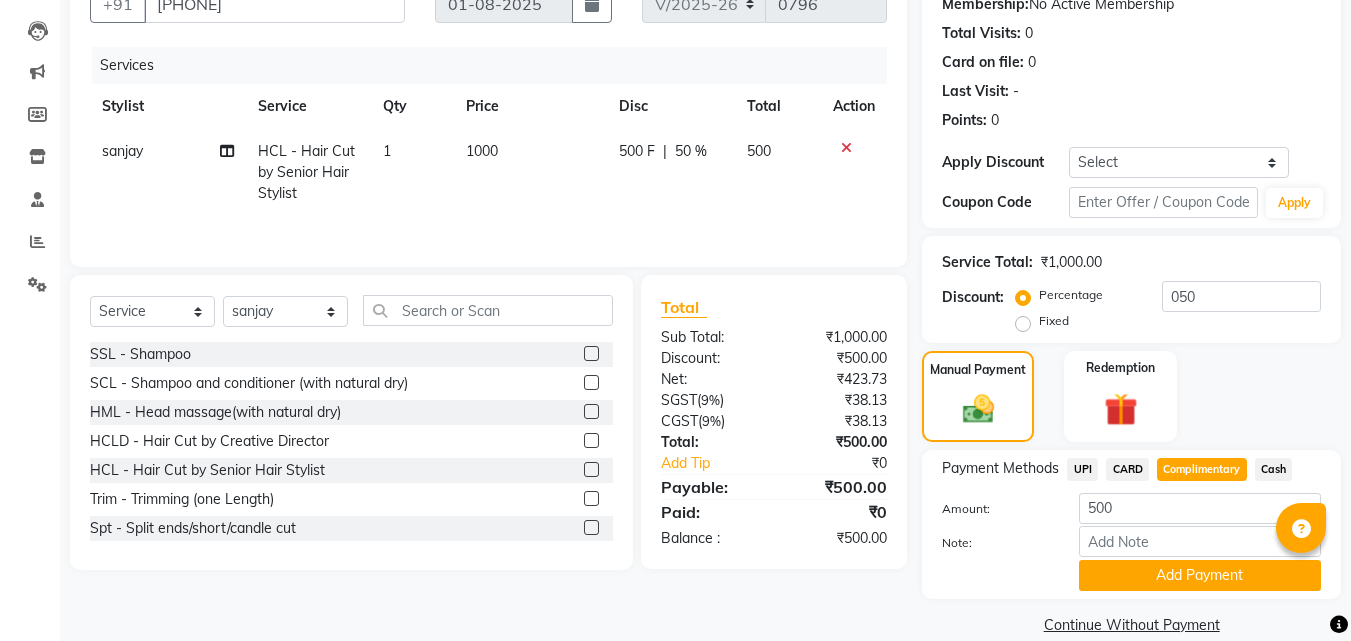 click on "Cash" 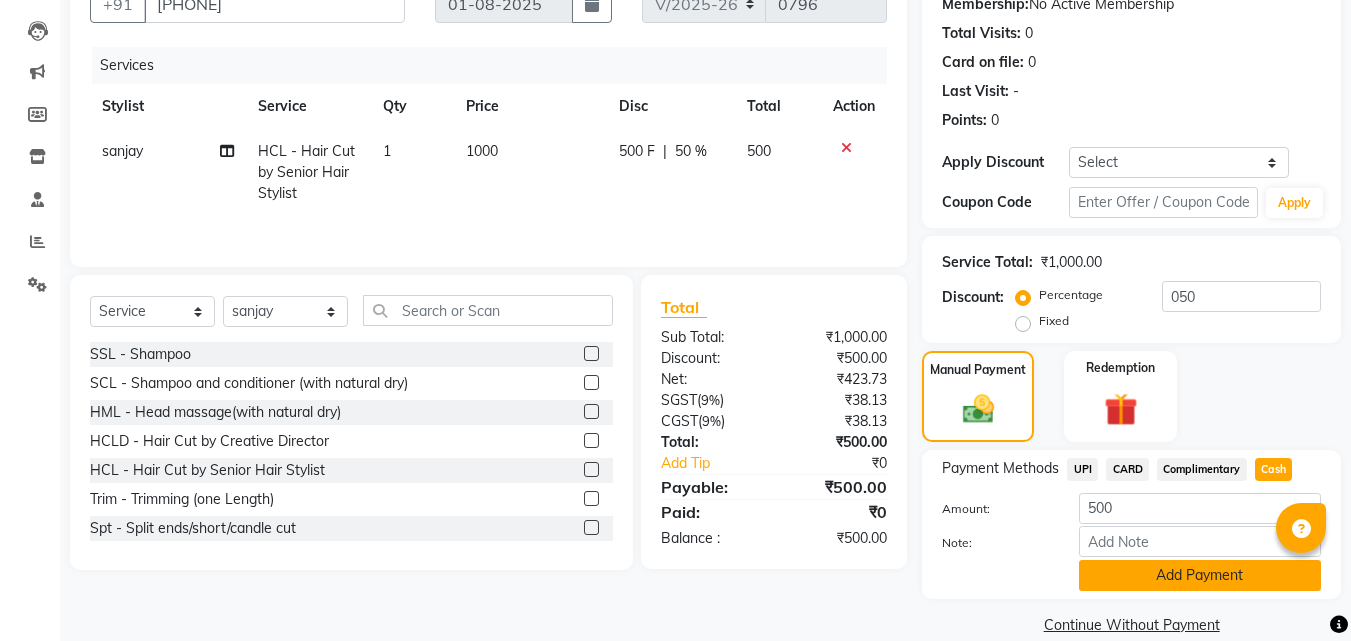 click on "Add Payment" 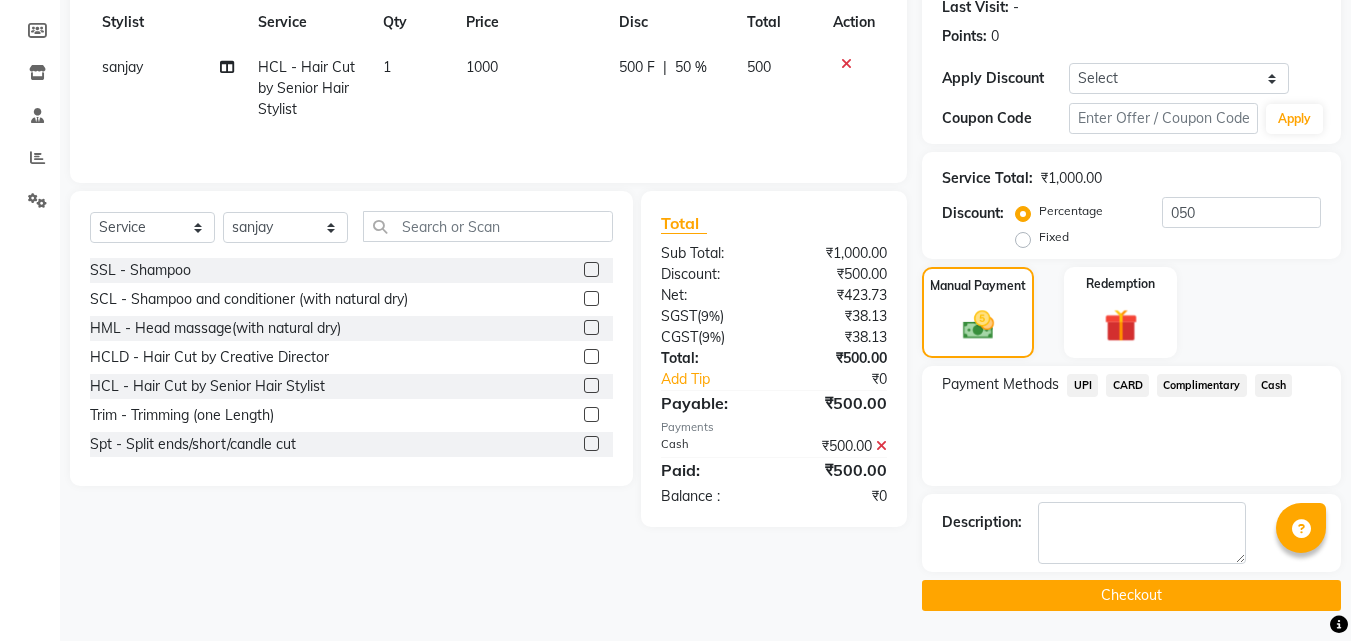 click on "Checkout" 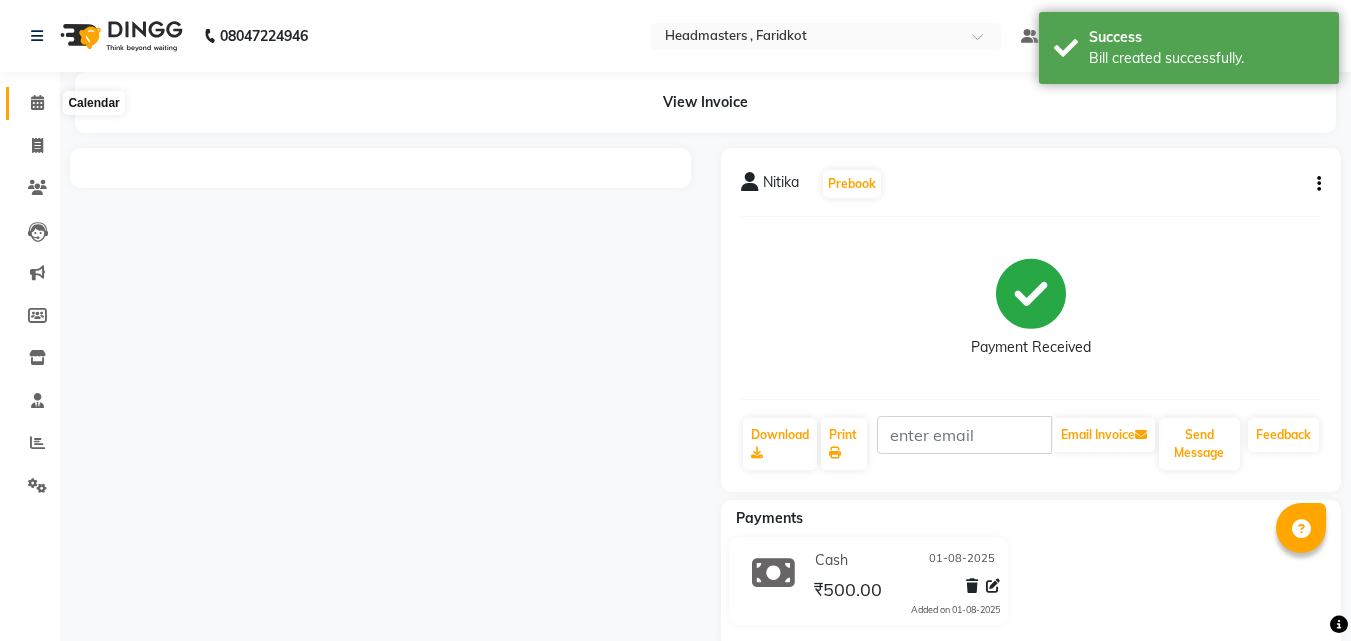 click 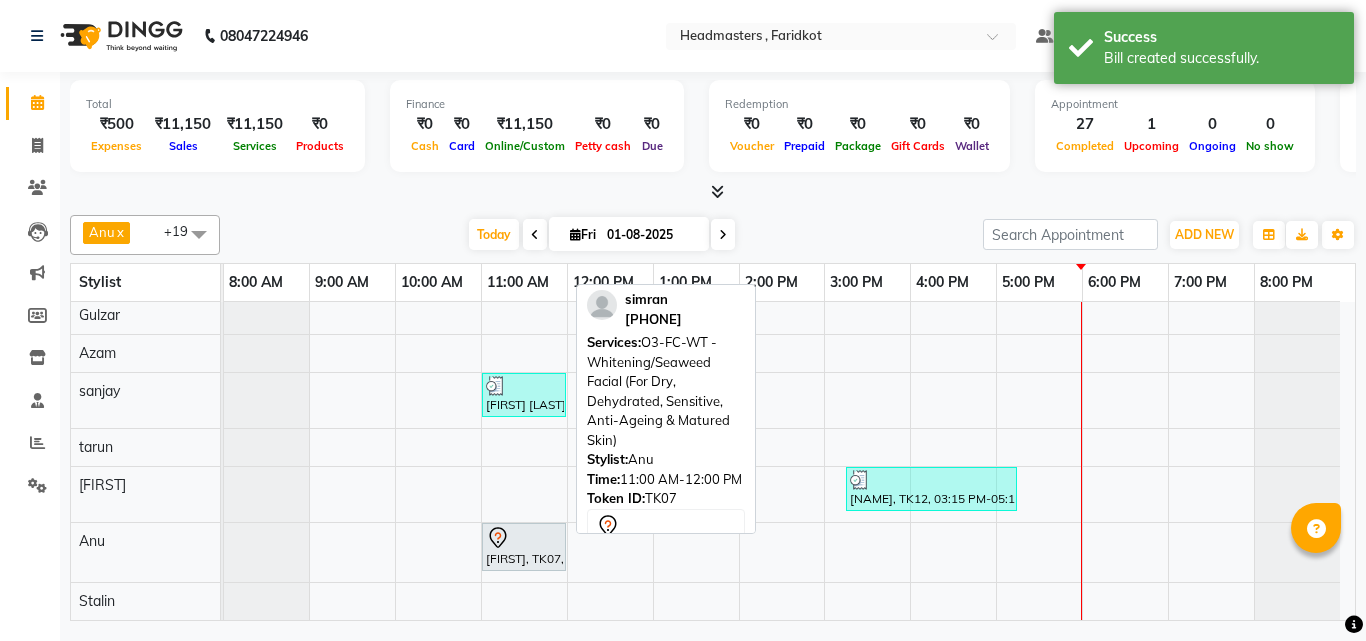 click on "[FIRST], TK07, 11:00 AM-12:00 PM, O3-FC-WT - Whitening/Seaweed Facial (For Dry, Dehydrated, Sensitive, Anti-Ageing & Matured Skin)" at bounding box center [524, 547] 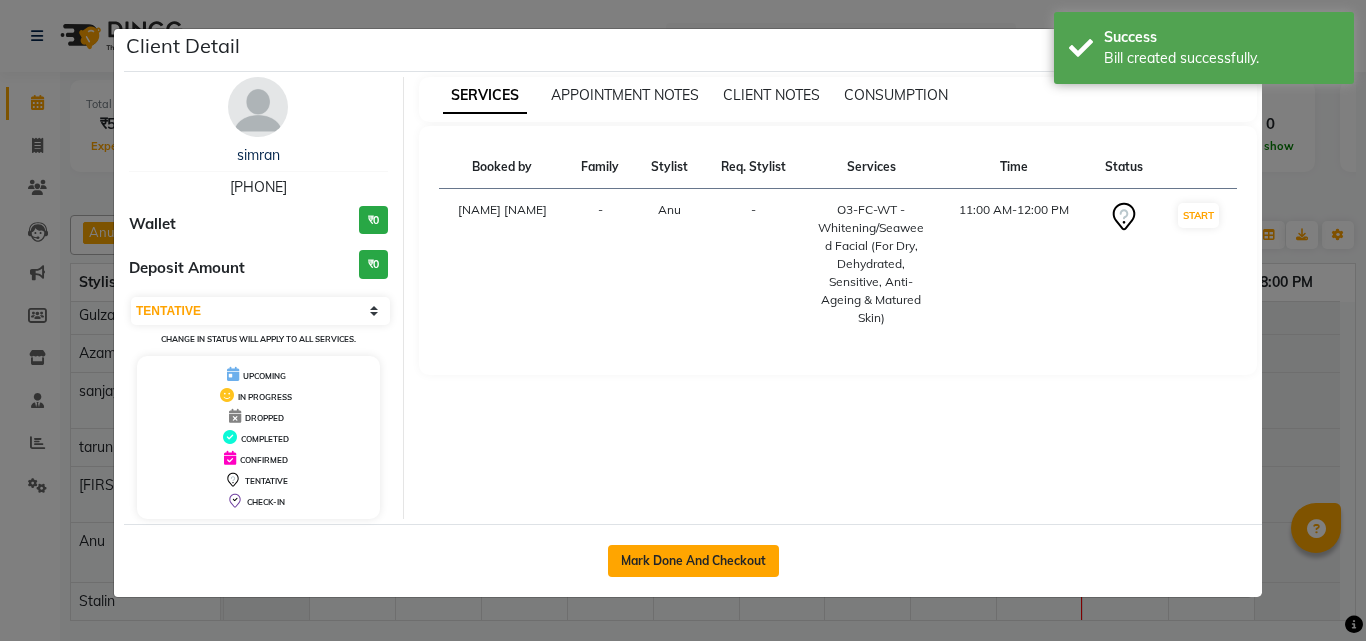 click on "Mark Done And Checkout" 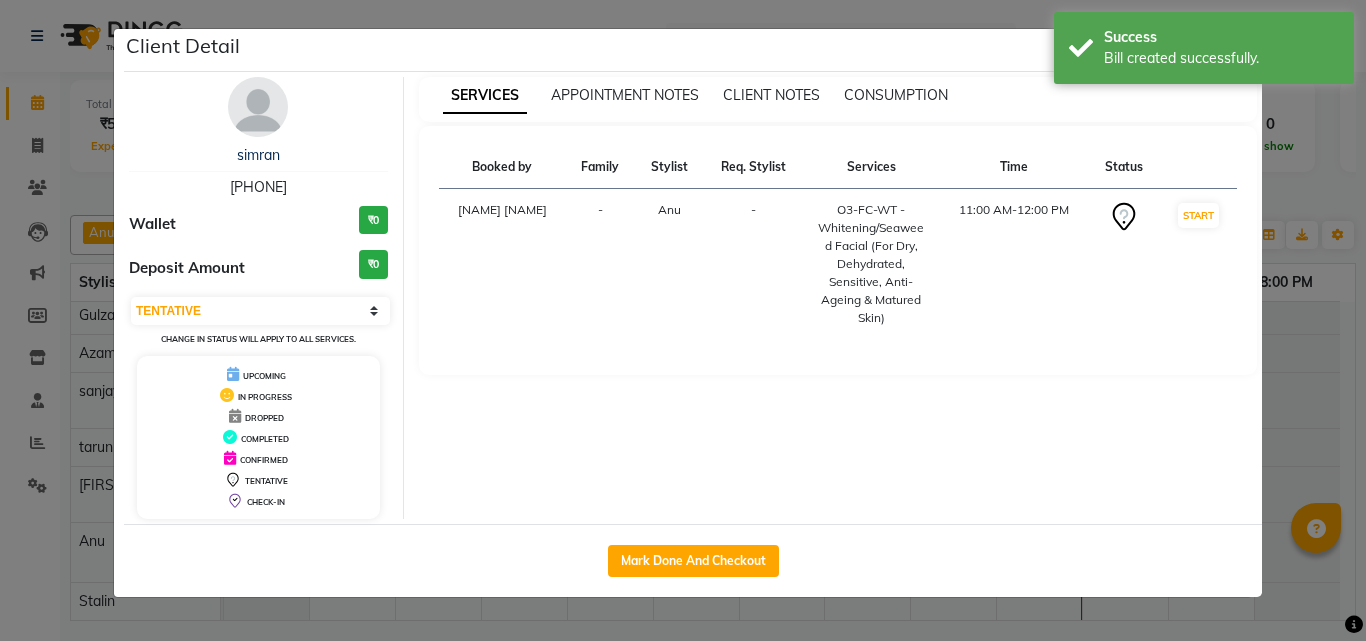select on "service" 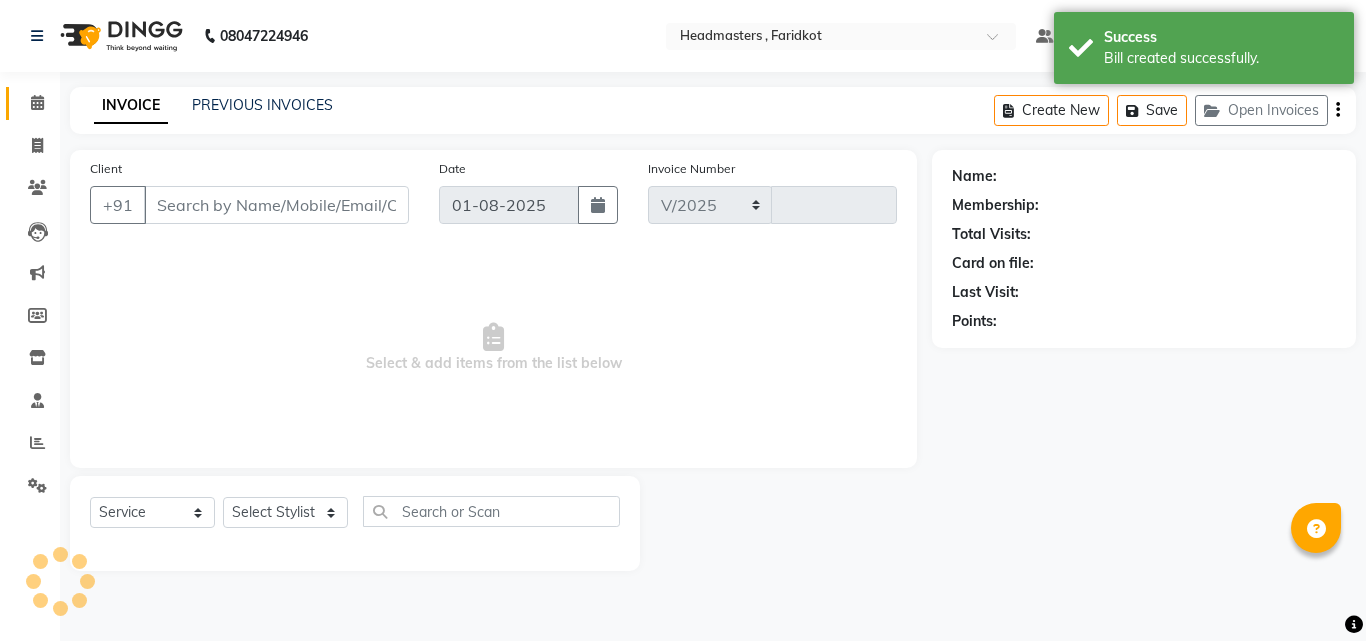 select on "7919" 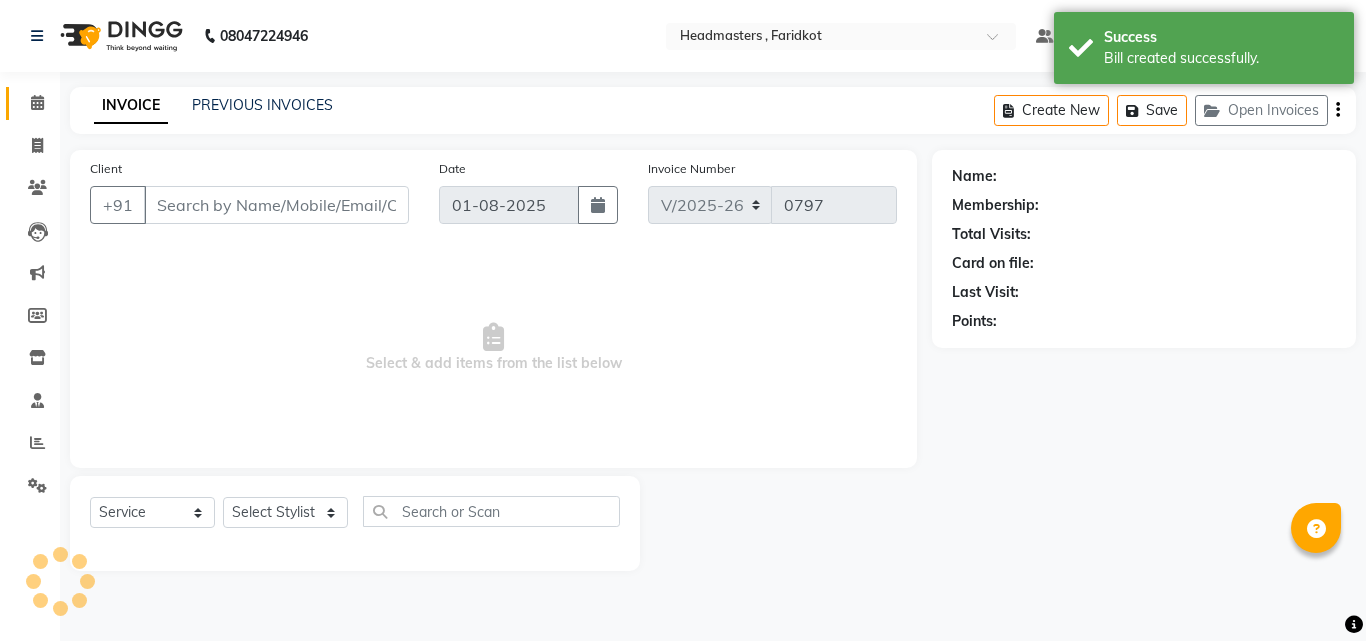 type on "[PHONE]" 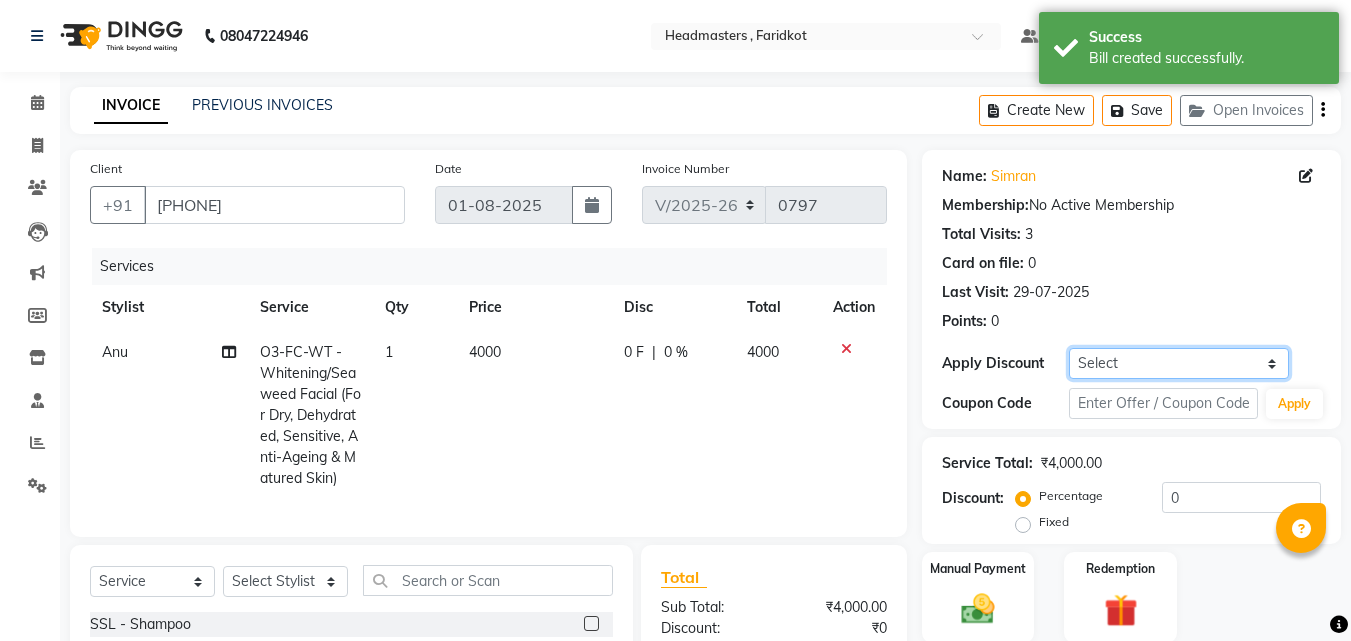 click on "Select Coupon → Wrong Job Card  Coupon → Complimentary Coupon → Correction  Coupon → First Wash  Coupon → Free Of Cost - Foc  Coupon → Staff Service  Coupon → Service Not Done  Coupon → Double Job Card  Coupon → Pending Payment" 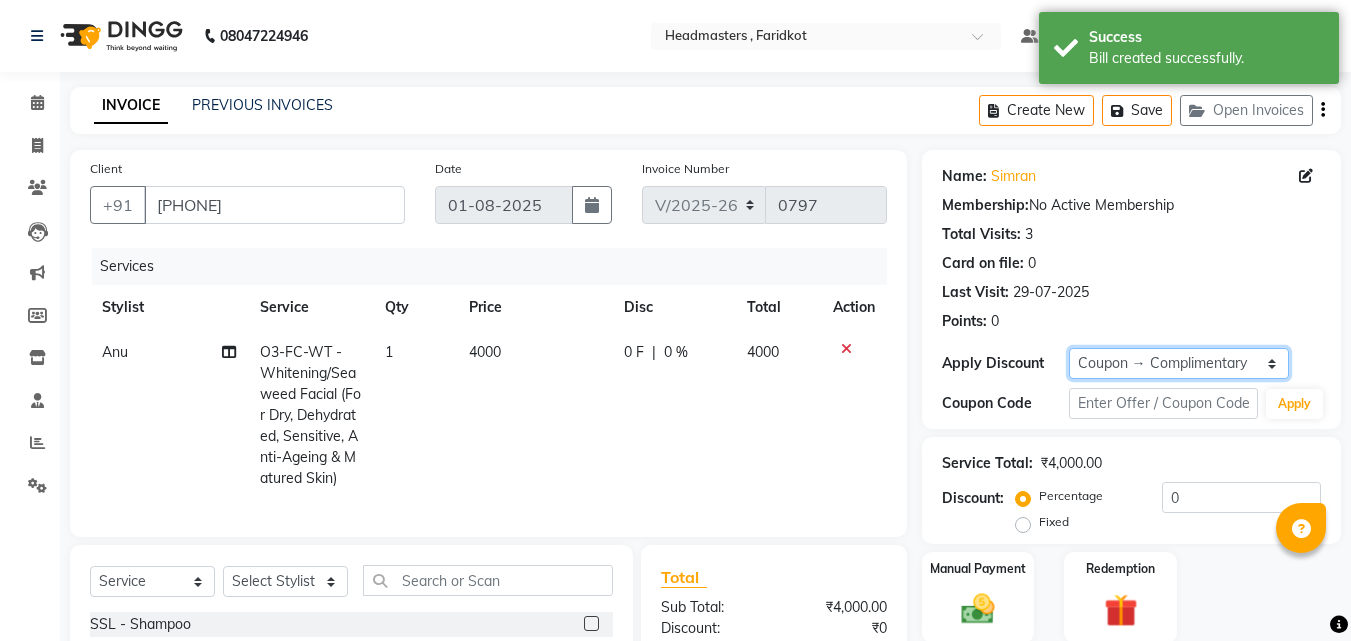 click on "Select Coupon → Wrong Job Card  Coupon → Complimentary Coupon → Correction  Coupon → First Wash  Coupon → Free Of Cost - Foc  Coupon → Staff Service  Coupon → Service Not Done  Coupon → Double Job Card  Coupon → Pending Payment" 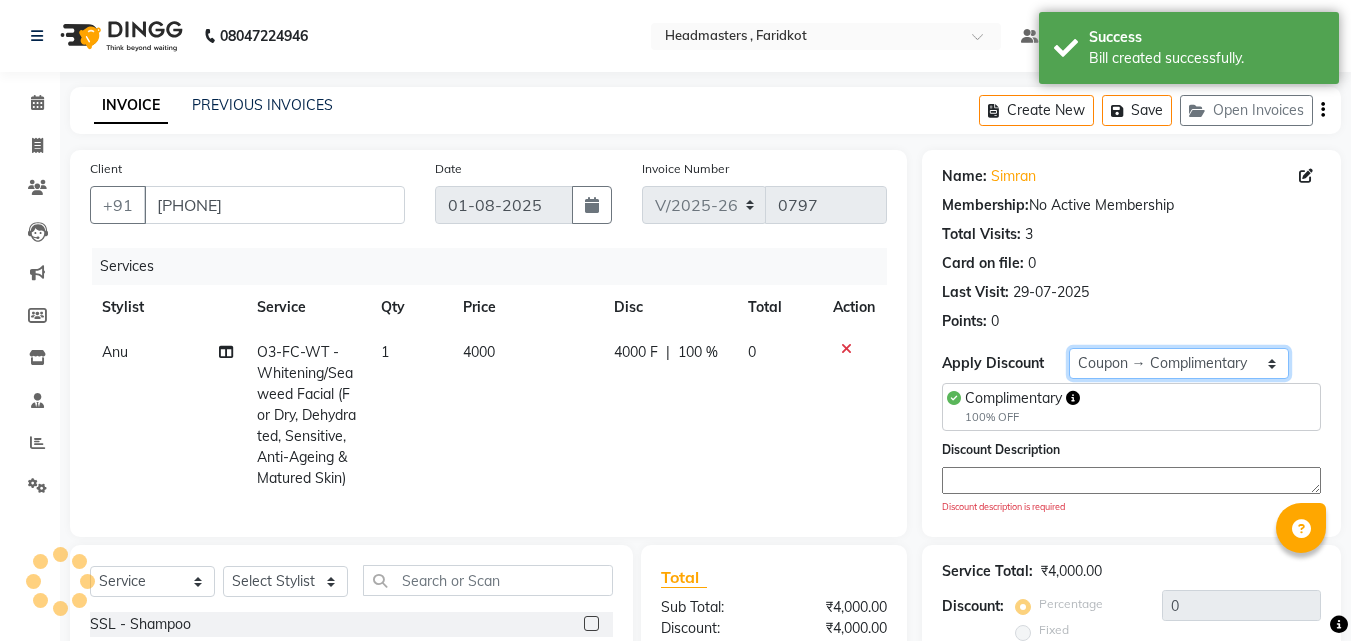 type on "100" 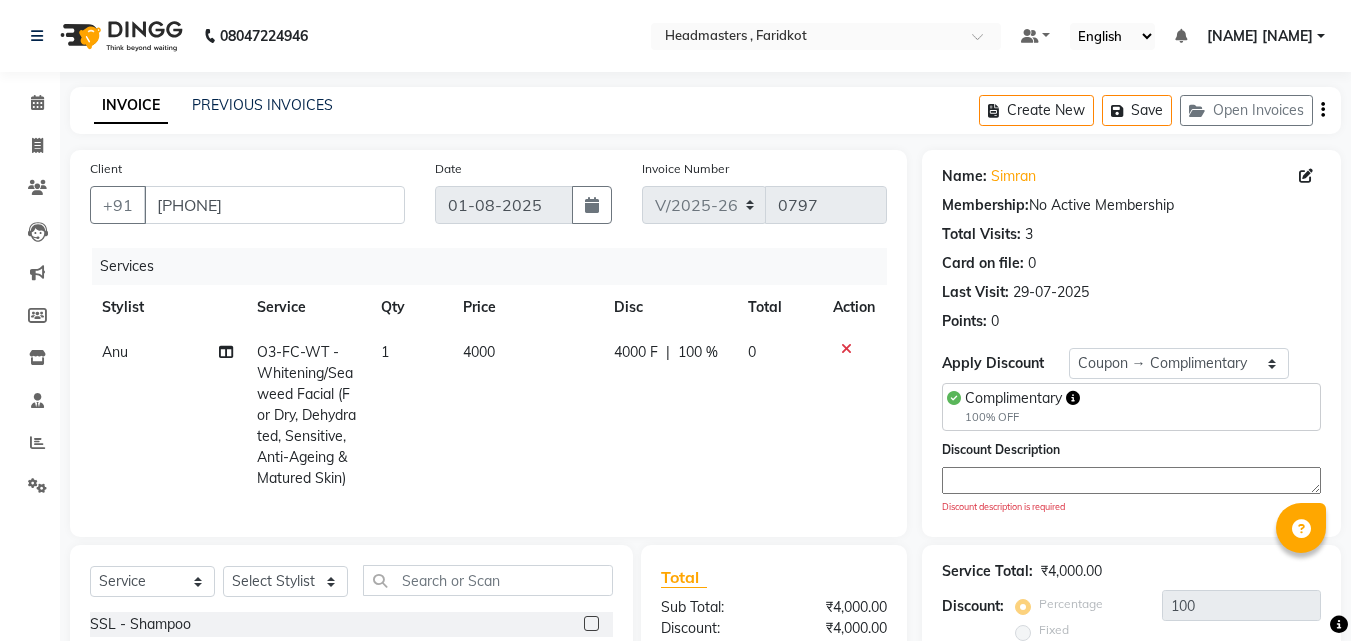 click 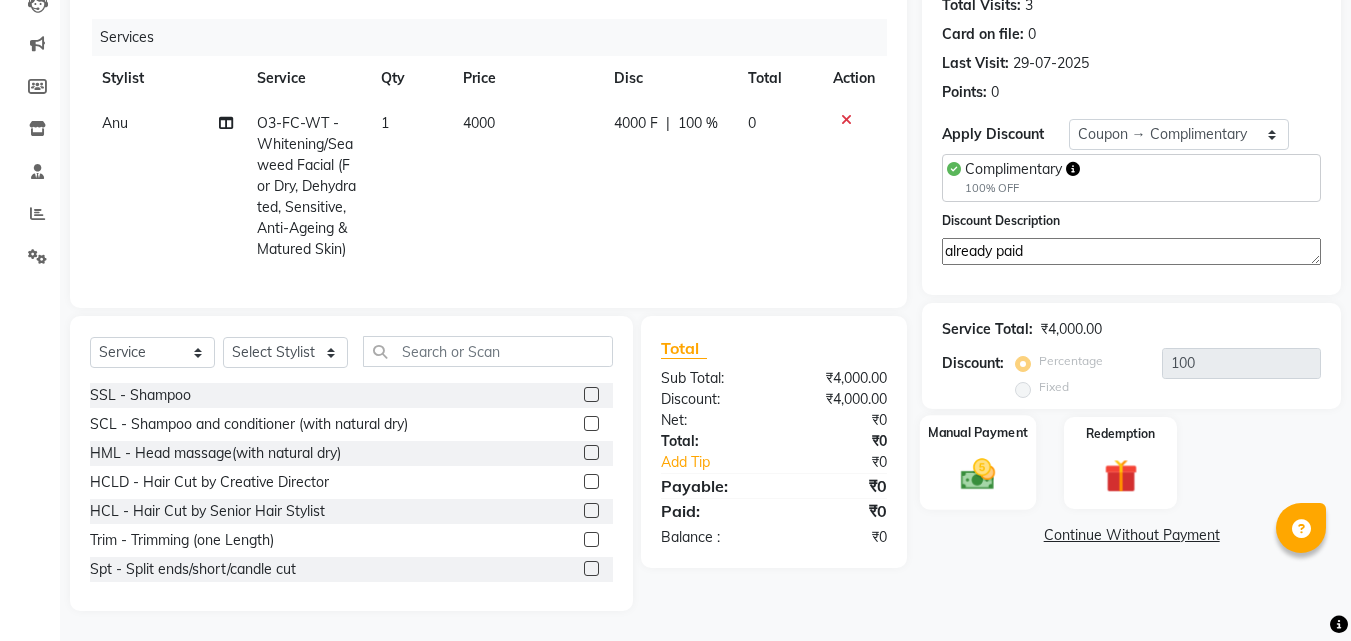 type on "already paid" 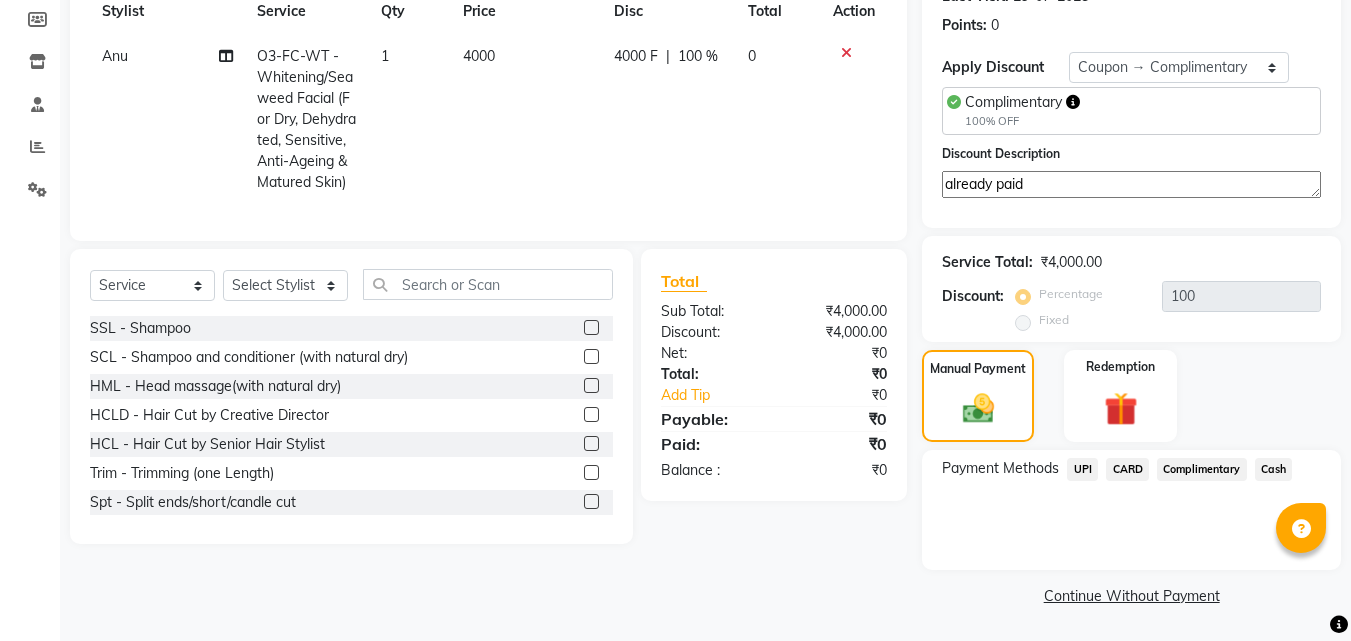 click on "Complimentary" 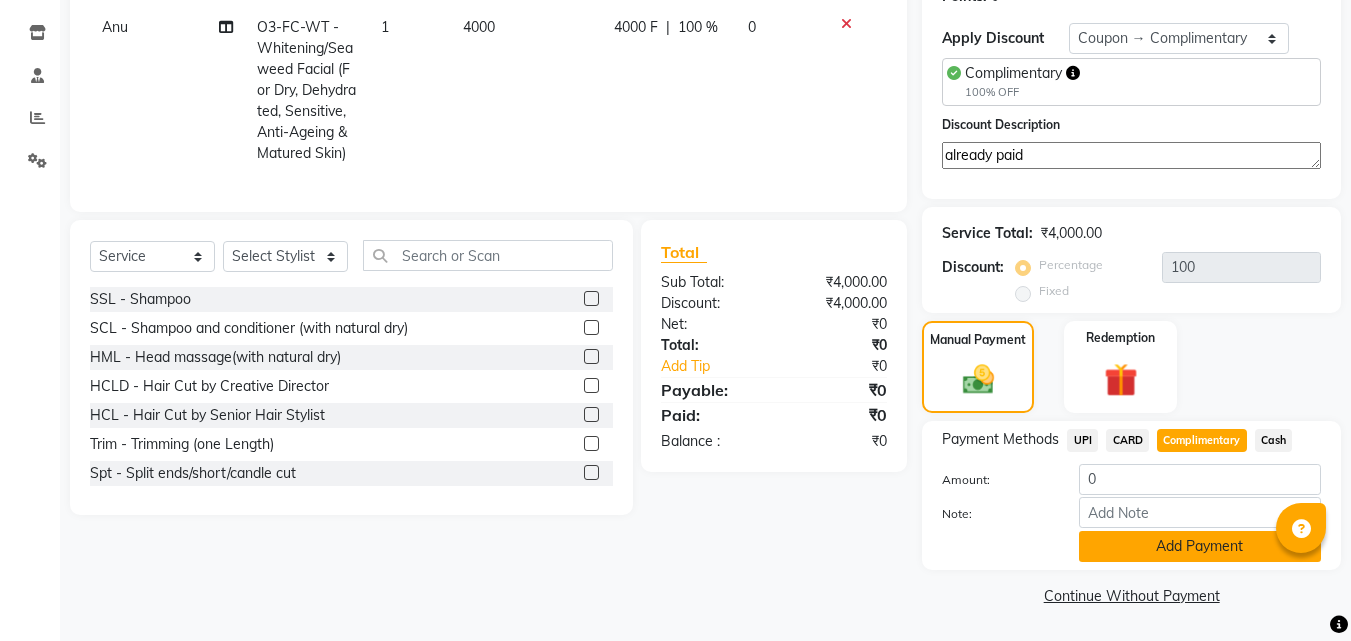 click on "Add Payment" 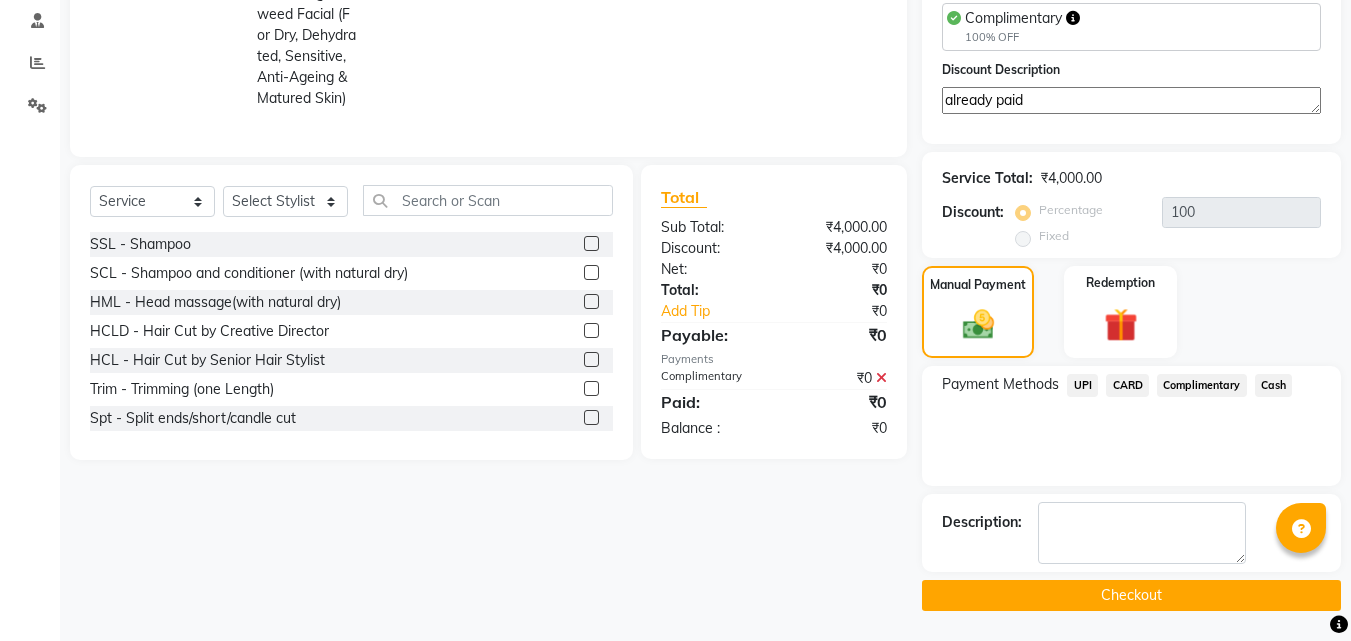 click on "Checkout" 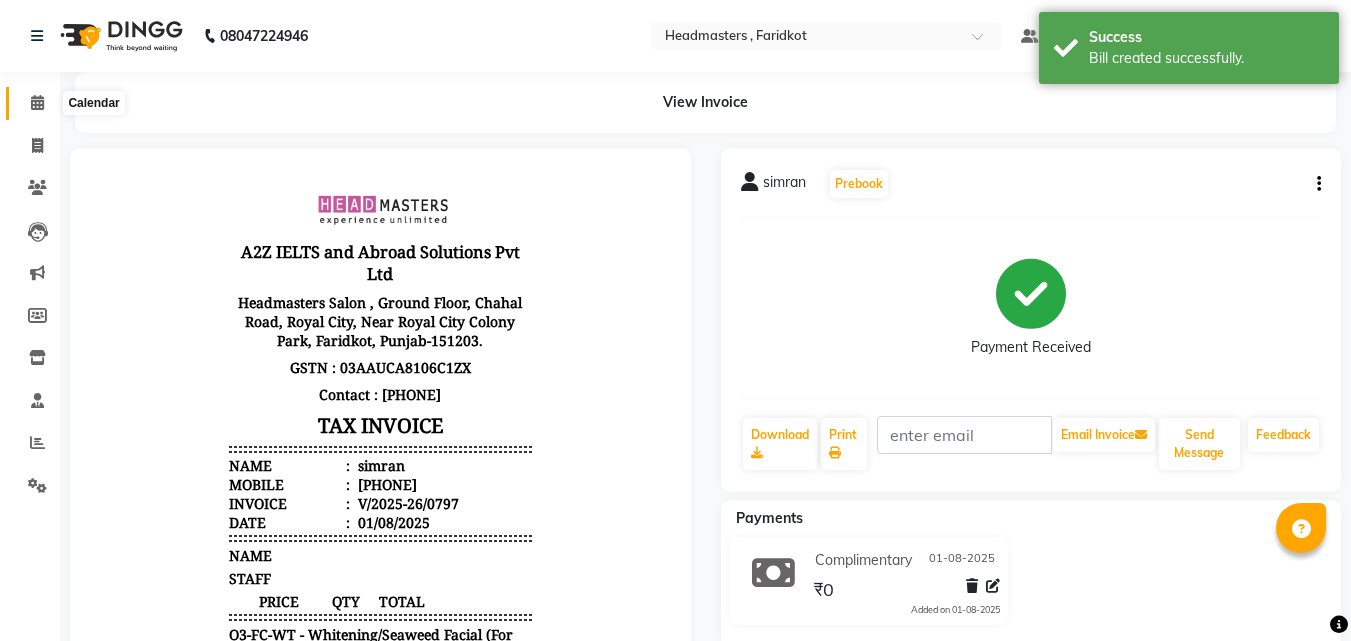 click 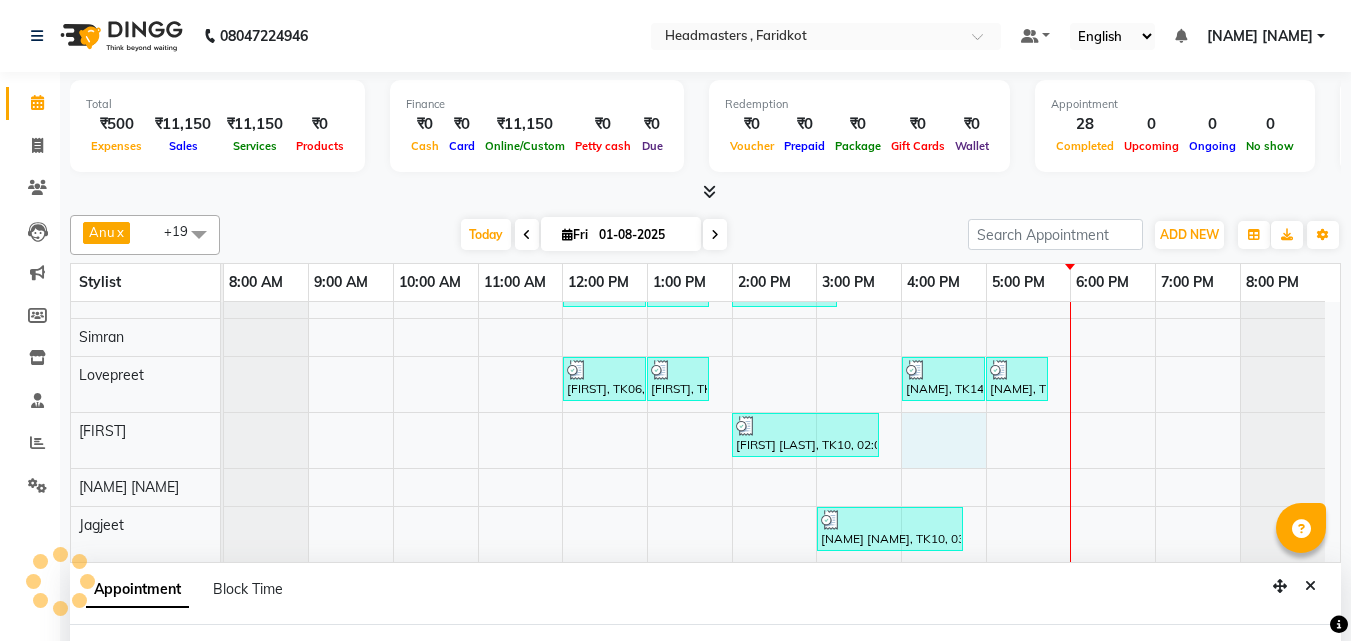 select on "76903" 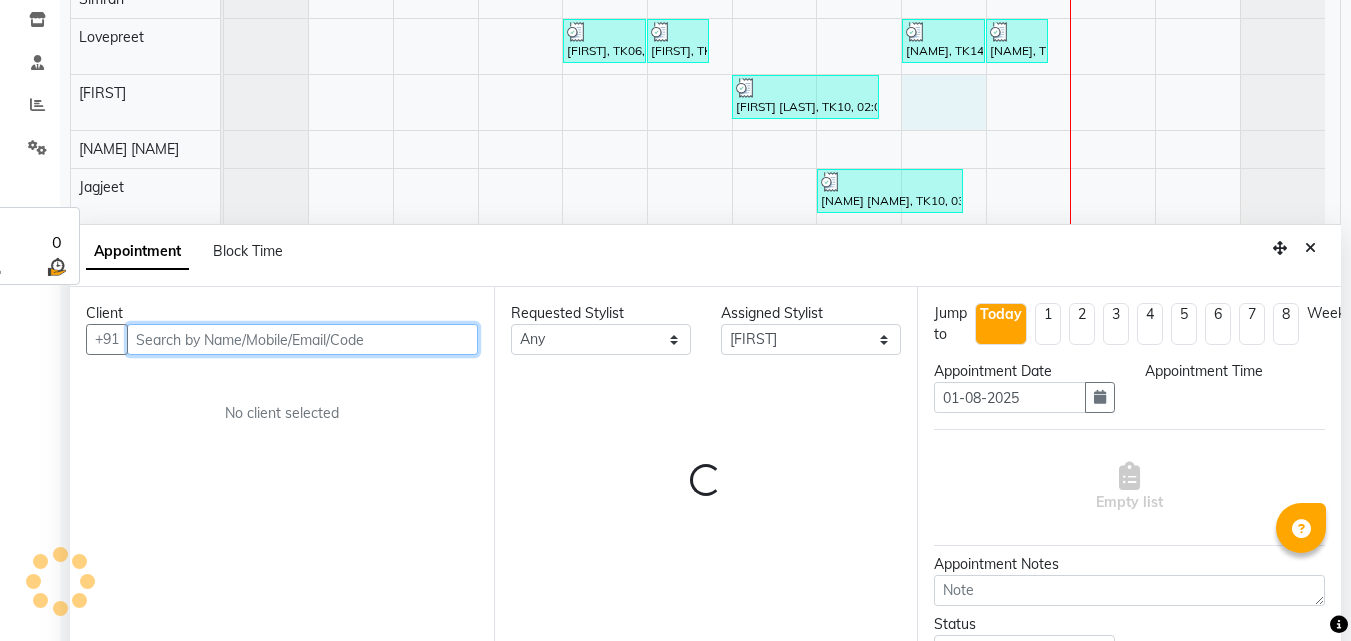select on "960" 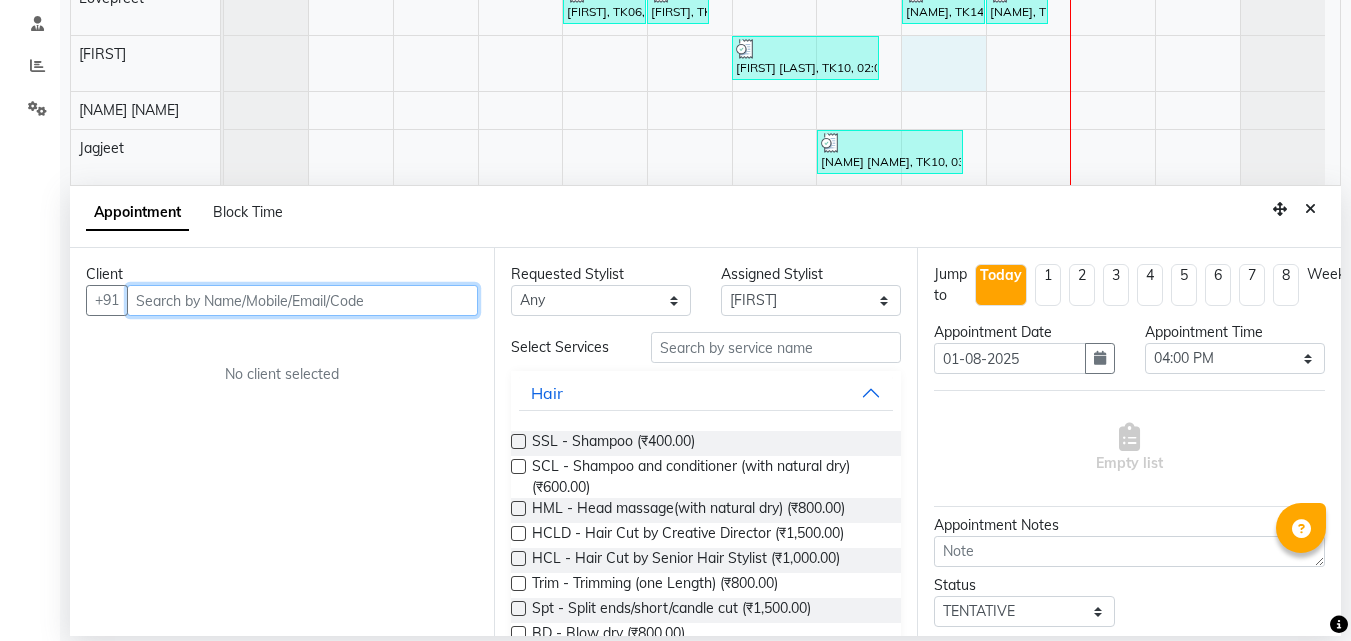 click at bounding box center [302, 300] 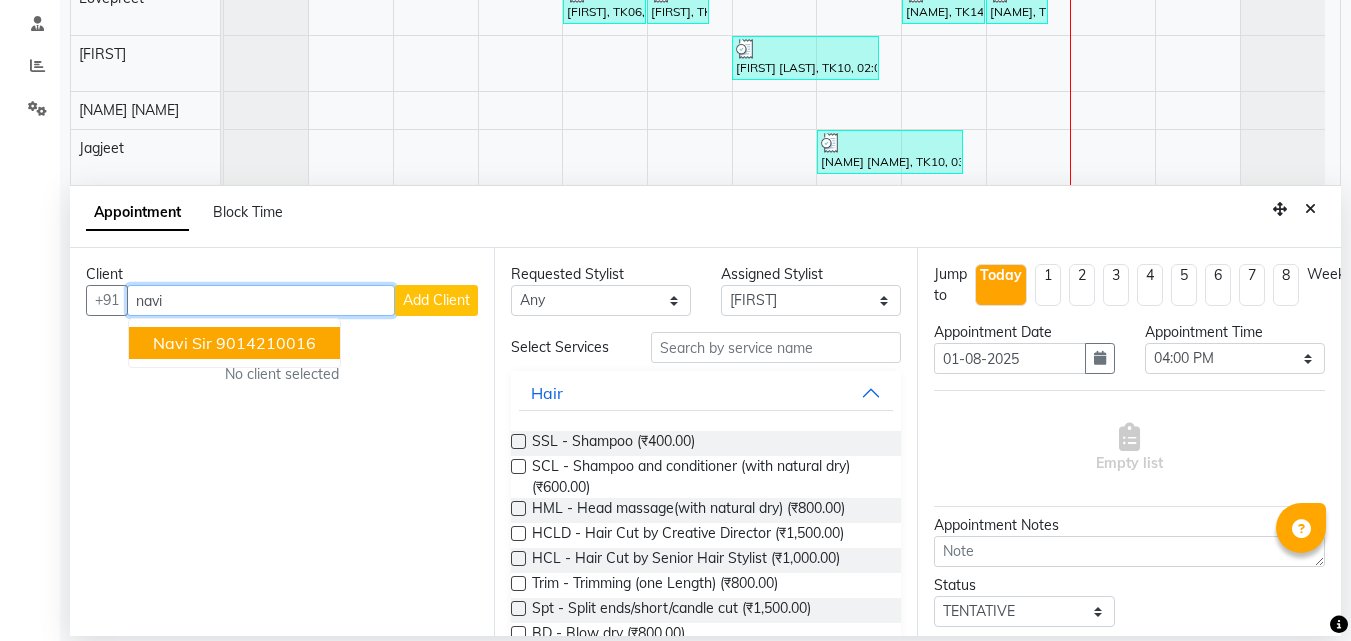 click on "9014210016" at bounding box center [266, 343] 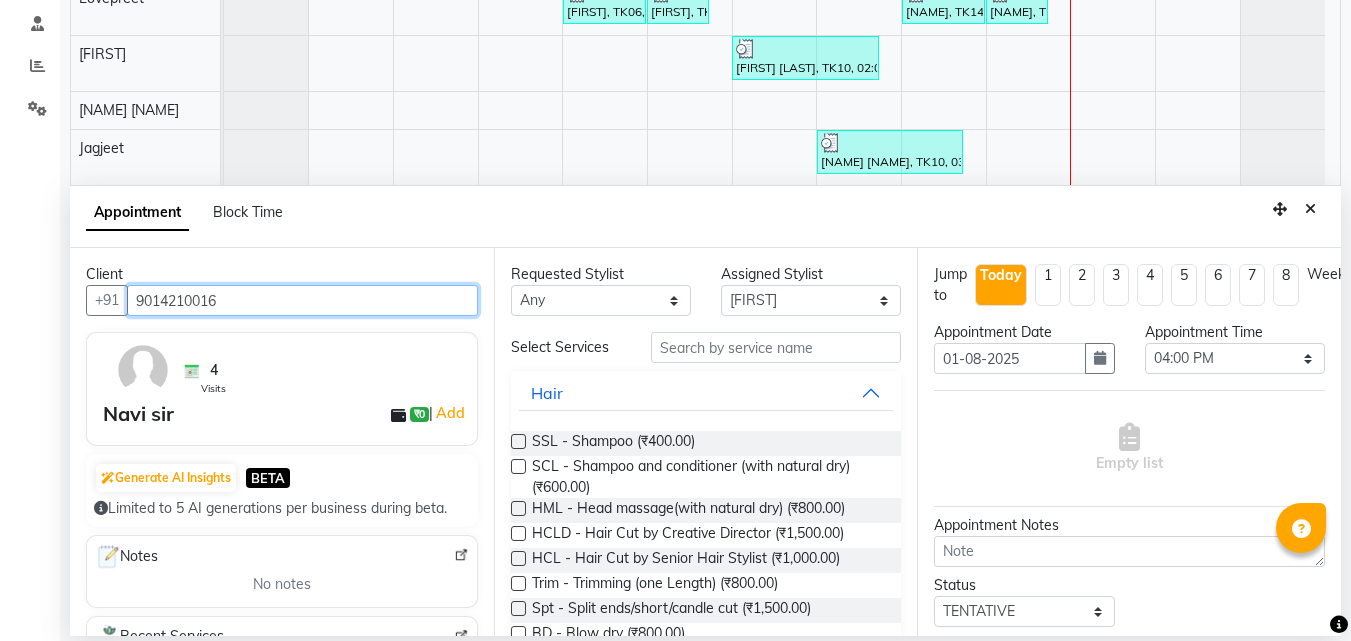 type on "9014210016" 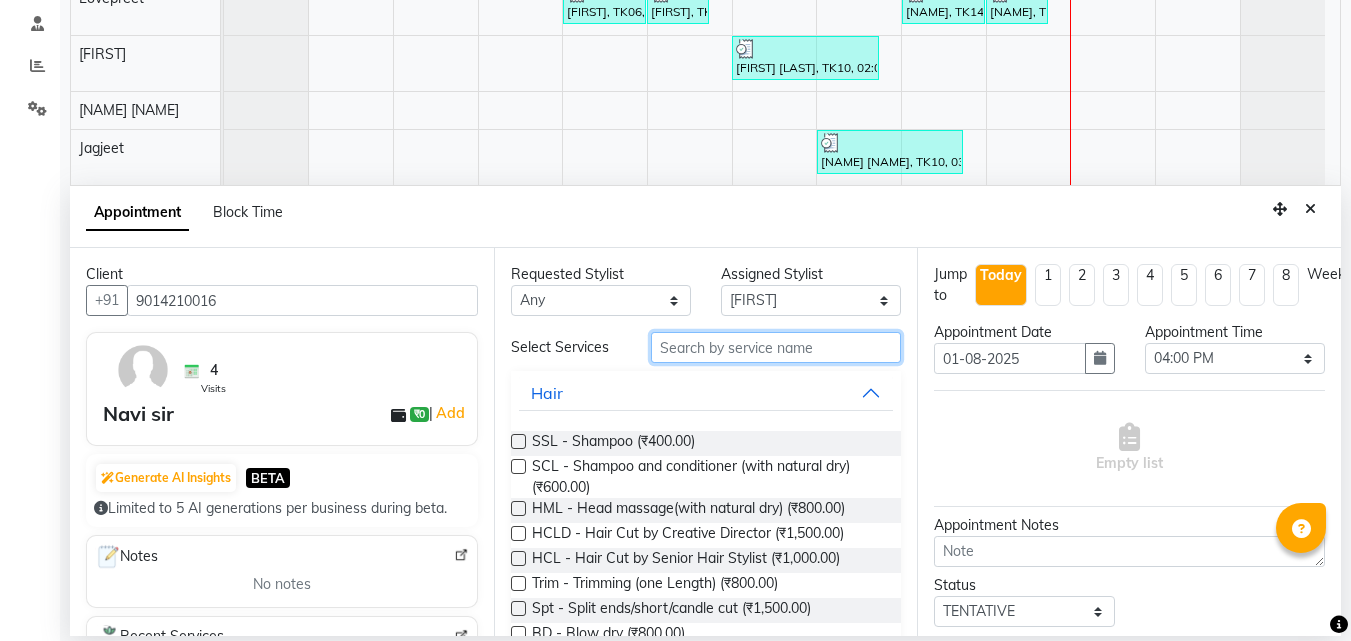 click at bounding box center (776, 347) 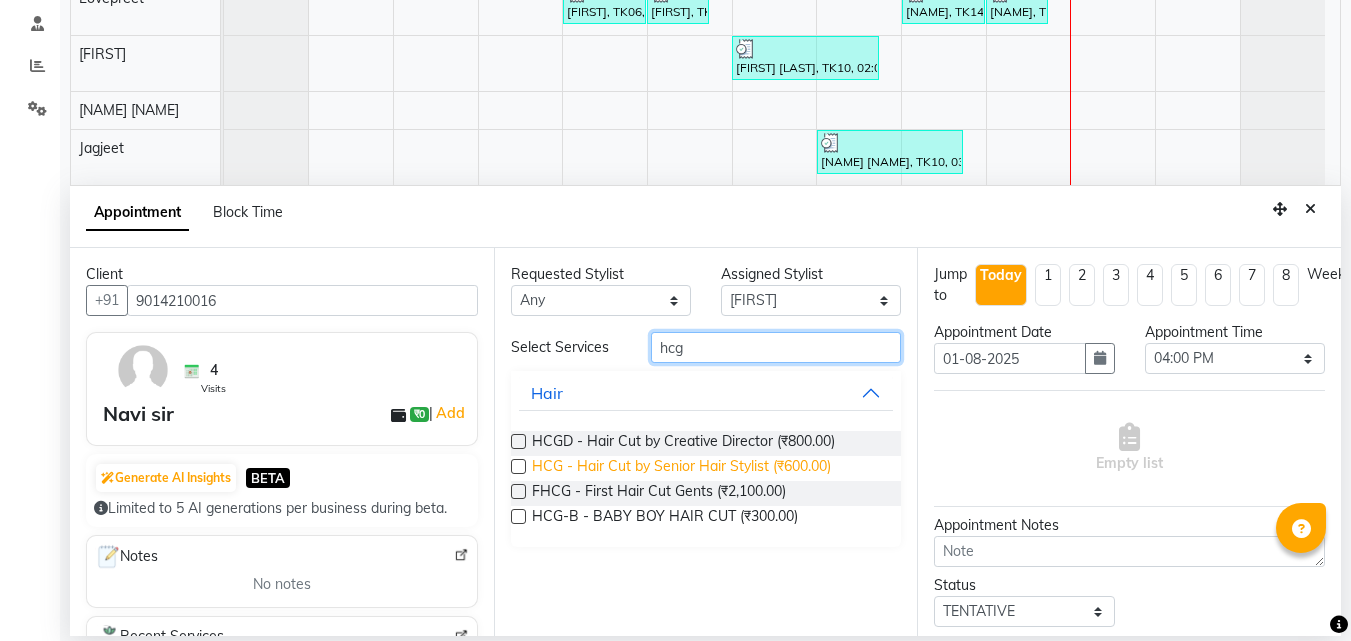 type on "hcg" 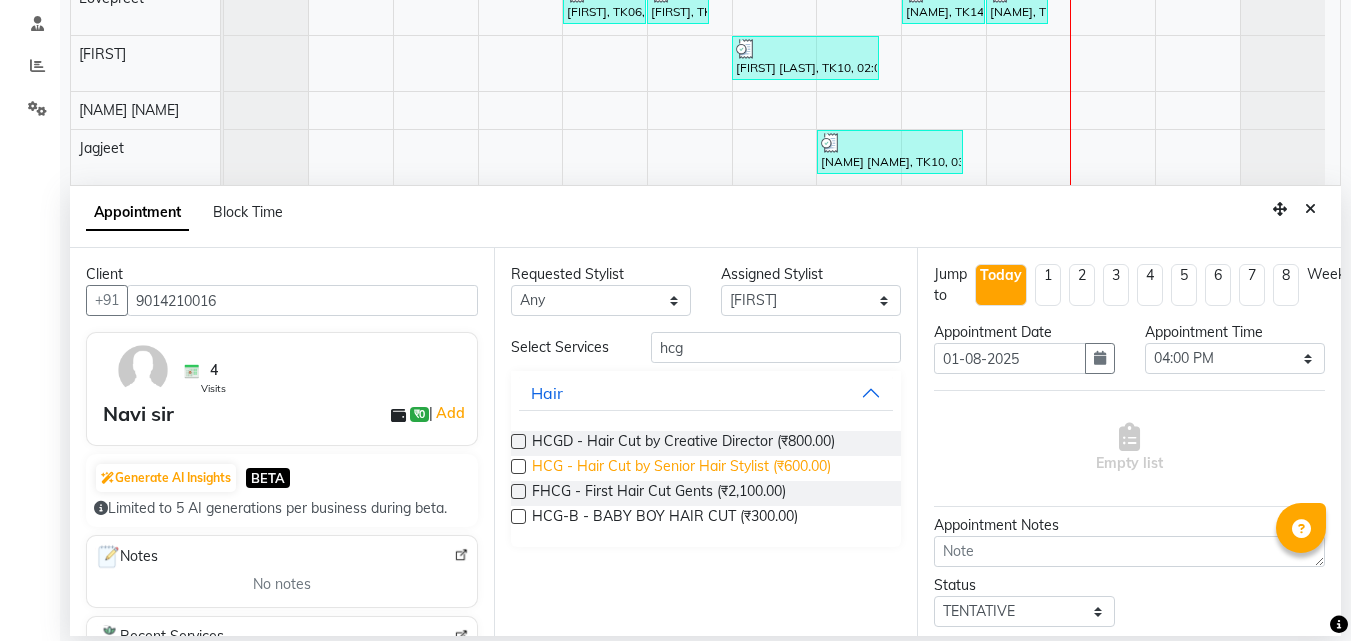 click on "HCG - Hair Cut by Senior Hair Stylist (₹600.00)" at bounding box center [681, 468] 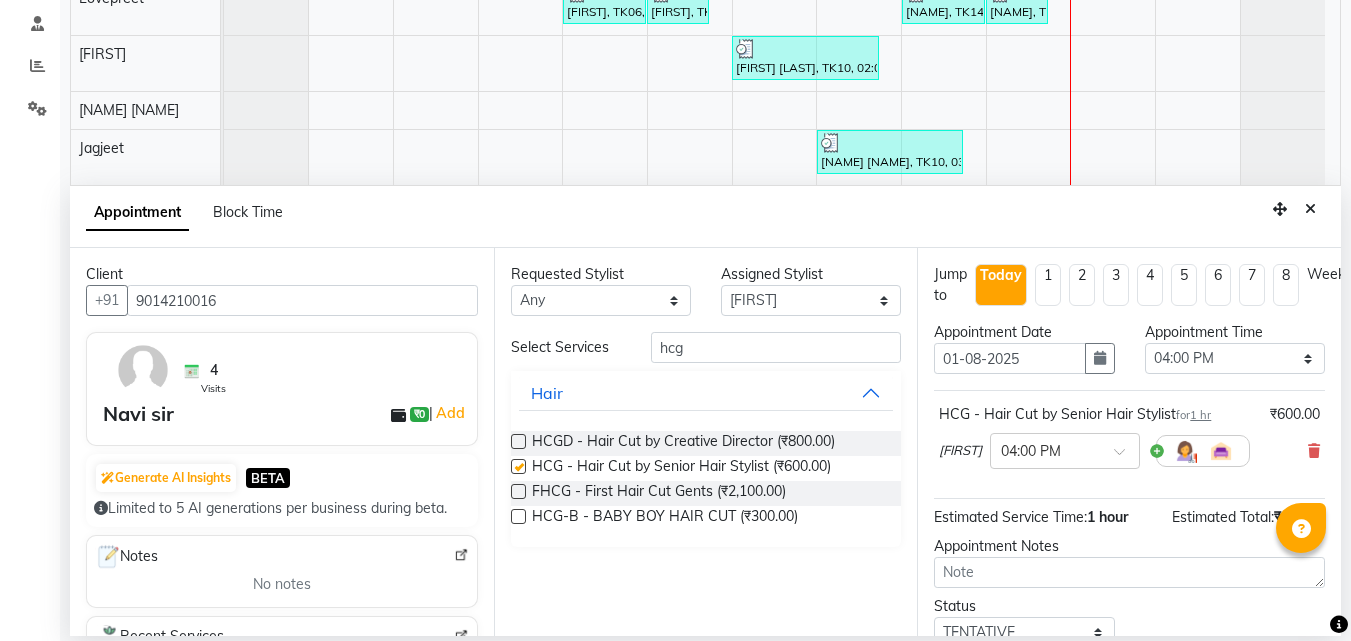 checkbox on "false" 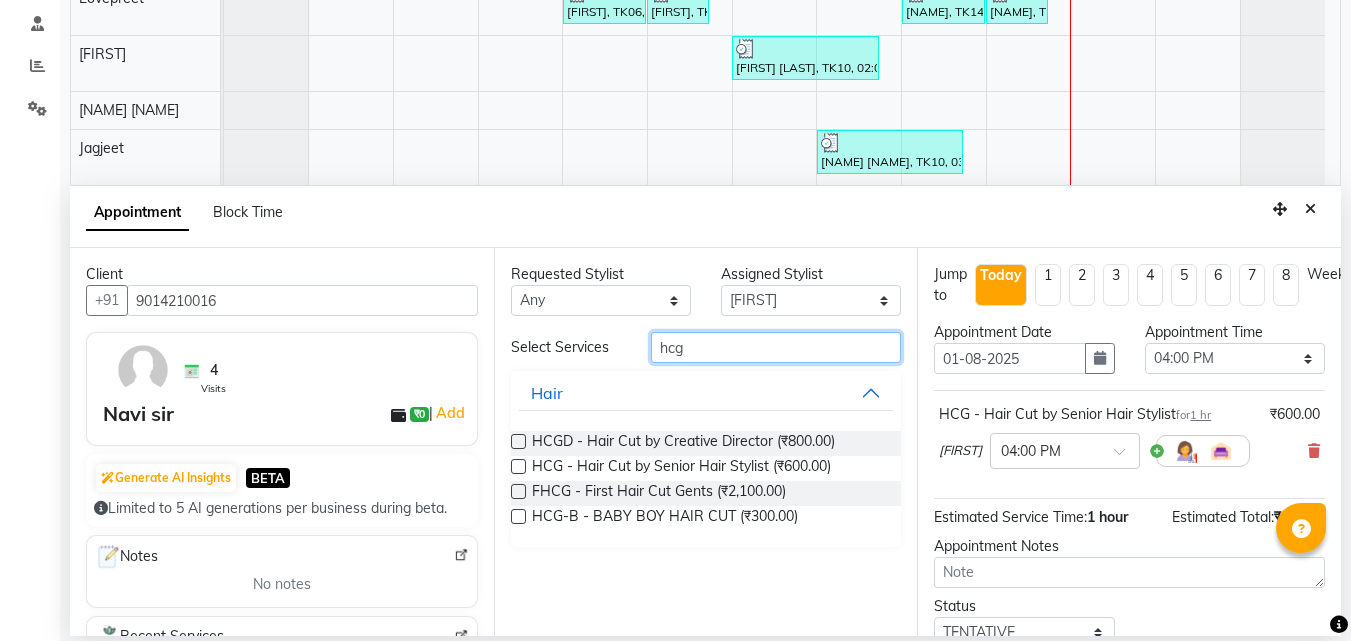 click on "hcg" at bounding box center (776, 347) 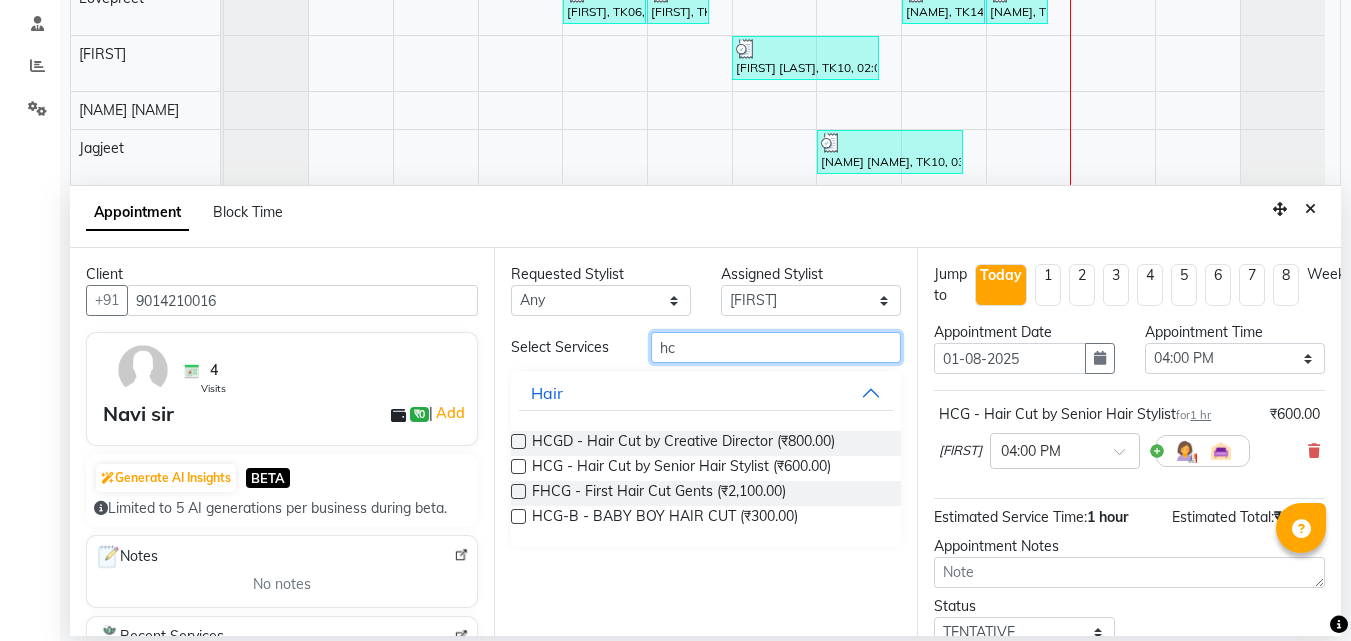 type on "h" 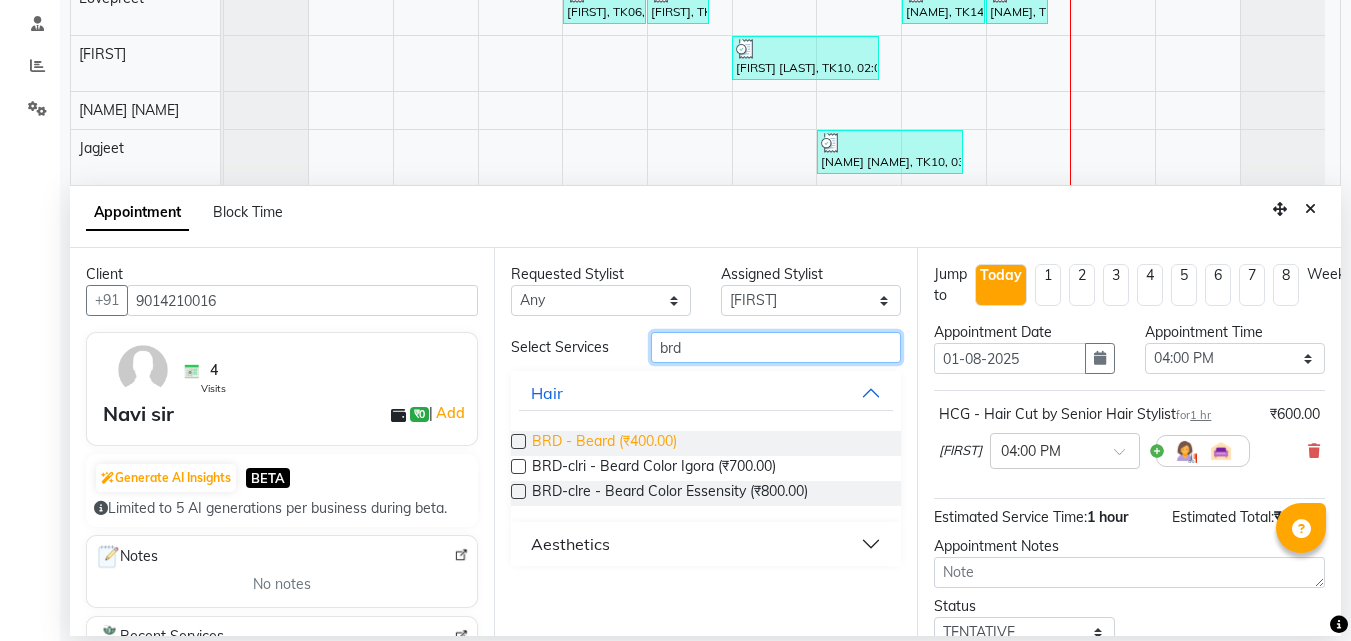 type on "brd" 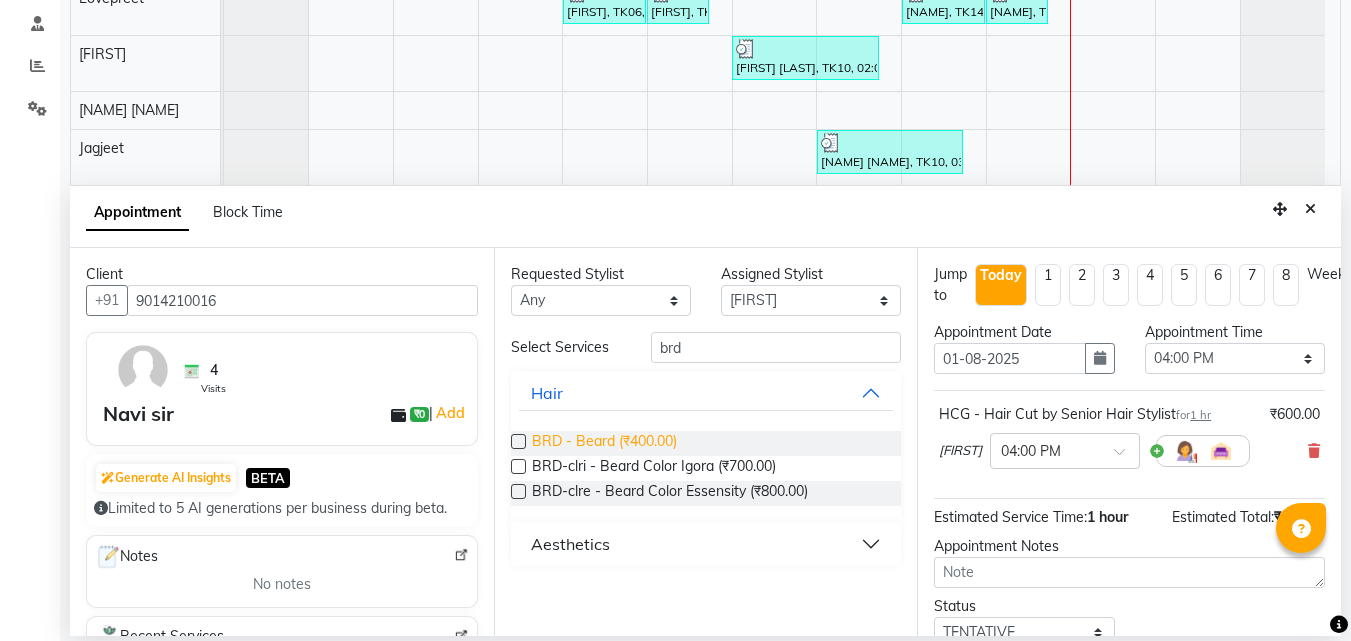click on "BRD - Beard (₹400.00)" at bounding box center [604, 443] 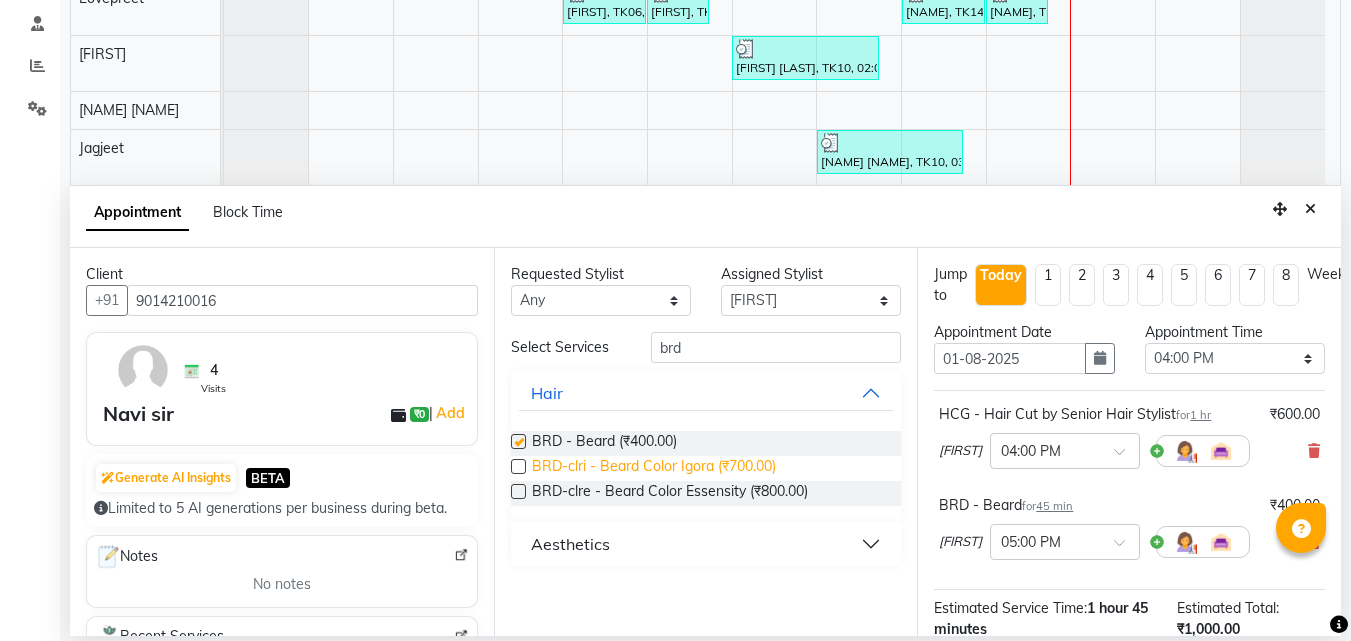 checkbox on "false" 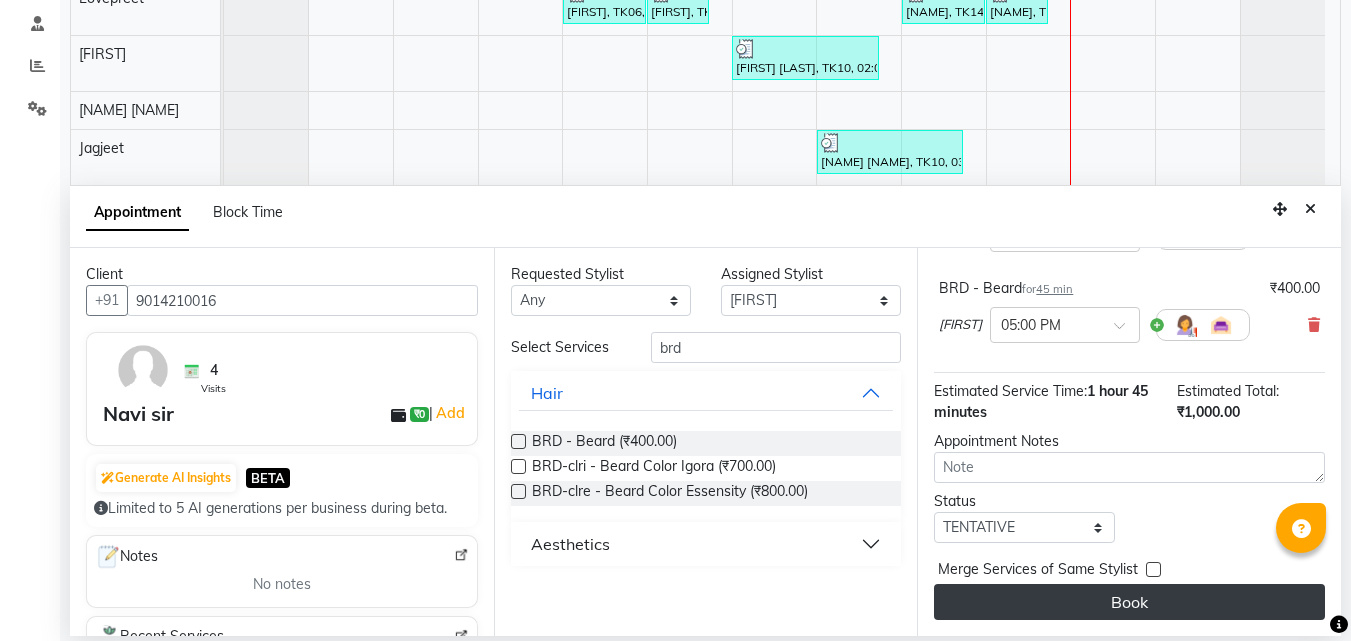 click on "Book" at bounding box center (1129, 602) 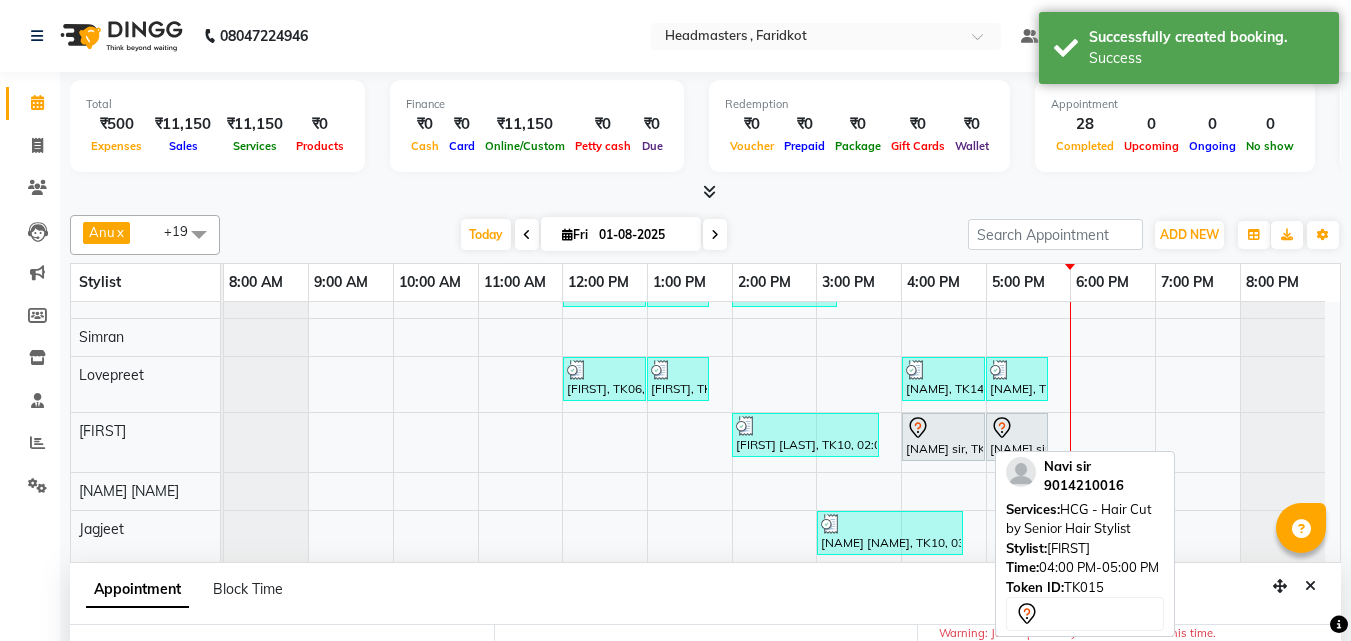 click on "[NAME] sir, TK15, 04:00 PM-05:00 PM, HCG - Hair Cut by Senior Hair Stylist" at bounding box center (943, 437) 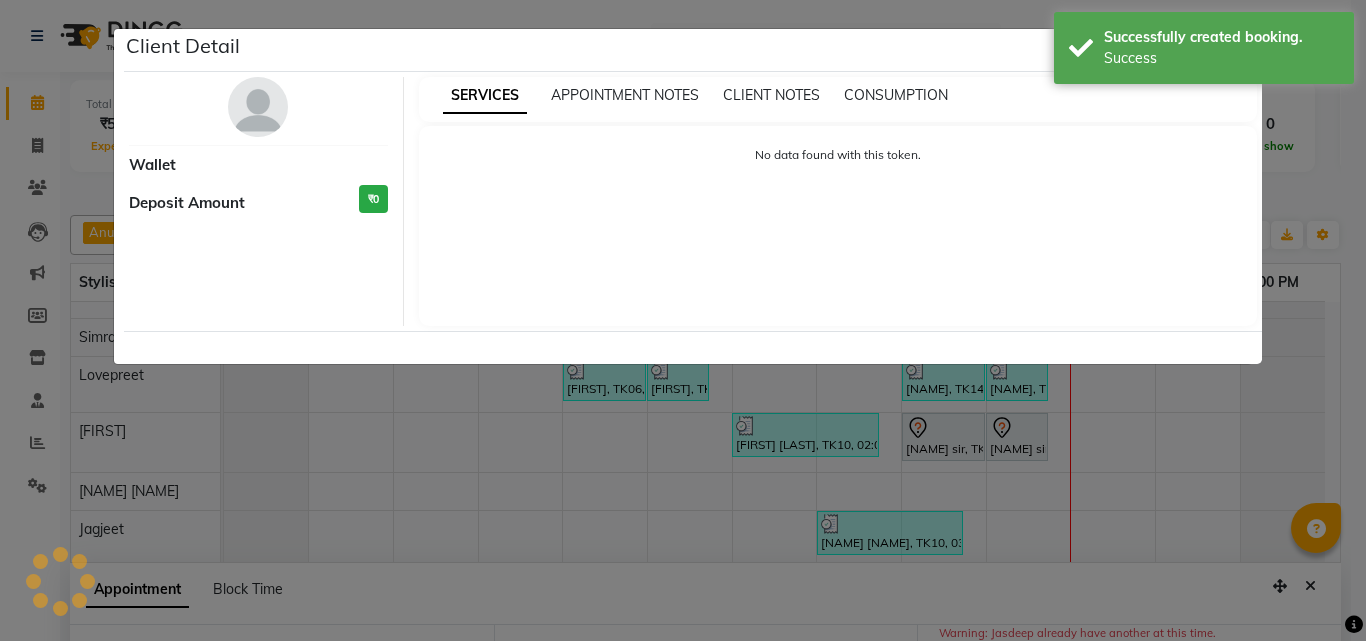 select on "7" 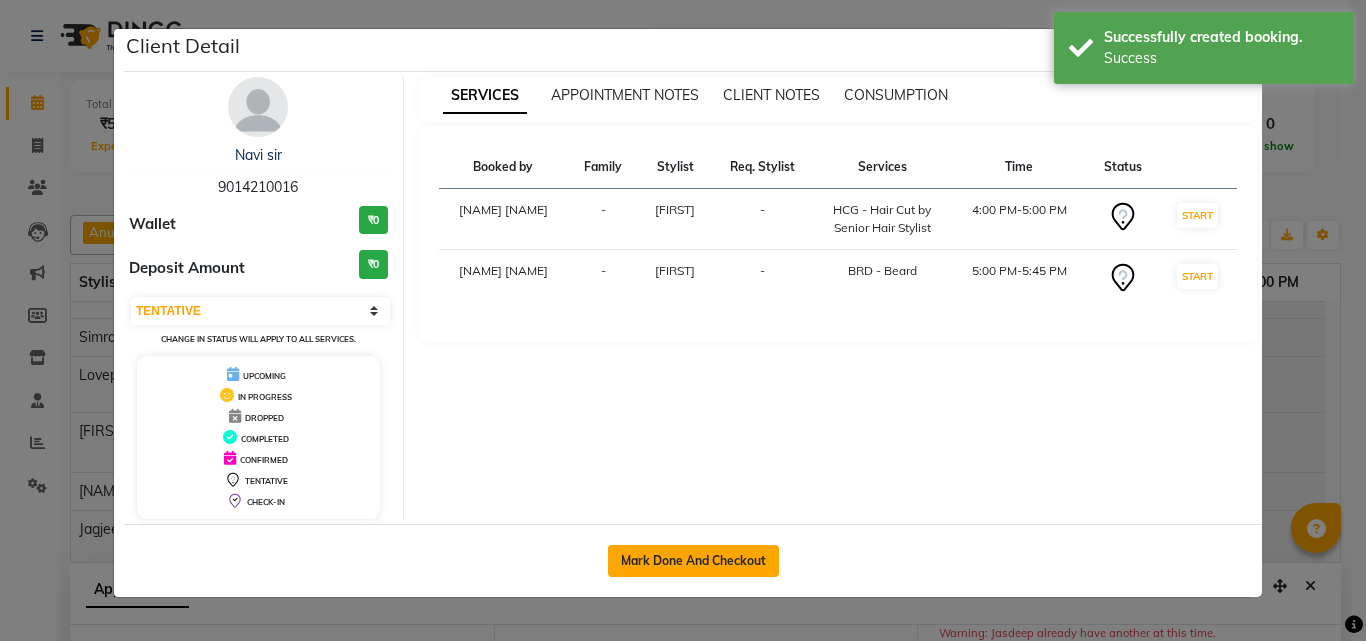 click on "Mark Done And Checkout" 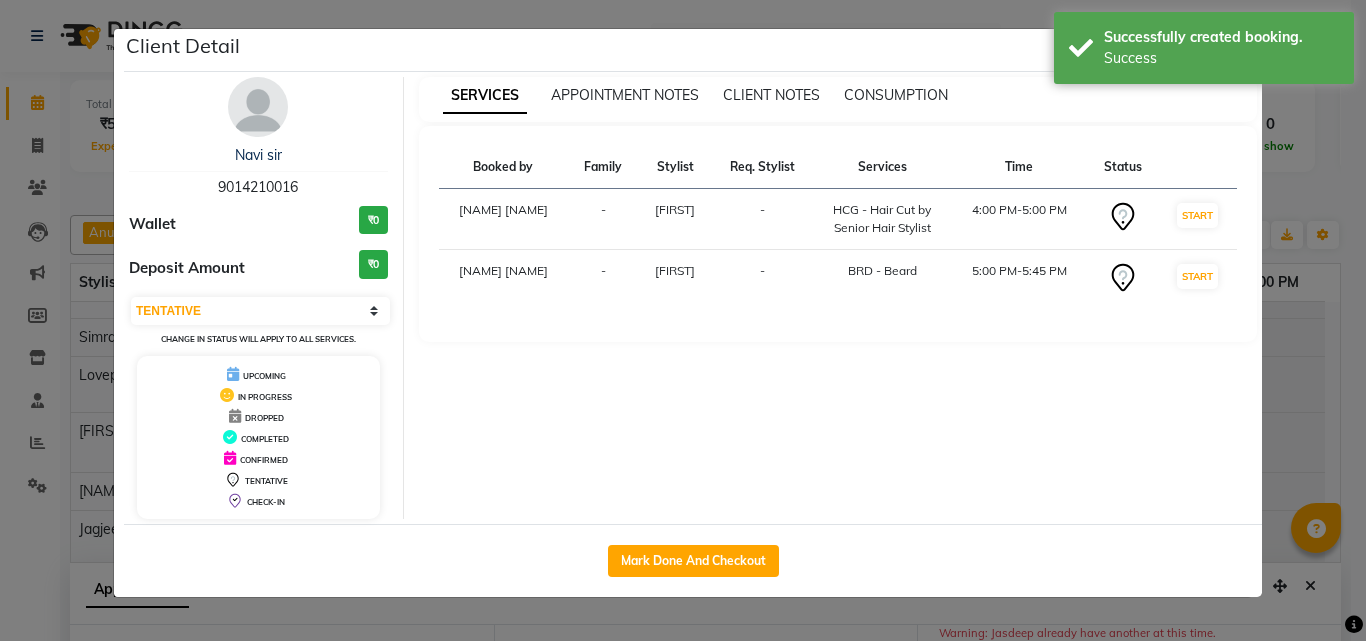 select on "service" 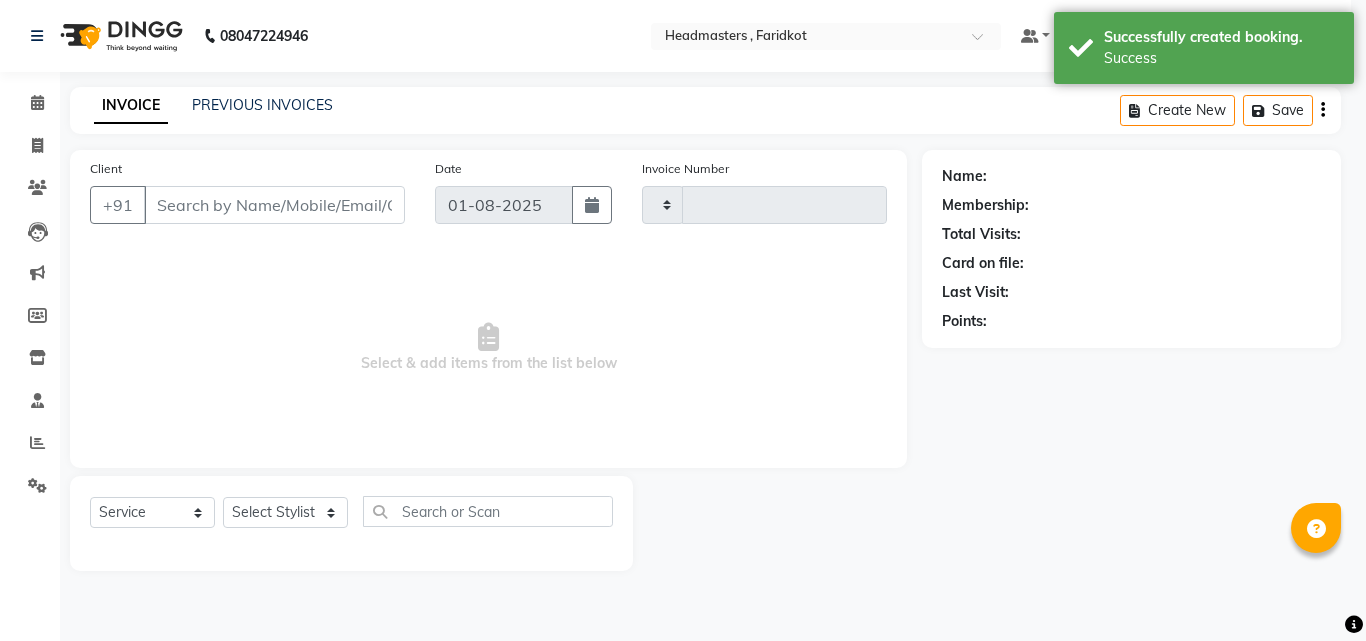 type on "0798" 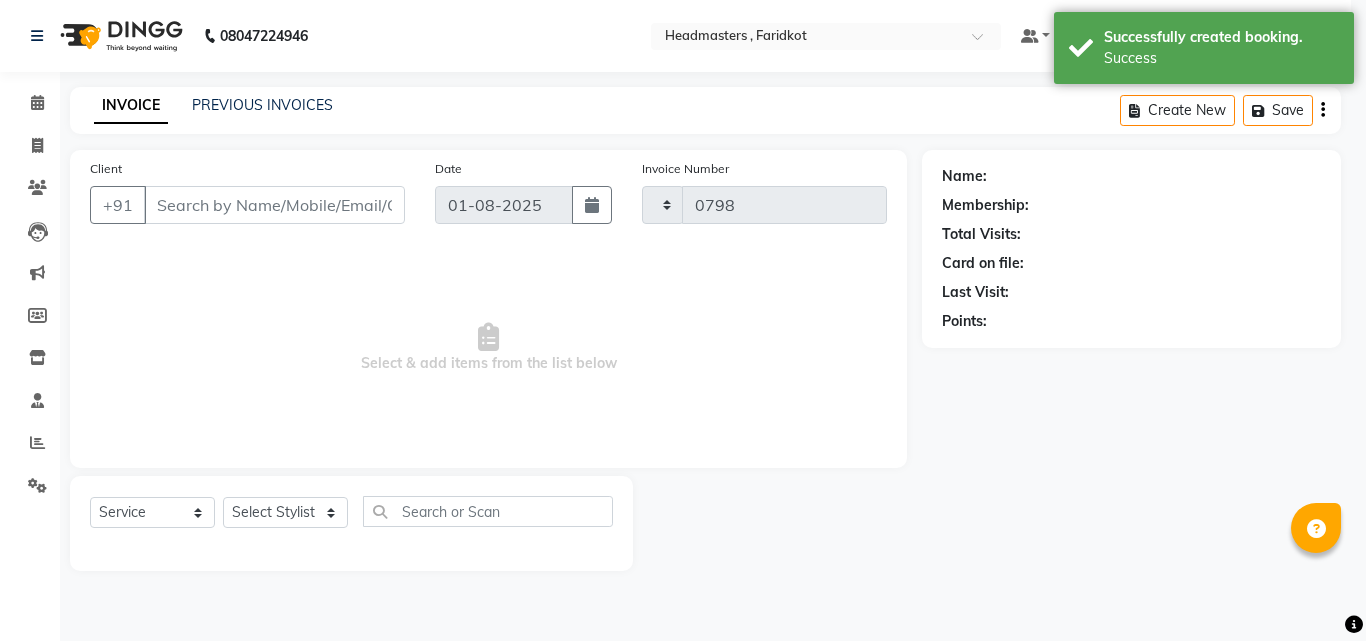 select on "7919" 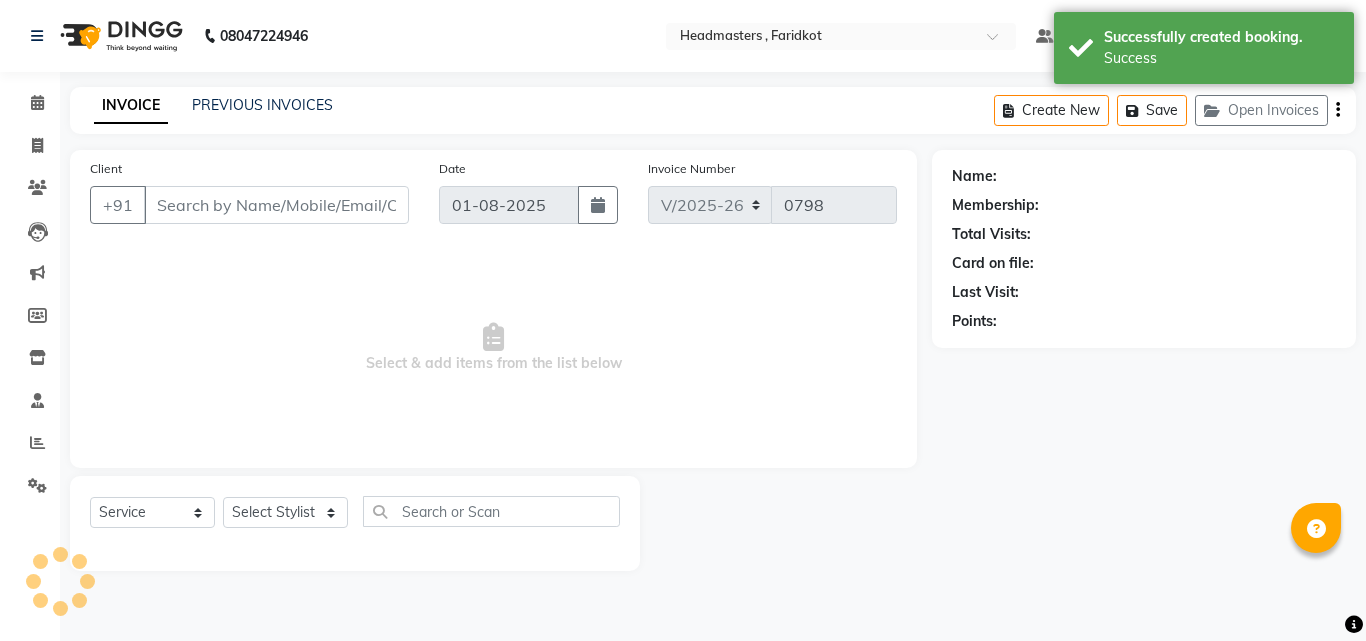 type on "9014210016" 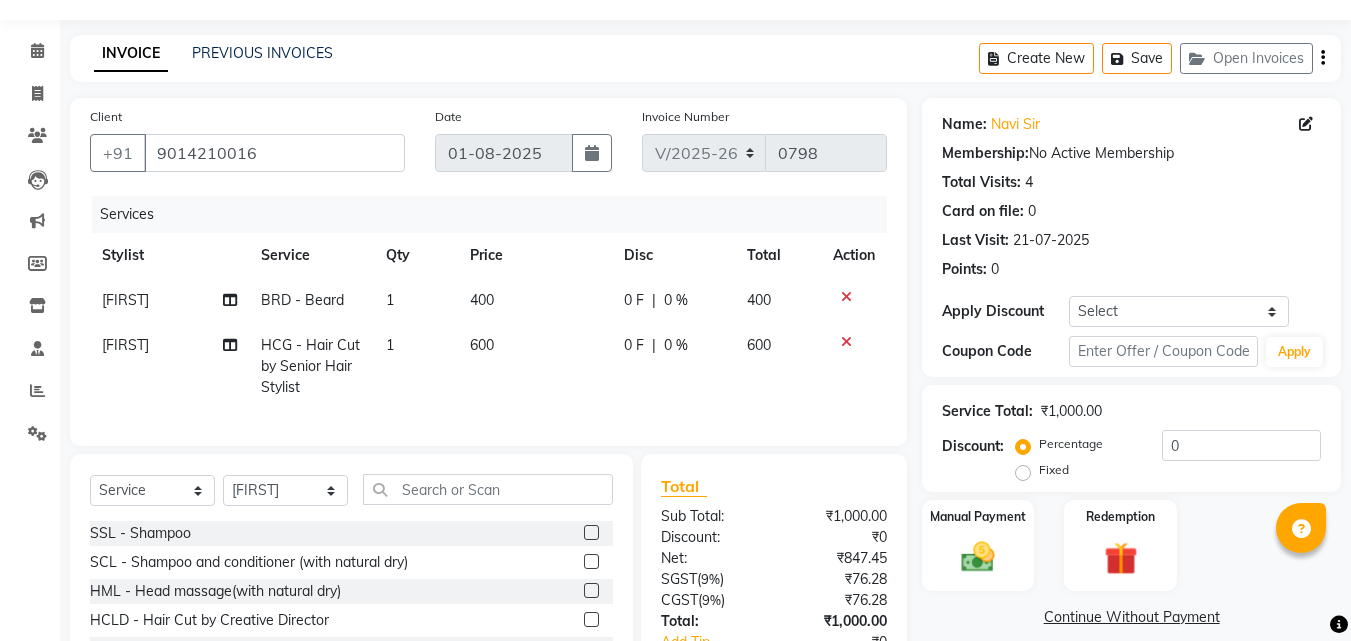 scroll, scrollTop: 100, scrollLeft: 0, axis: vertical 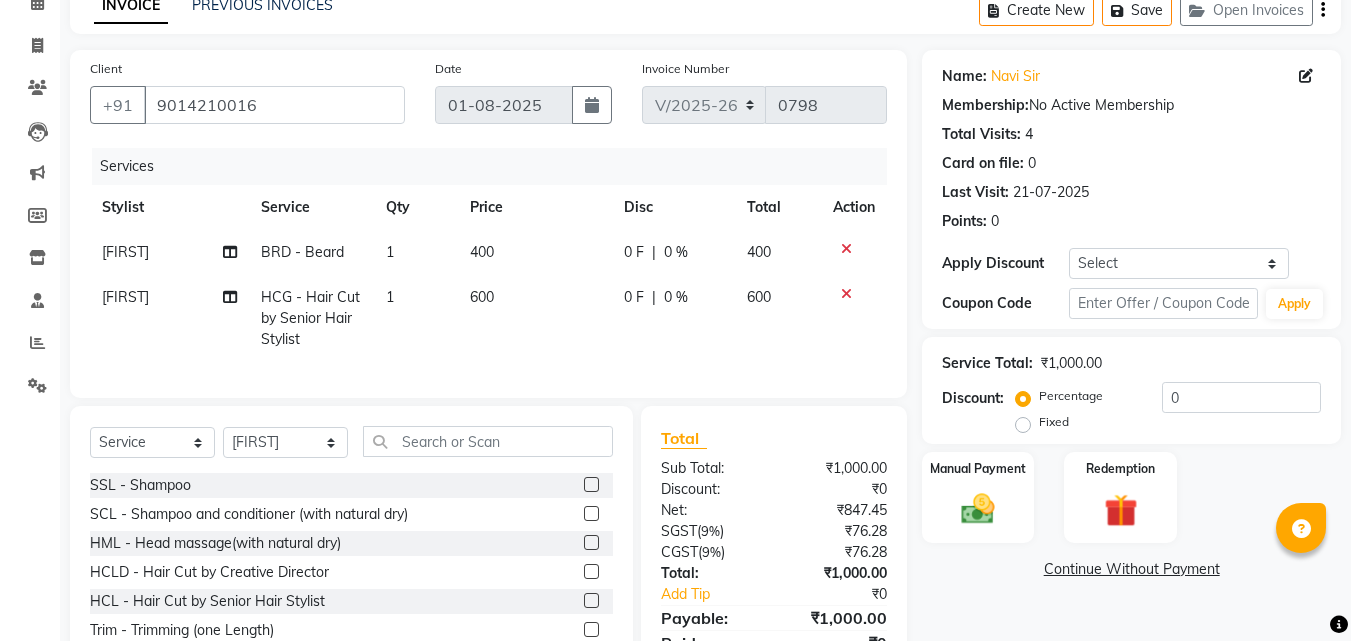 click on "Name: [NAME] Sir Membership: No Active Membership Total Visits: 4 Card on file: 0 Last Visit: 21-07-2025 Points: 0 Apply Discount Select Coupon → Wrong Job Card Coupon → Complimentary Coupon → Correction Coupon → First Wash Coupon → Free Of Cost - Foc Coupon → Staff Service Coupon → Service Not Done Coupon → Double Job Card Coupon → Pending Payment Coupon Code Apply" 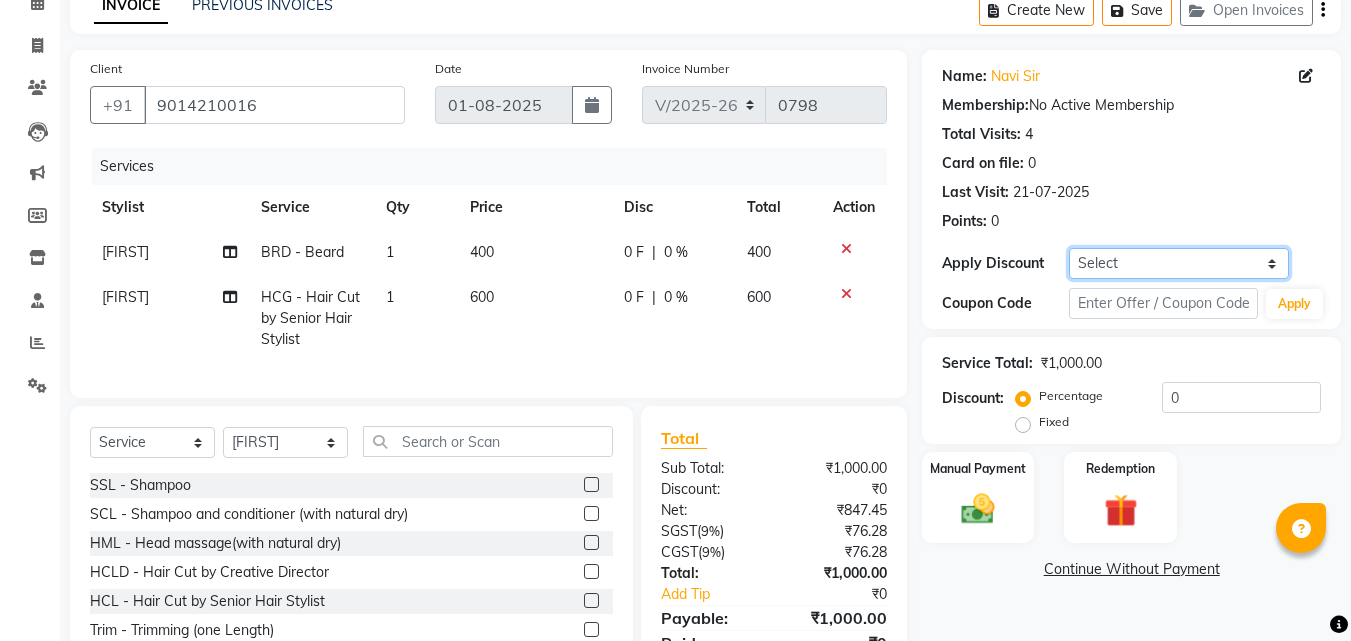 click on "Select Coupon → Wrong Job Card  Coupon → Complimentary Coupon → Correction  Coupon → First Wash  Coupon → Free Of Cost - Foc  Coupon → Staff Service  Coupon → Service Not Done  Coupon → Double Job Card  Coupon → Pending Payment" 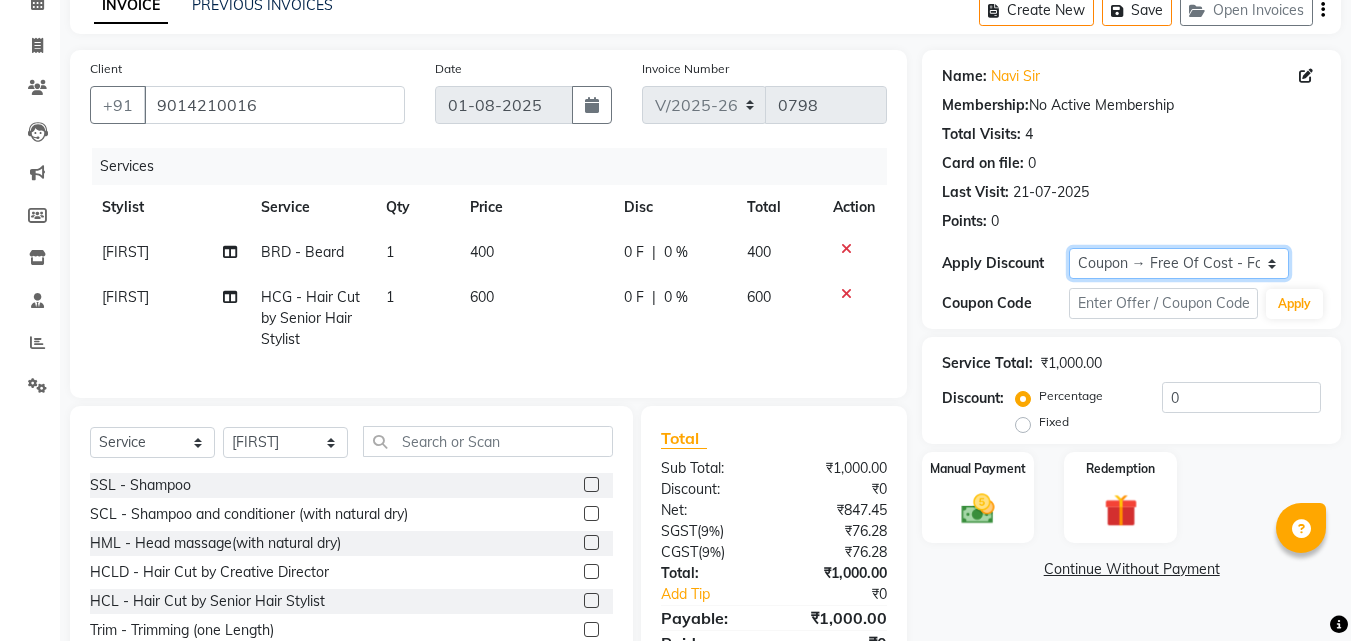click on "Select Coupon → Wrong Job Card  Coupon → Complimentary Coupon → Correction  Coupon → First Wash  Coupon → Free Of Cost - Foc  Coupon → Staff Service  Coupon → Service Not Done  Coupon → Double Job Card  Coupon → Pending Payment" 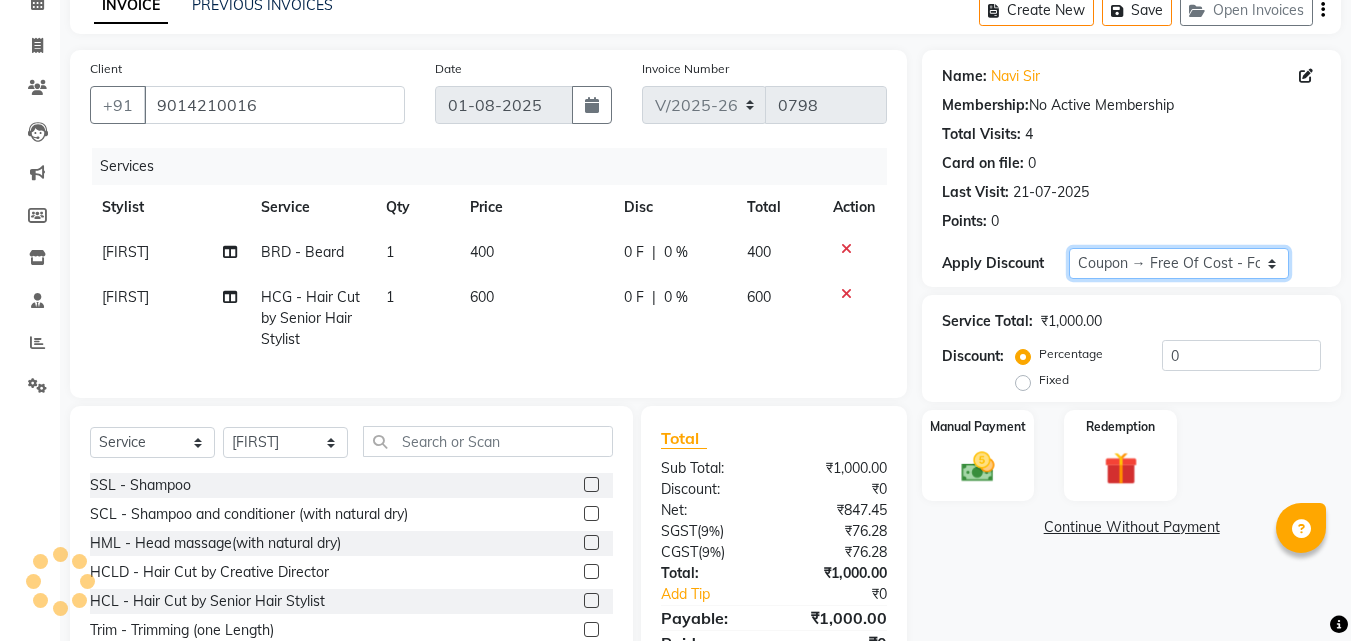 type on "100" 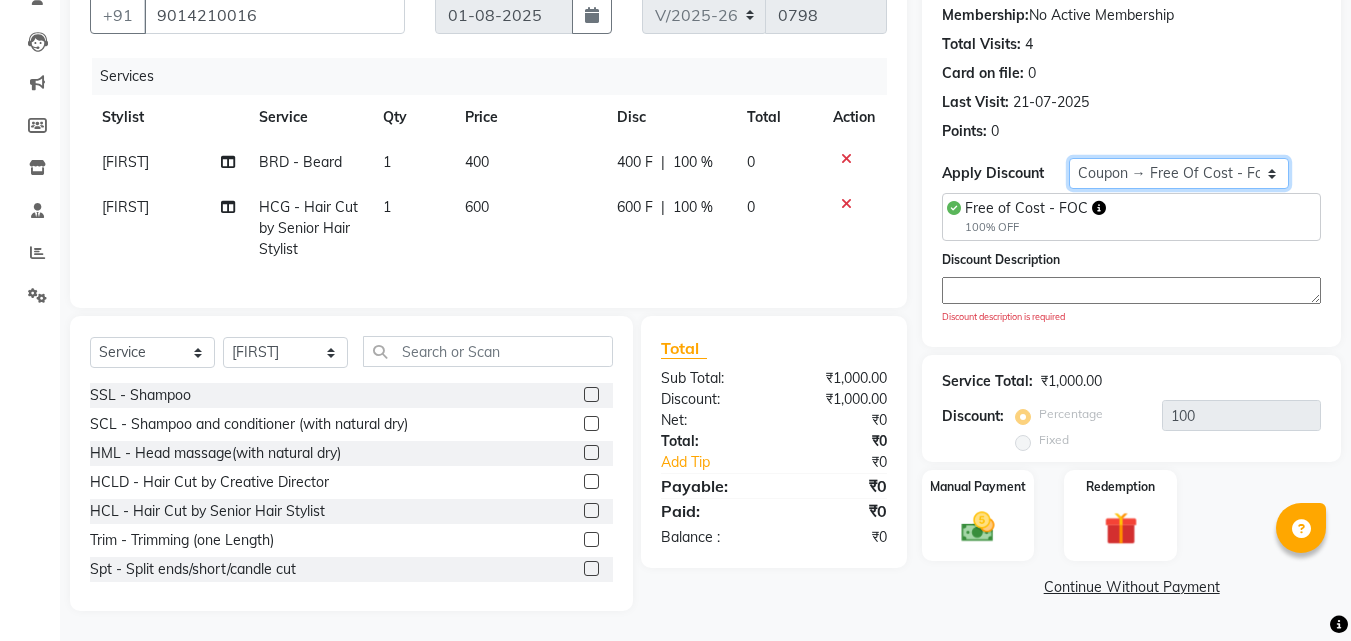 scroll, scrollTop: 205, scrollLeft: 0, axis: vertical 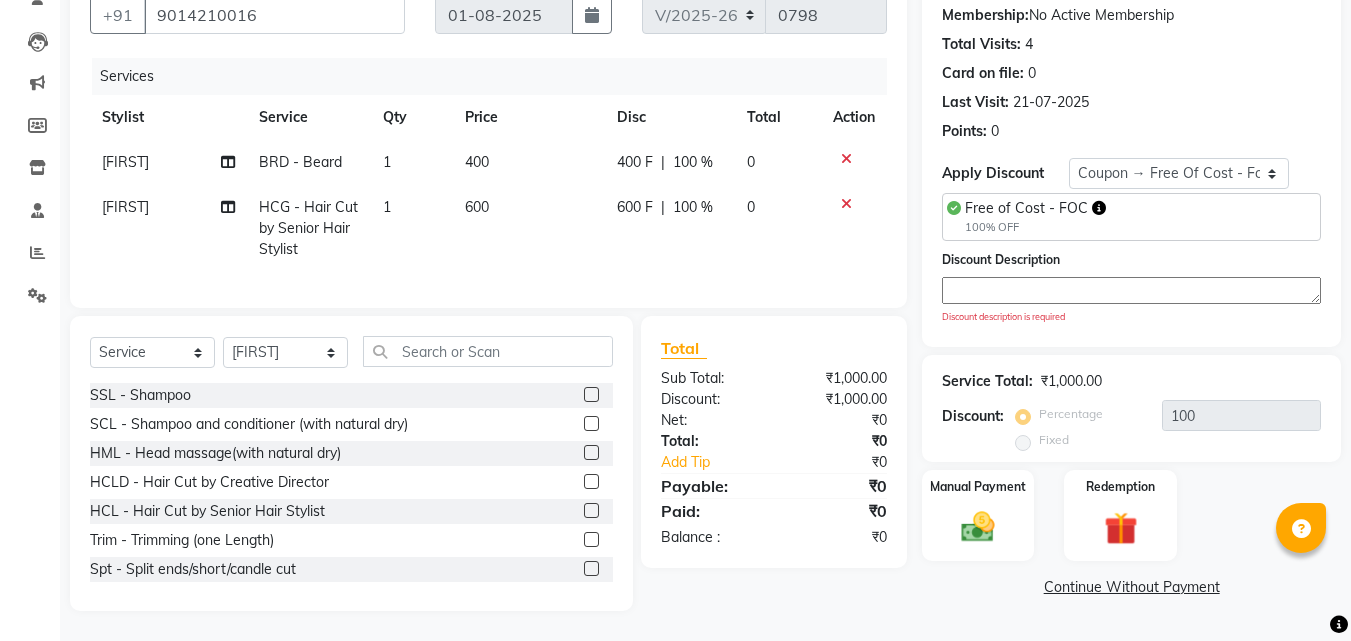 click 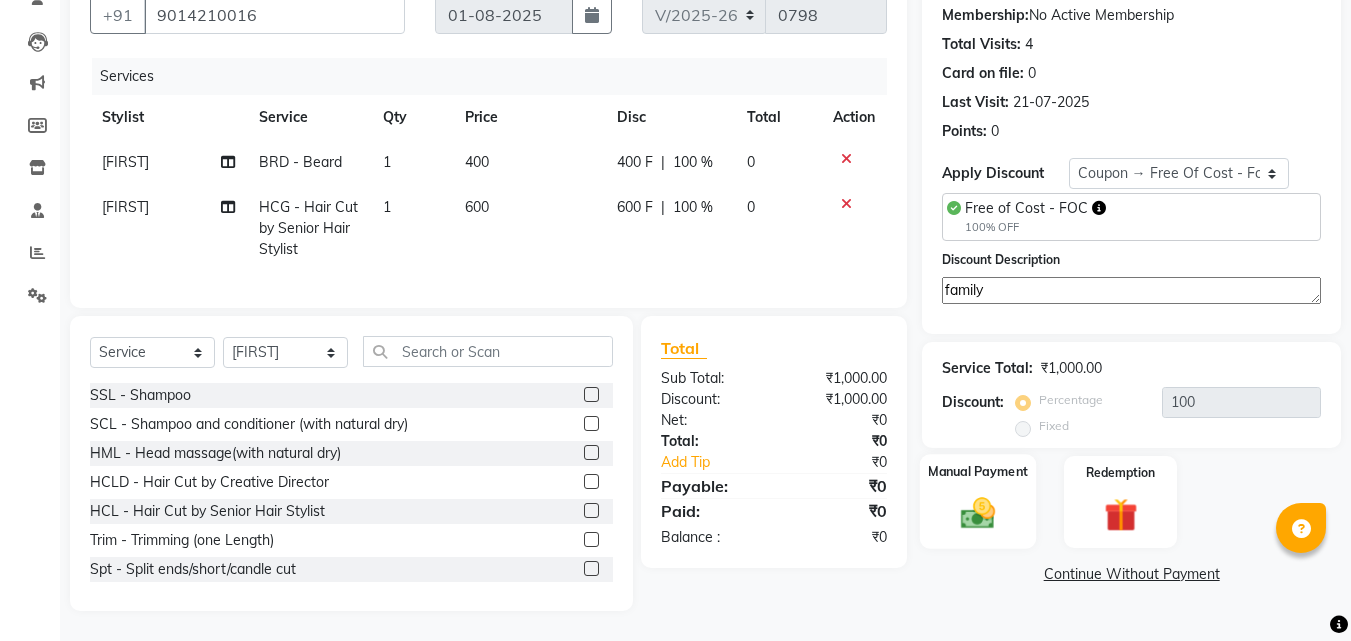 type on "family" 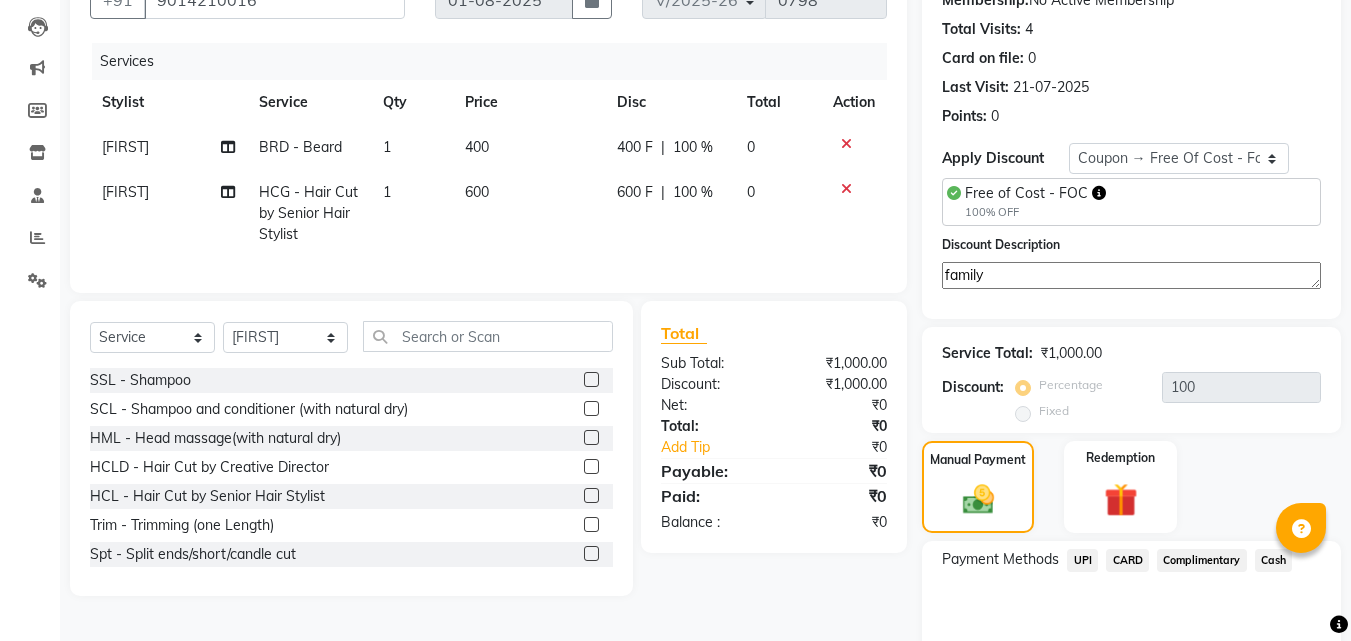 click on "Complimentary" 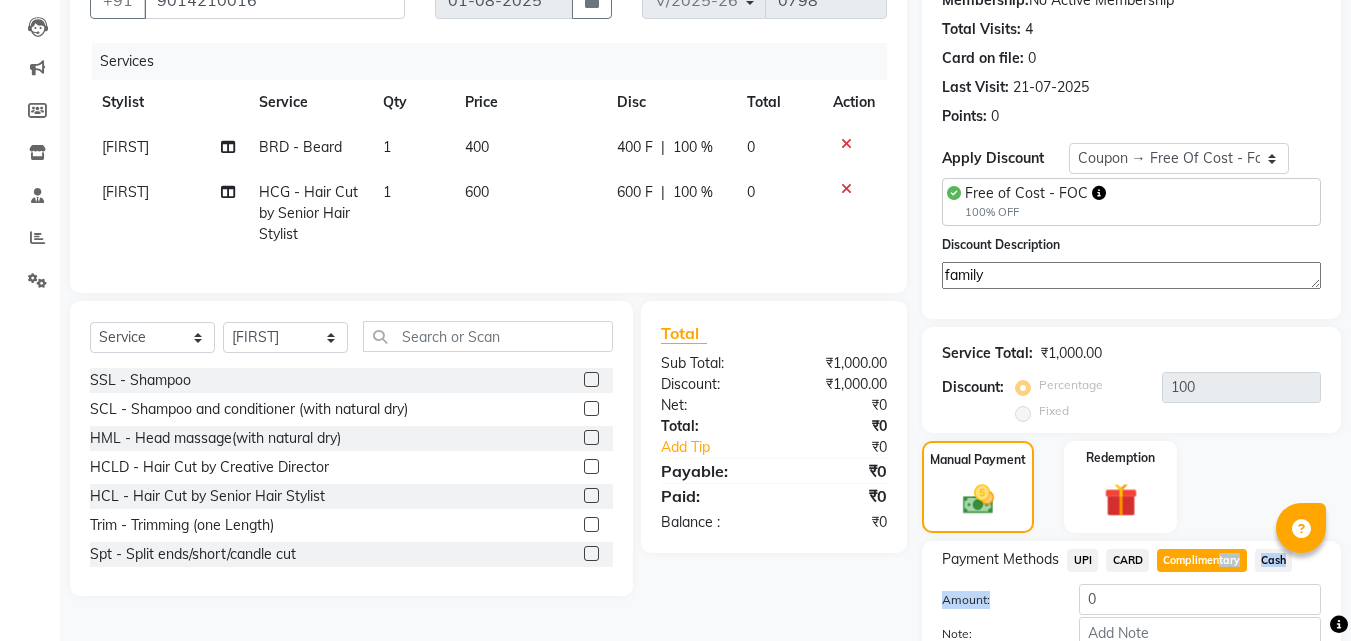 click on "Payment Methods  UPI   CARD   Complimentary   Cash  Amount: 0 Note: Add Payment" 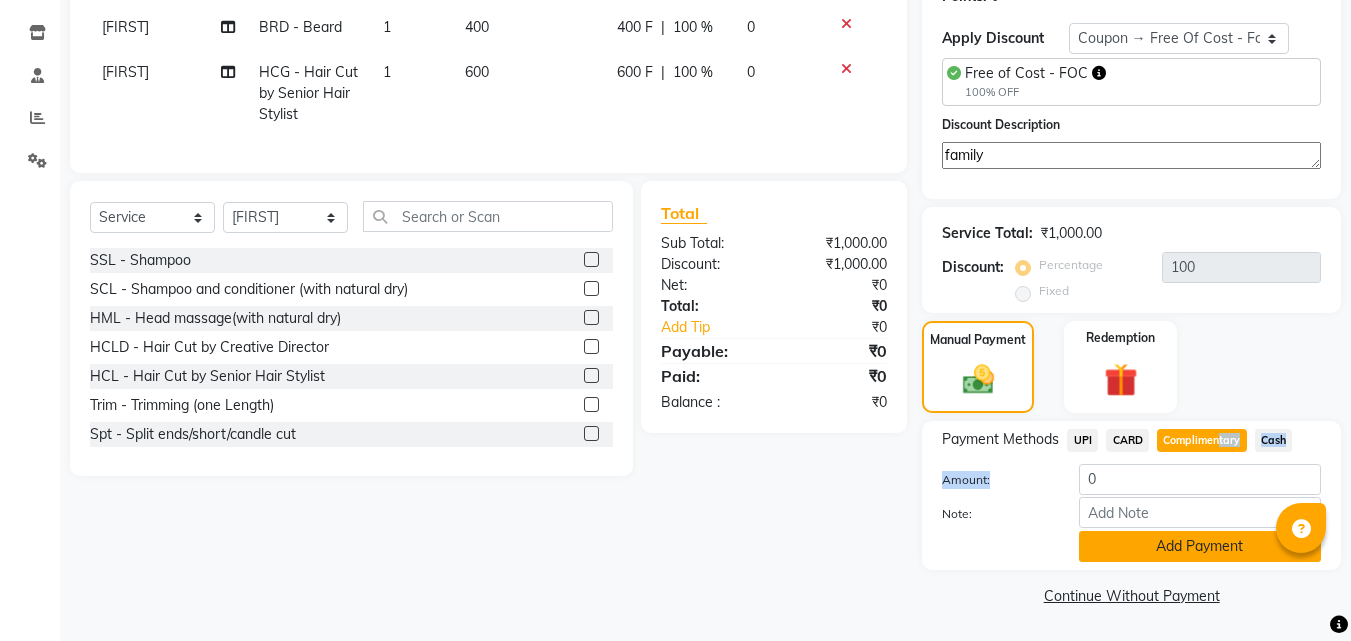 click on "Add Payment" 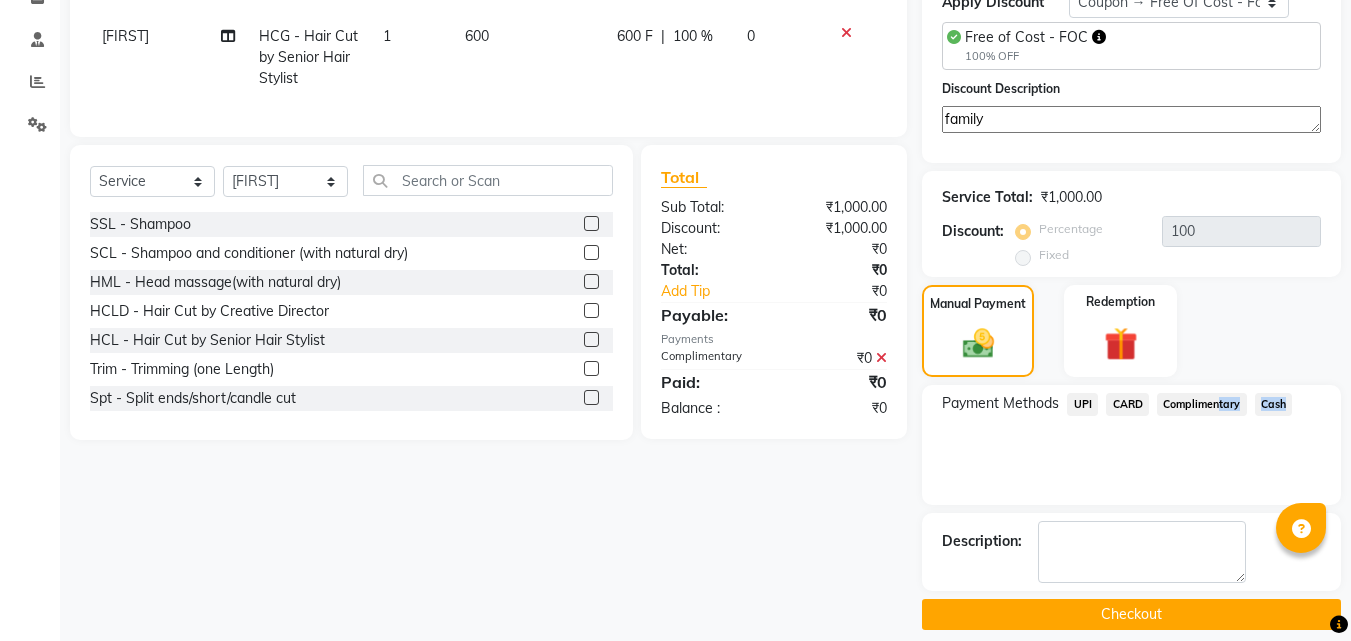 scroll, scrollTop: 380, scrollLeft: 0, axis: vertical 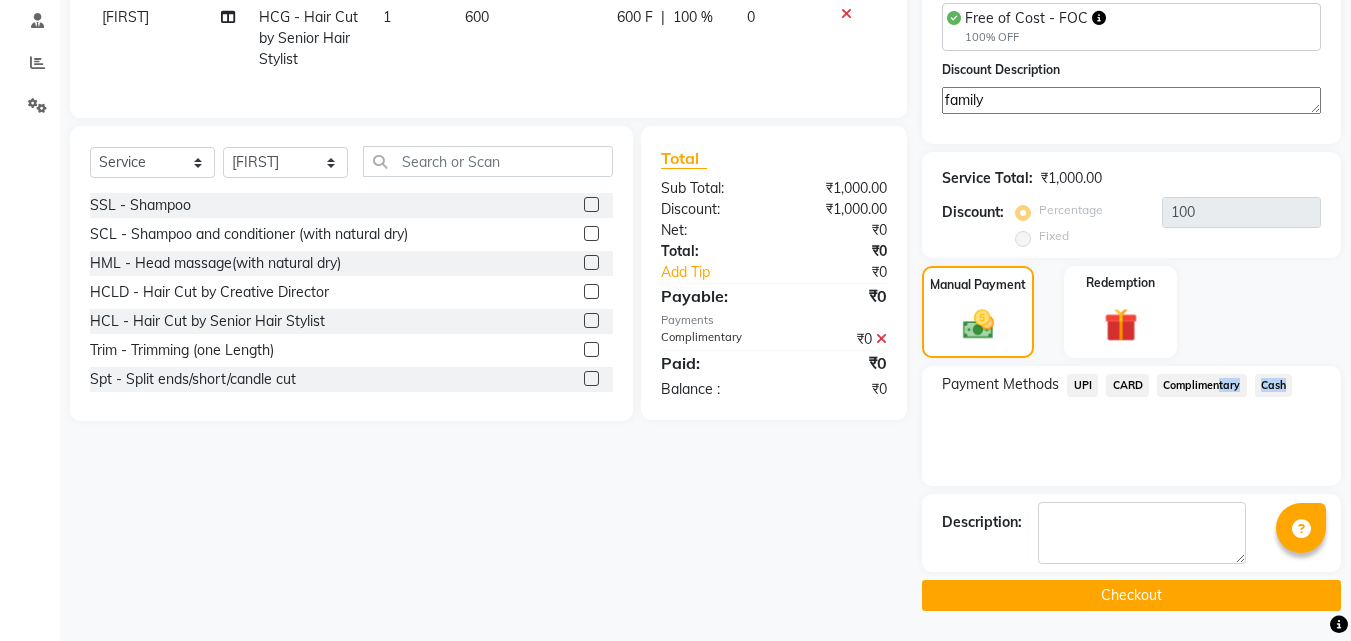 click on "Checkout" 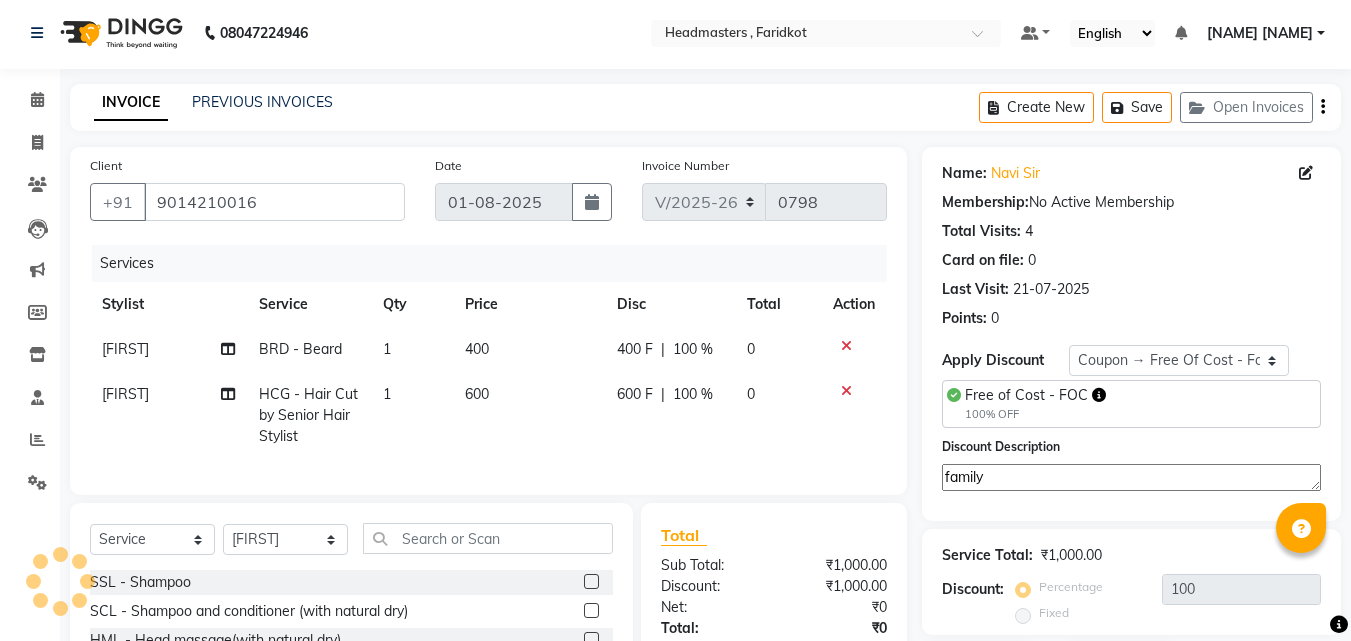 scroll, scrollTop: 0, scrollLeft: 0, axis: both 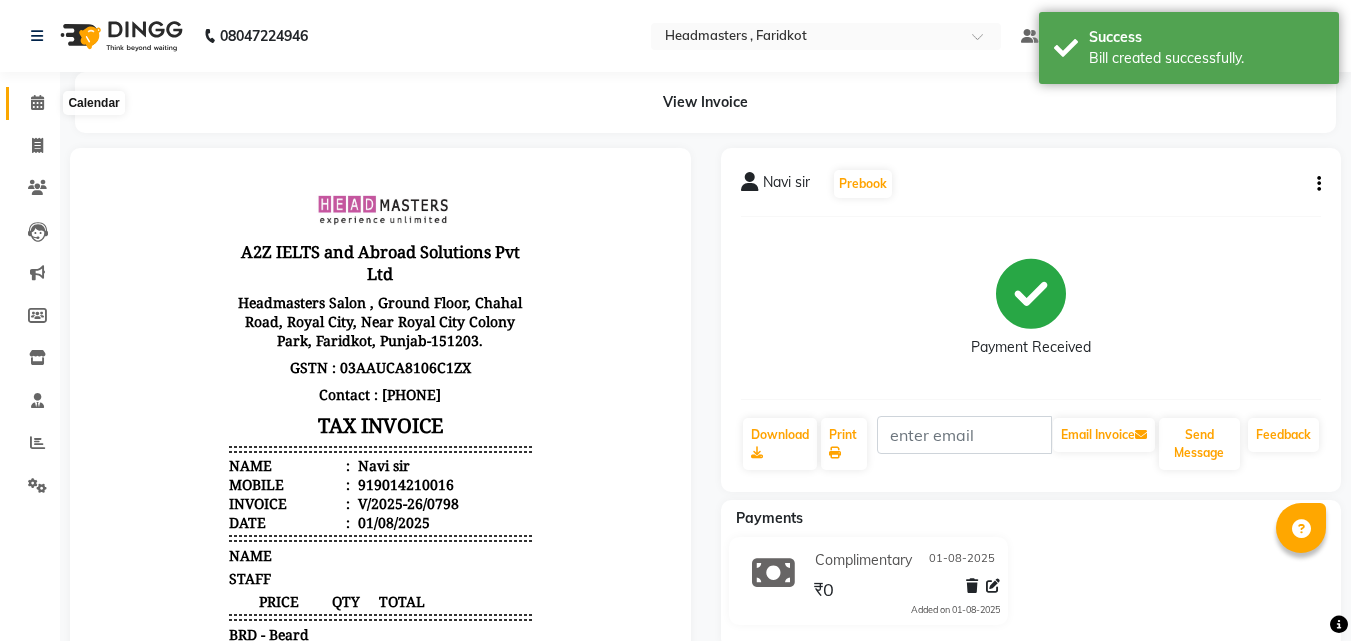 click 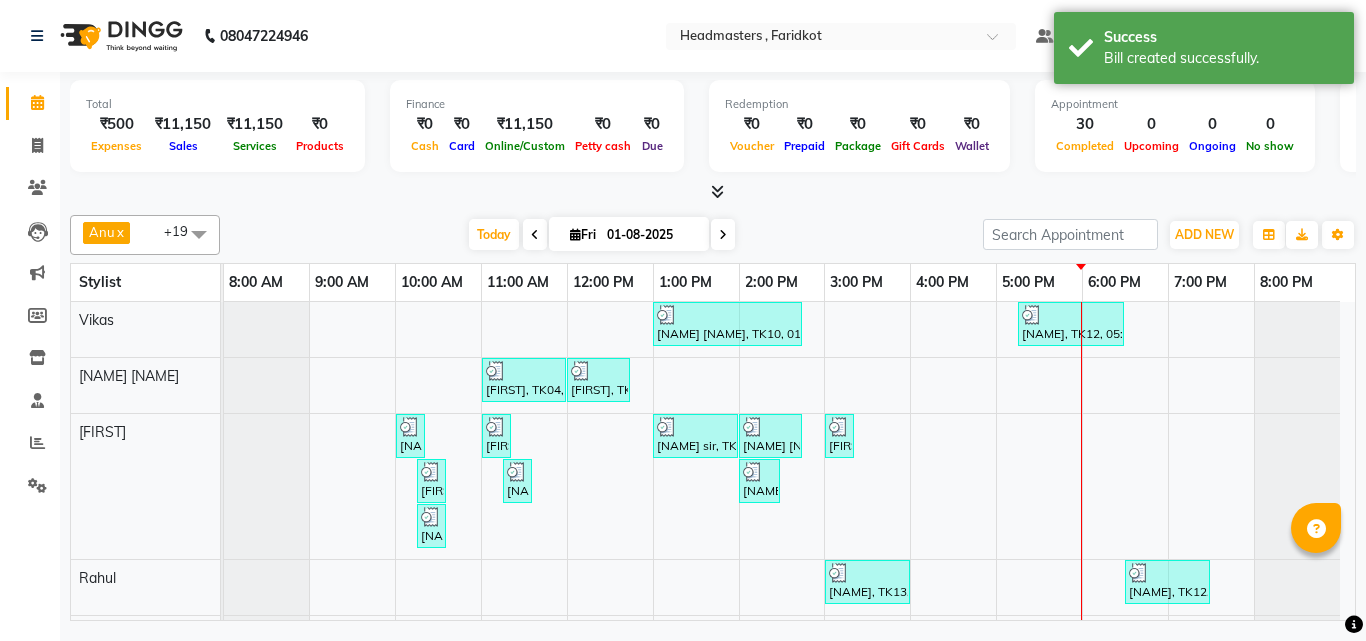 scroll, scrollTop: 183, scrollLeft: 0, axis: vertical 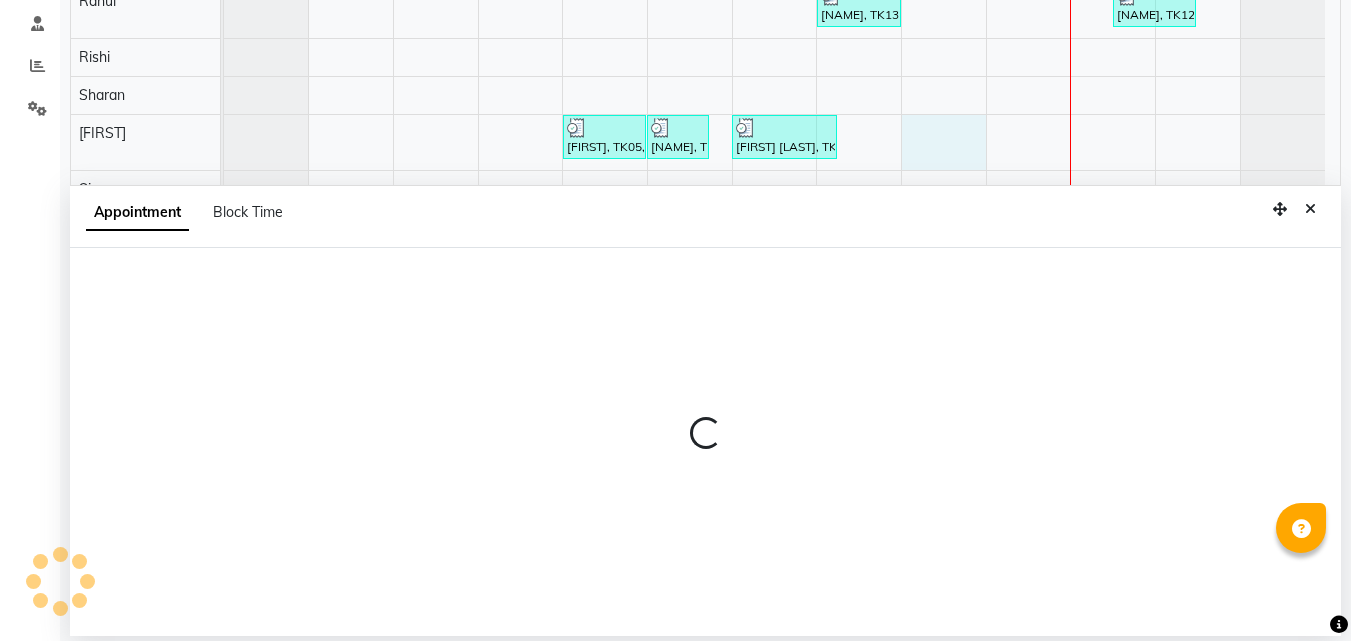 select on "76900" 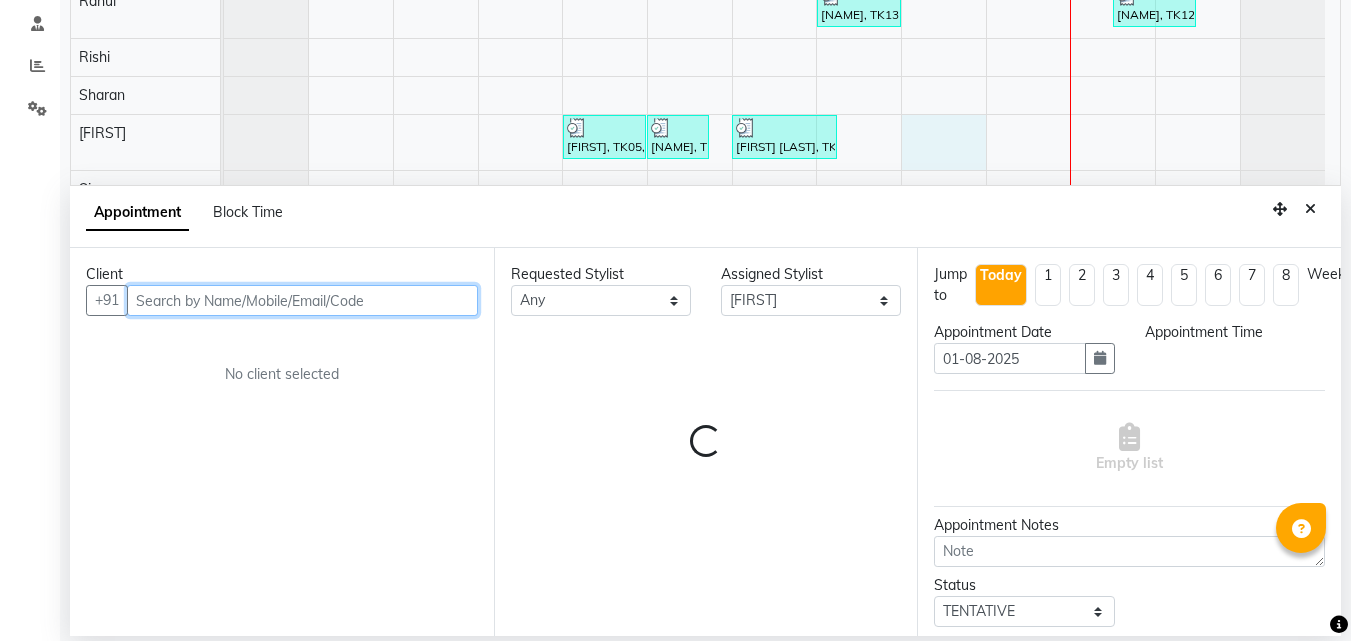 select on "960" 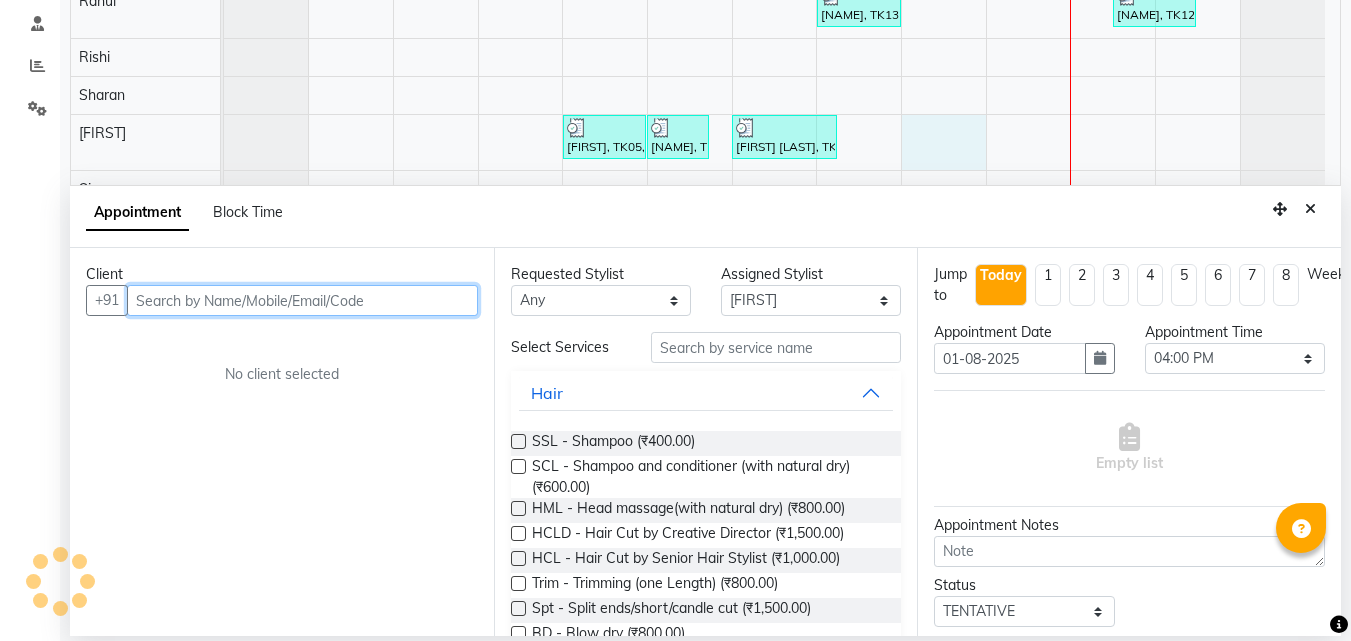 click at bounding box center (302, 300) 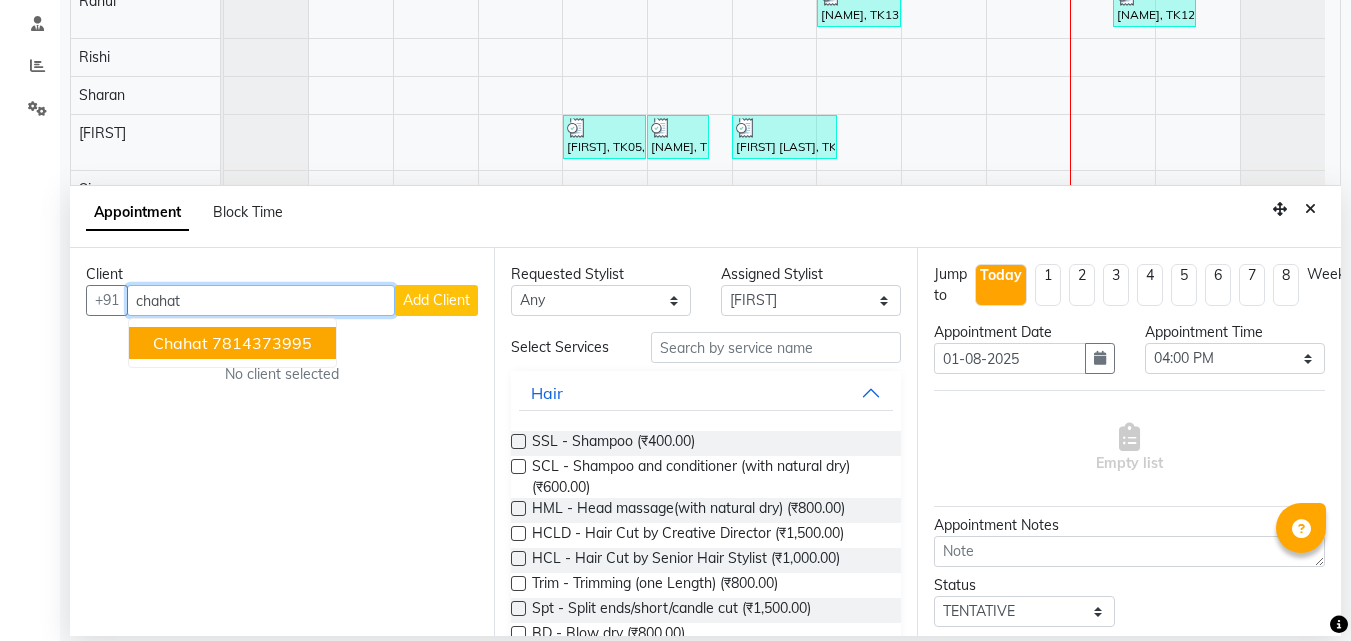 click on "chahat" at bounding box center (180, 343) 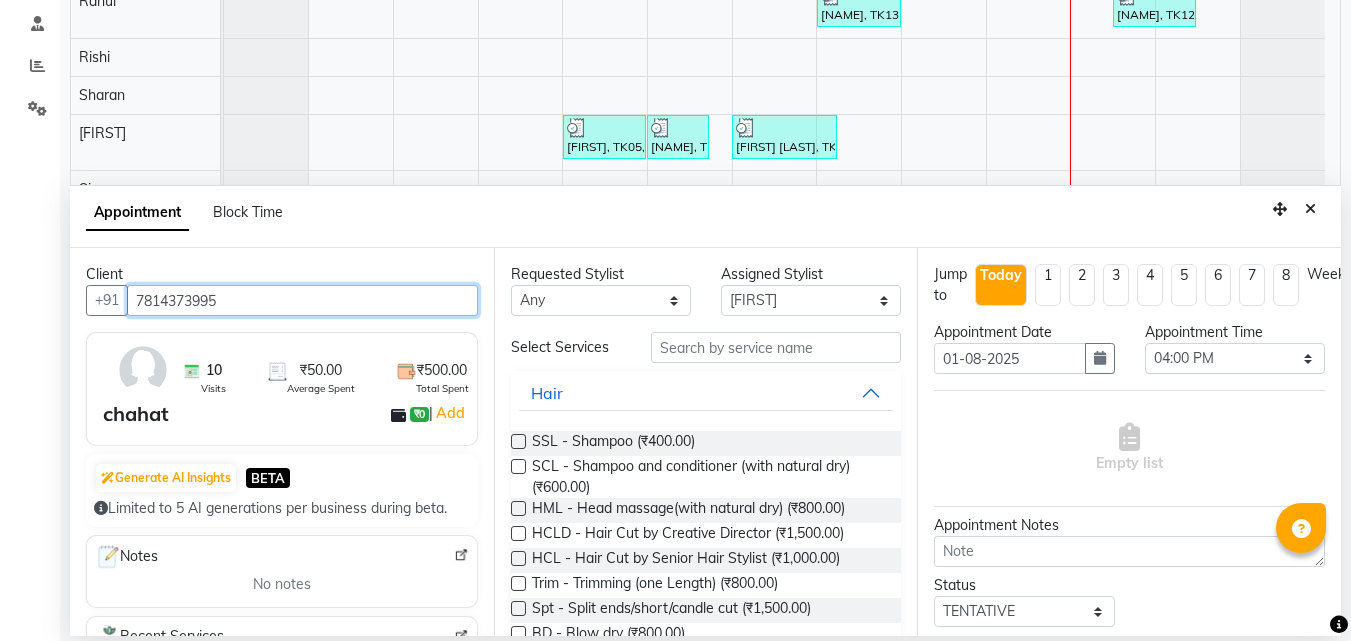 type on "7814373995" 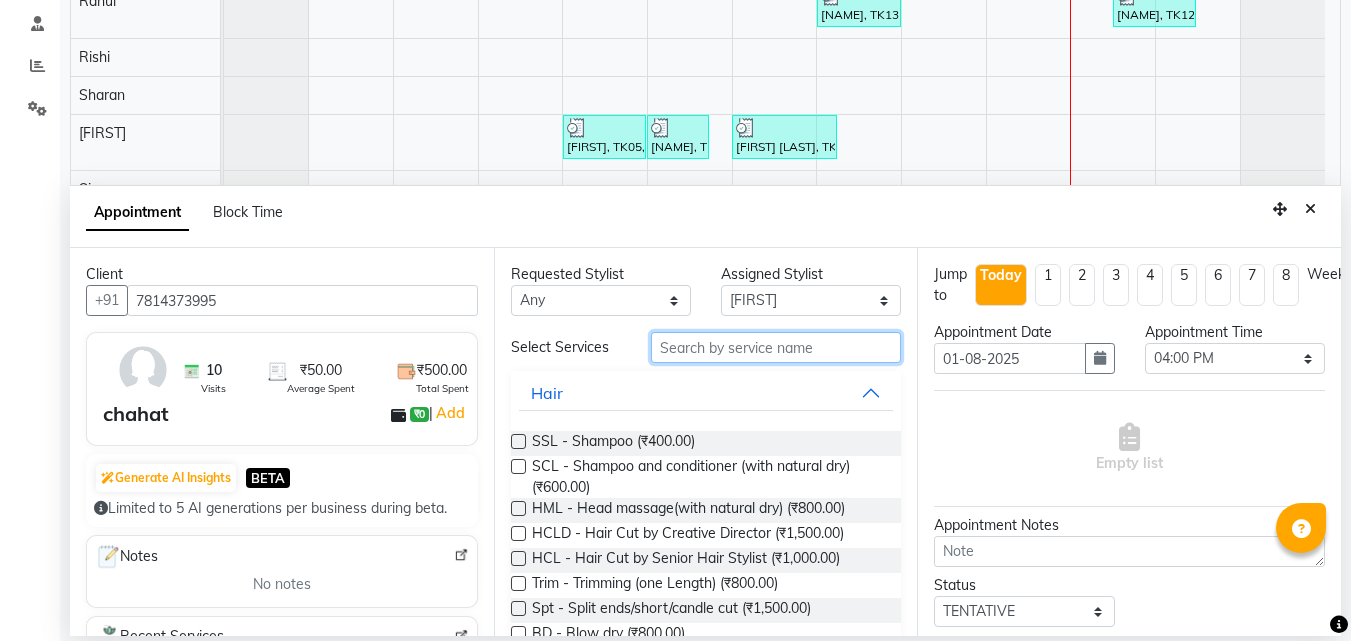 click at bounding box center (776, 347) 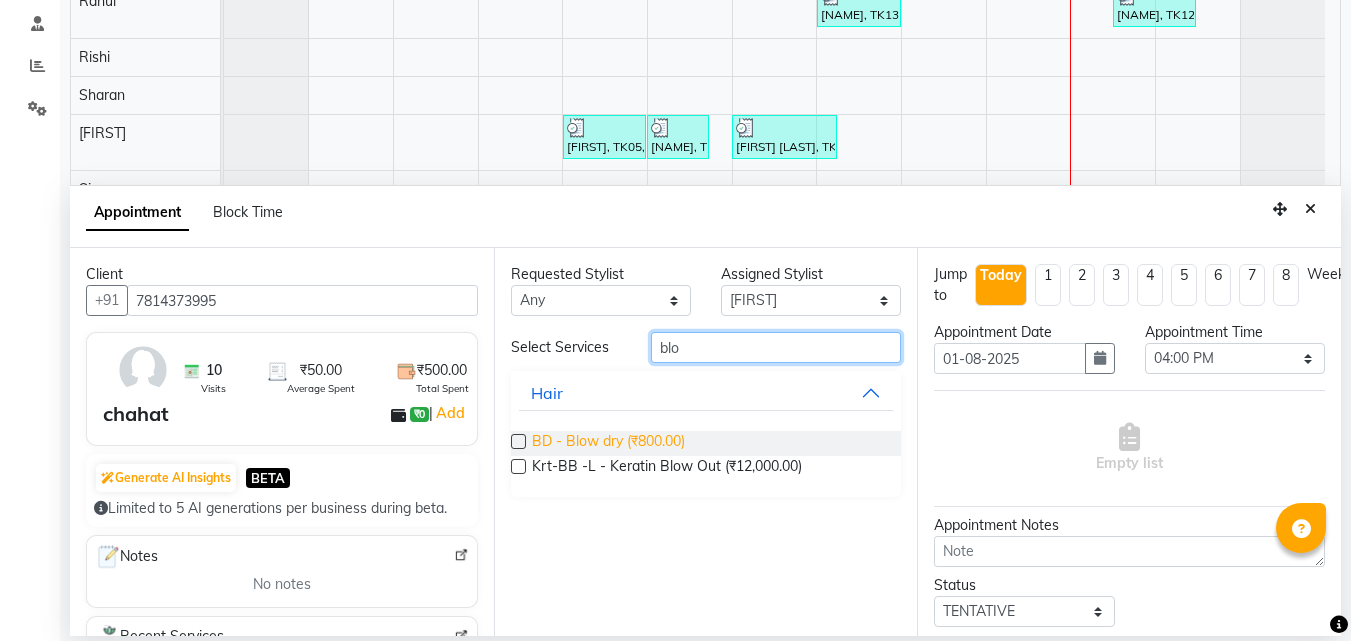 type on "blo" 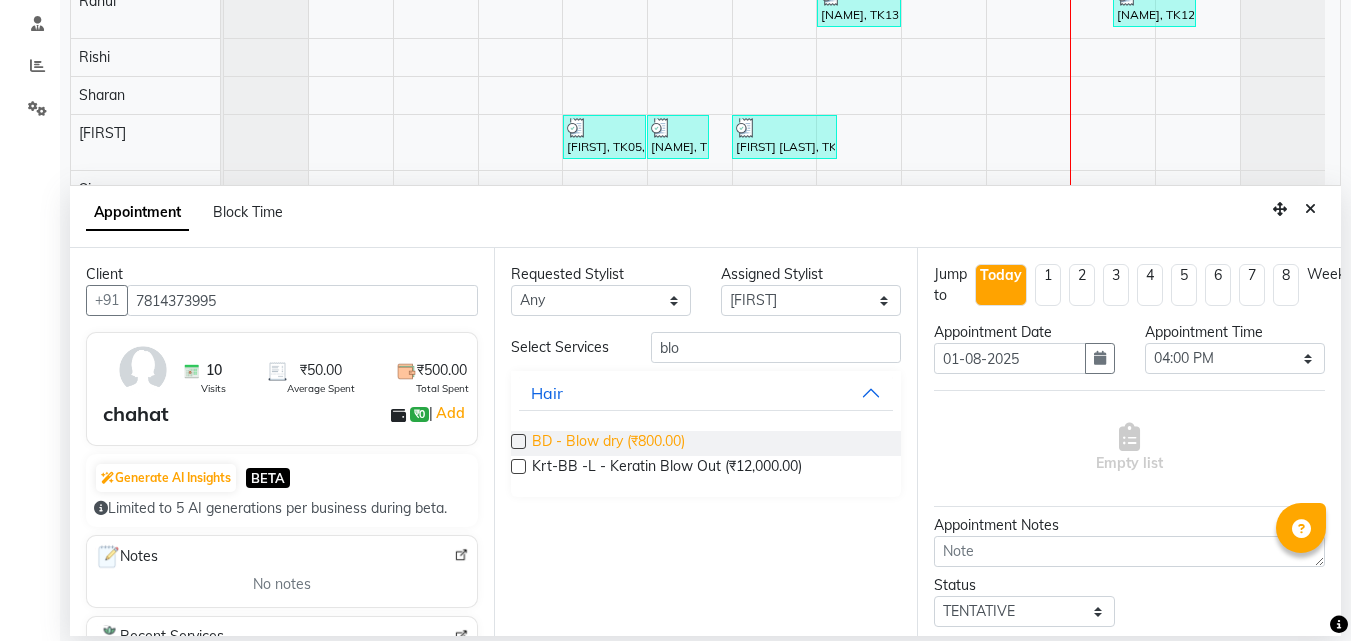 click on "BD - Blow dry (₹800.00)" at bounding box center (608, 443) 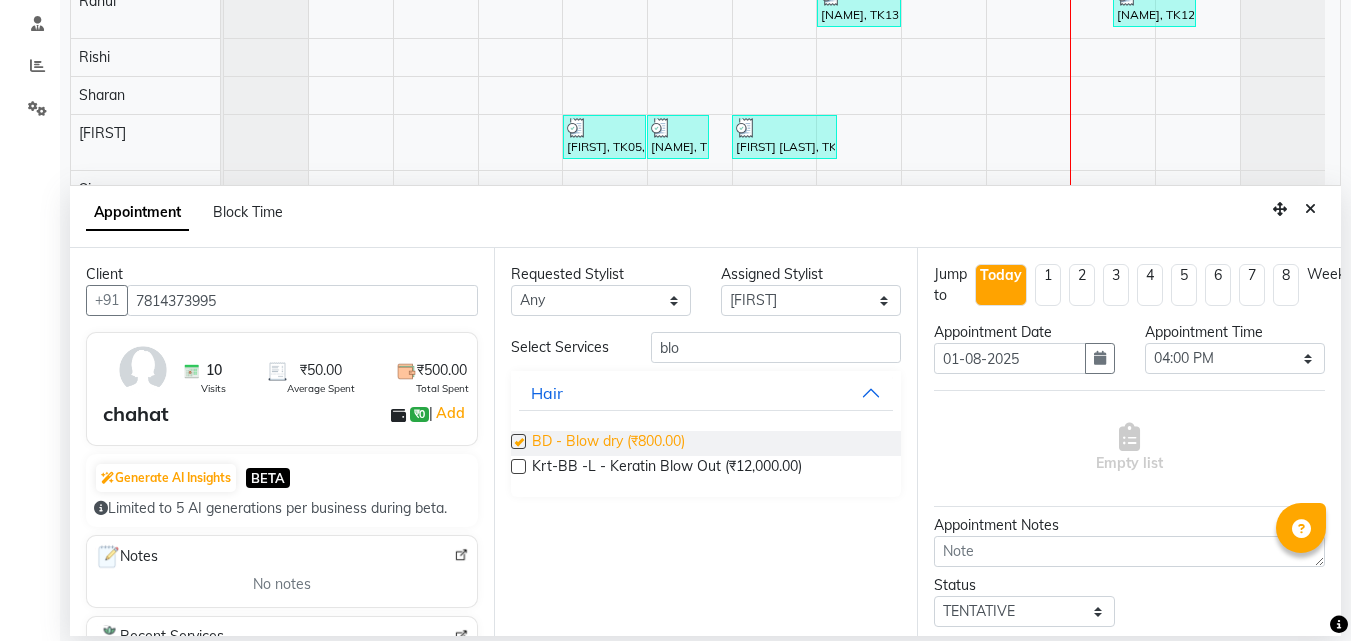 checkbox on "false" 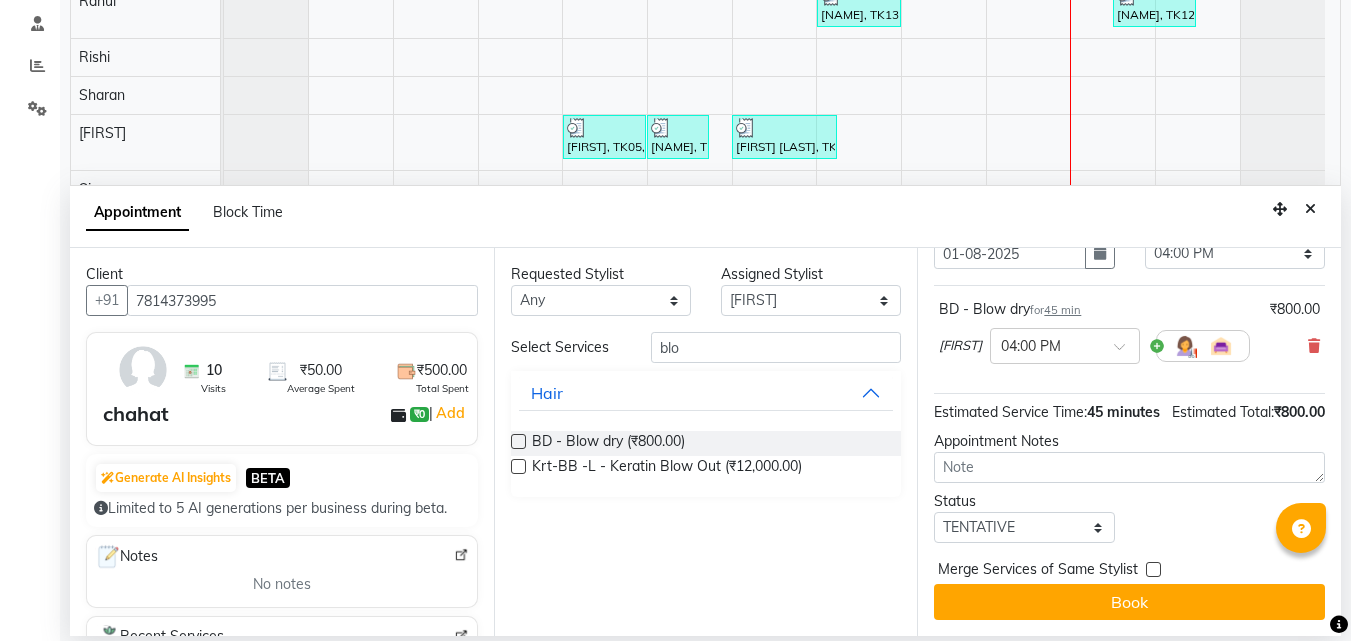 scroll, scrollTop: 141, scrollLeft: 0, axis: vertical 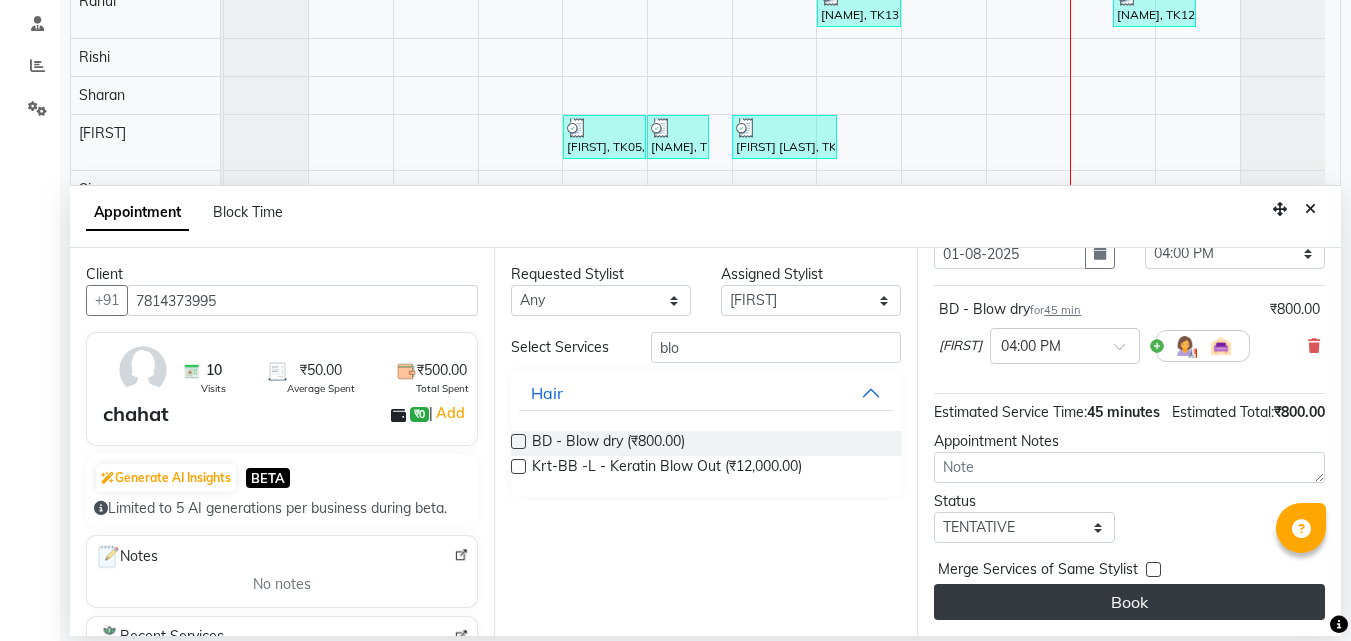 click on "Book" at bounding box center [1129, 602] 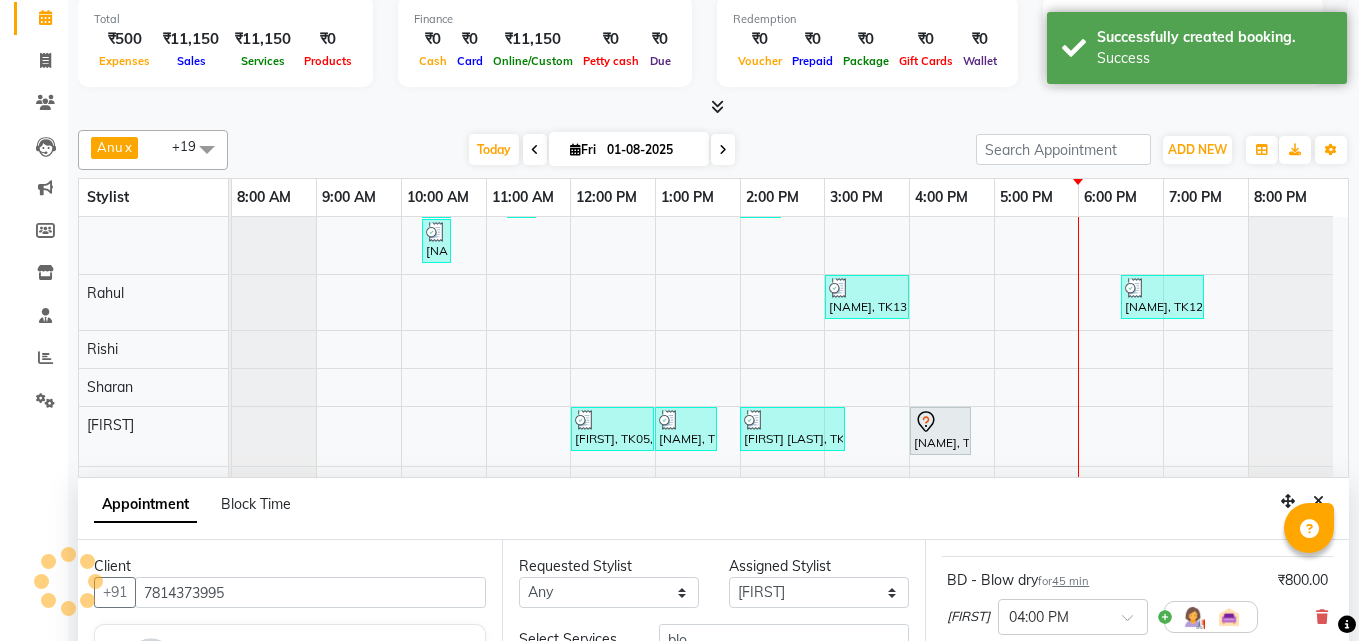 scroll, scrollTop: 0, scrollLeft: 0, axis: both 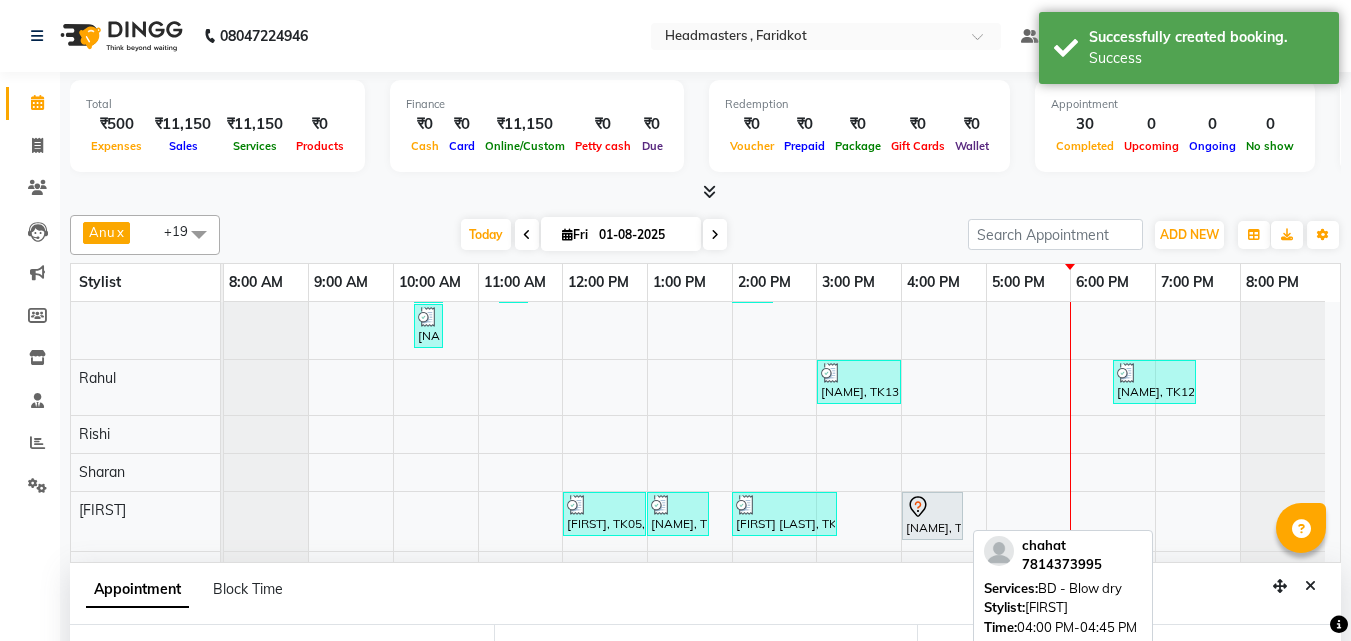 click on "[NAME], TK16, 04:00 PM-04:45 PM, BD - Blow dry" at bounding box center (932, 516) 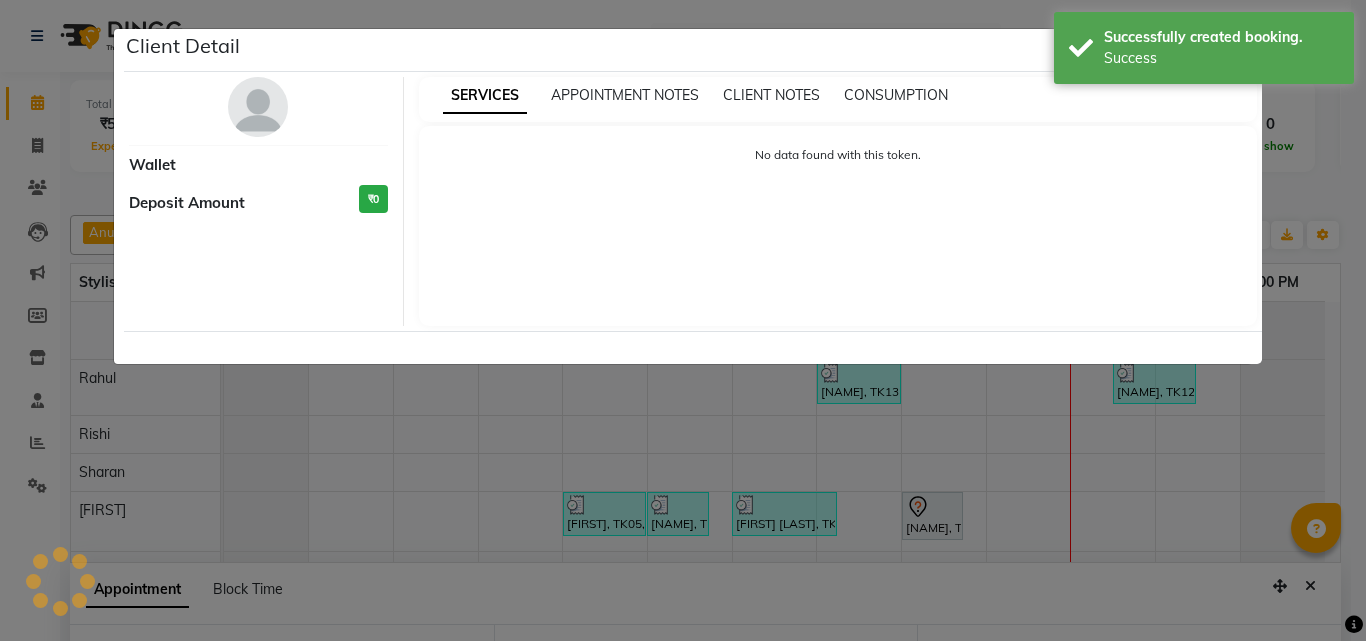 select on "7" 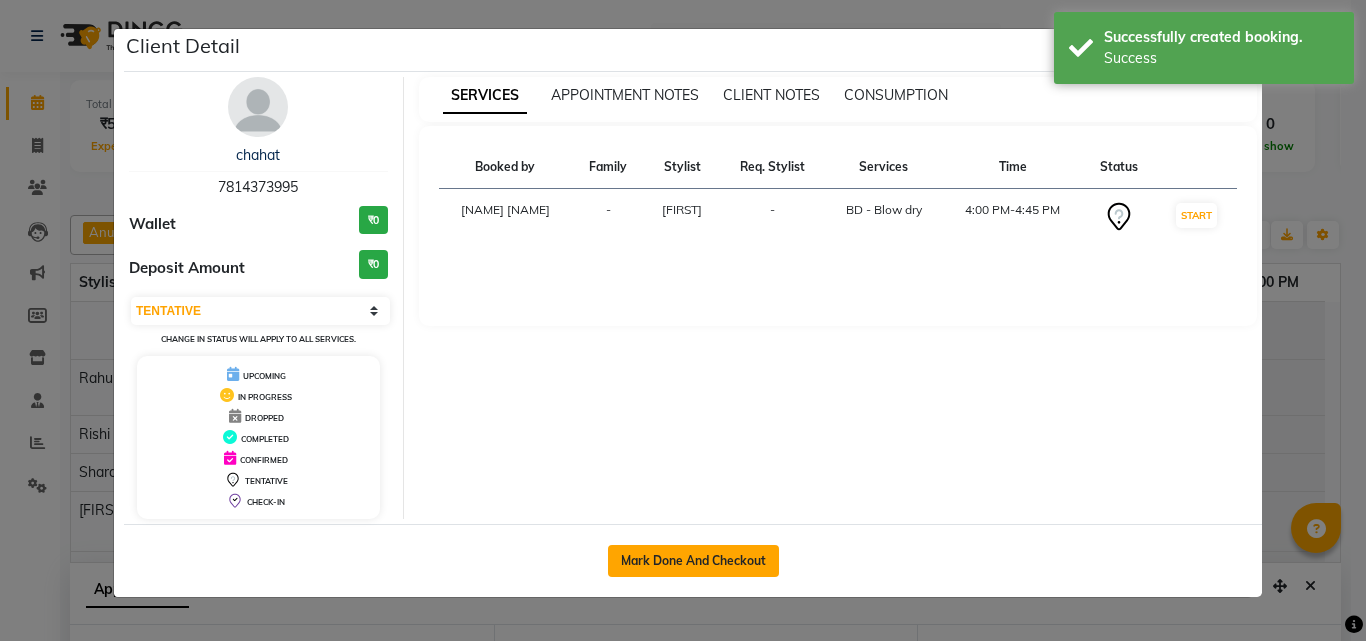click on "Mark Done And Checkout" 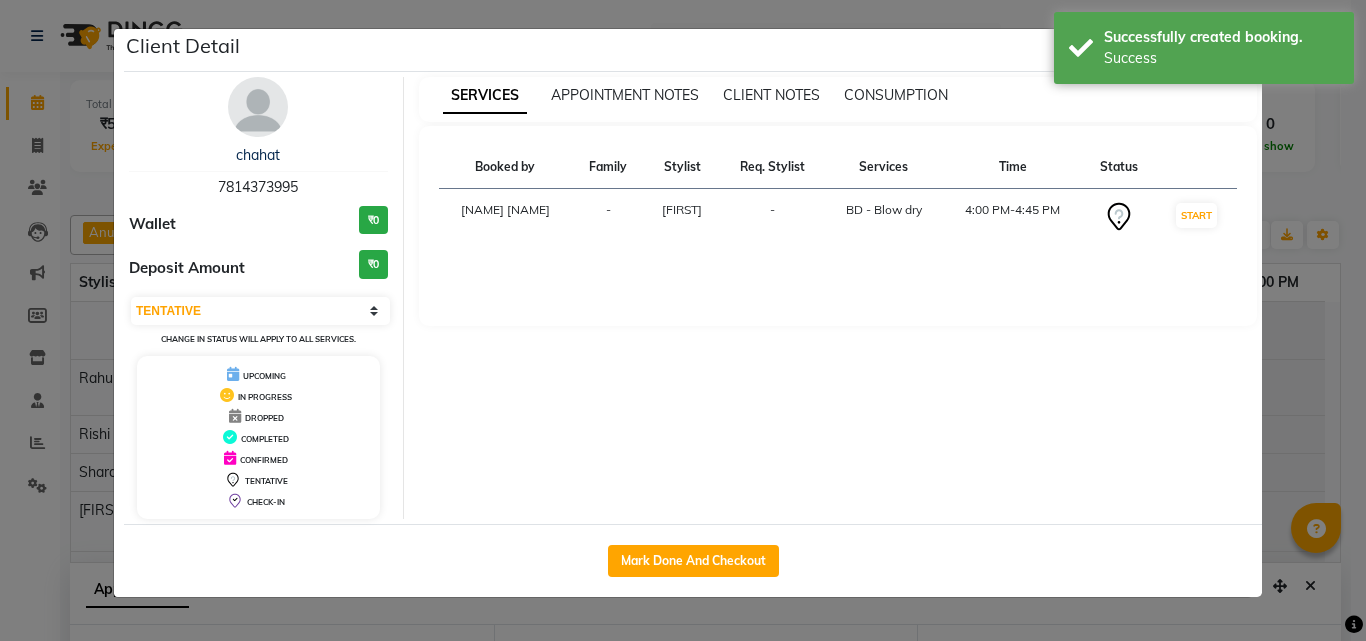 select on "7919" 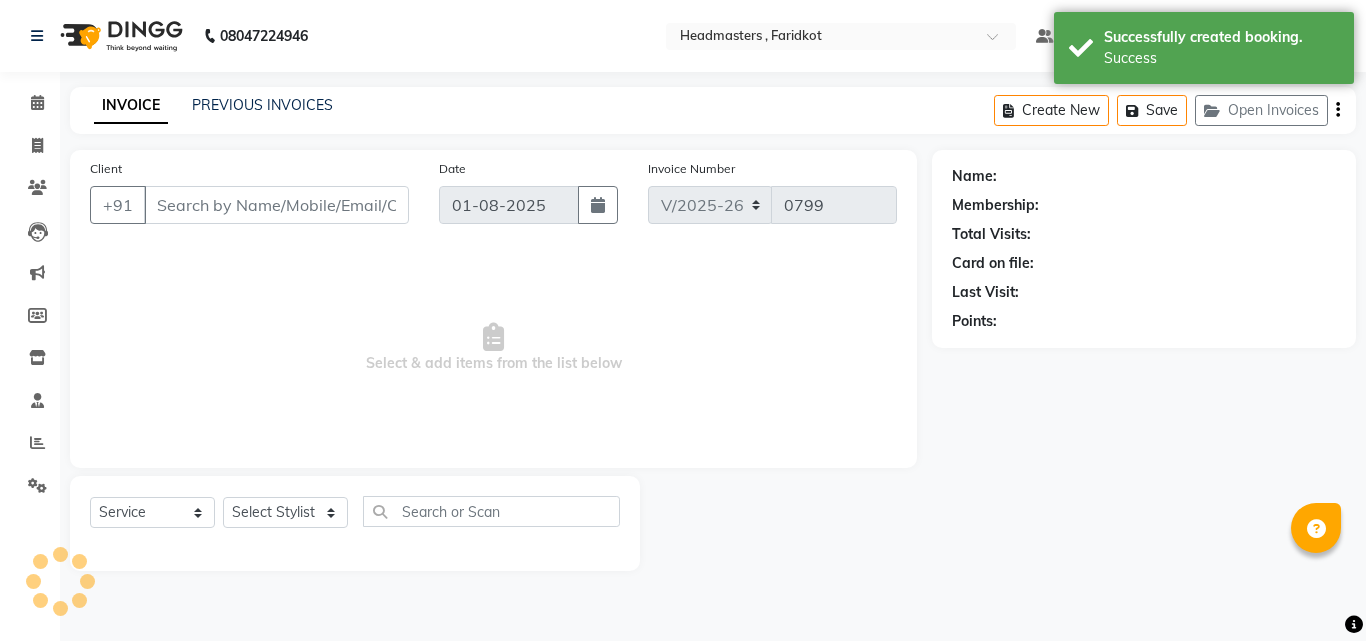 type on "7814373995" 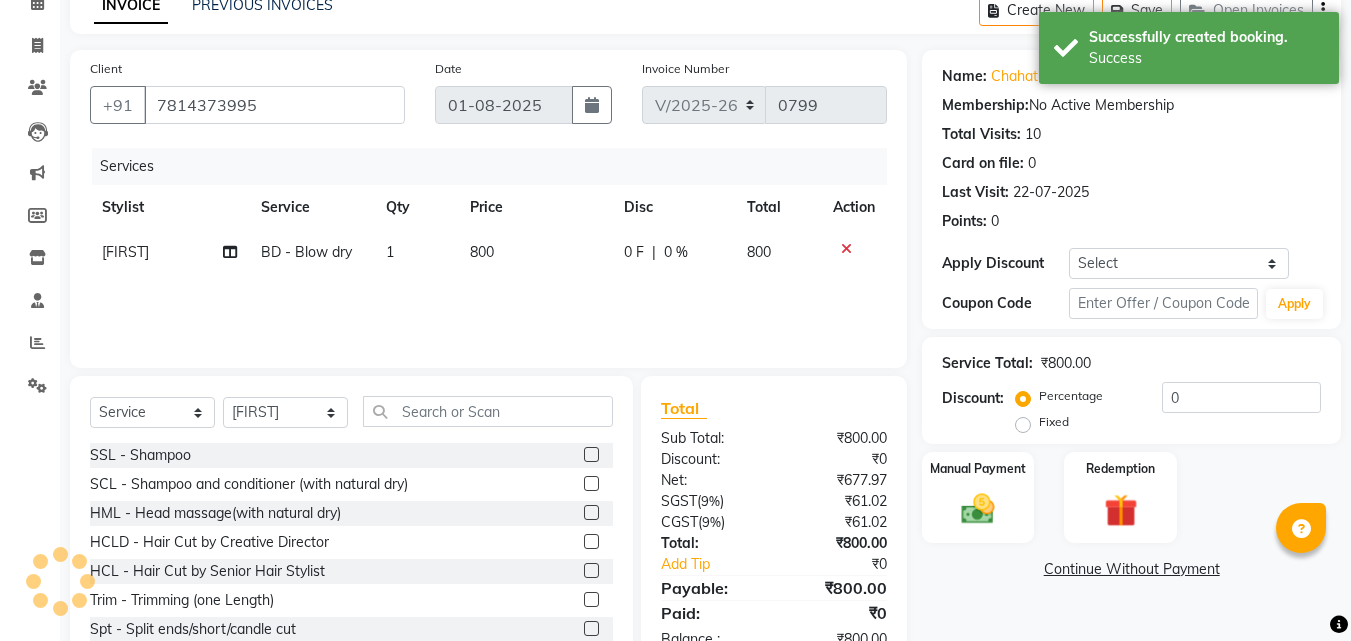 scroll, scrollTop: 160, scrollLeft: 0, axis: vertical 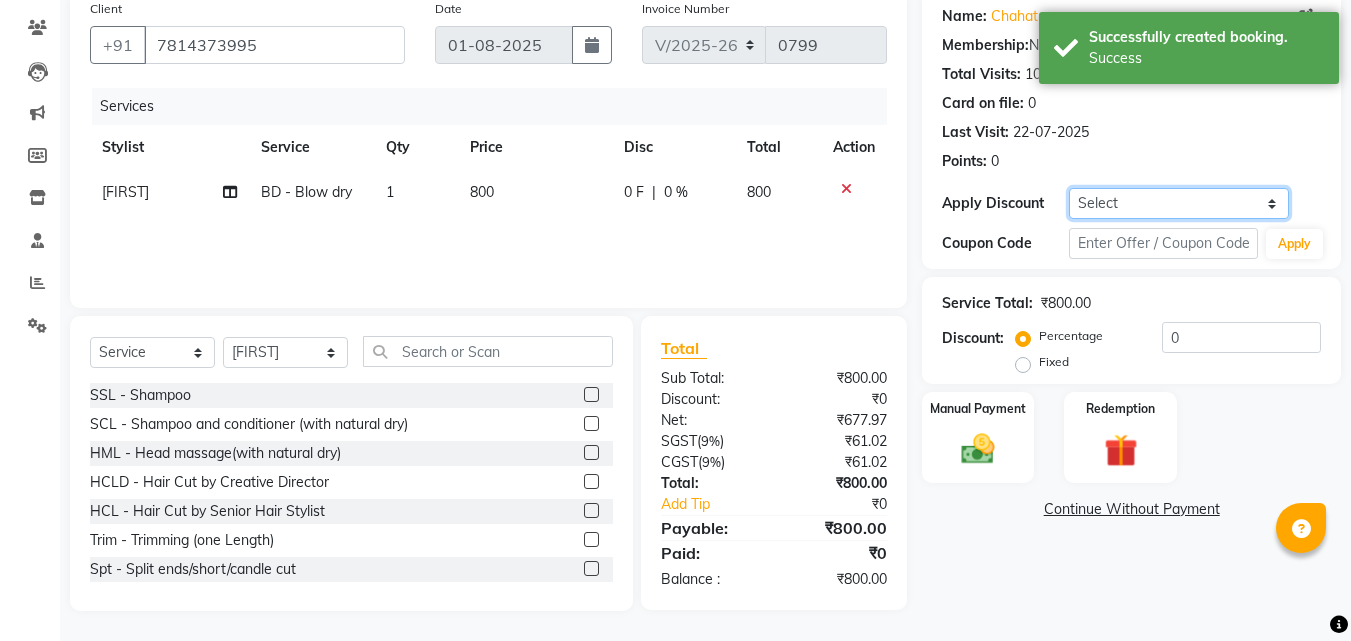 click on "Select Coupon → Wrong Job Card  Coupon → Complimentary Coupon → Correction  Coupon → First Wash  Coupon → Free Of Cost - Foc  Coupon → Staff Service  Coupon → Service Not Done  Coupon → Double Job Card  Coupon → Pending Payment" 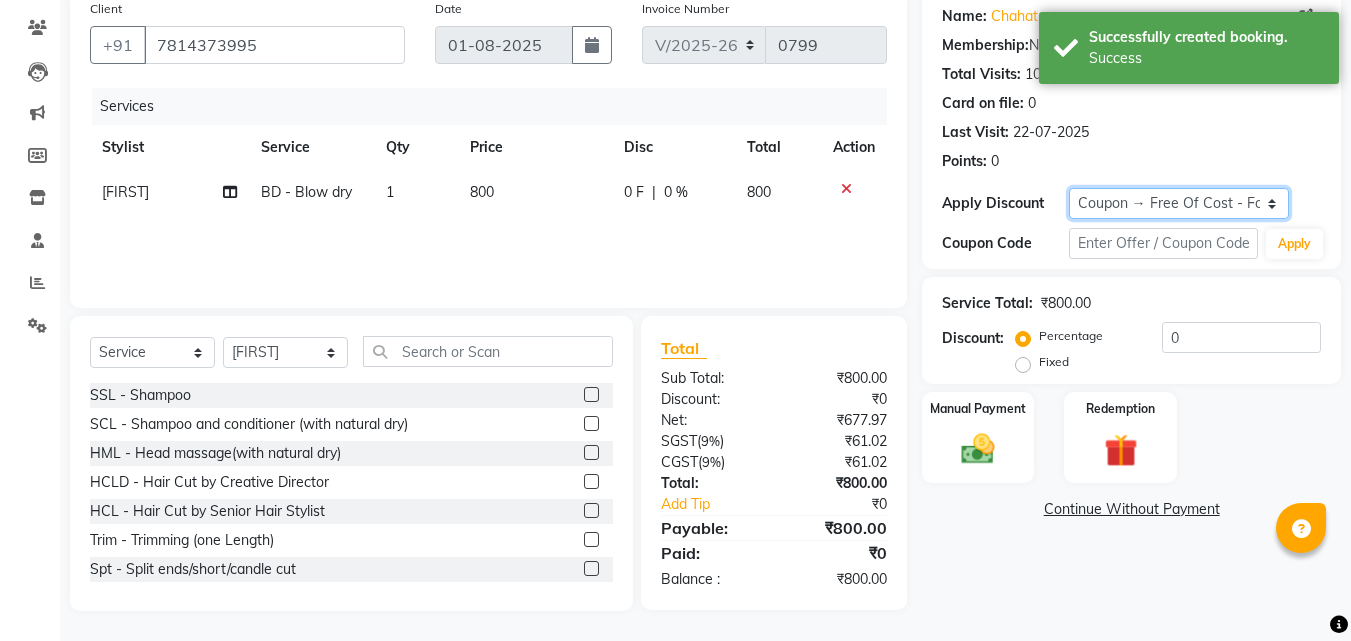 click on "Select Coupon → Wrong Job Card  Coupon → Complimentary Coupon → Correction  Coupon → First Wash  Coupon → Free Of Cost - Foc  Coupon → Staff Service  Coupon → Service Not Done  Coupon → Double Job Card  Coupon → Pending Payment" 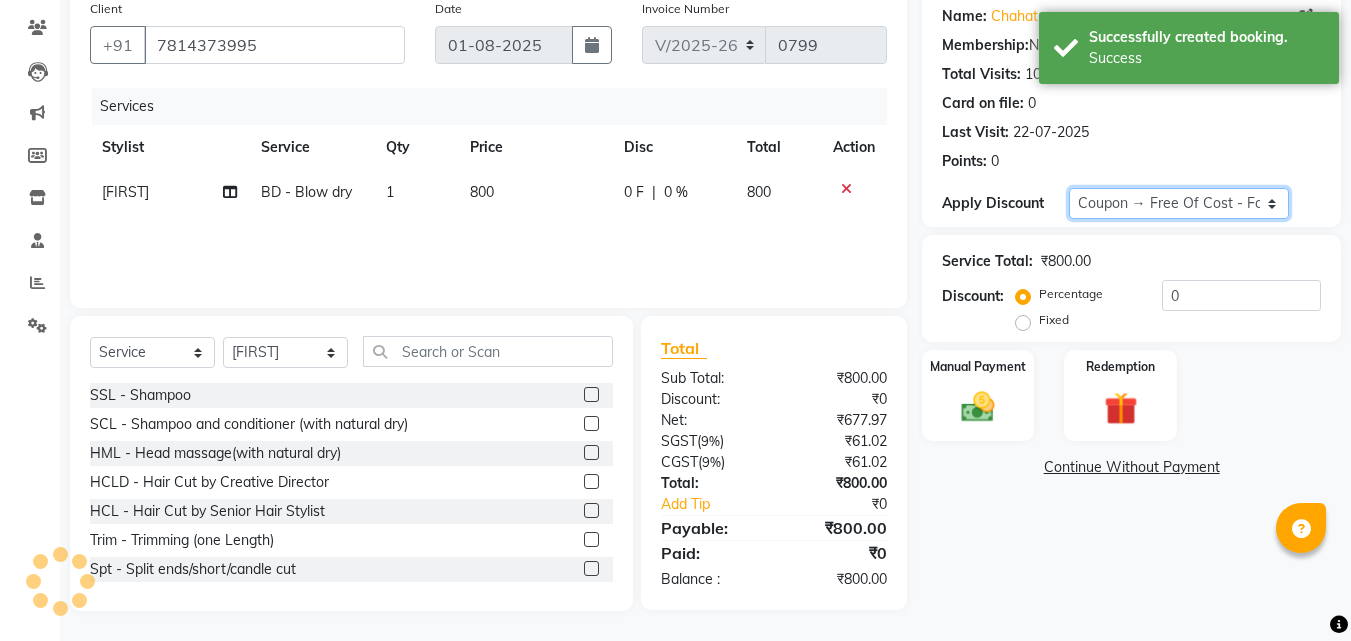 type on "100" 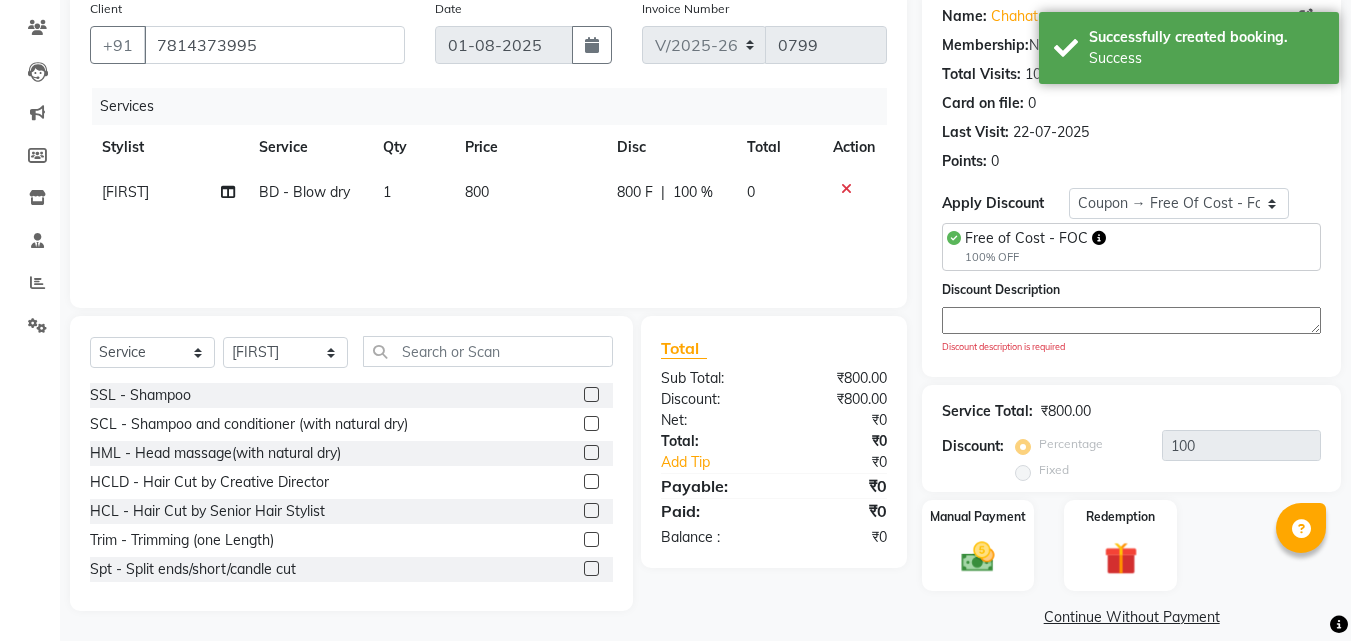 click 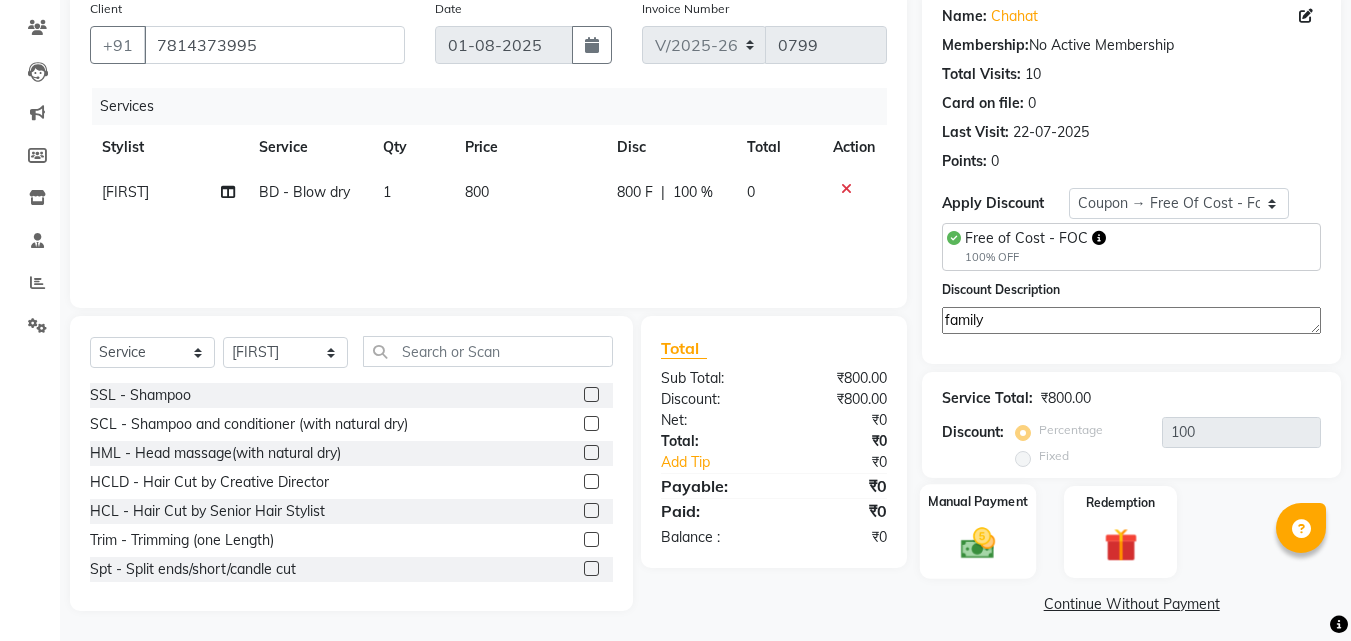 type on "family" 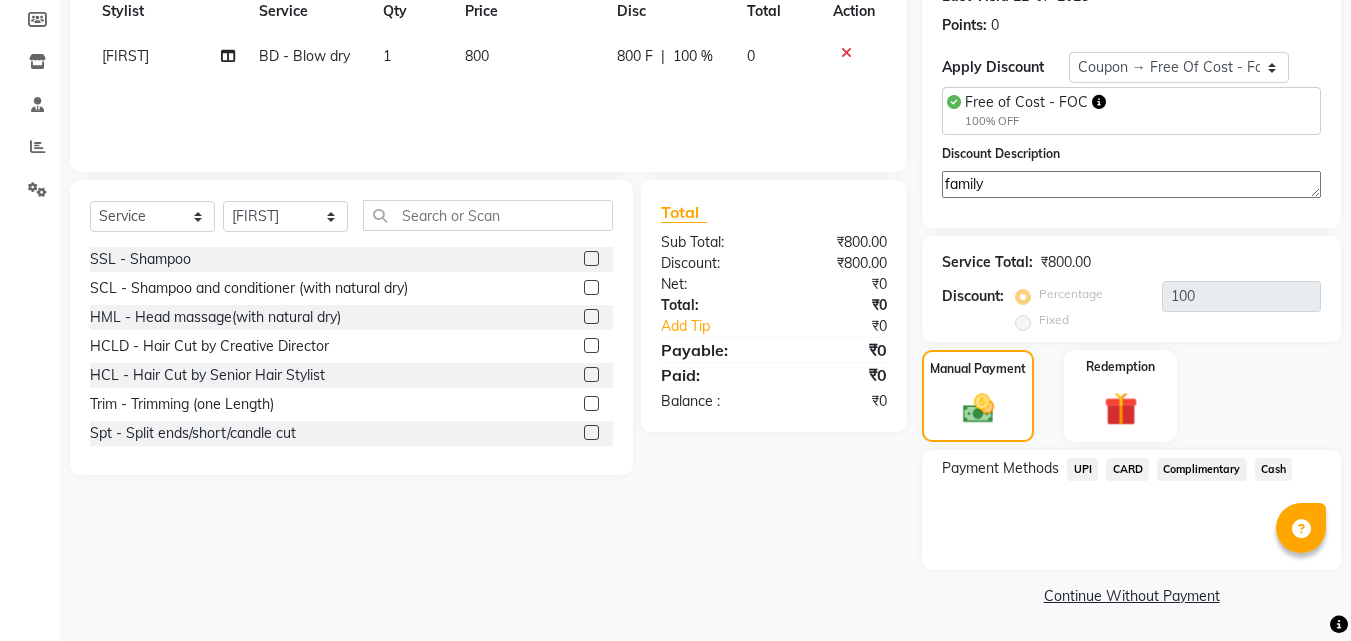 click on "Complimentary" 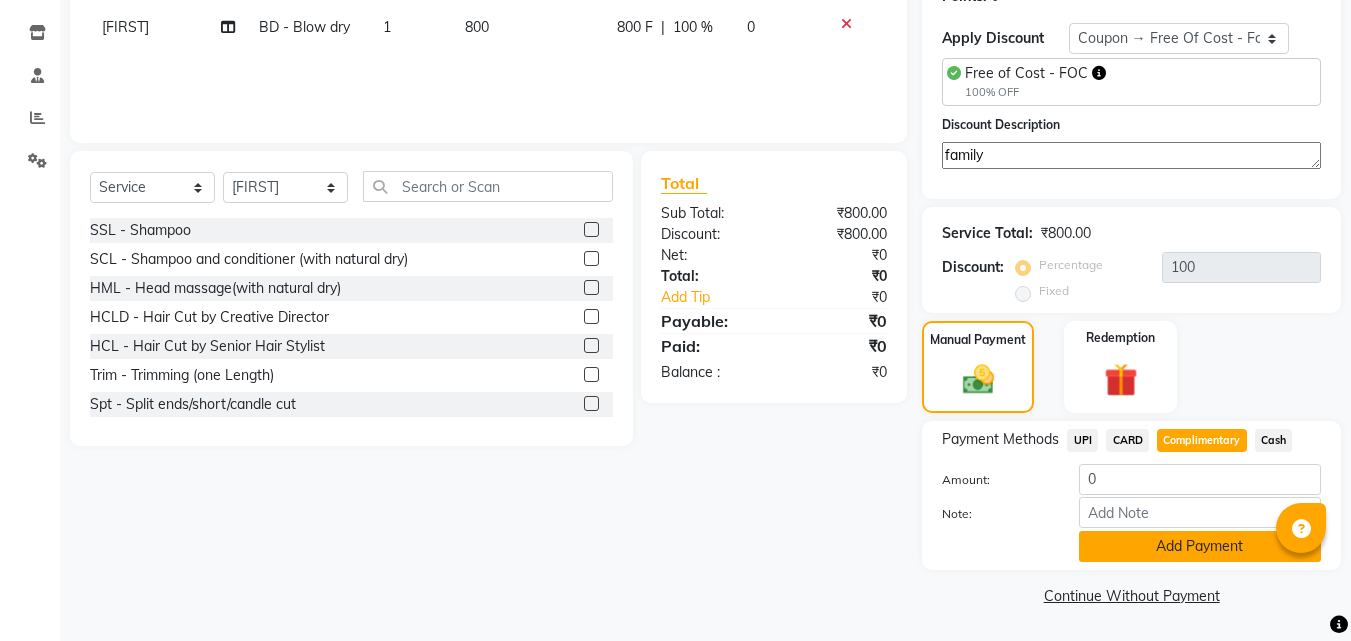 click on "Add Payment" 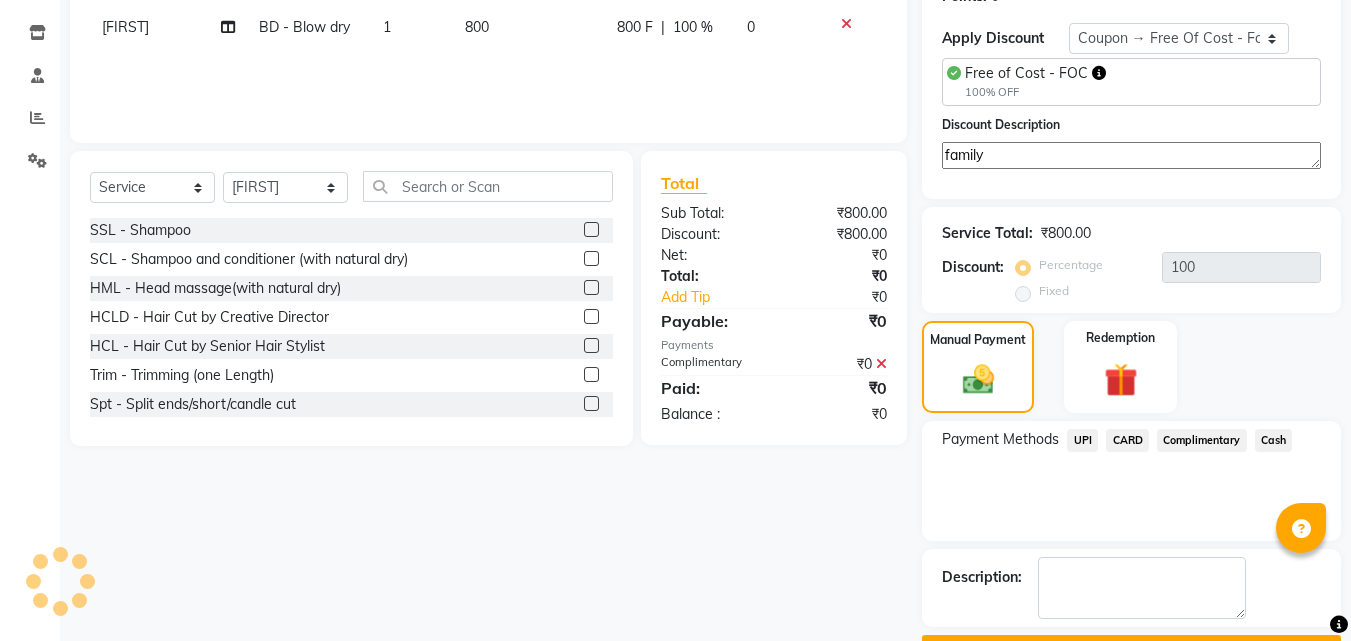 scroll, scrollTop: 380, scrollLeft: 0, axis: vertical 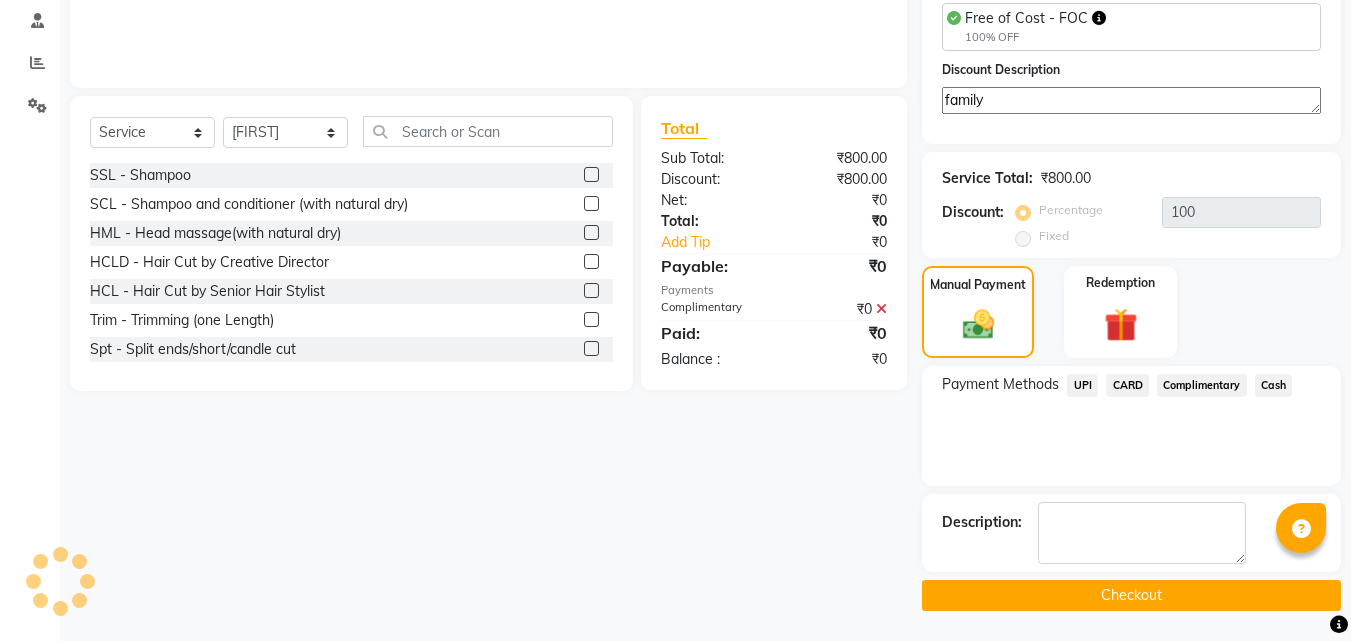 click on "Checkout" 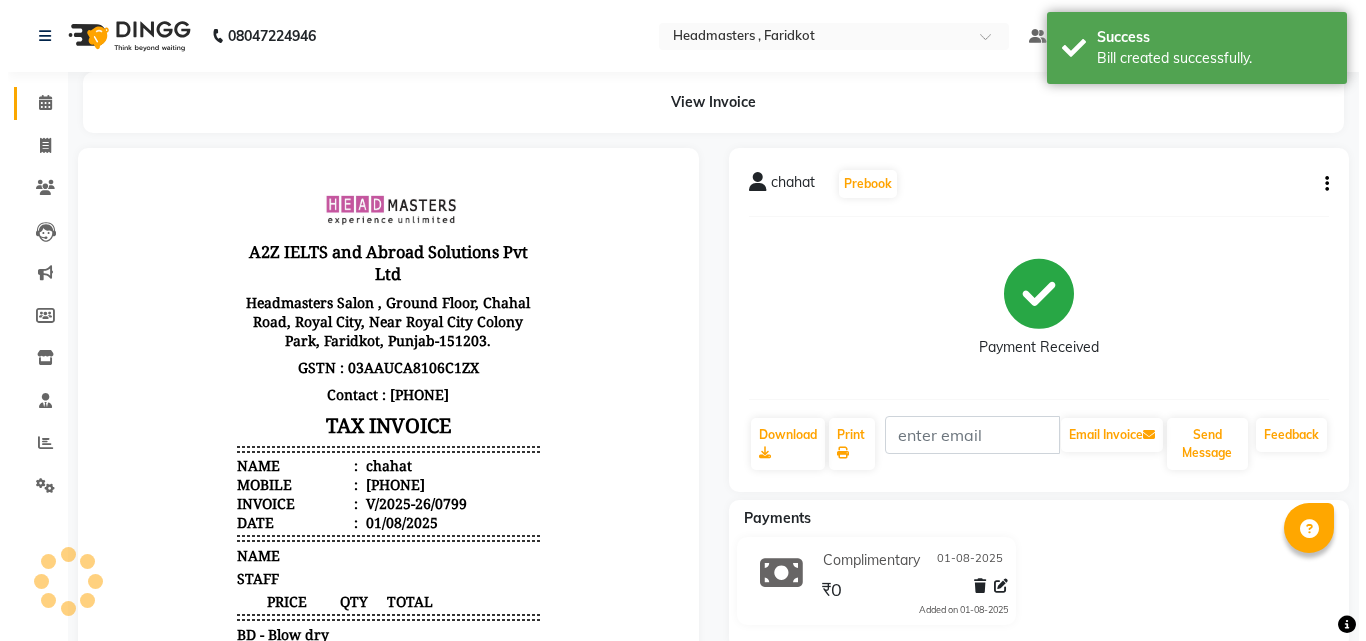 scroll, scrollTop: 0, scrollLeft: 0, axis: both 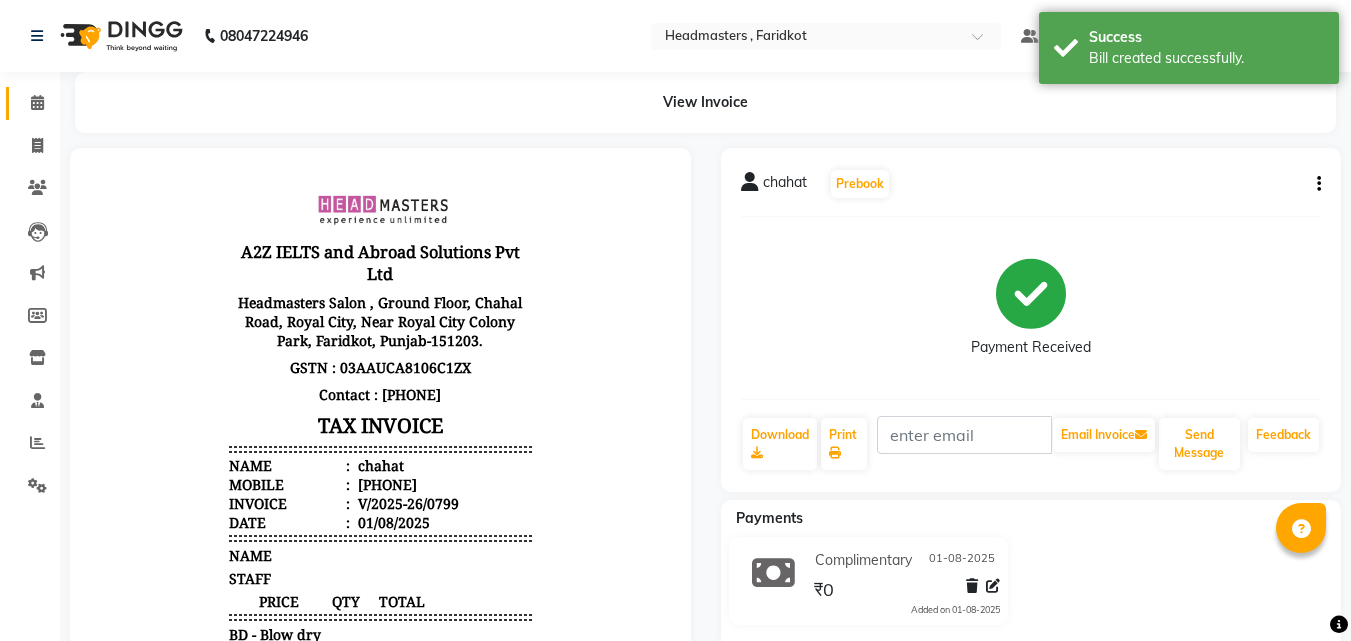 click on "Calendar" 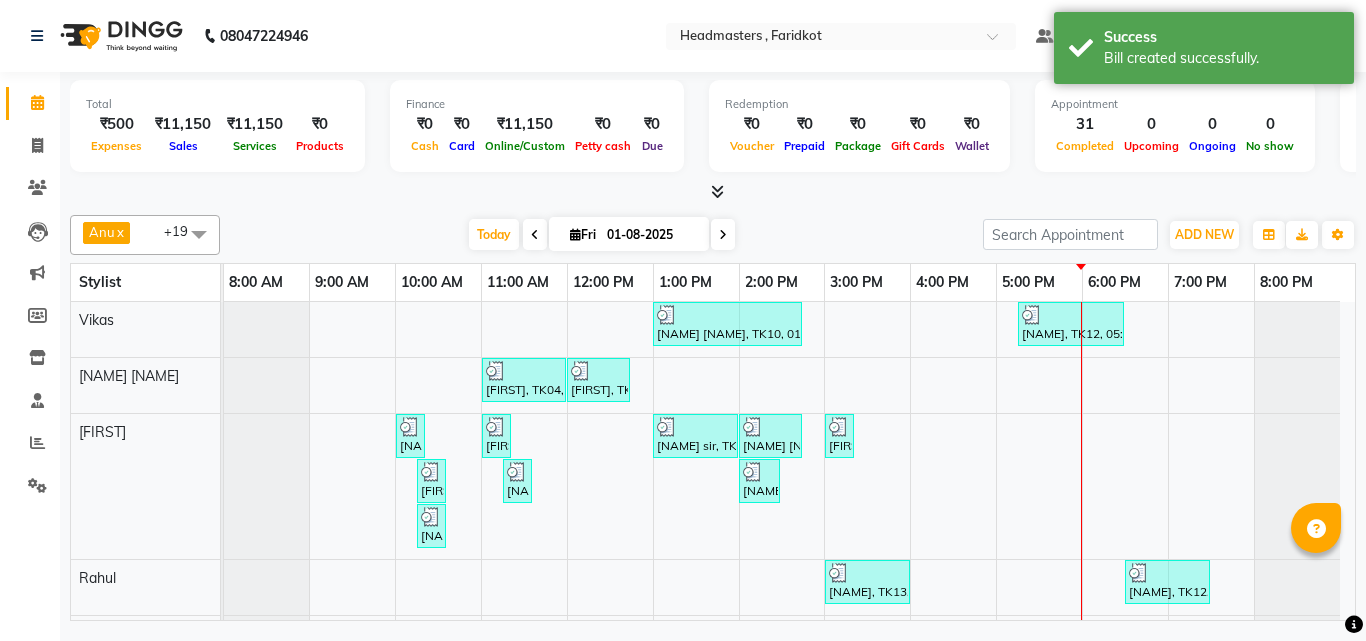 scroll, scrollTop: 268, scrollLeft: 0, axis: vertical 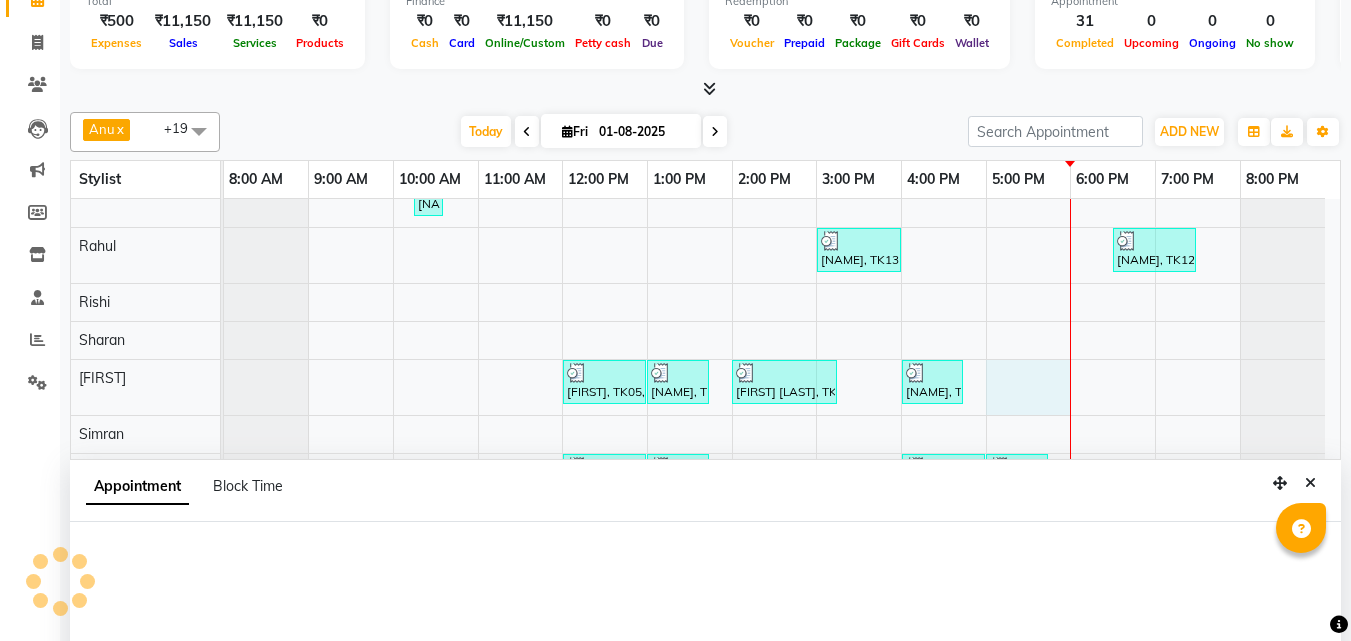 select on "76900" 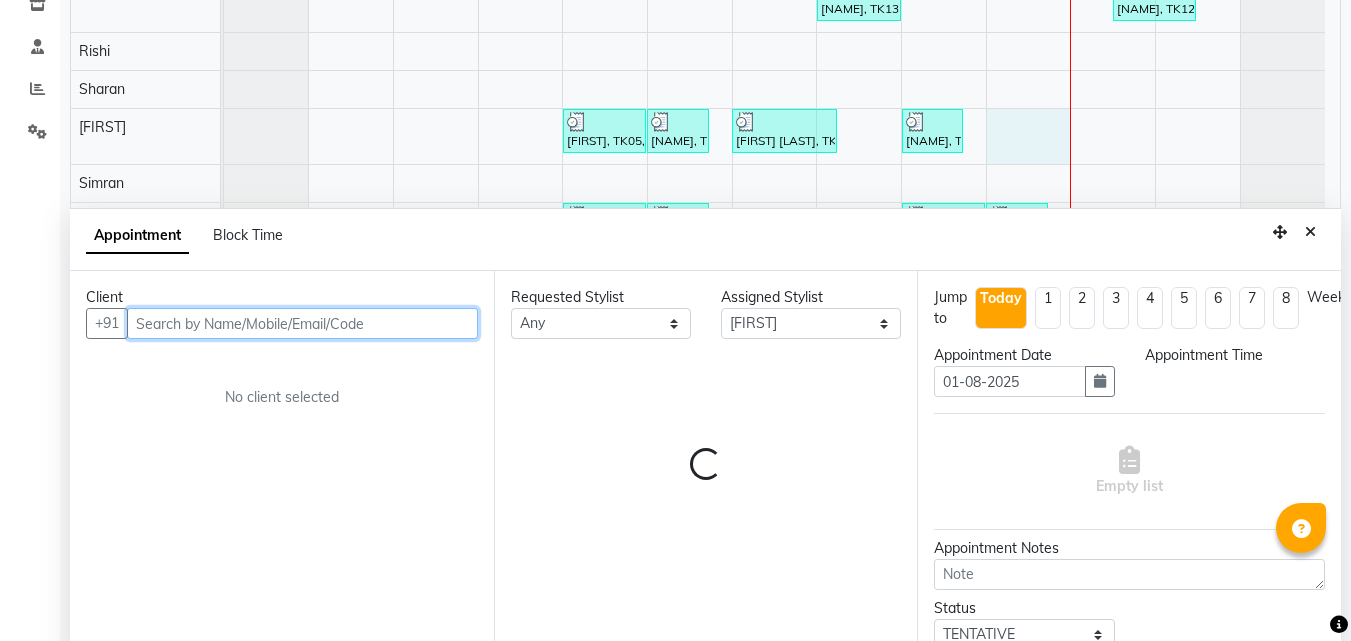 select on "1020" 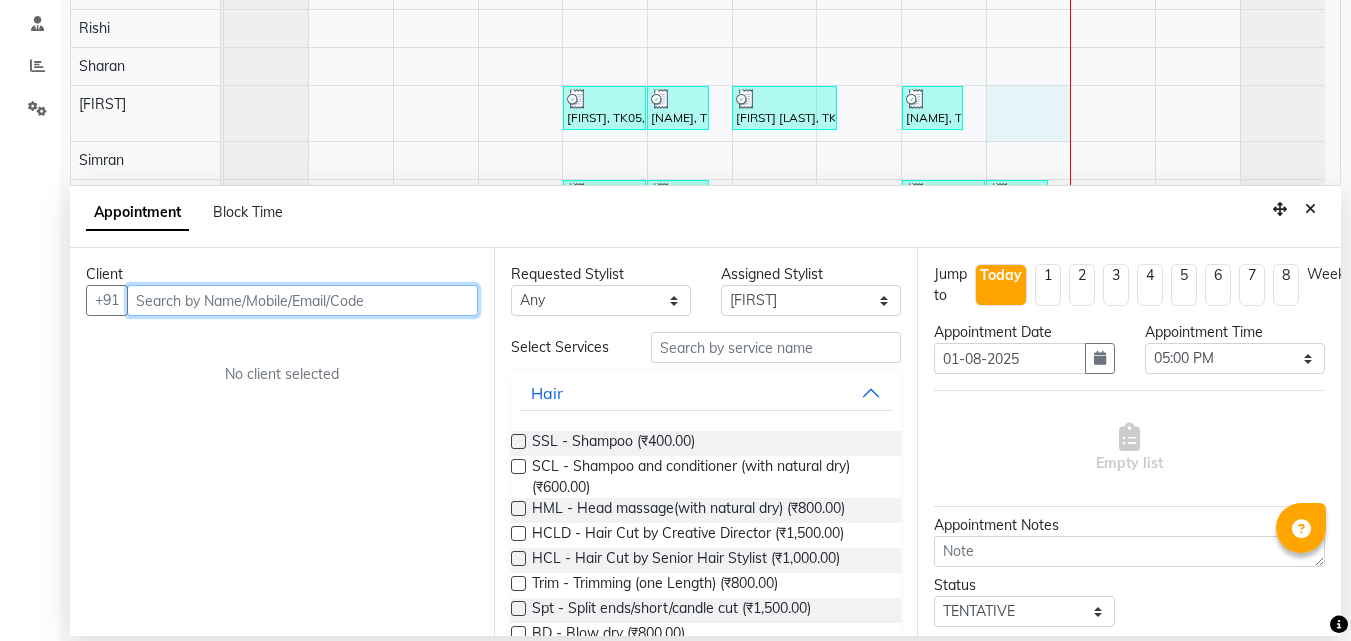 click at bounding box center (302, 300) 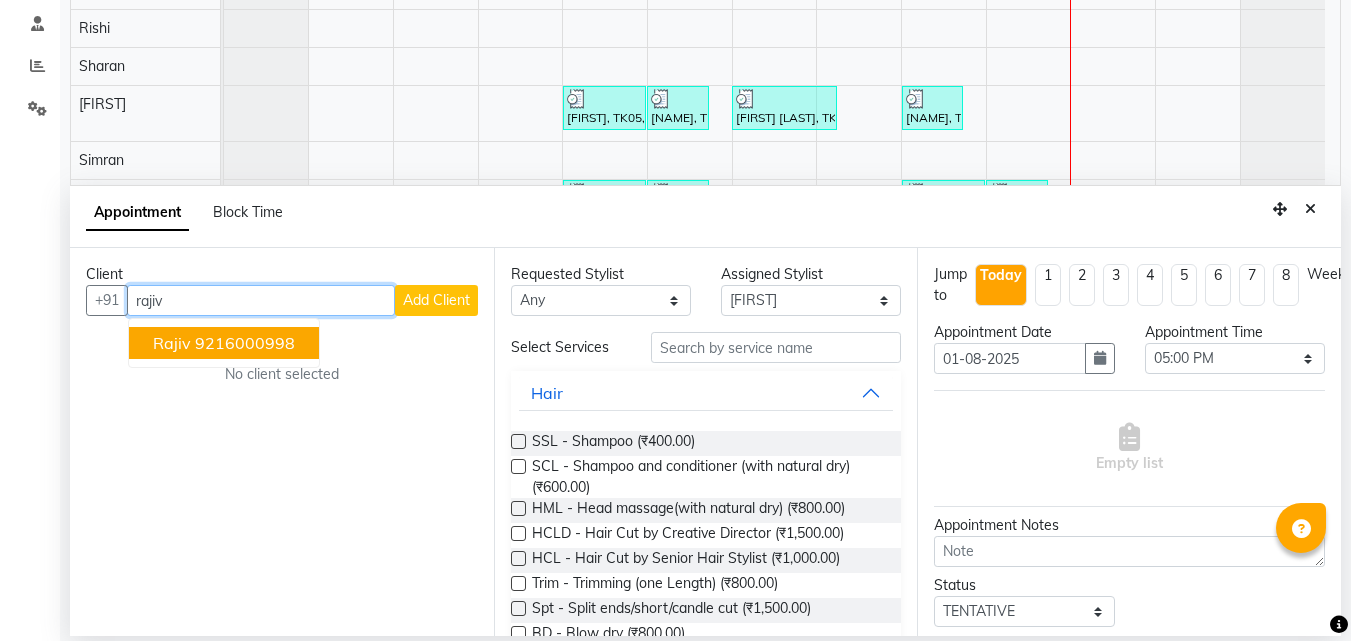 click on "9216000998" at bounding box center (245, 343) 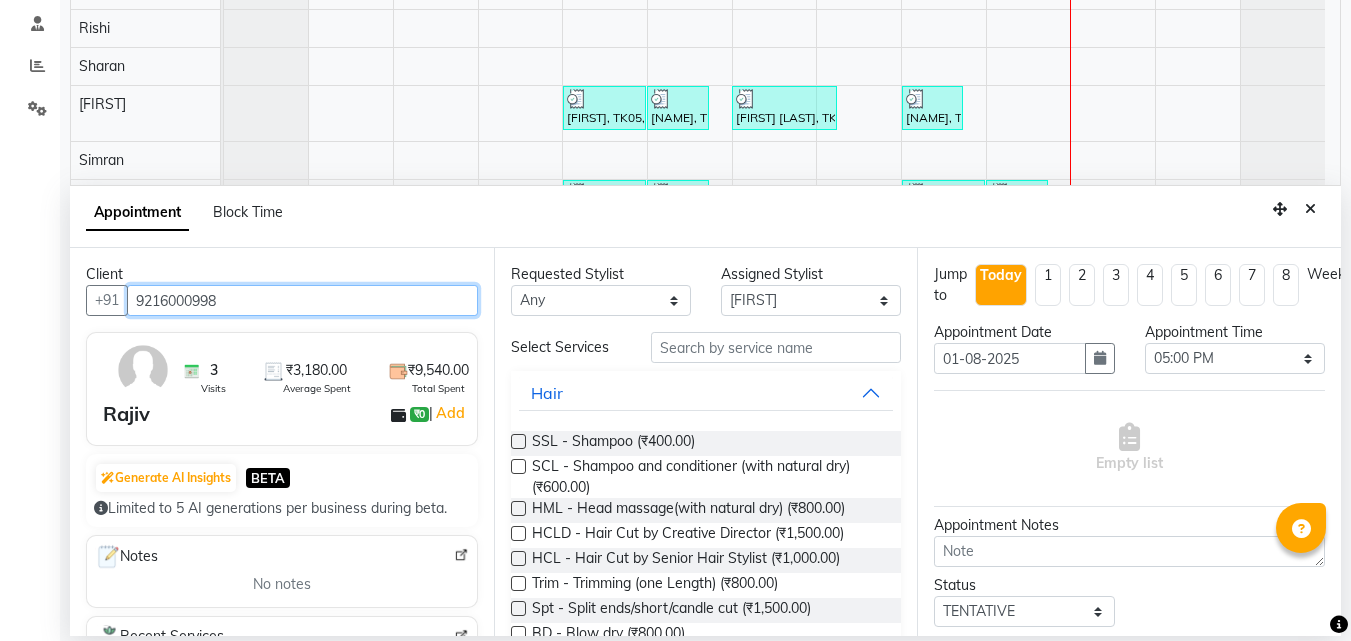 type on "9216000998" 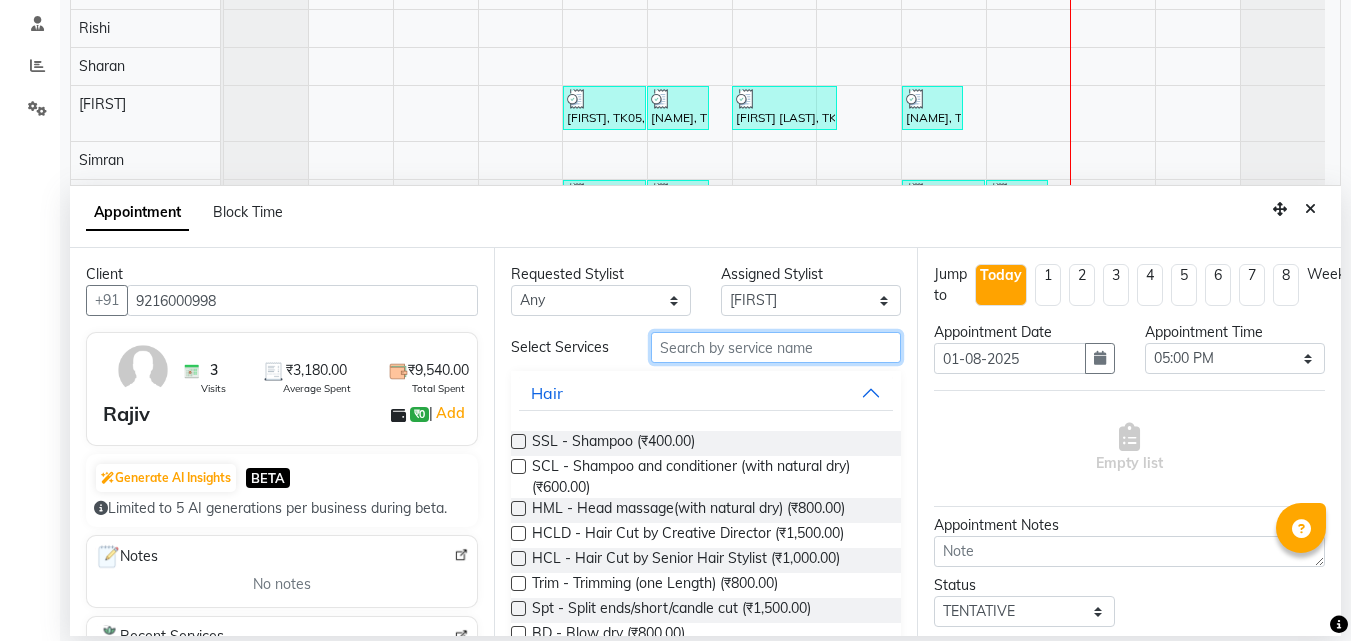 click at bounding box center (776, 347) 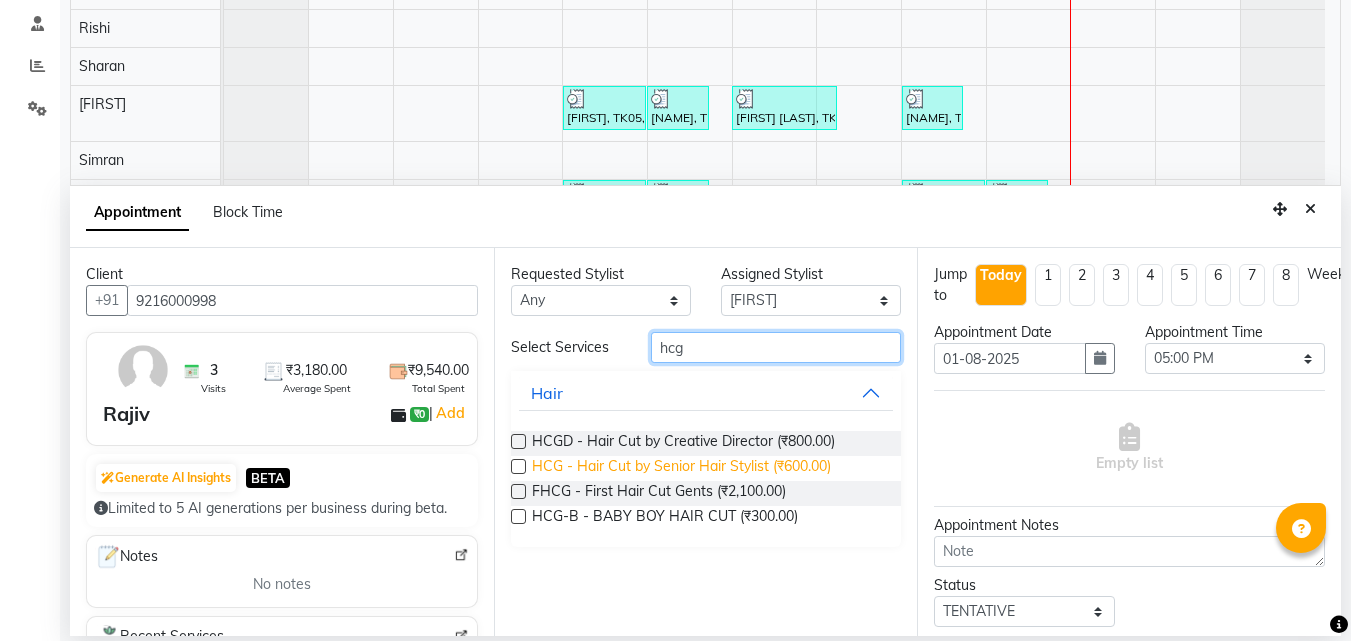 type on "hcg" 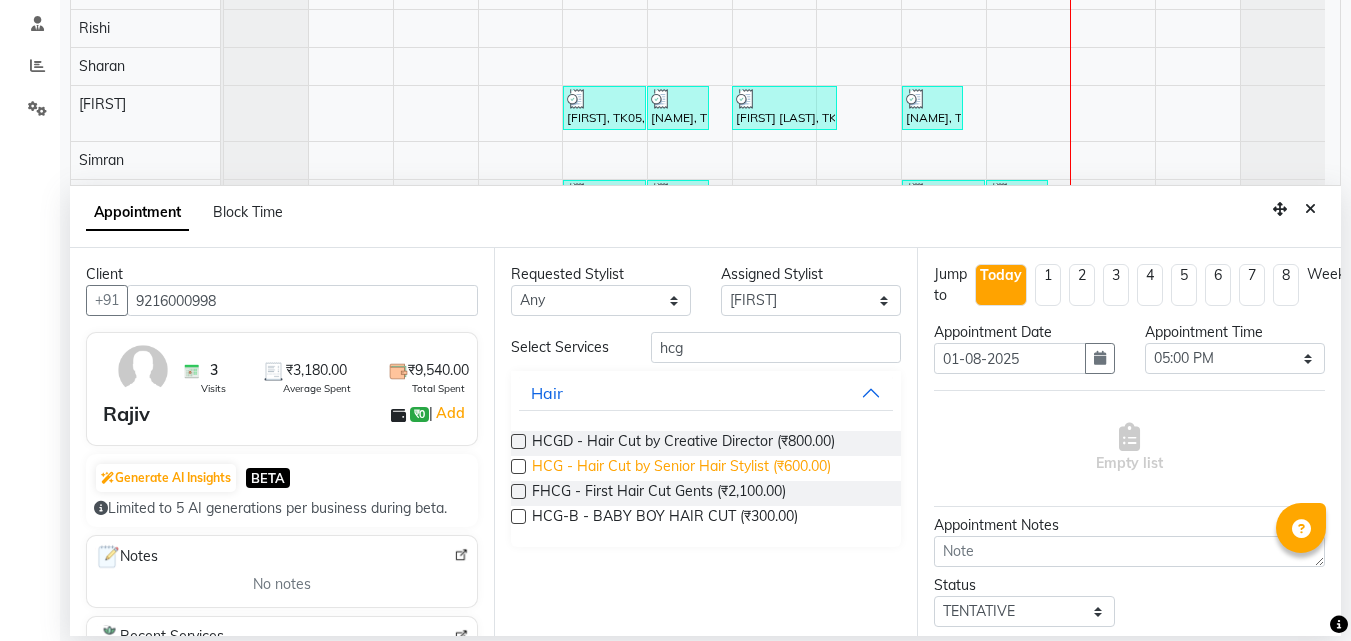click on "HCG - Hair Cut by Senior Hair Stylist (₹600.00)" at bounding box center [681, 468] 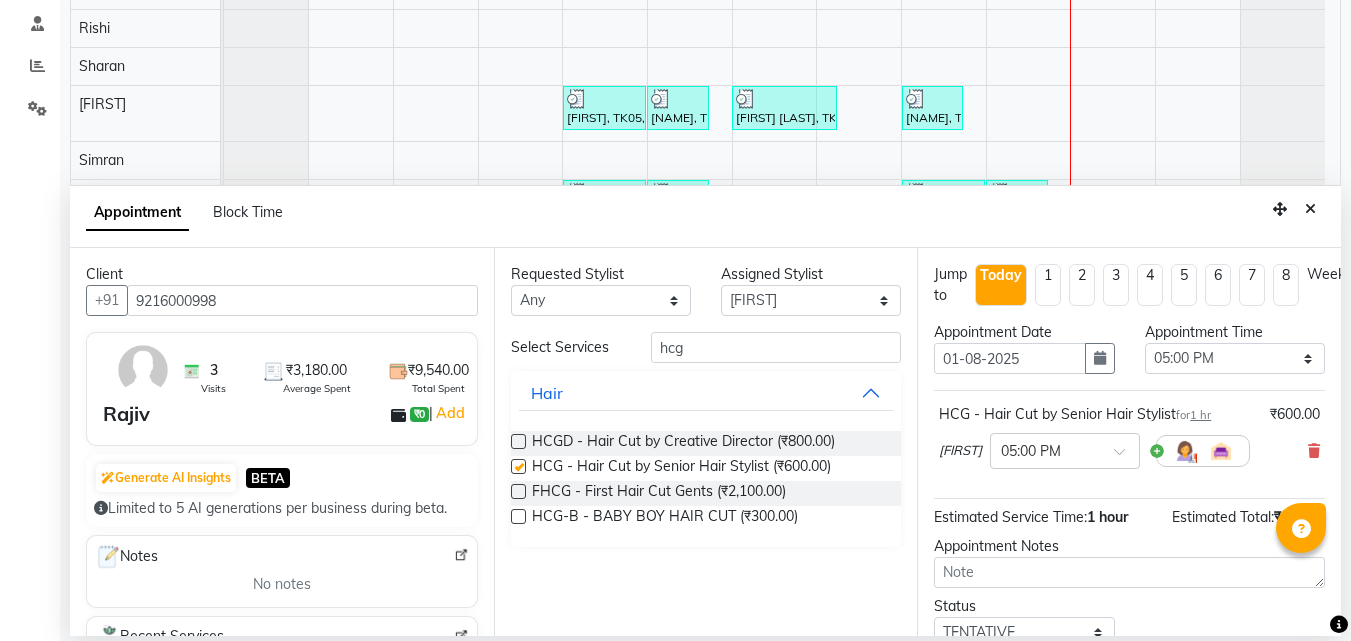 checkbox on "false" 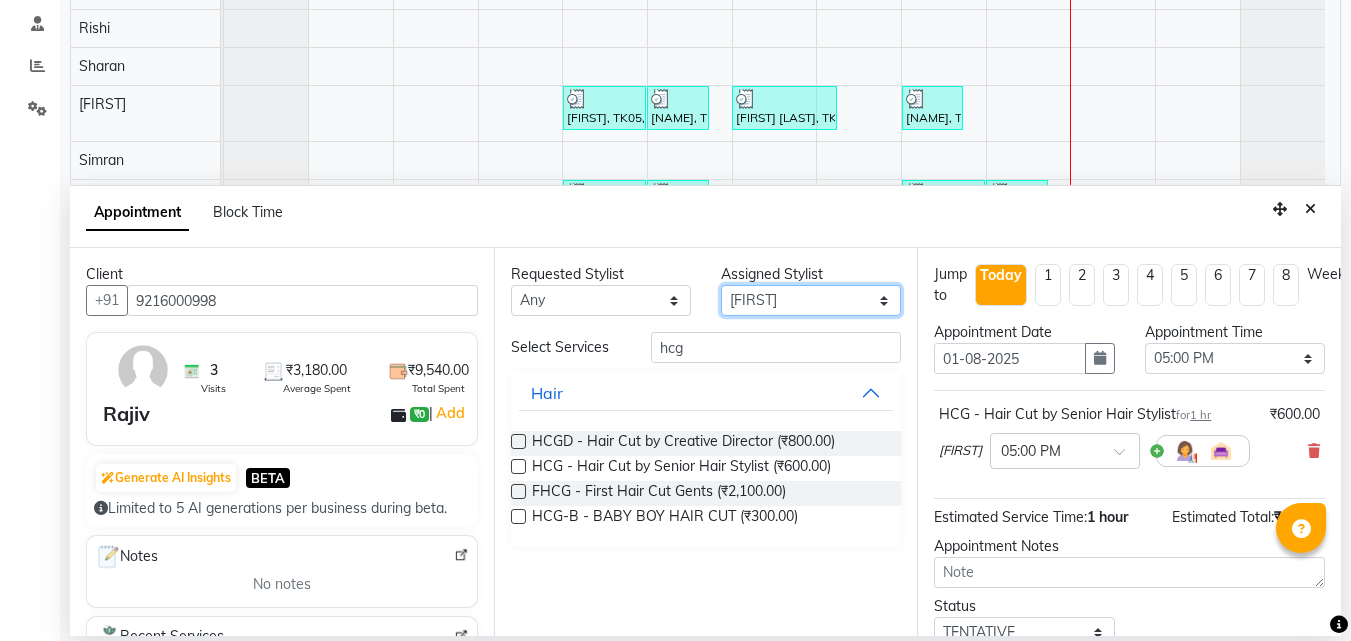 click on "Select Anu Azam Geetanjali Guldeep Singh Jagjeet Jasdeep Jashan Lovepreet Malkeet Micheal Rahul Rishi sanjay Sharan Simran Simran kaur Stalin tarun Vikas" at bounding box center [811, 300] 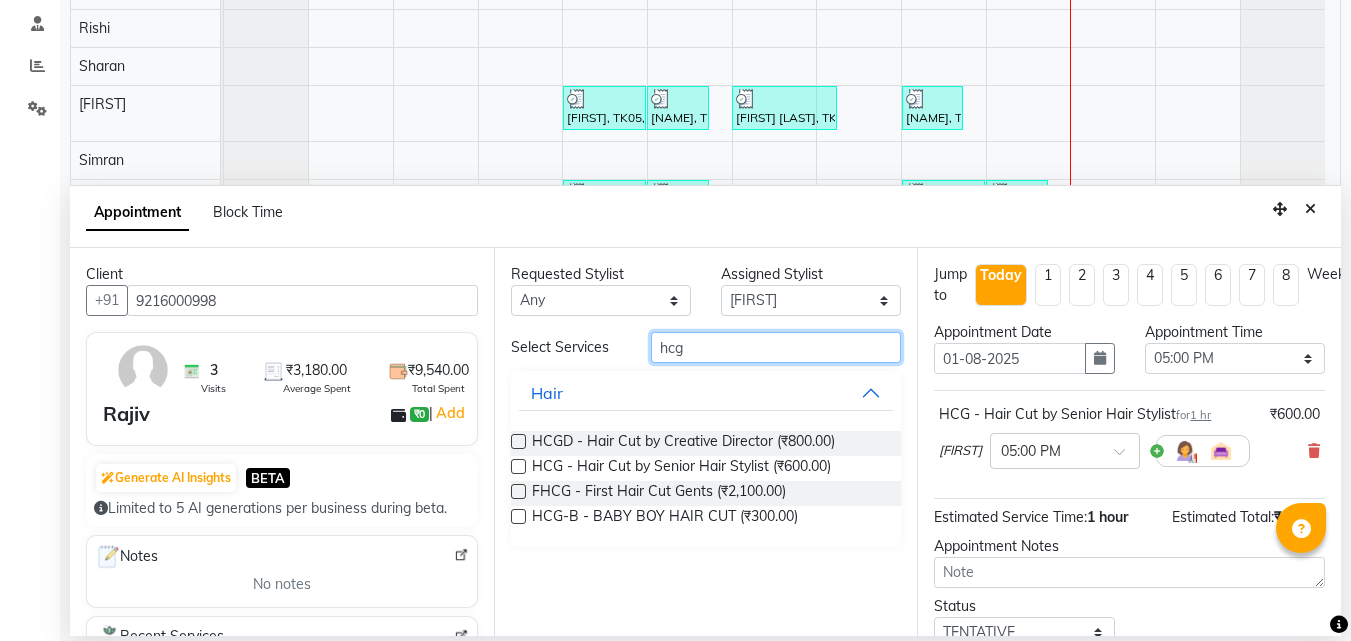 click on "hcg" at bounding box center (776, 347) 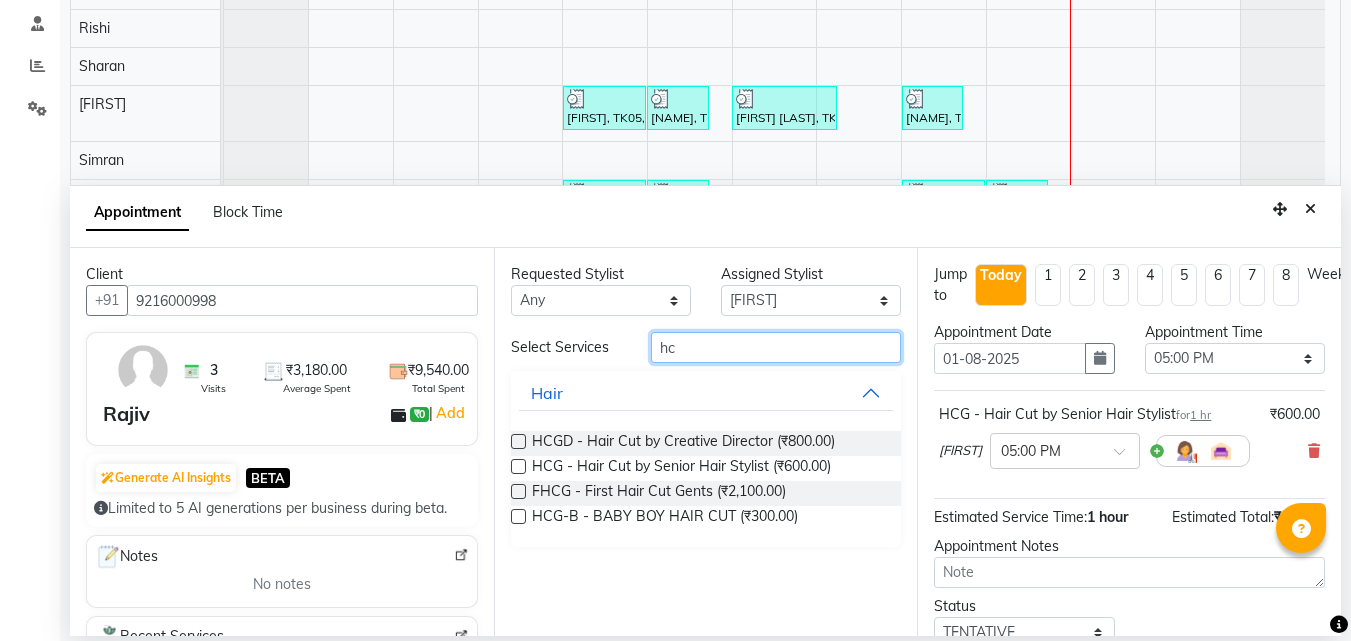 type on "h" 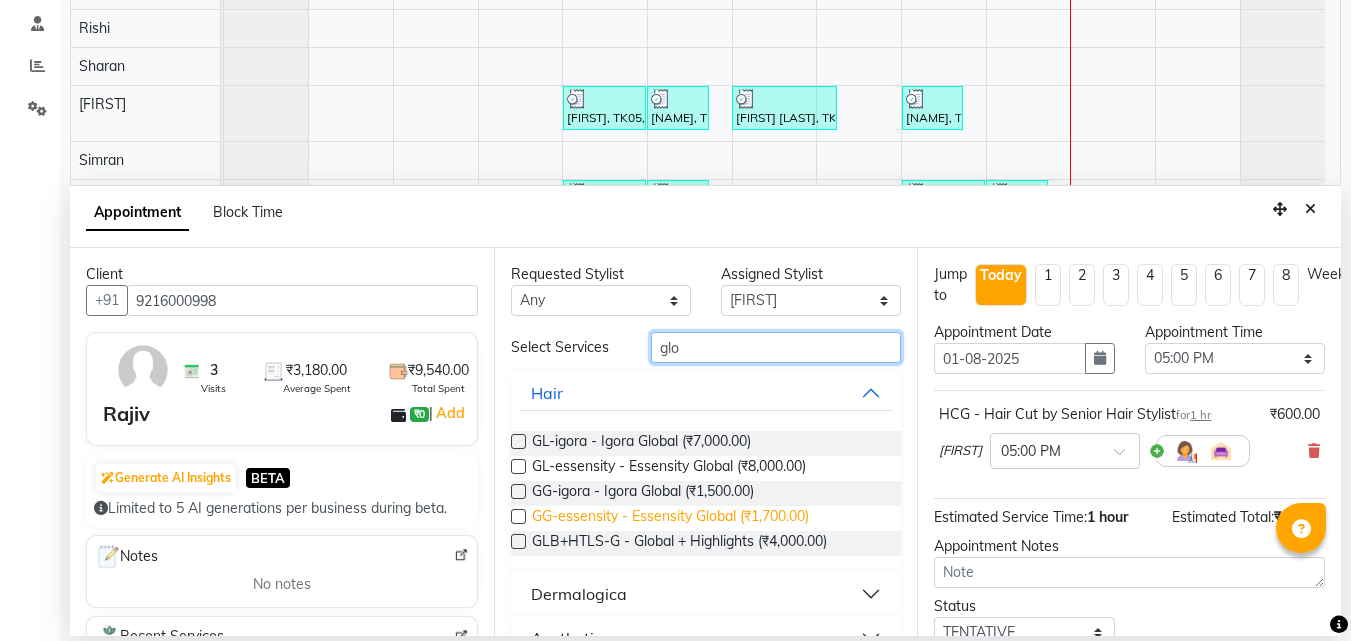 type on "glo" 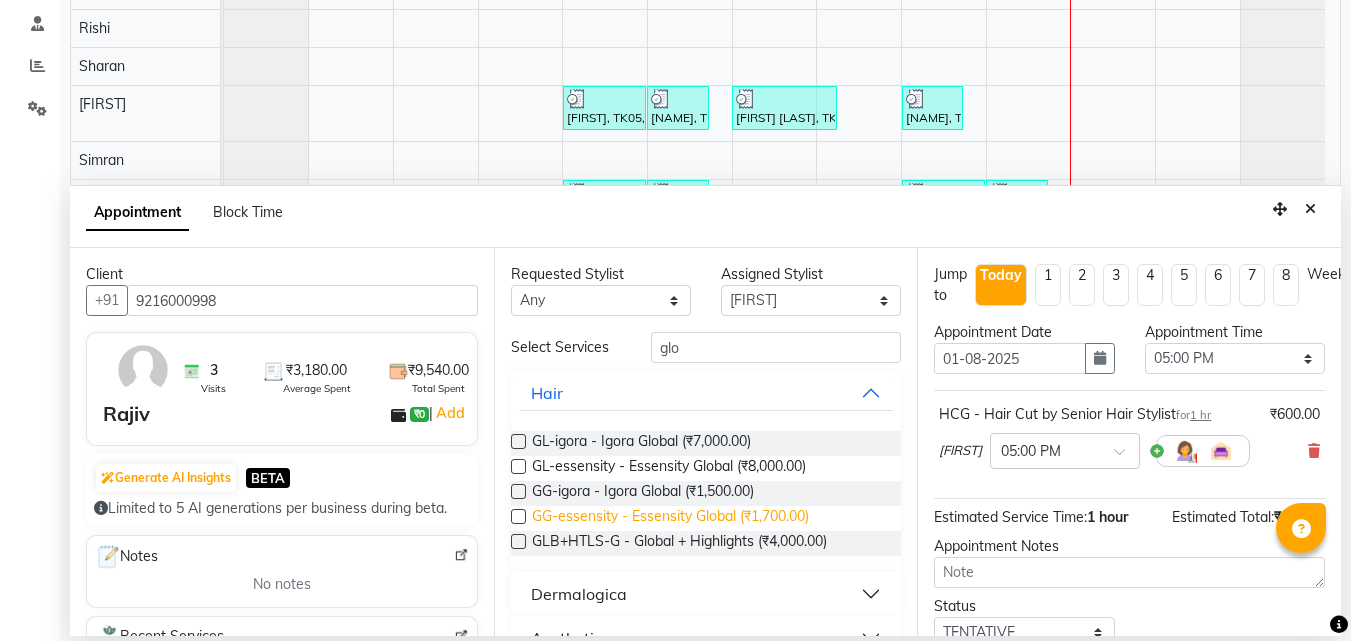 click on "GG-essensity - Essensity Global (₹1,700.00)" at bounding box center (670, 518) 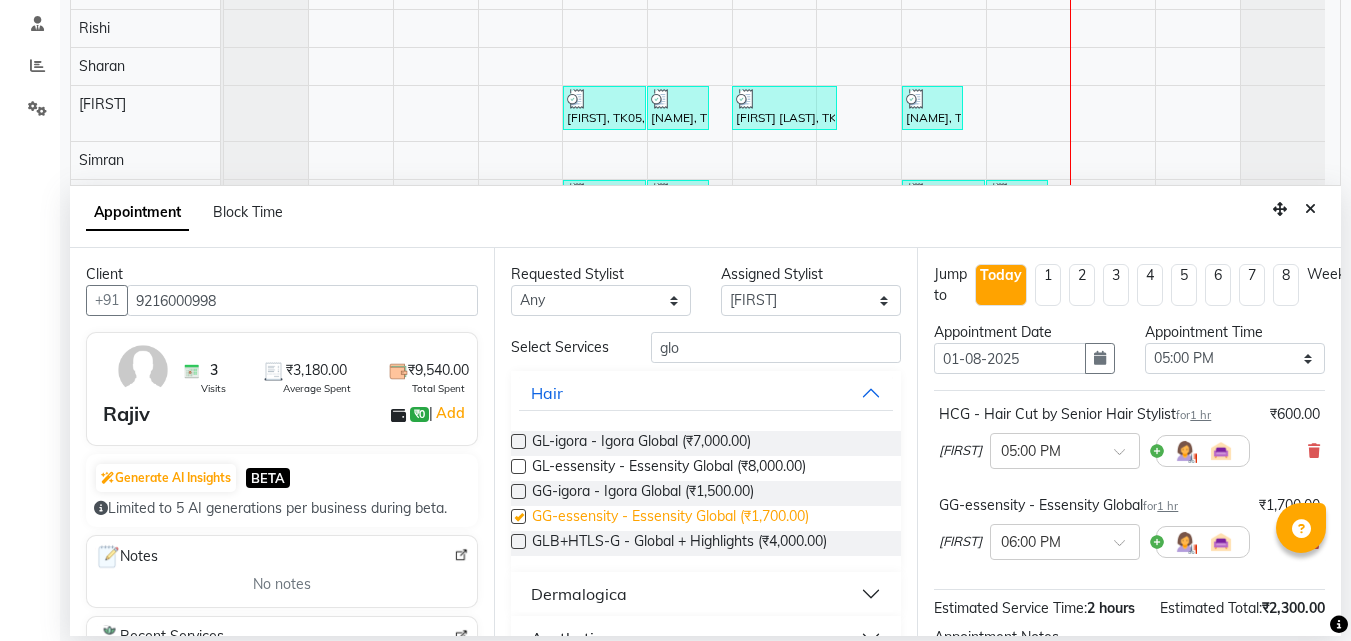 checkbox on "false" 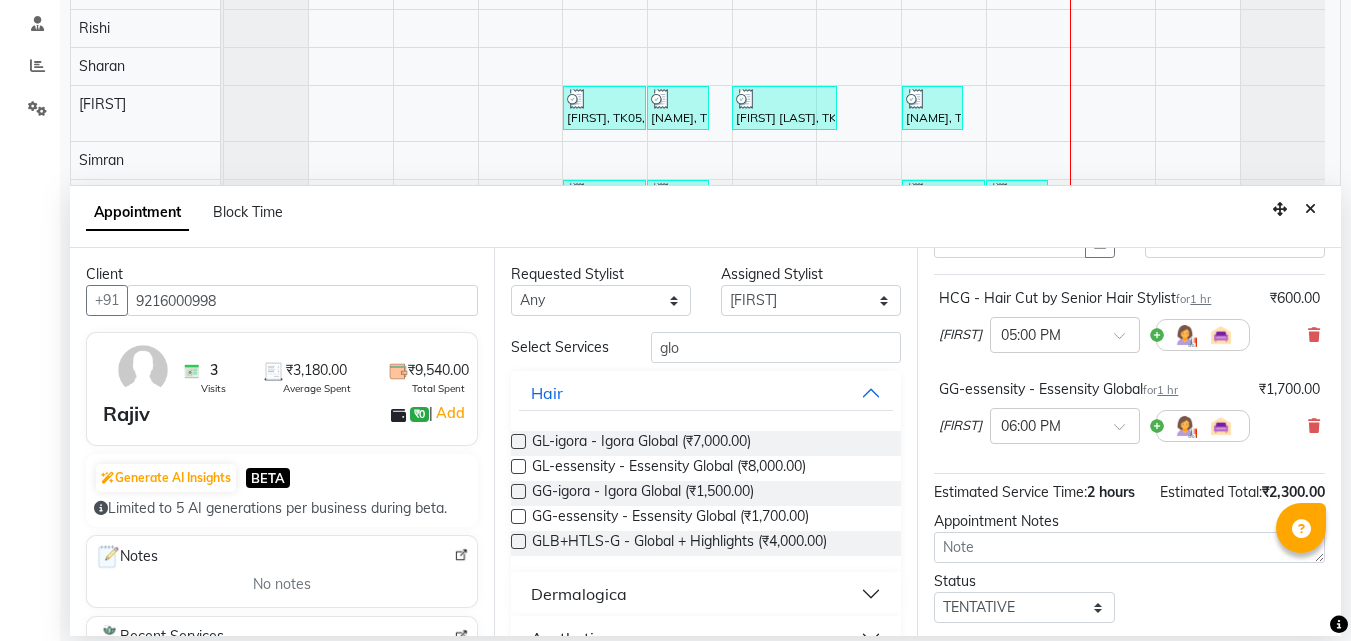 scroll, scrollTop: 232, scrollLeft: 0, axis: vertical 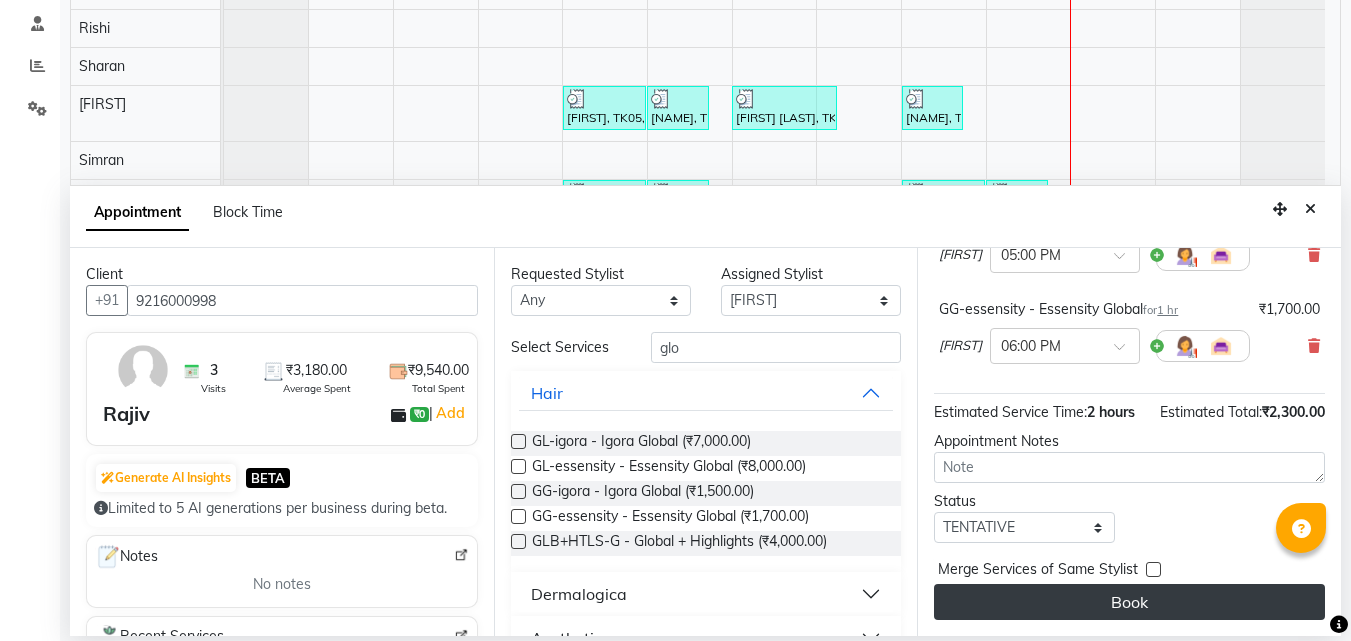 click on "Book" at bounding box center (1129, 602) 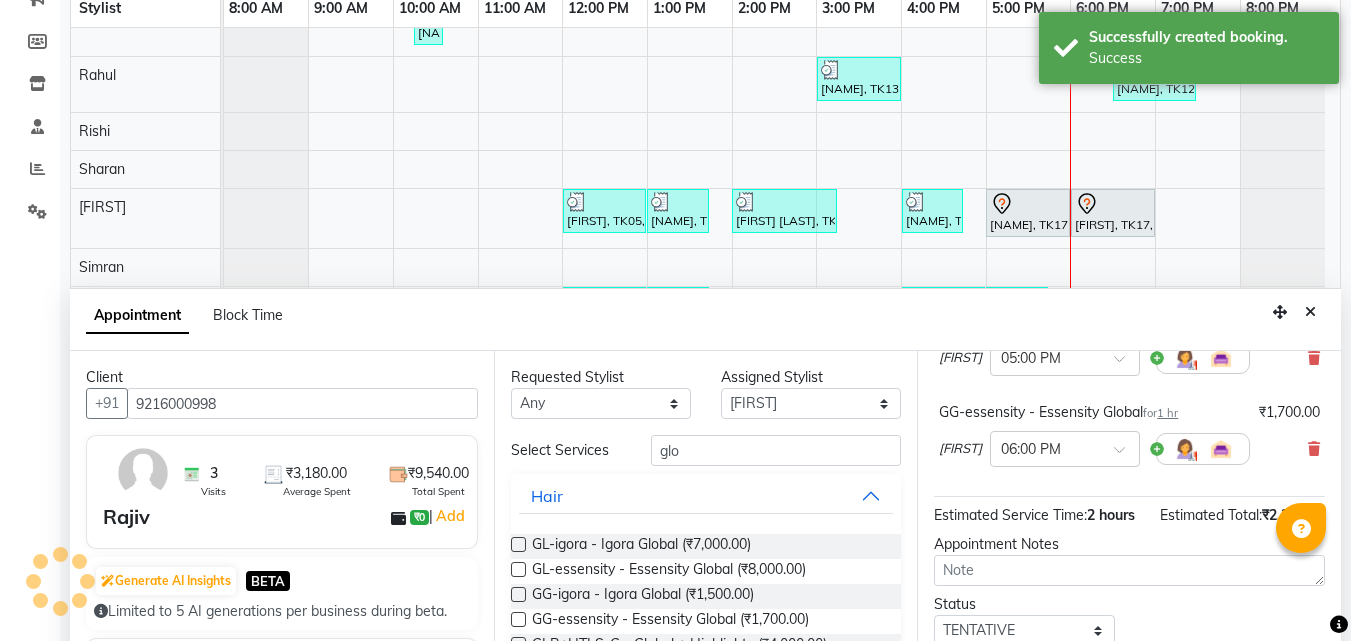 scroll, scrollTop: 0, scrollLeft: 0, axis: both 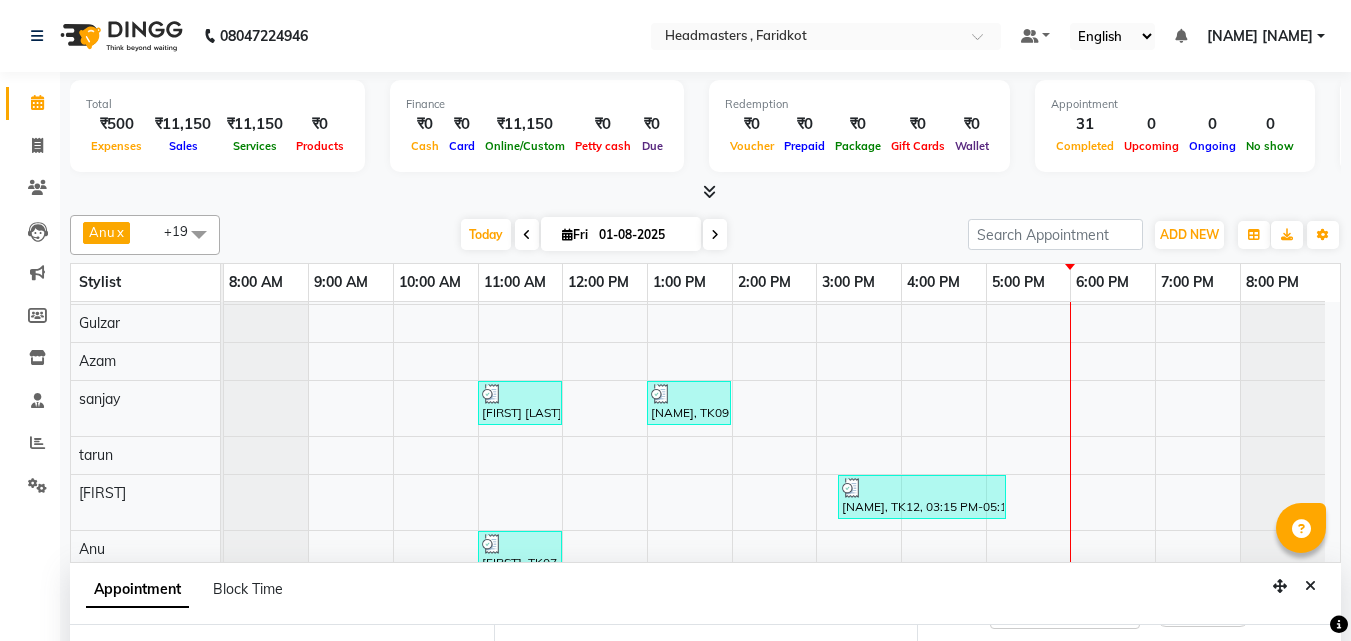 click on "[NAME] [NAME], TK10, 01:00 PM-02:45 PM, HCG - Hair Cut by Senior Hair Stylist,BRD - Beard [NAME], TK12, 05:15 PM-06:30 PM, RT-ES - Essensity Root Touchup(one inch only) [NAME], TK04, 11:00 AM-12:00 PM, HCG - Hair Cut by Senior Hair Stylist [NAME], TK04, 12:00 PM-12:45 PM, BRD - Beard [NAME], TK01, 10:00 AM-10:15 AM, TH-EB - Eyebrows [NAME], TK03, 11:00 AM-11:15 AM, TH-EB - Eyebrows [NAME] sir, TK11, 01:00 PM-02:00 PM, O3-FC-MEL - Meladerm (For Hyper Pigmentation & Skin Lightning)) [NAME] [NAME], TK10, 02:00 PM-02:45 PM, CLP REP - Repechage Cleanup (seaweed based) [NAME], TK12, 03:00 PM-03:15 PM, TH-EB - Eyebrows [NAME], TK01, 10:15 AM-10:20 AM, TH-FH - Forehead [NAME], TK03, 11:15 AM-11:20 AM, TH-UL - Upper lips [NAME] sir, TK11, 02:00 PM-02:30 PM, BLCH-HF - Hands/feet [NAME], TK01, 10:15 AM-10:20 AM, TH-UL - Upper lips [NAME], TK13, 03:00 PM-04:00 PM, MSG-SWE60 - Swedish Massage - 60 Mins" at bounding box center [782, 98] 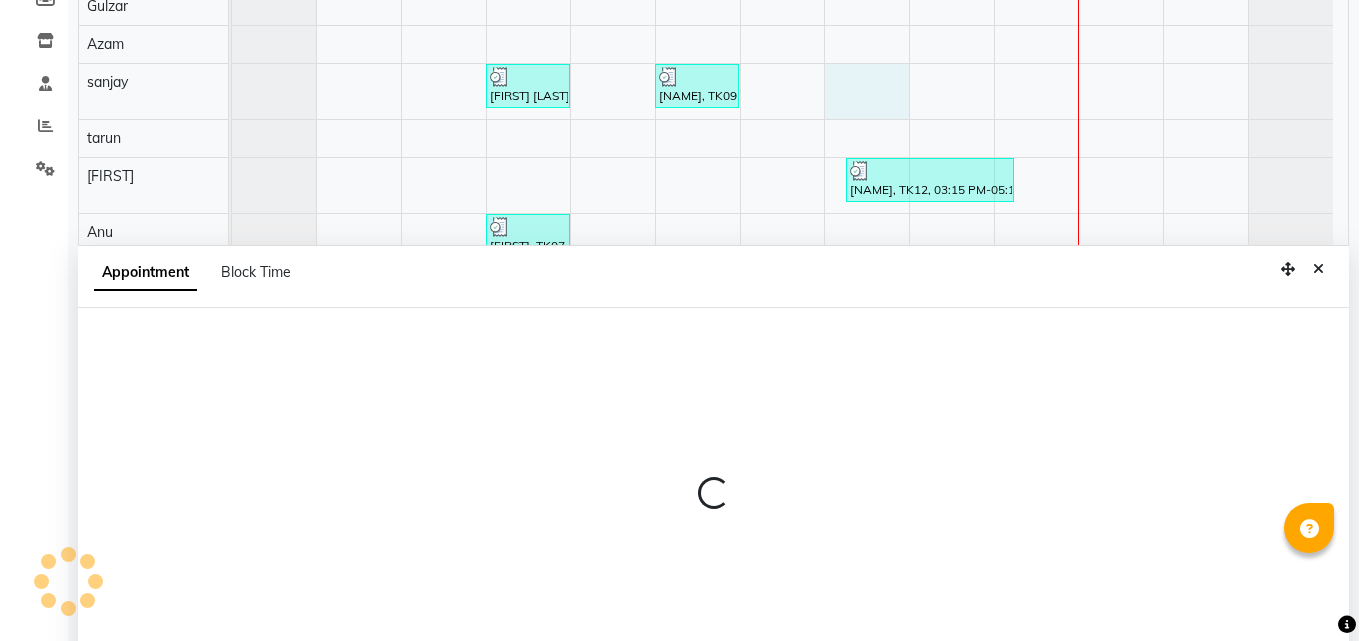 scroll, scrollTop: 377, scrollLeft: 0, axis: vertical 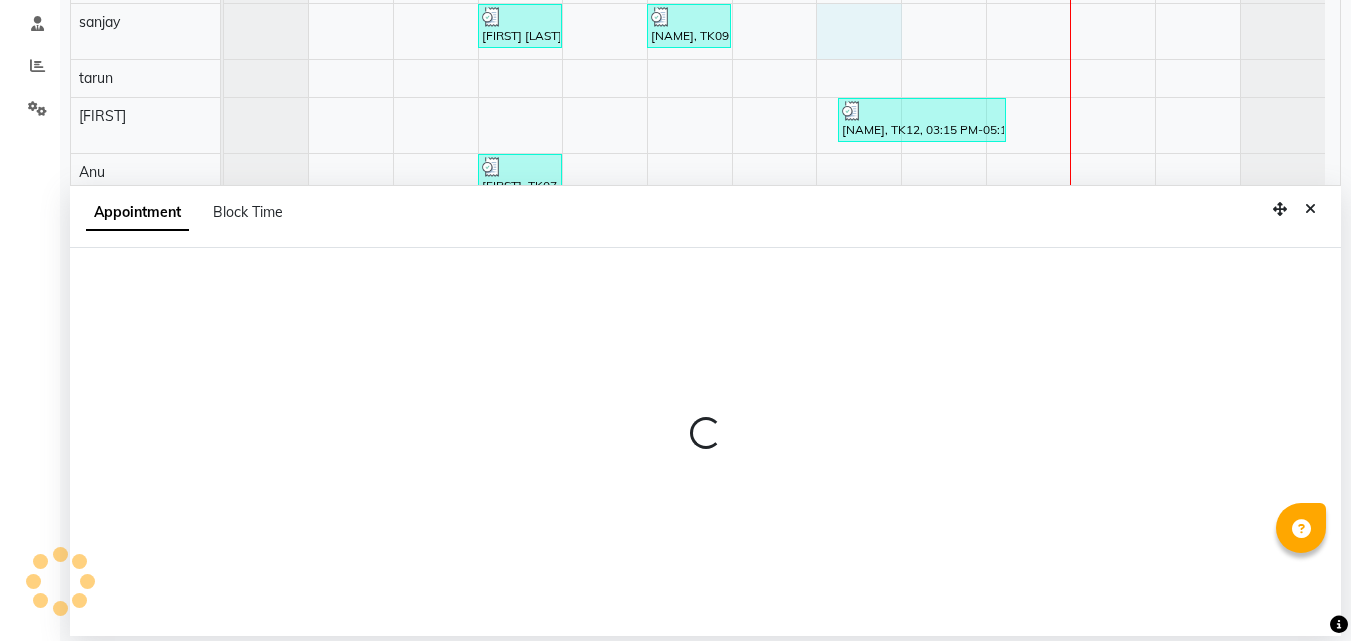 select on "84198" 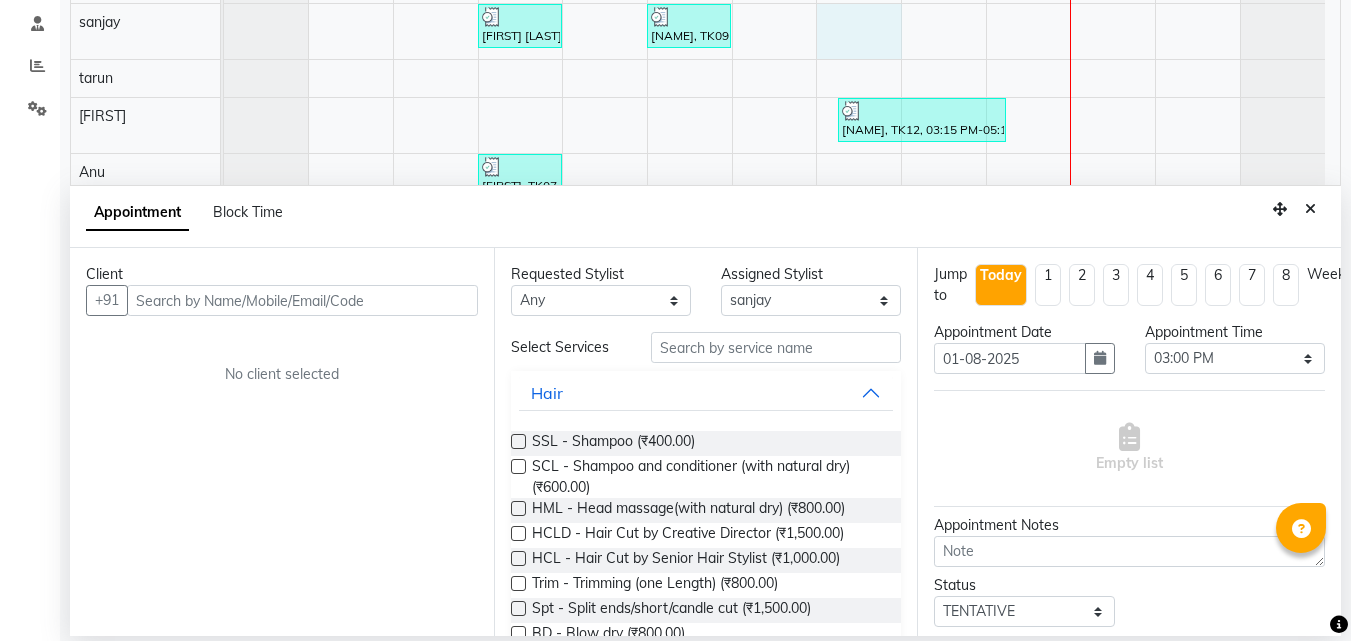 click at bounding box center [302, 300] 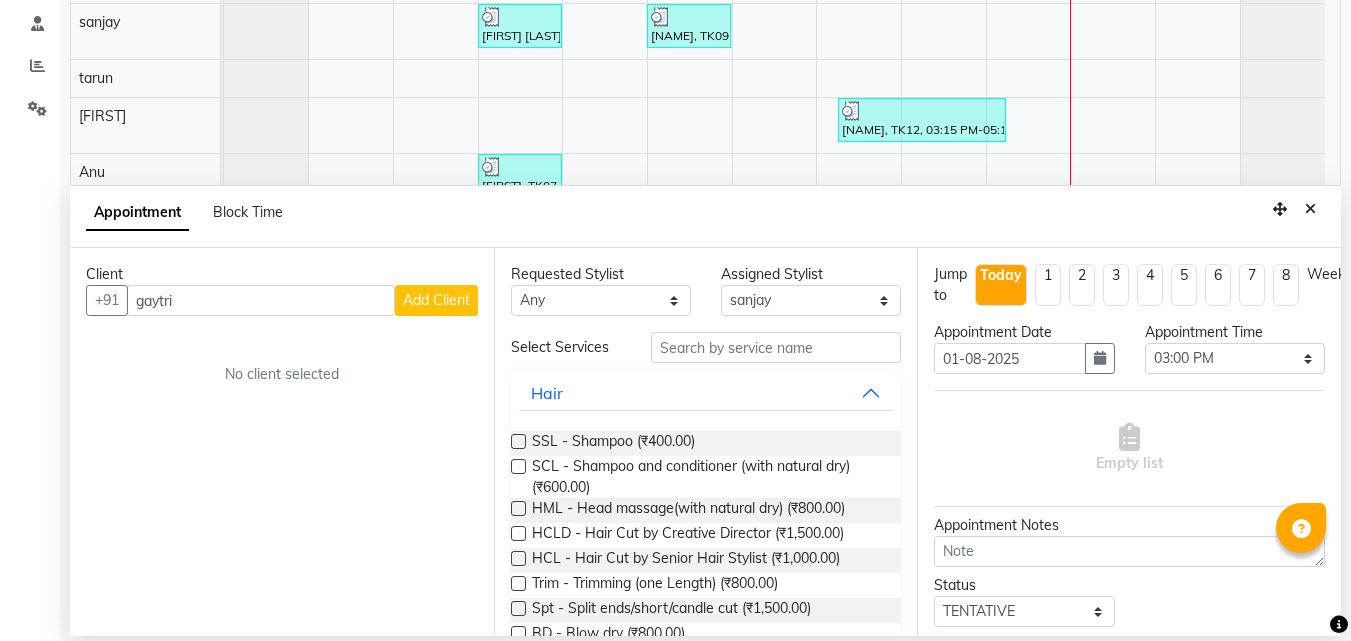 type on "gaytri" 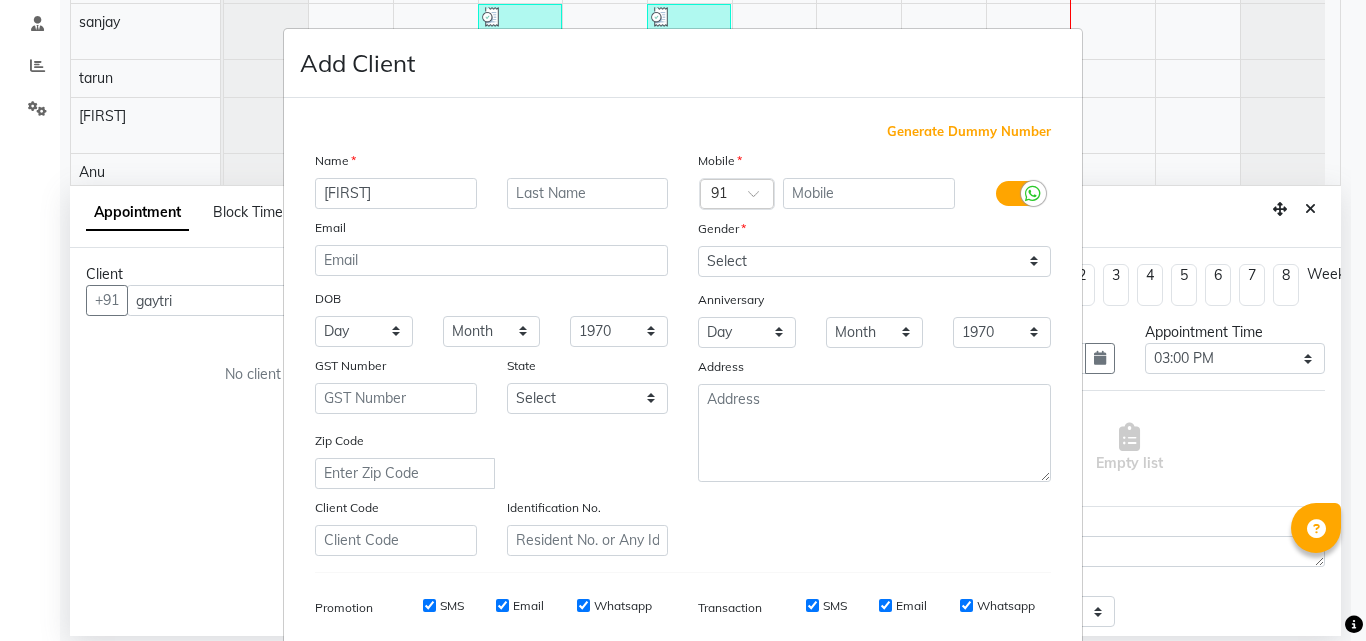 type on "[FIRST]" 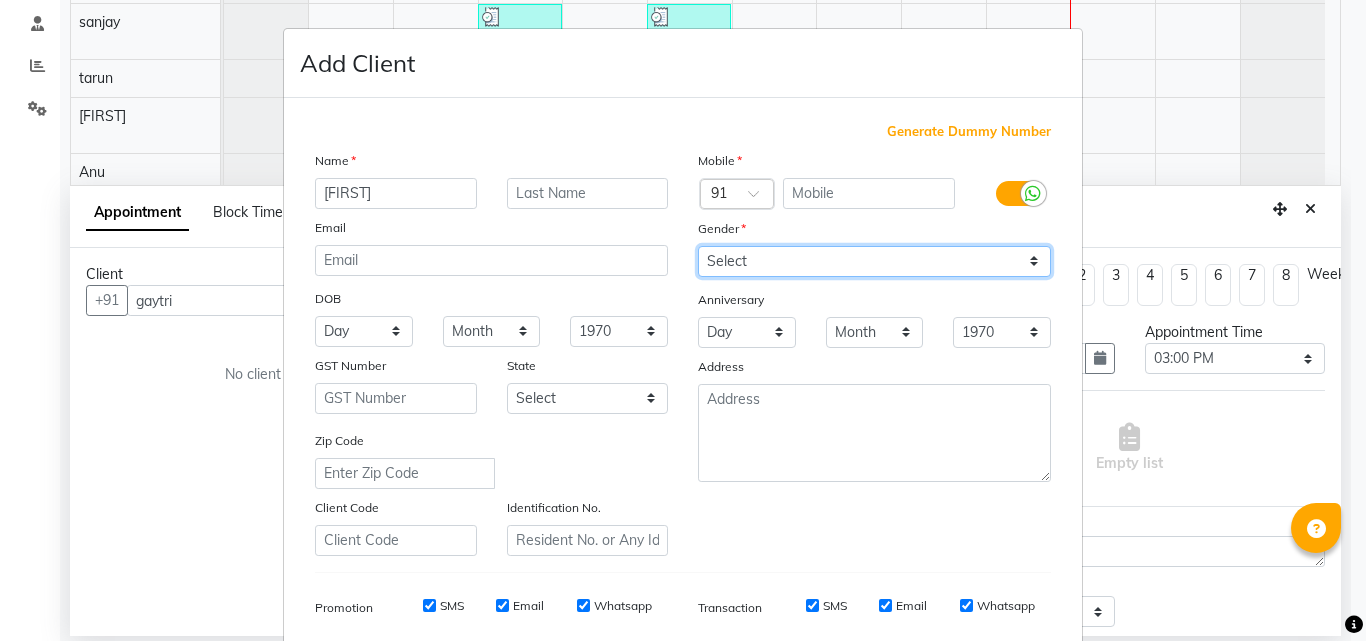 click on "Select Male Female Other Prefer Not To Say" at bounding box center [874, 261] 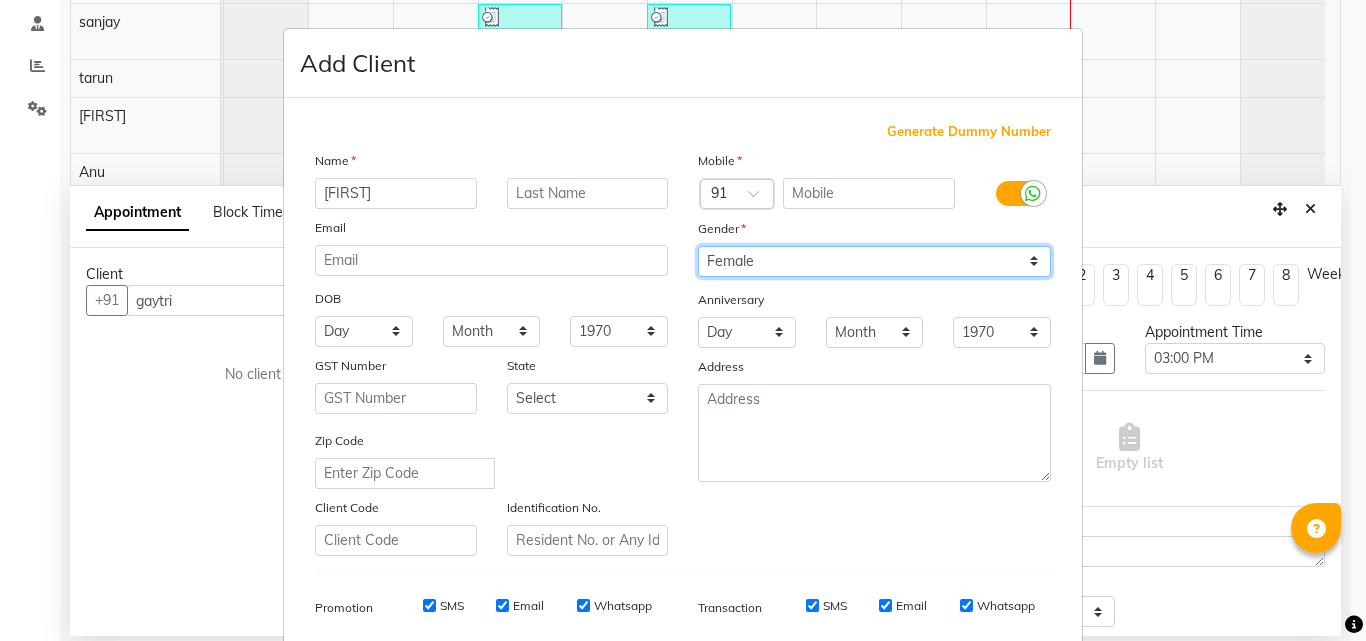 click on "Select Male Female Other Prefer Not To Say" at bounding box center [874, 261] 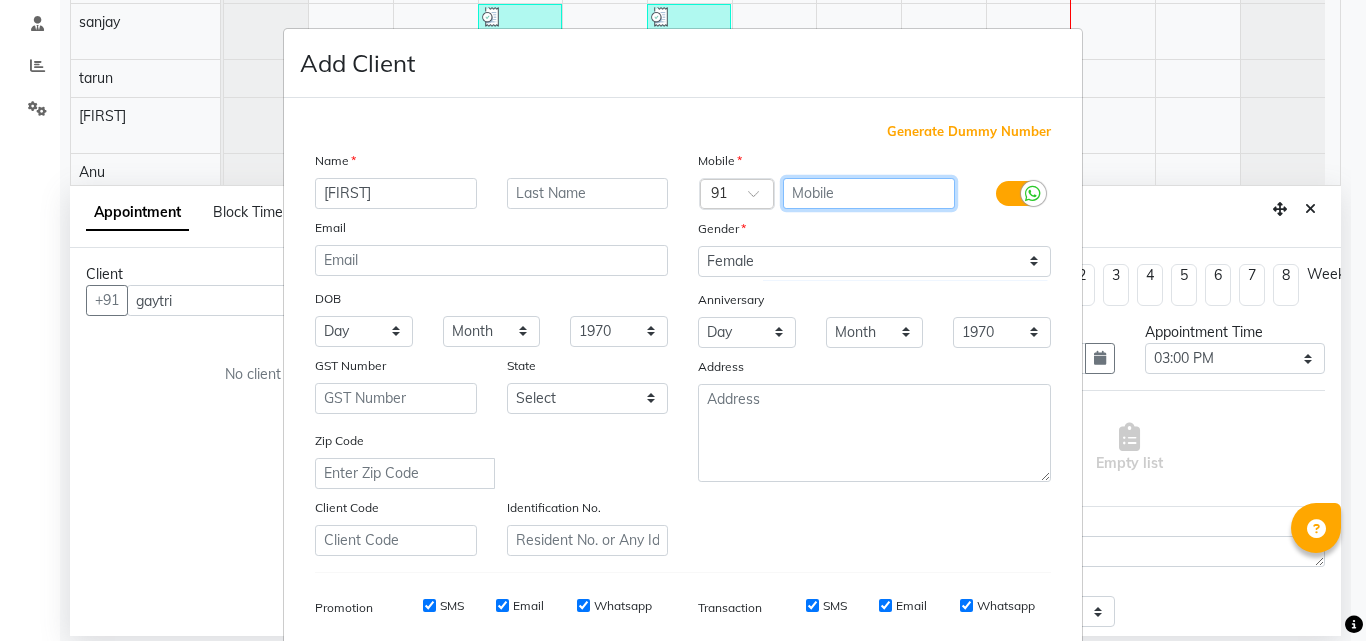 click at bounding box center (869, 193) 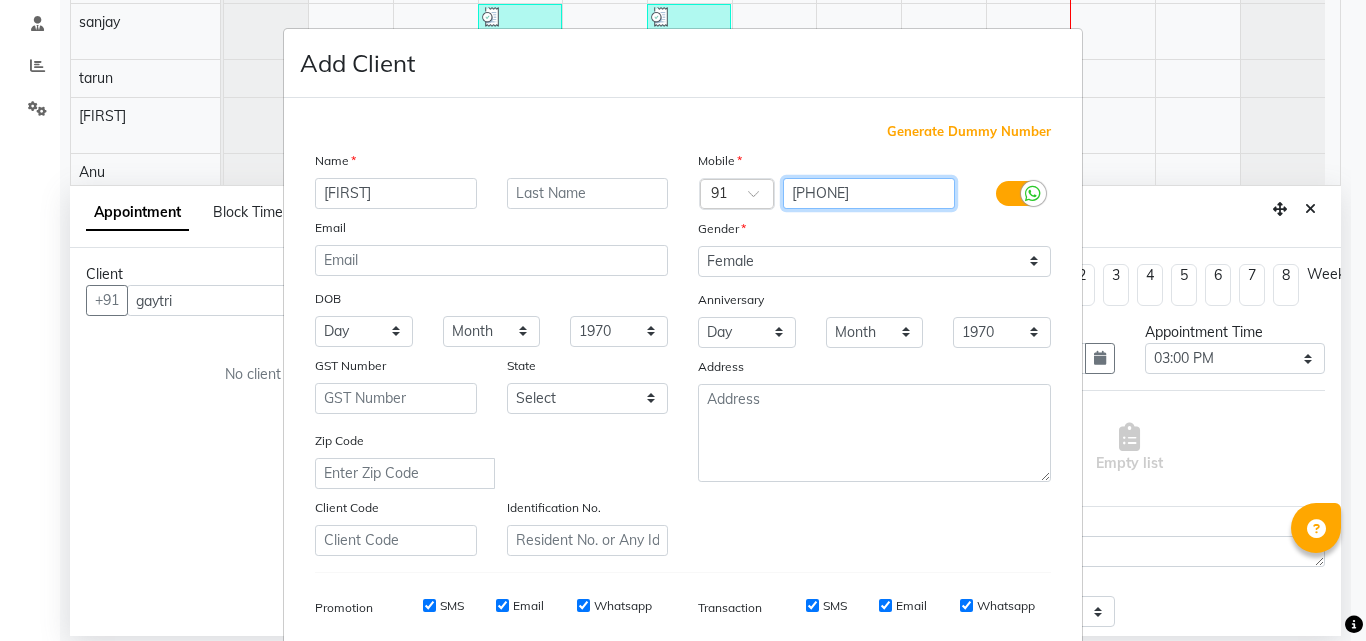 type on "[PHONE]" 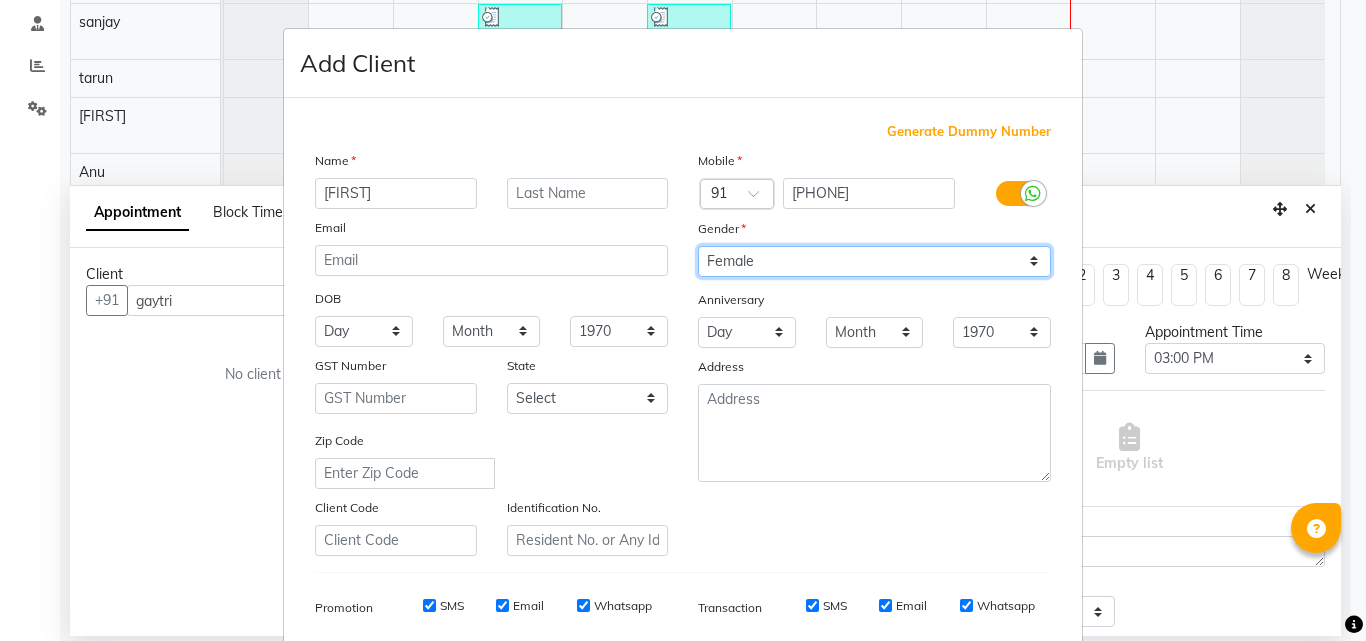 click on "Select Male Female Other Prefer Not To Say" at bounding box center [874, 261] 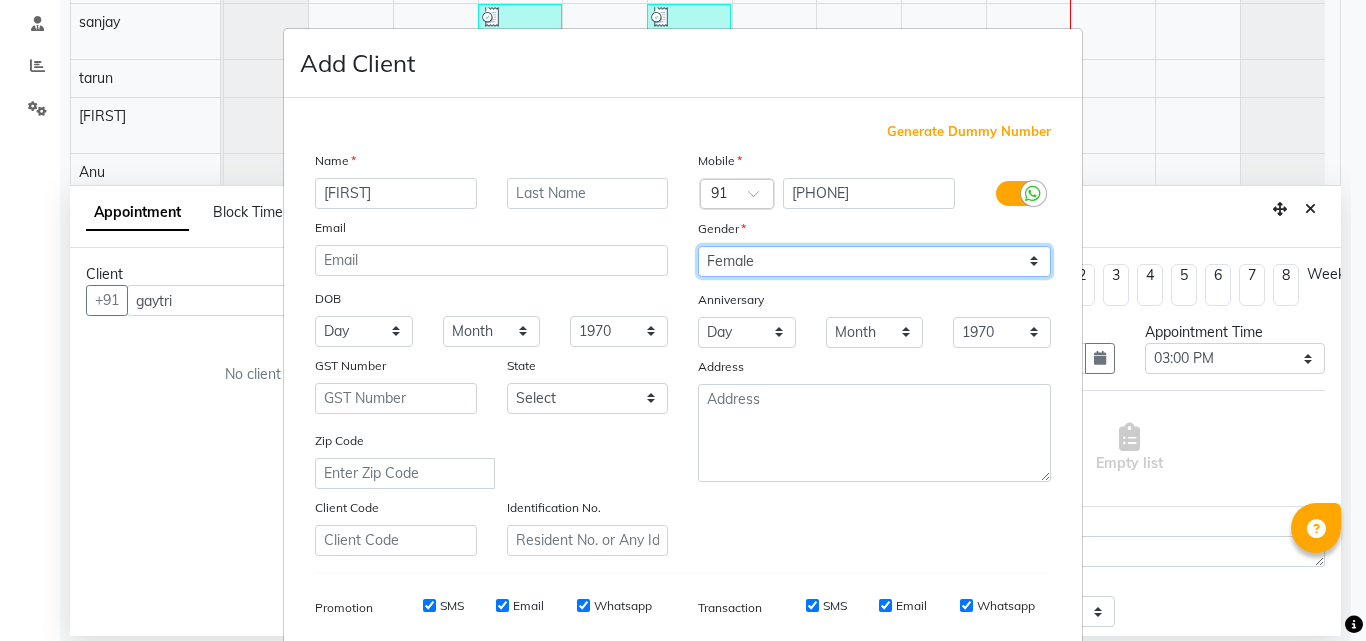click on "Select Male Female Other Prefer Not To Say" at bounding box center (874, 261) 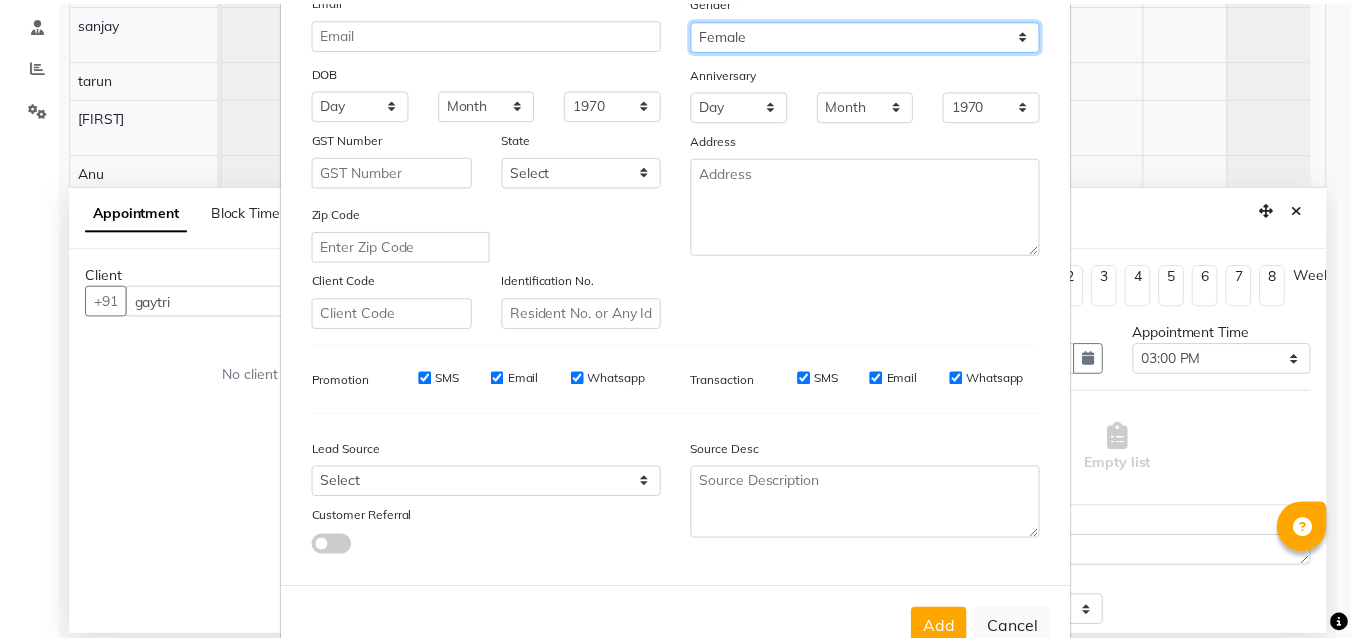 scroll, scrollTop: 282, scrollLeft: 0, axis: vertical 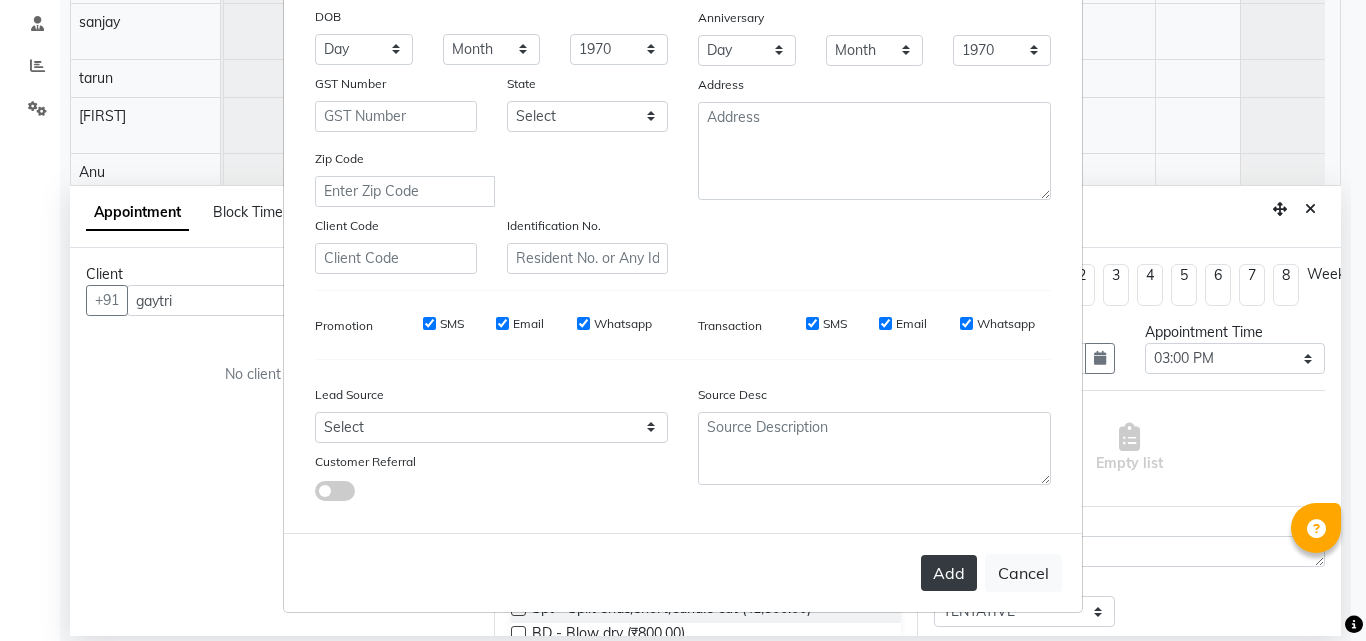 click on "Add" at bounding box center [949, 573] 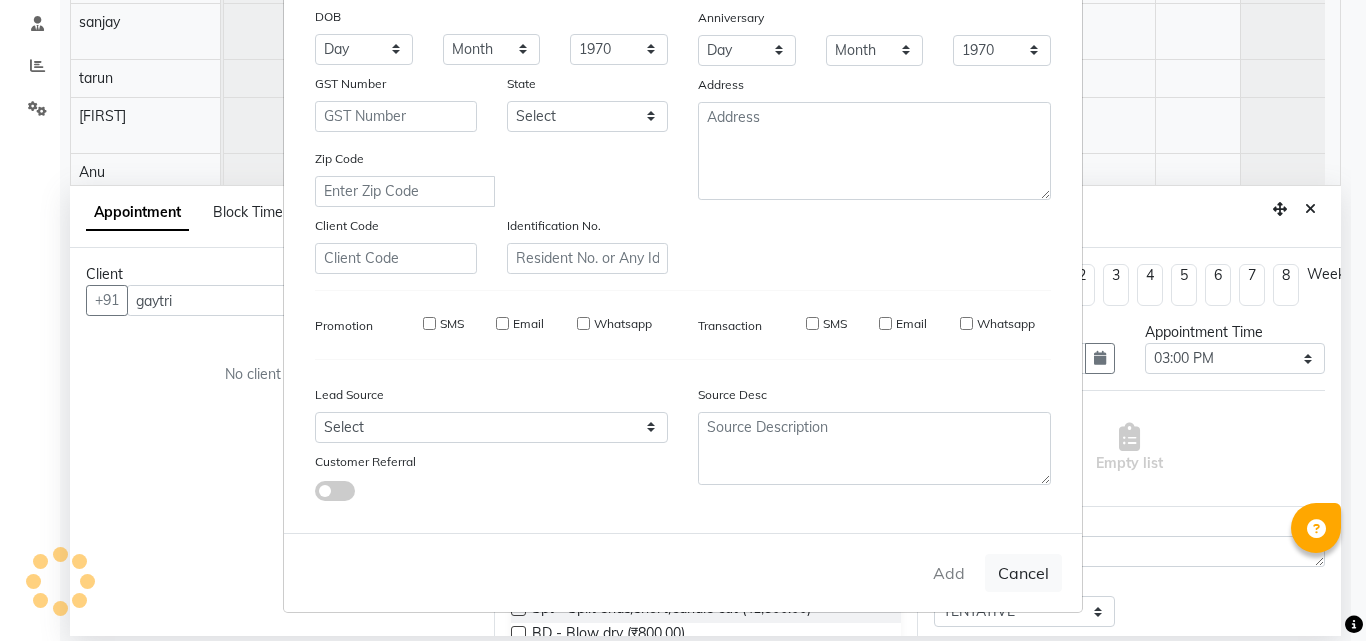type on "[PHONE]" 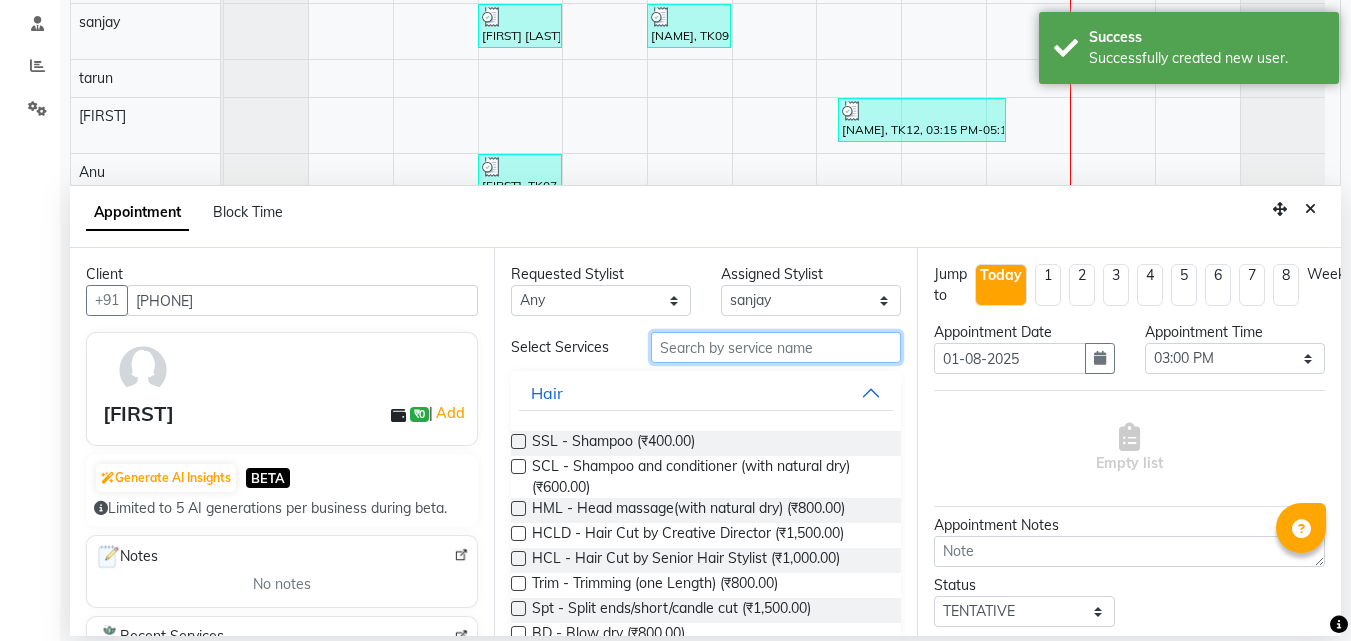 click at bounding box center [776, 347] 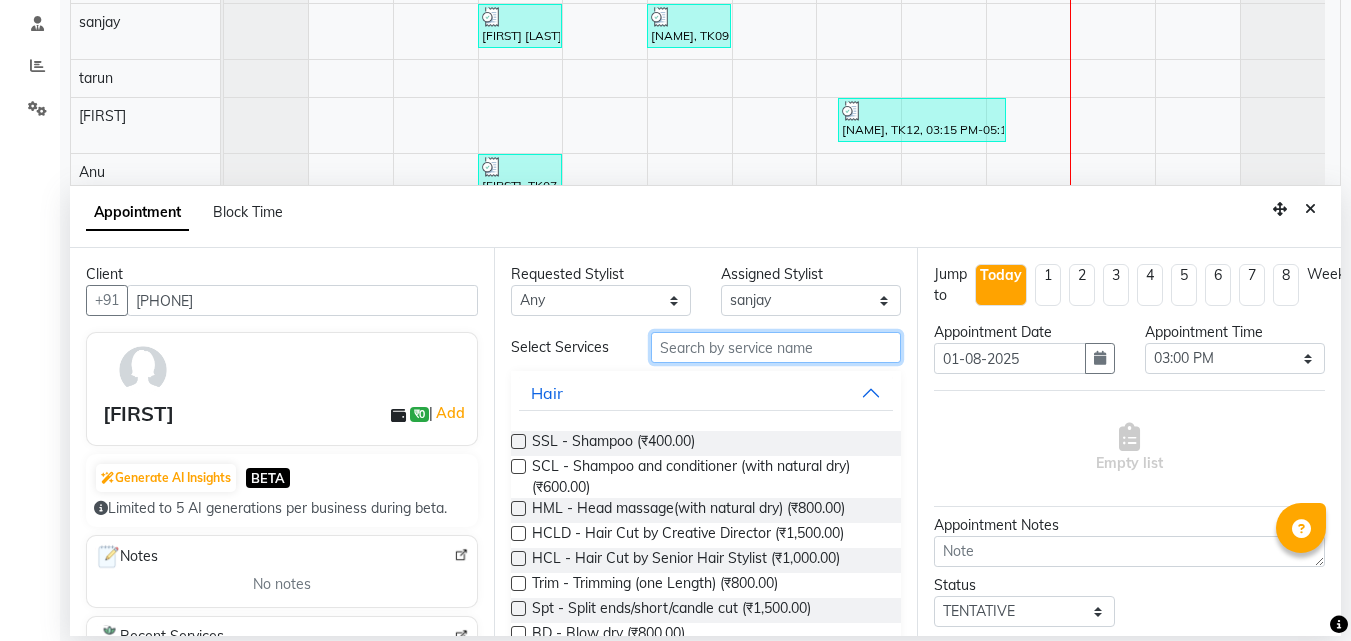 click at bounding box center (776, 347) 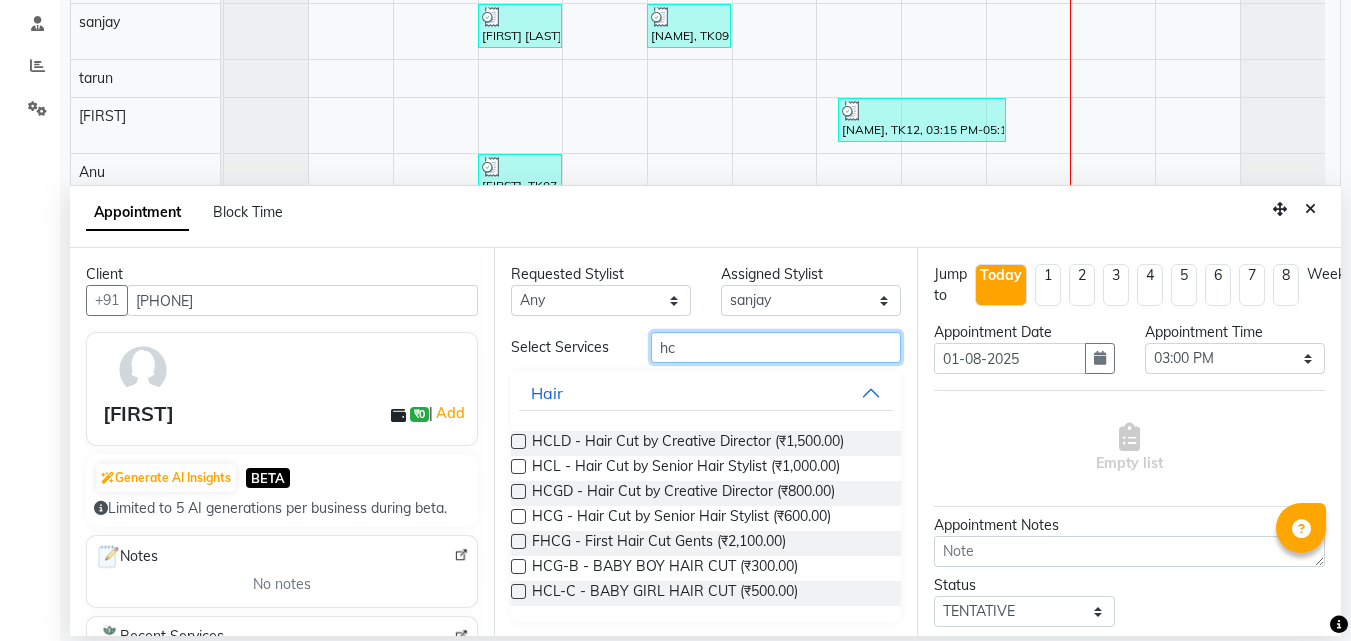 type on "h" 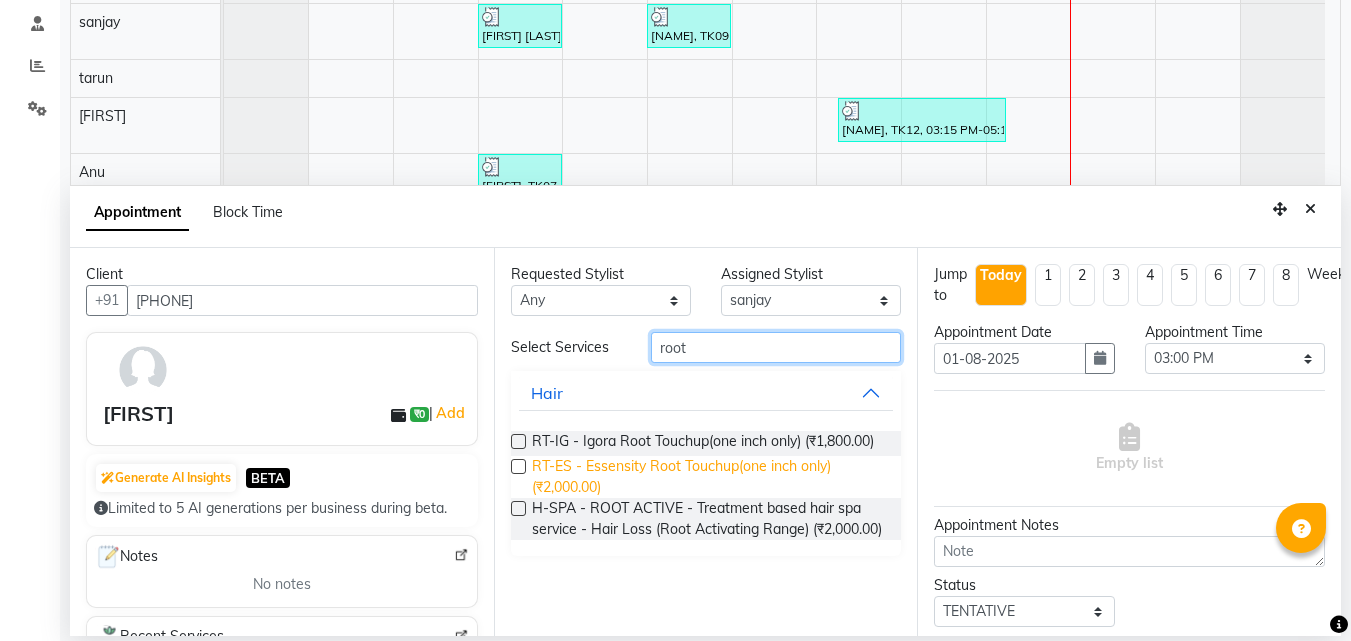 type on "root" 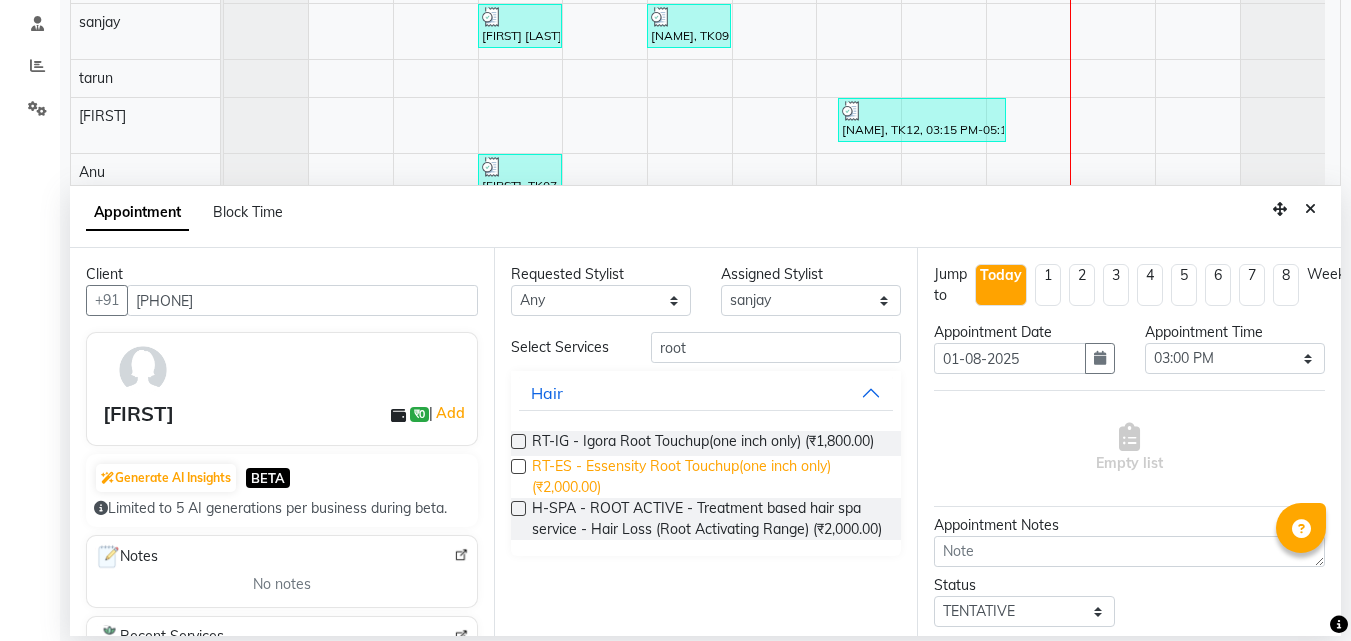 click on "RT-ES - Essensity Root Touchup(one inch only) (₹2,000.00)" at bounding box center (709, 477) 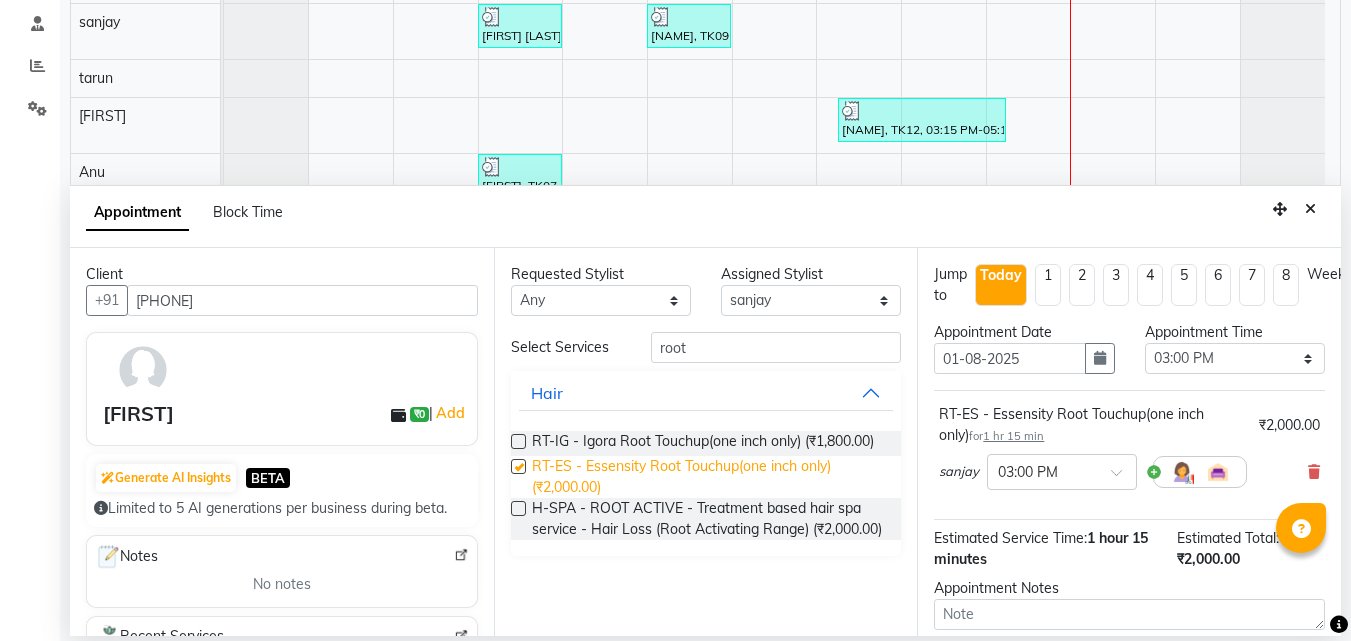 checkbox on "false" 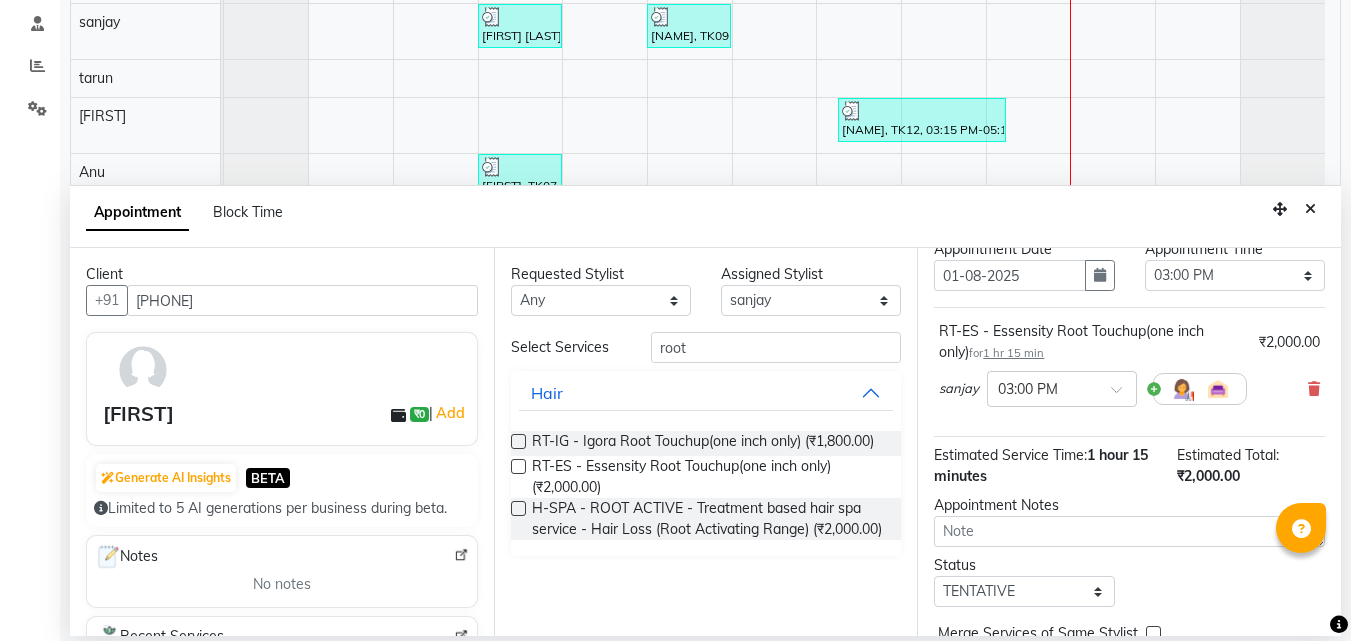 scroll, scrollTop: 162, scrollLeft: 0, axis: vertical 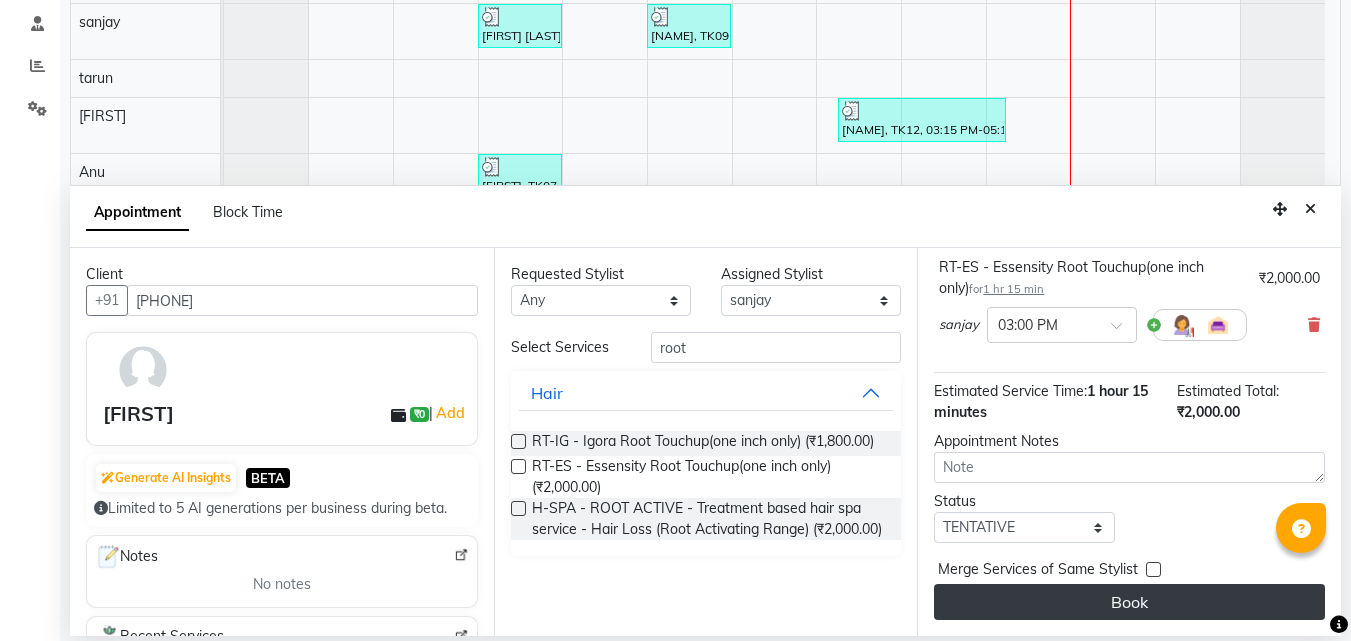 click on "Book" at bounding box center (1129, 602) 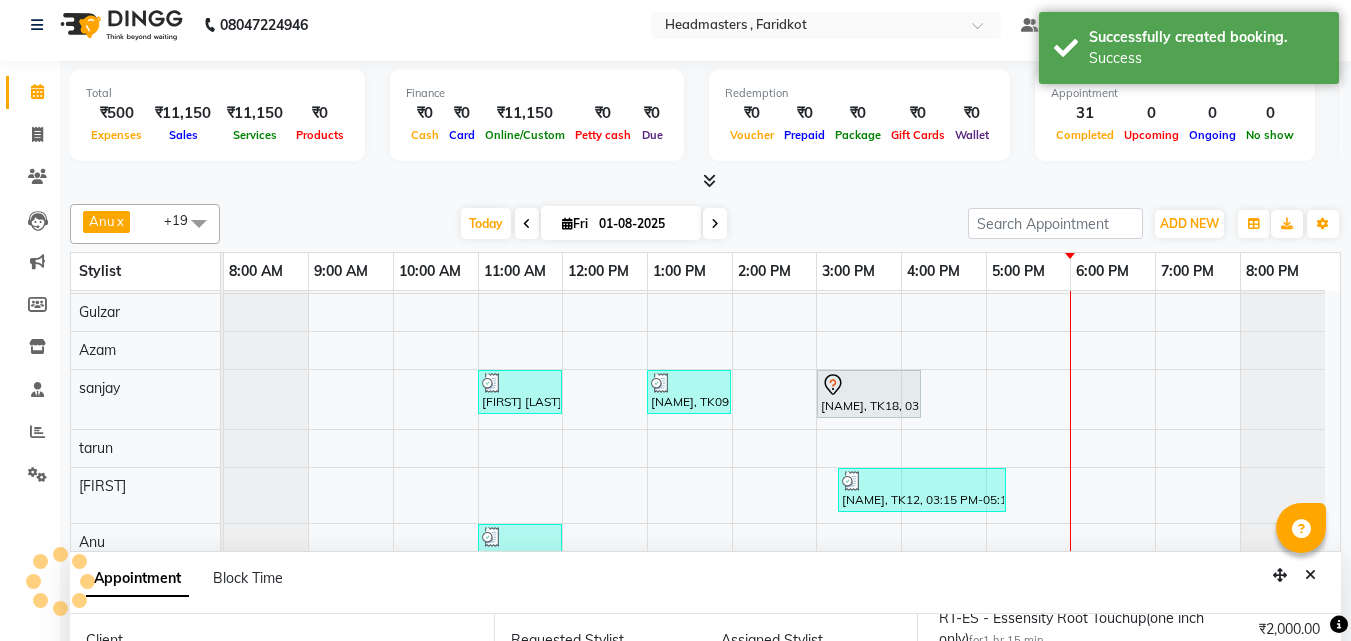scroll, scrollTop: 0, scrollLeft: 0, axis: both 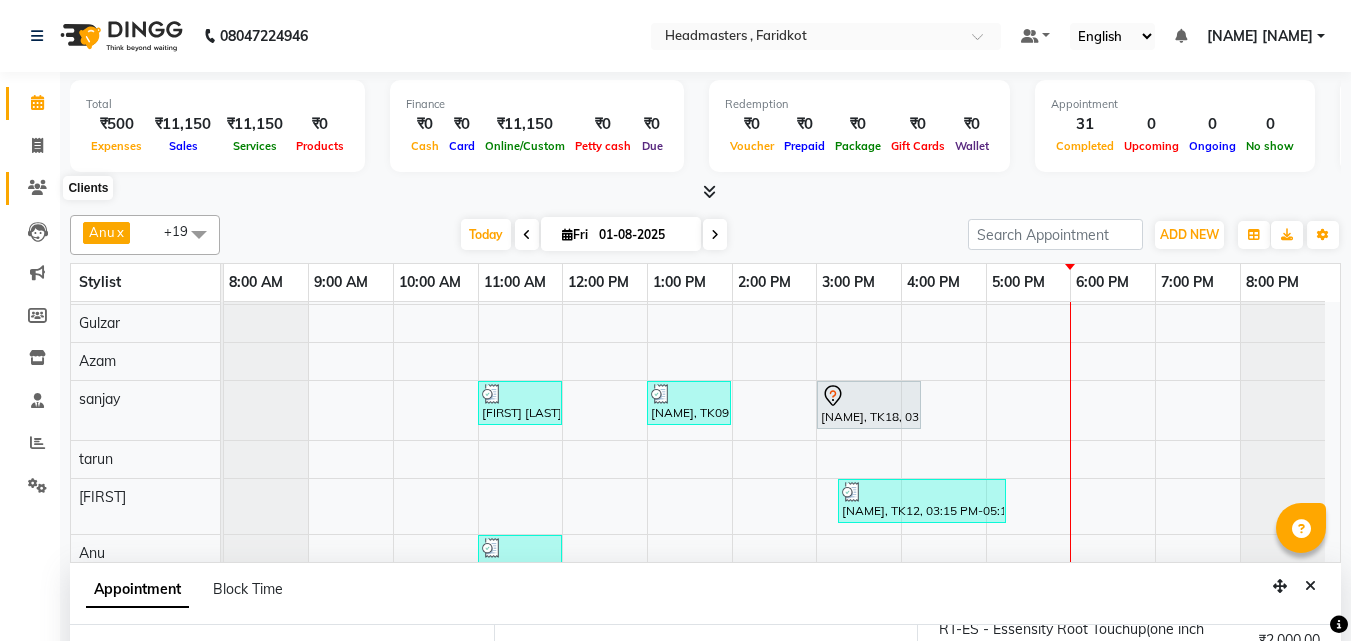 click 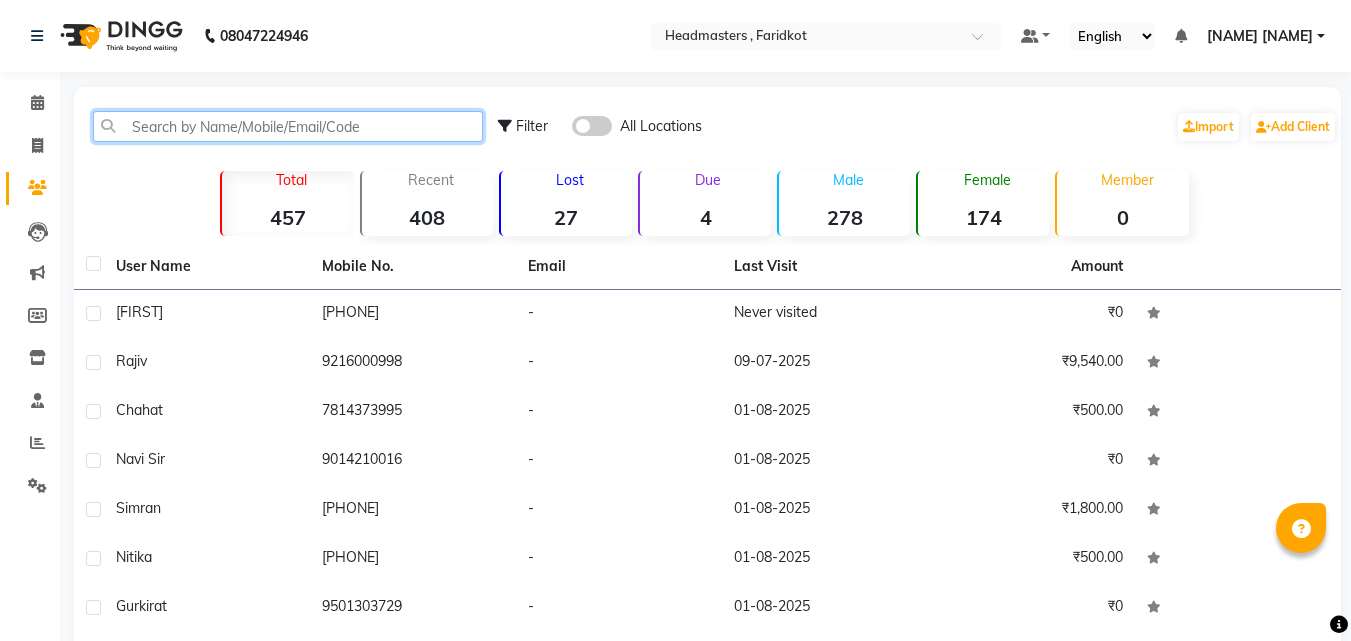 click 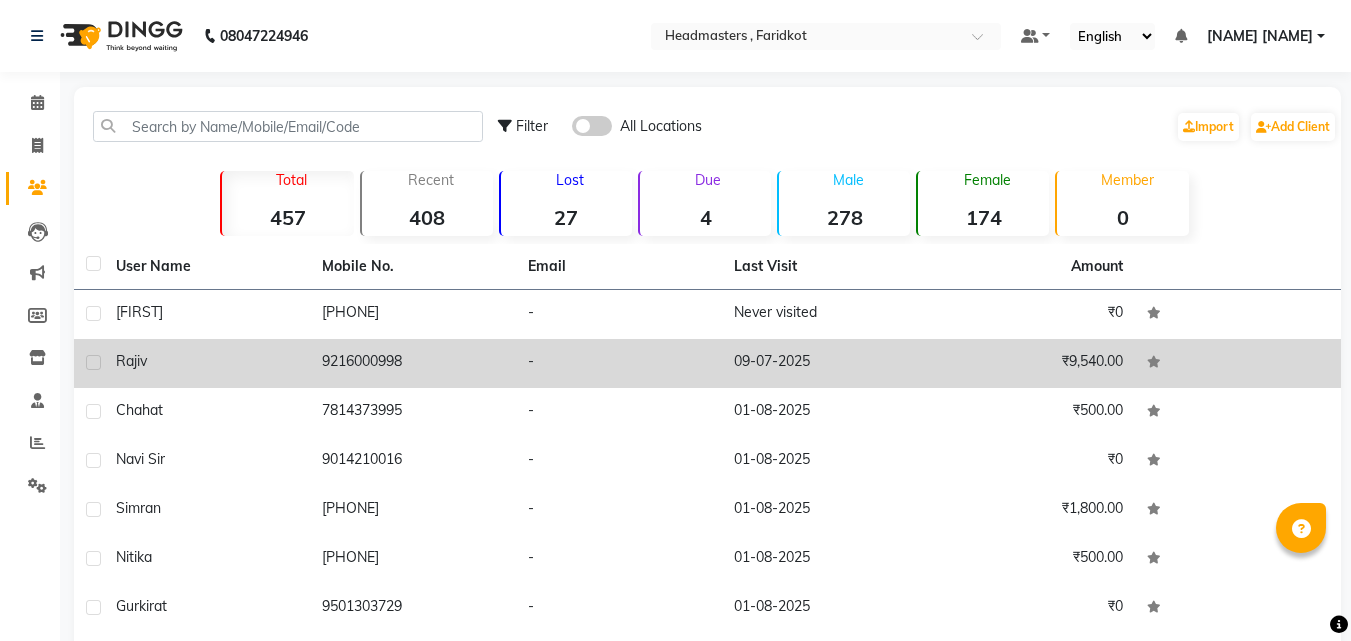 click on "9216000998" 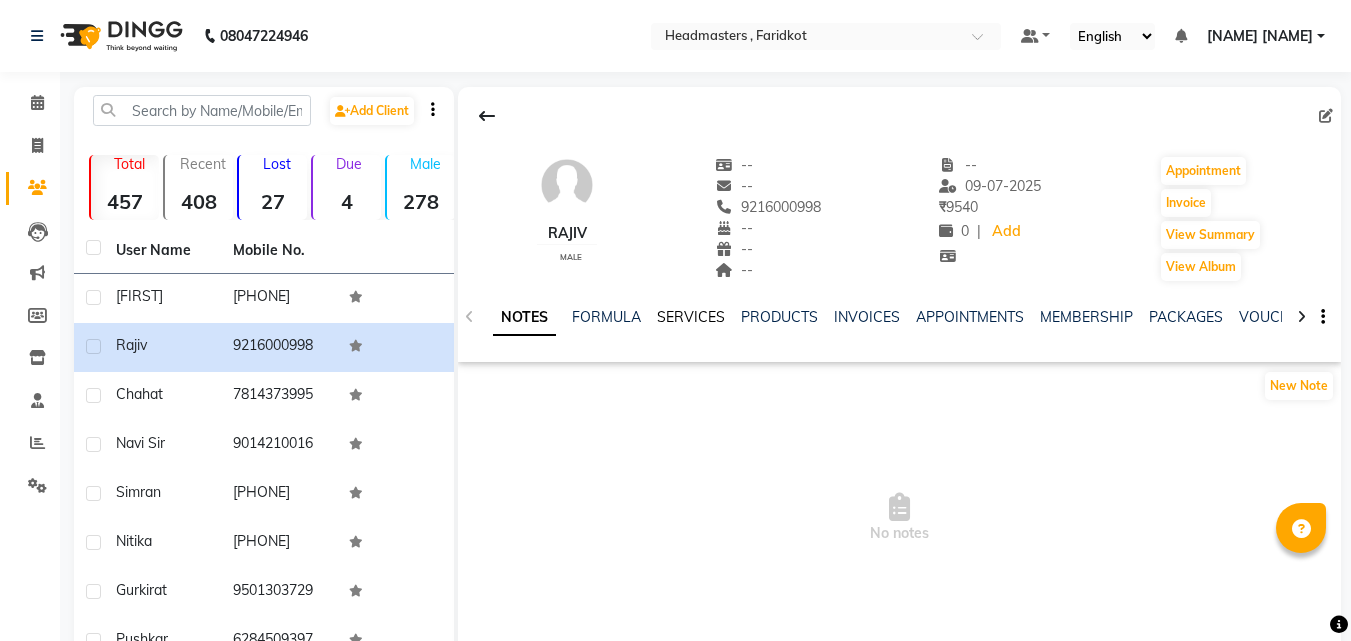 click on "SERVICES" 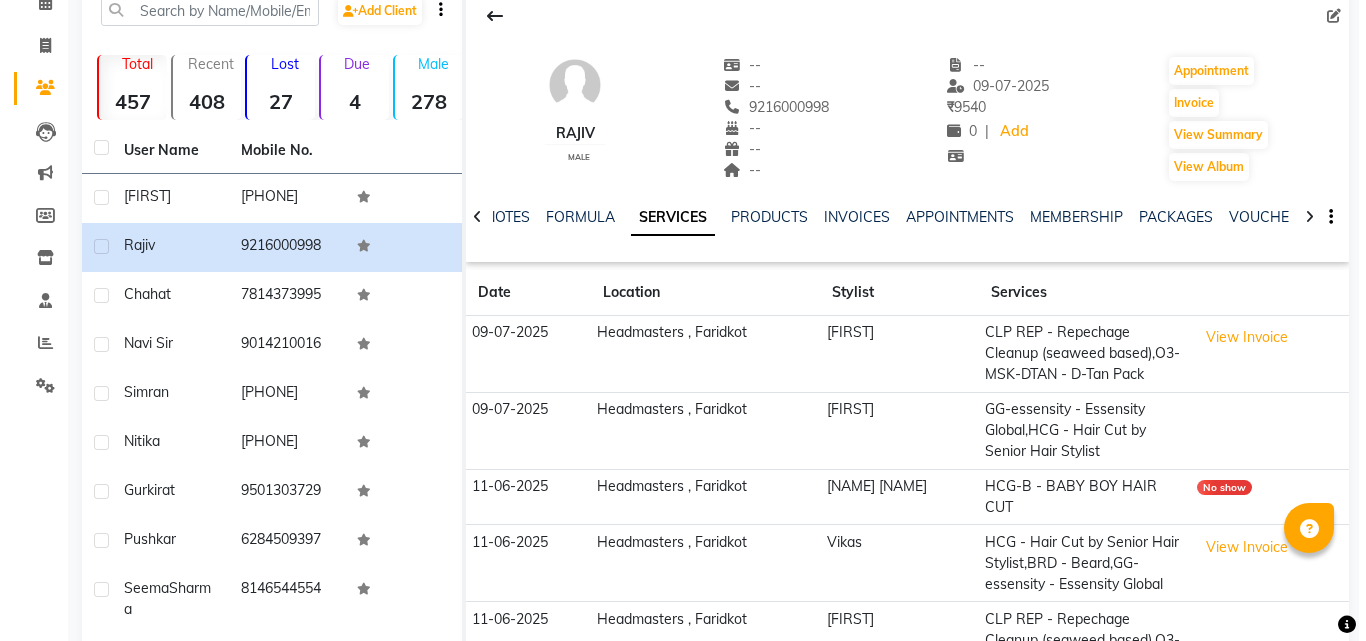 scroll, scrollTop: 200, scrollLeft: 0, axis: vertical 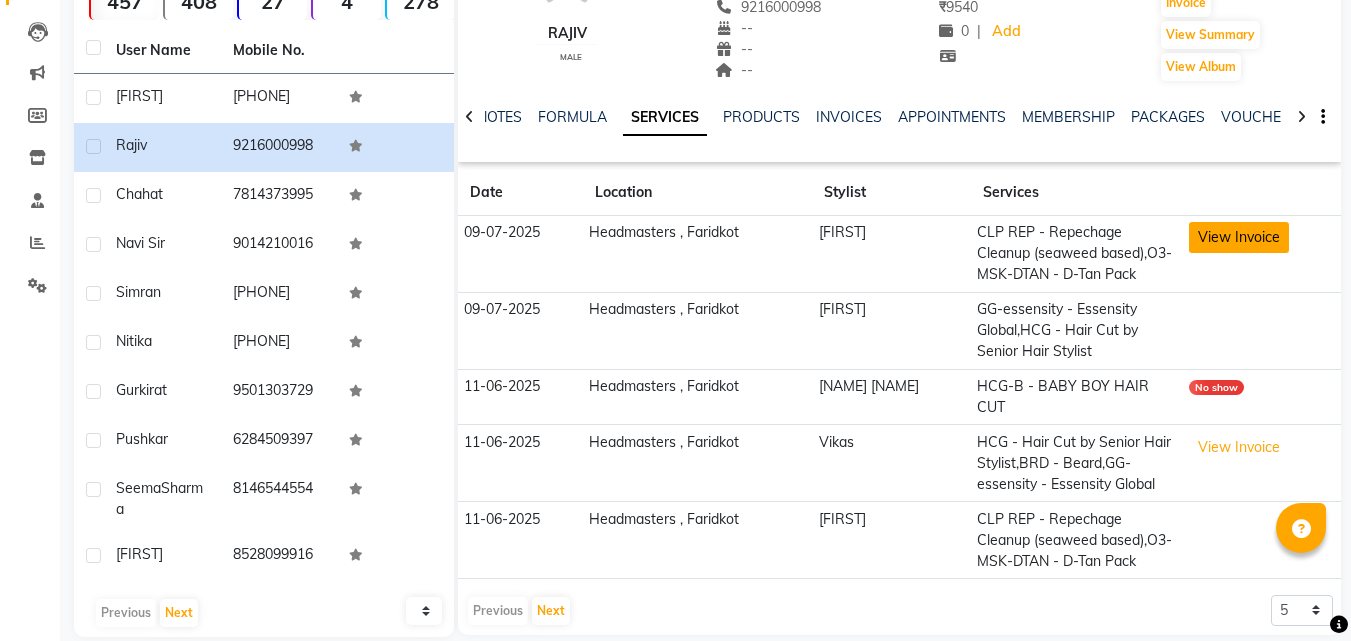 click on "View Invoice" 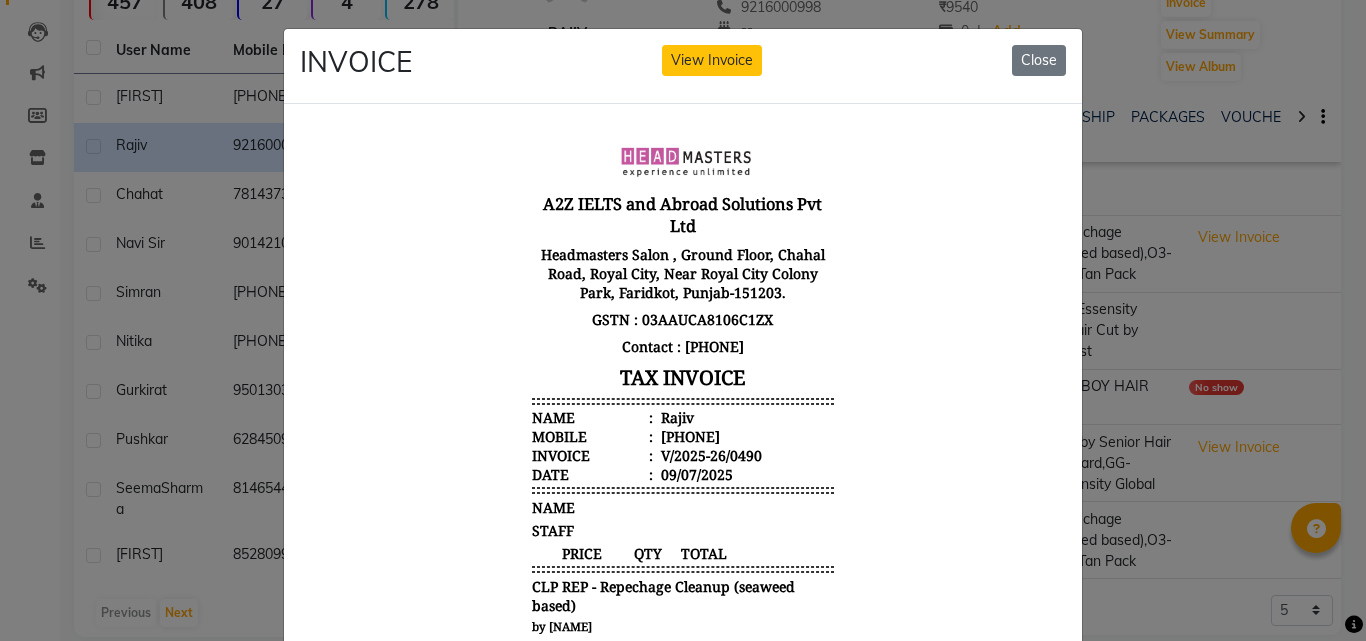 scroll, scrollTop: 16, scrollLeft: 0, axis: vertical 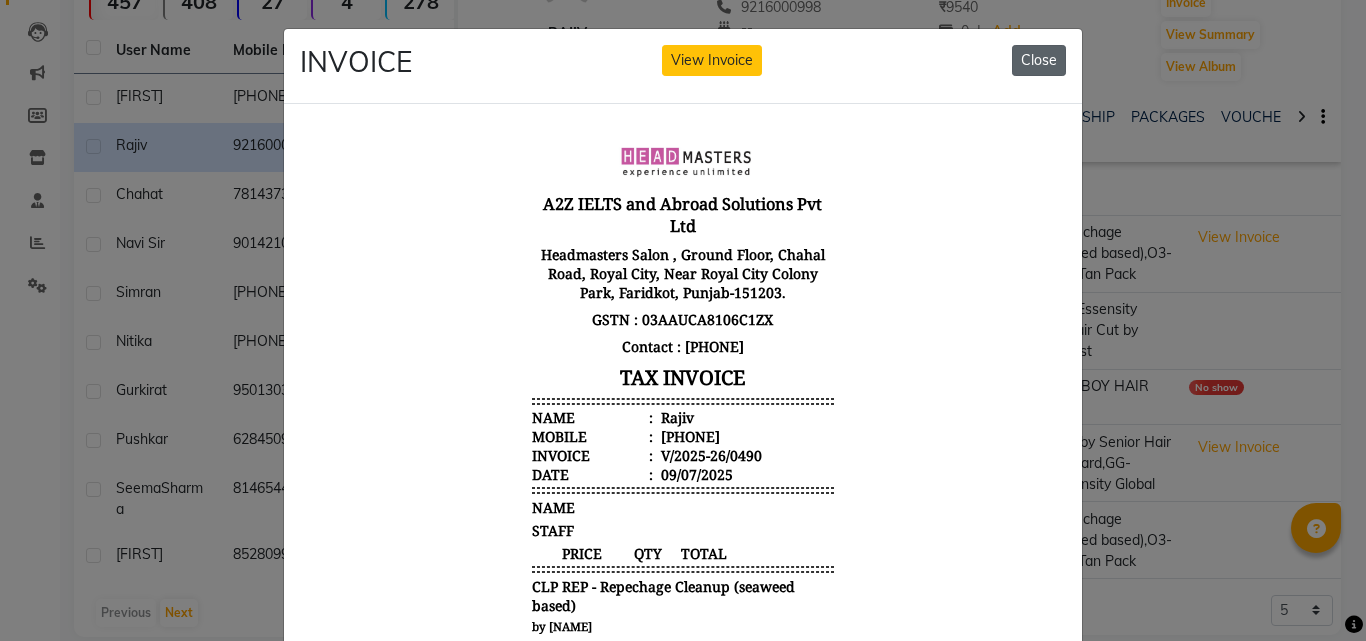 click on "Close" 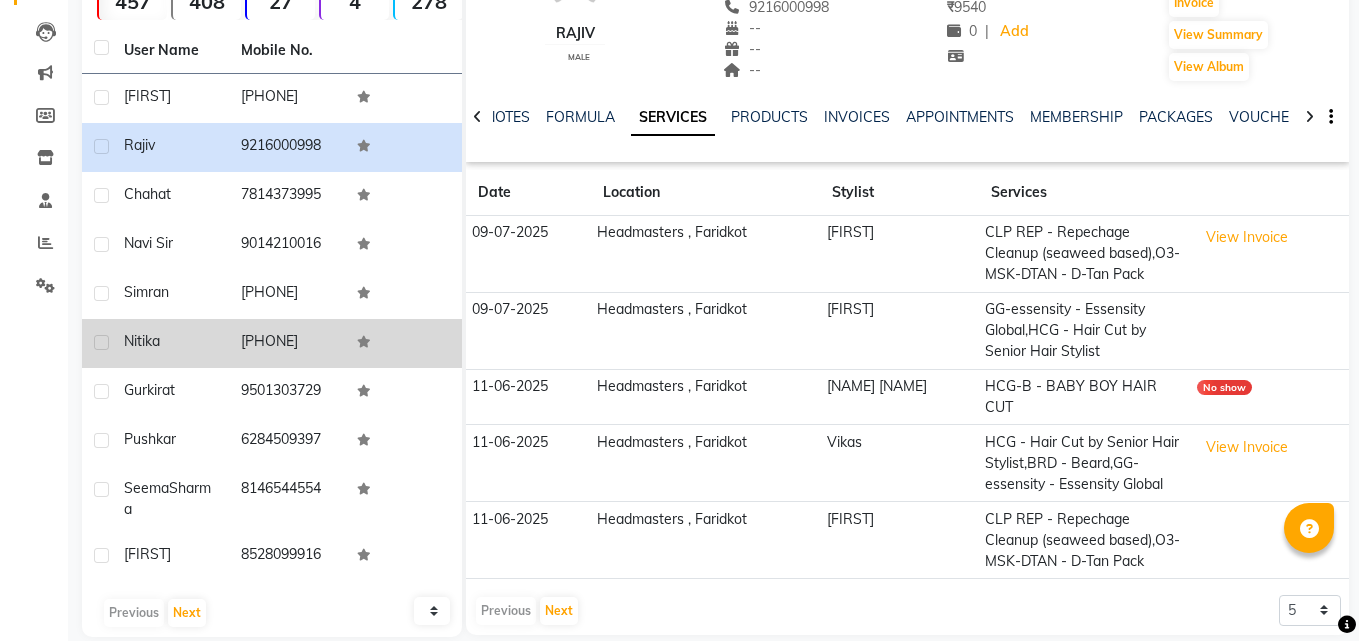 scroll, scrollTop: 0, scrollLeft: 0, axis: both 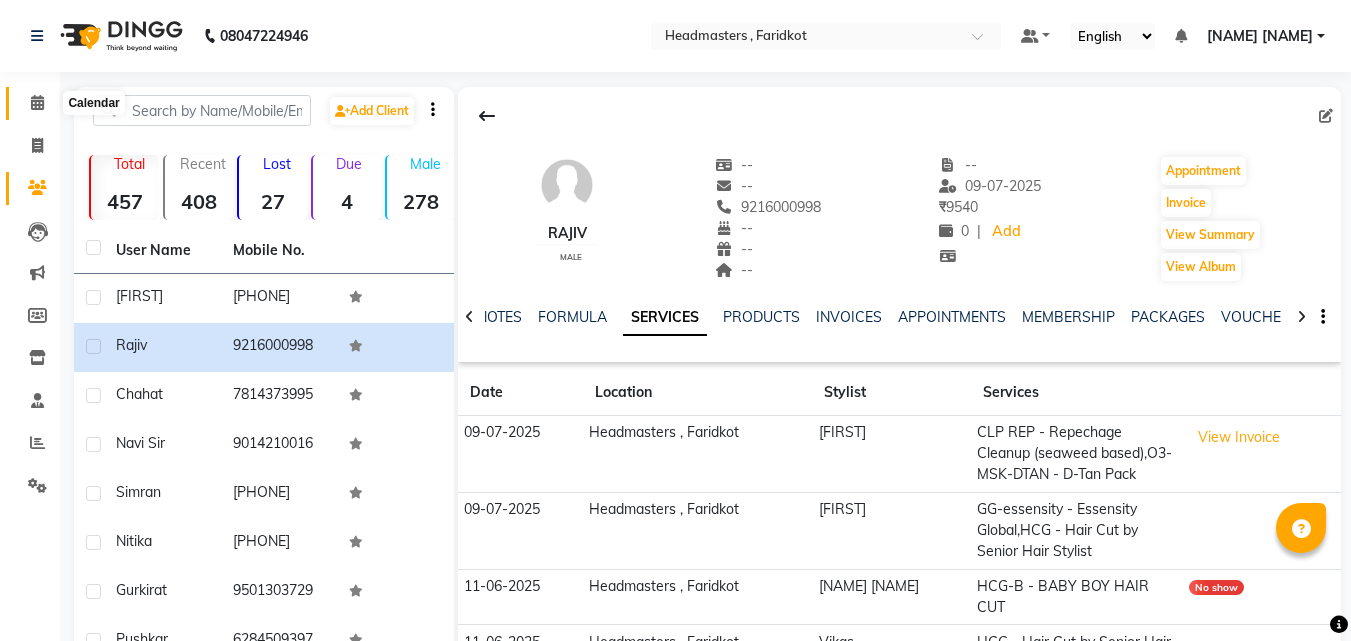 click 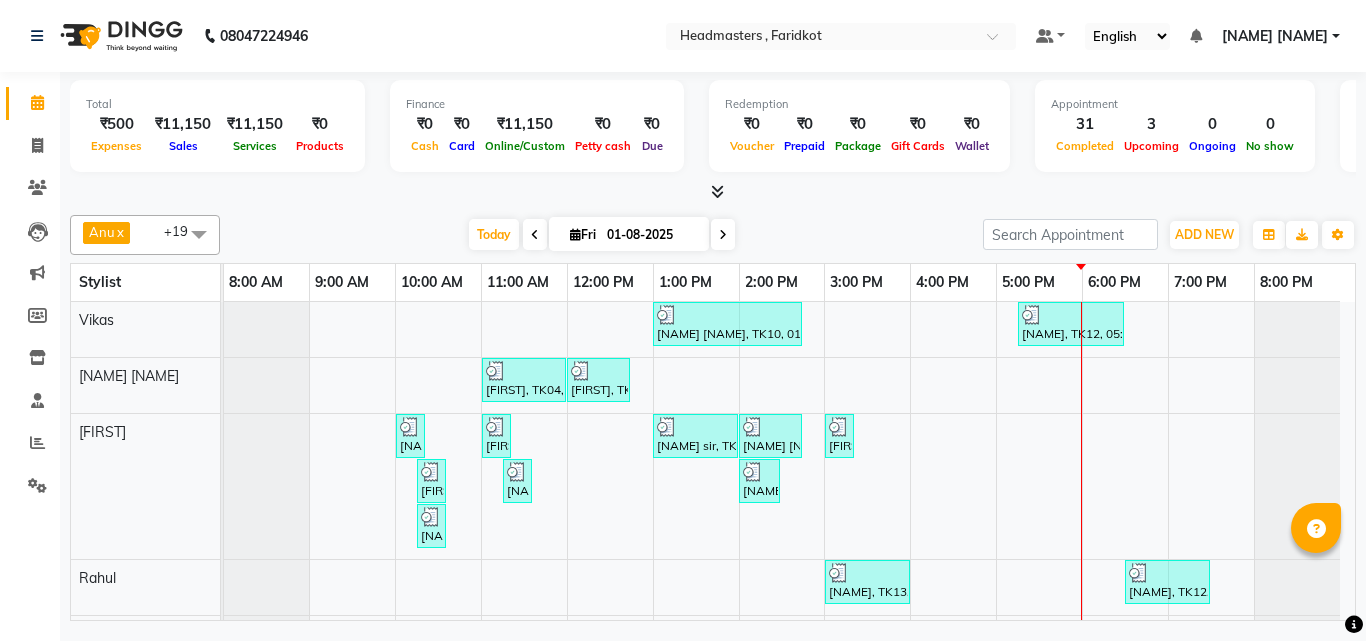 scroll, scrollTop: 84, scrollLeft: 0, axis: vertical 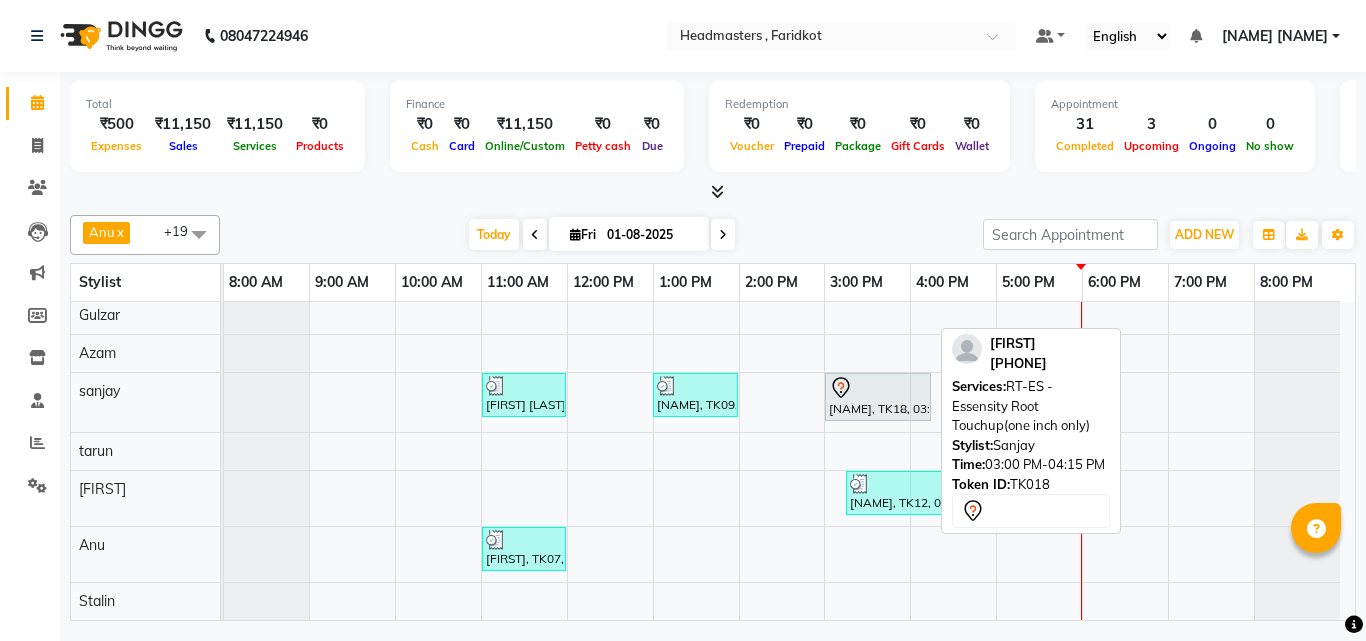 click on "[NAME], TK18, 03:00 PM-04:15 PM, RT-ES - Essensity Root Touchup(one inch only)" at bounding box center (878, 397) 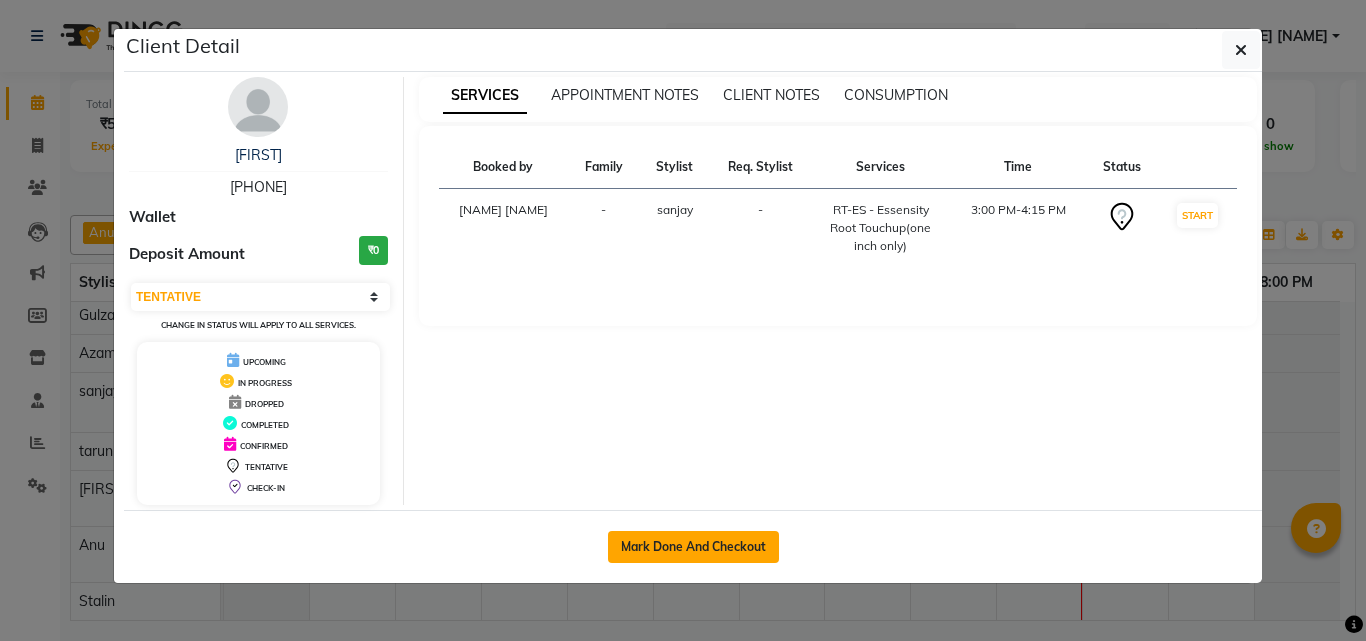 click on "Mark Done And Checkout" 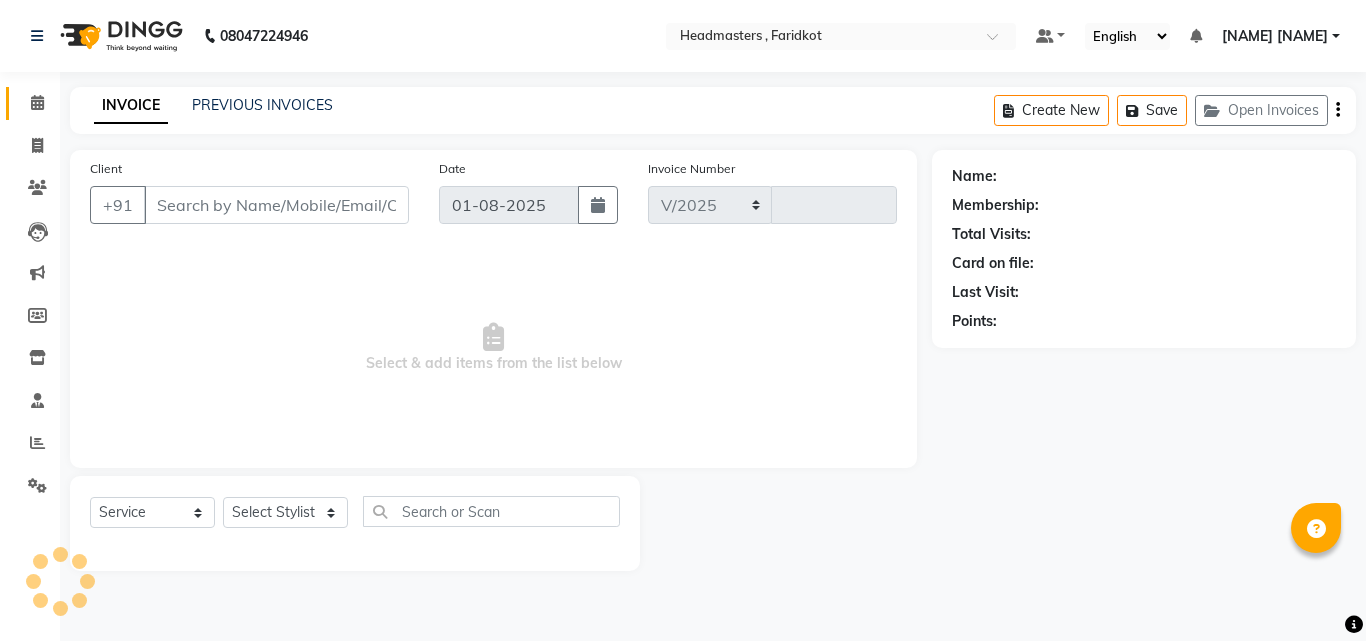 select on "7919" 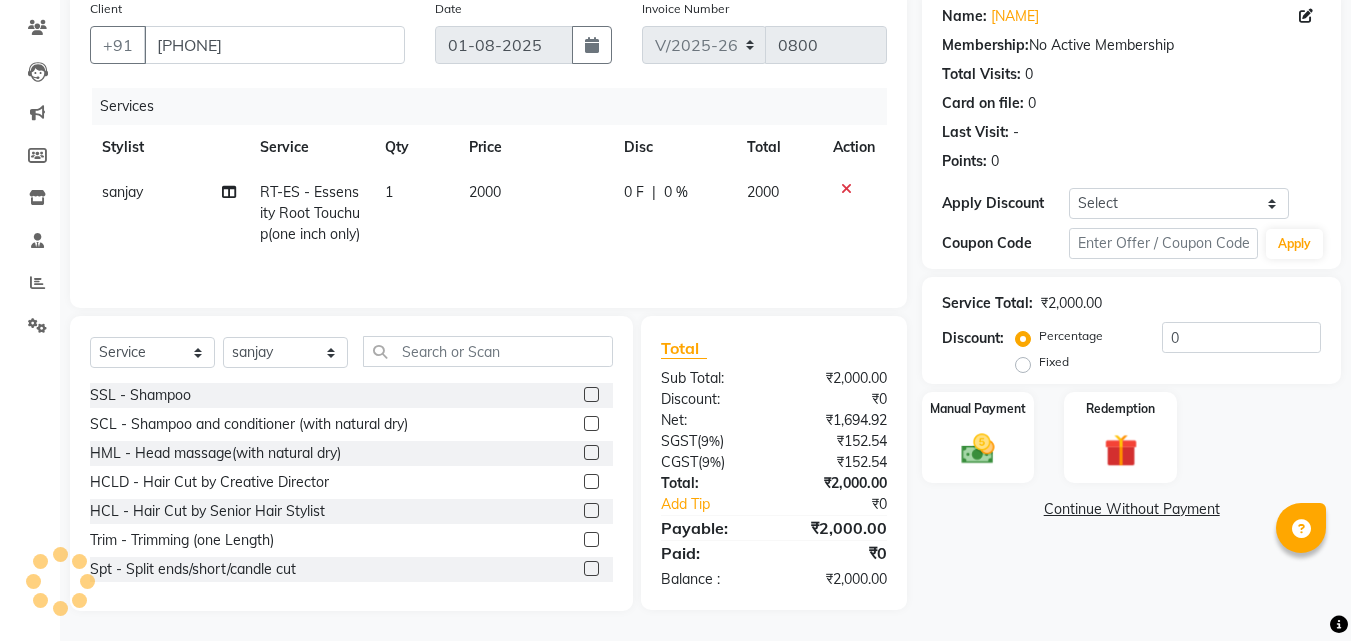 scroll, scrollTop: 181, scrollLeft: 0, axis: vertical 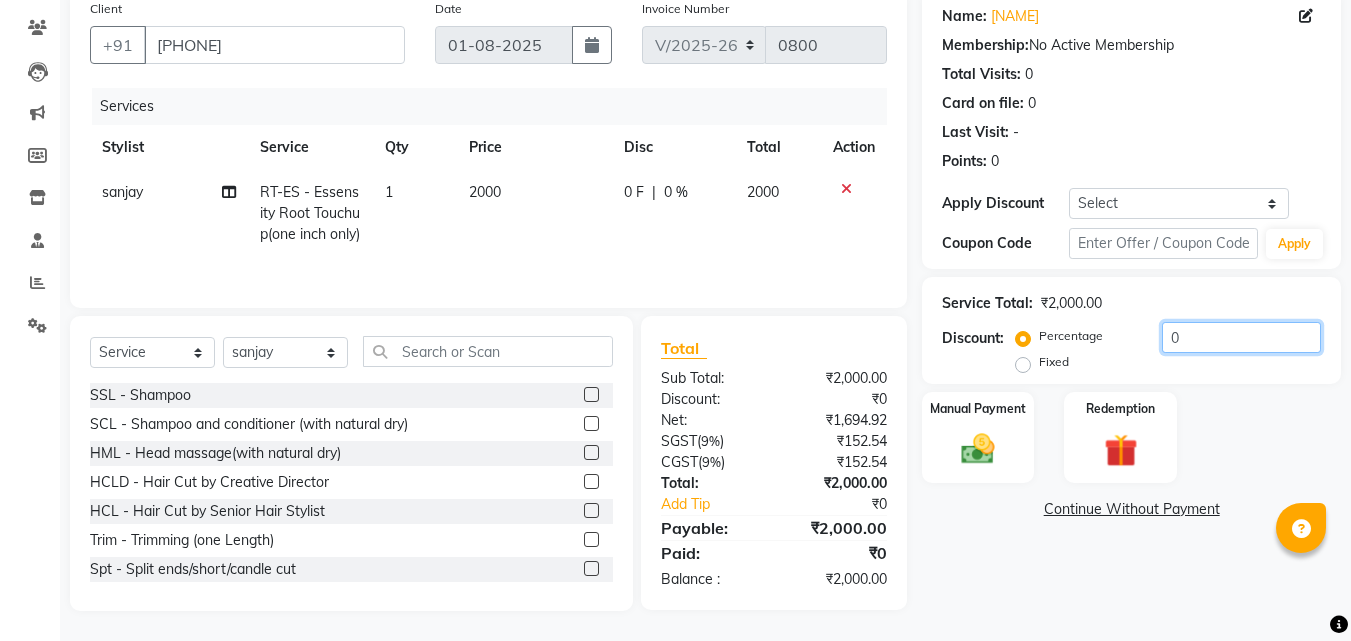 click on "0" 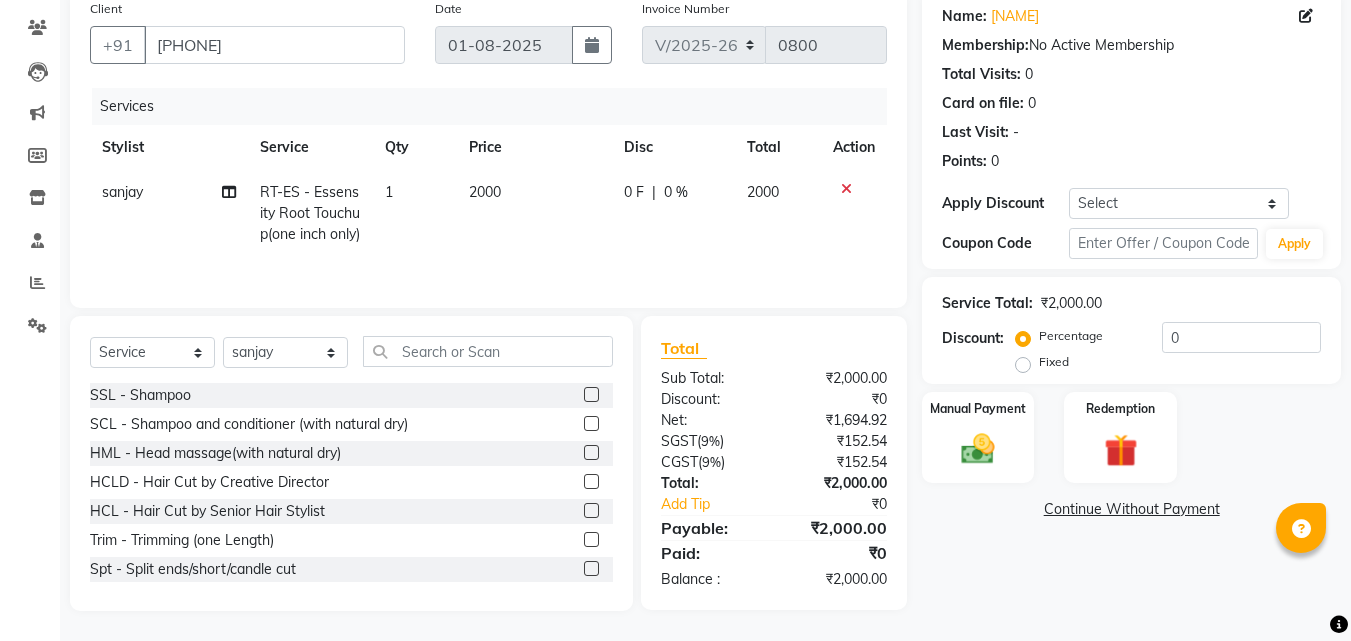 click on "Fixed" 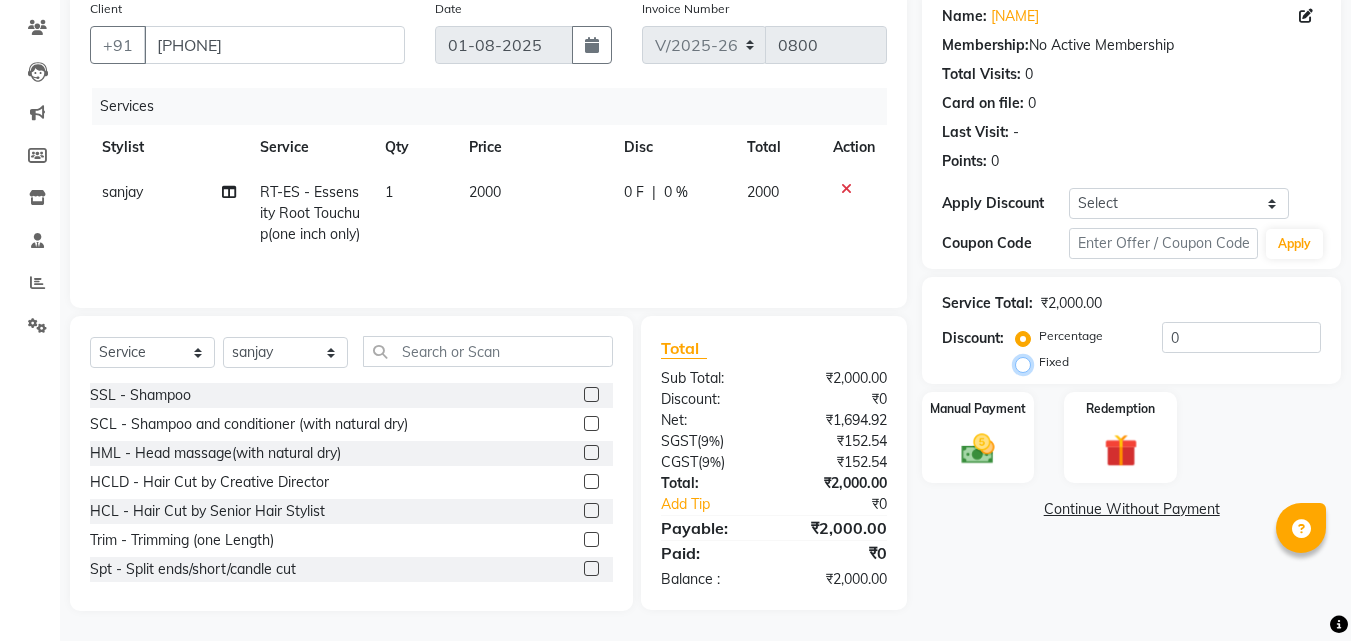 click on "Fixed" at bounding box center (1027, 362) 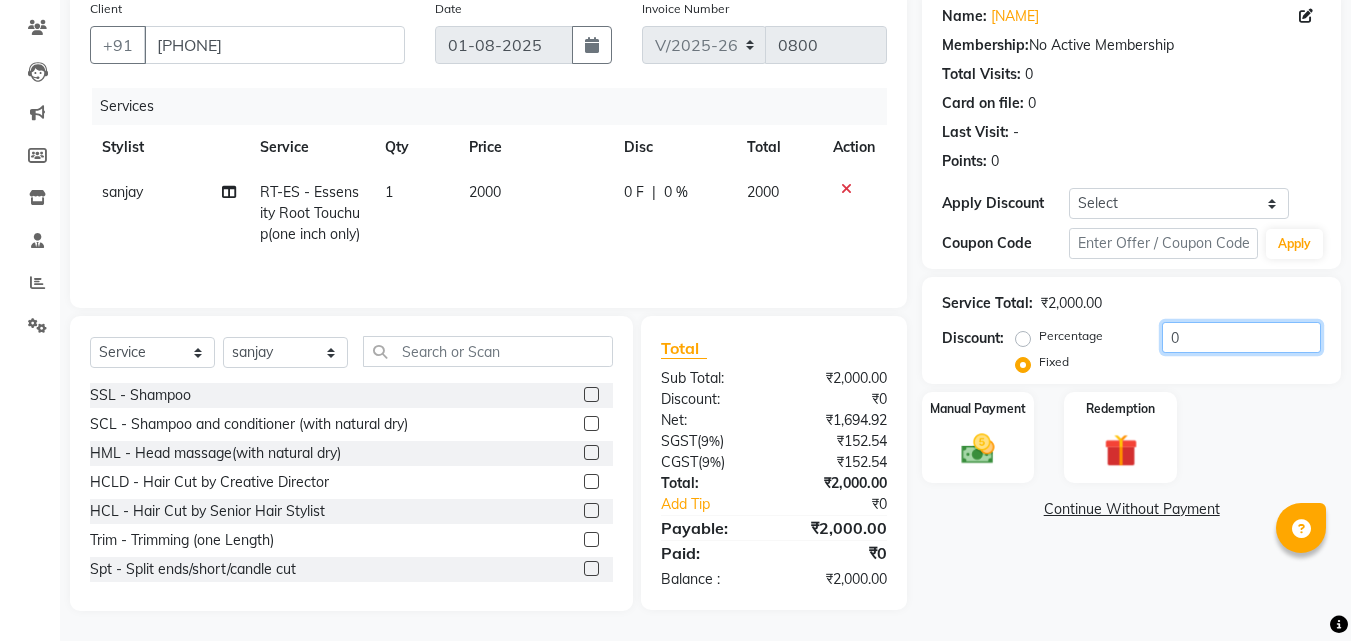 click on "0" 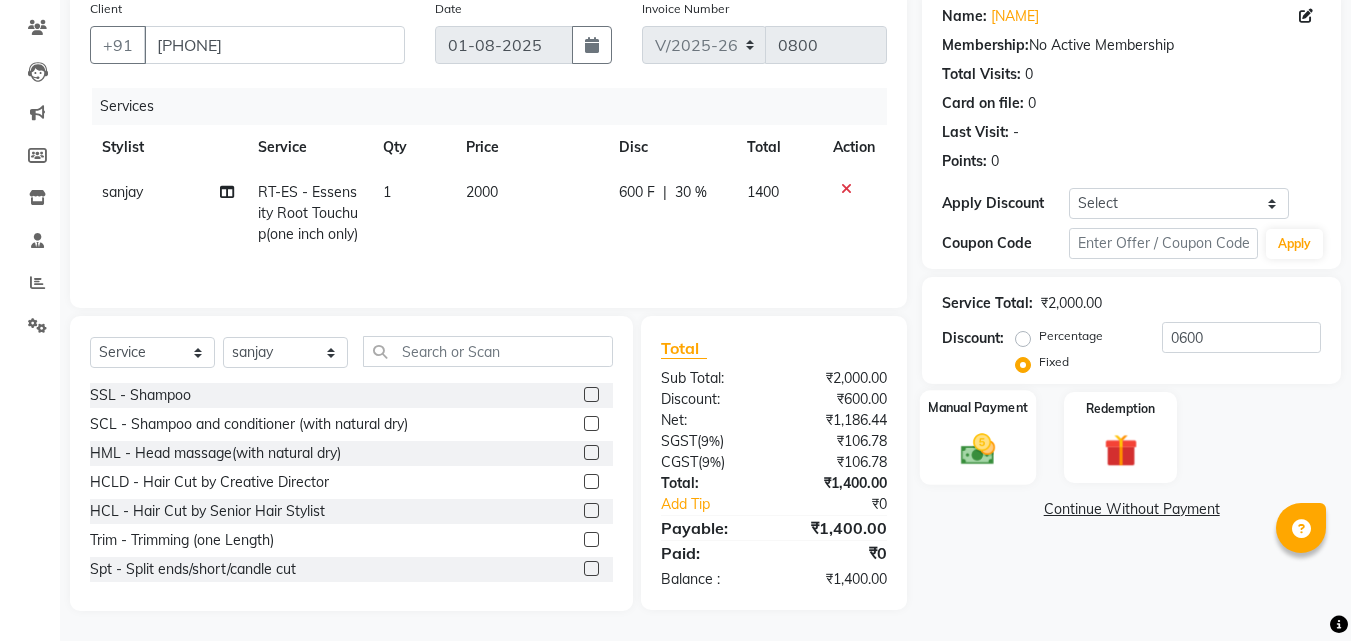 click 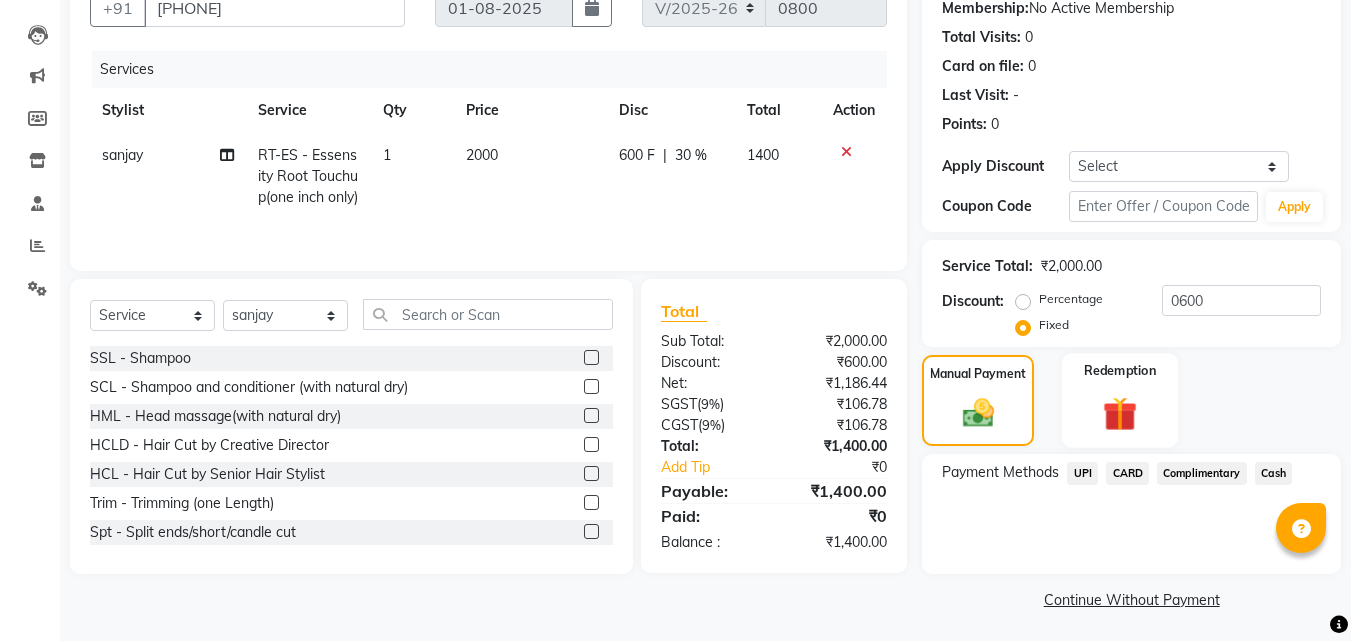 scroll, scrollTop: 201, scrollLeft: 0, axis: vertical 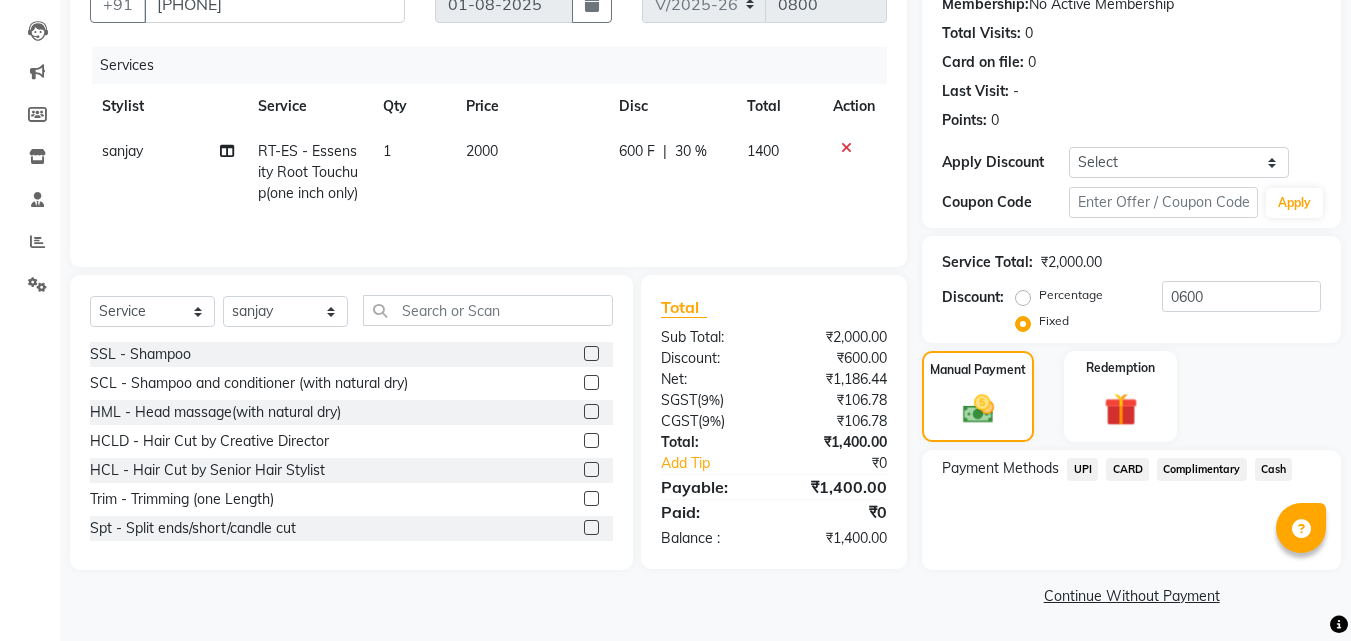 click on "Cash" 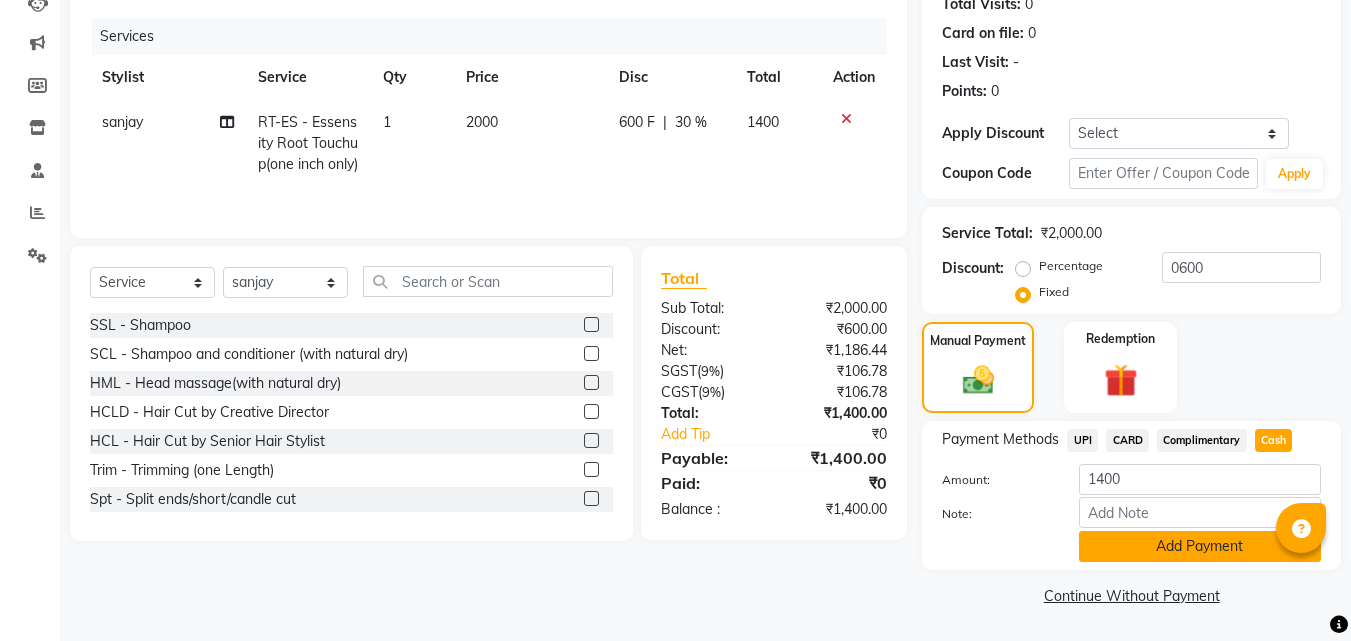 click on "Add Payment" 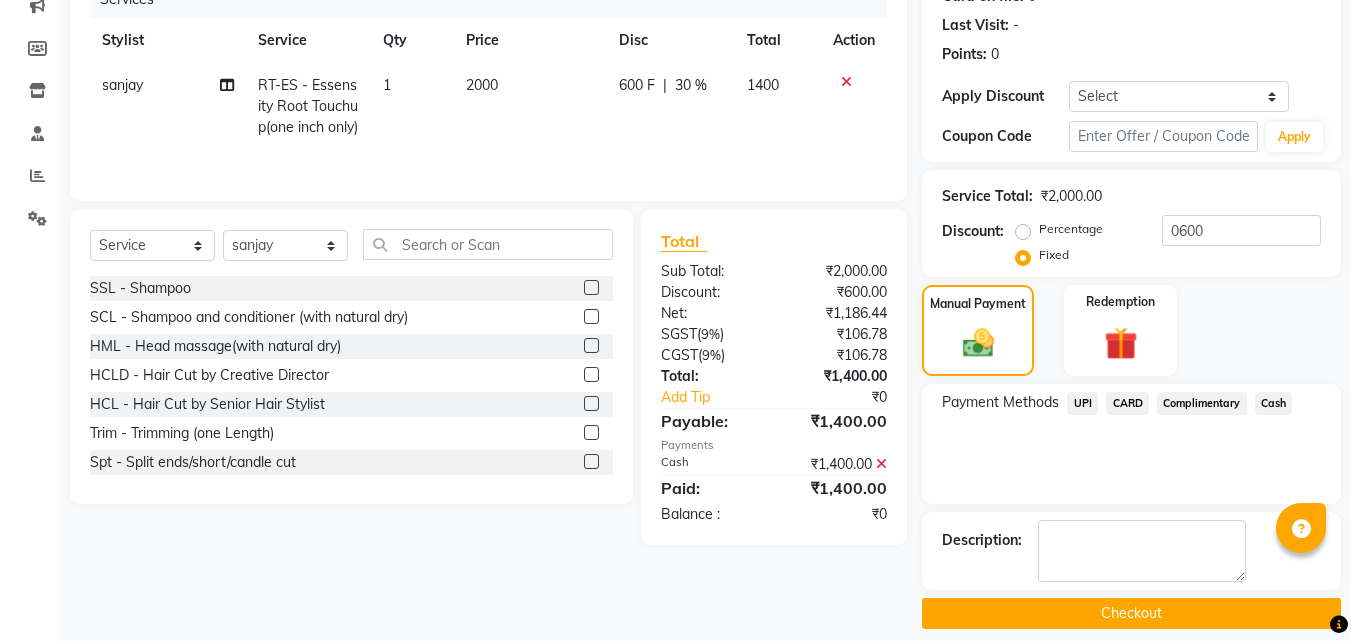 scroll, scrollTop: 285, scrollLeft: 0, axis: vertical 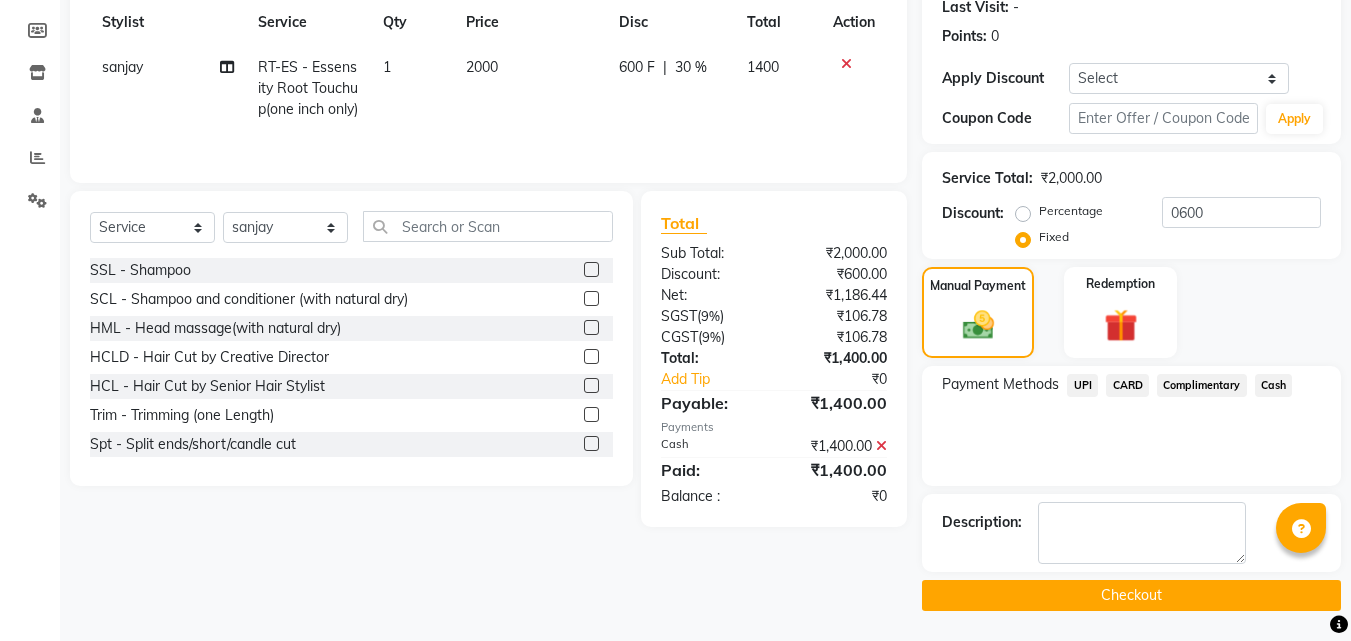 click on "Checkout" 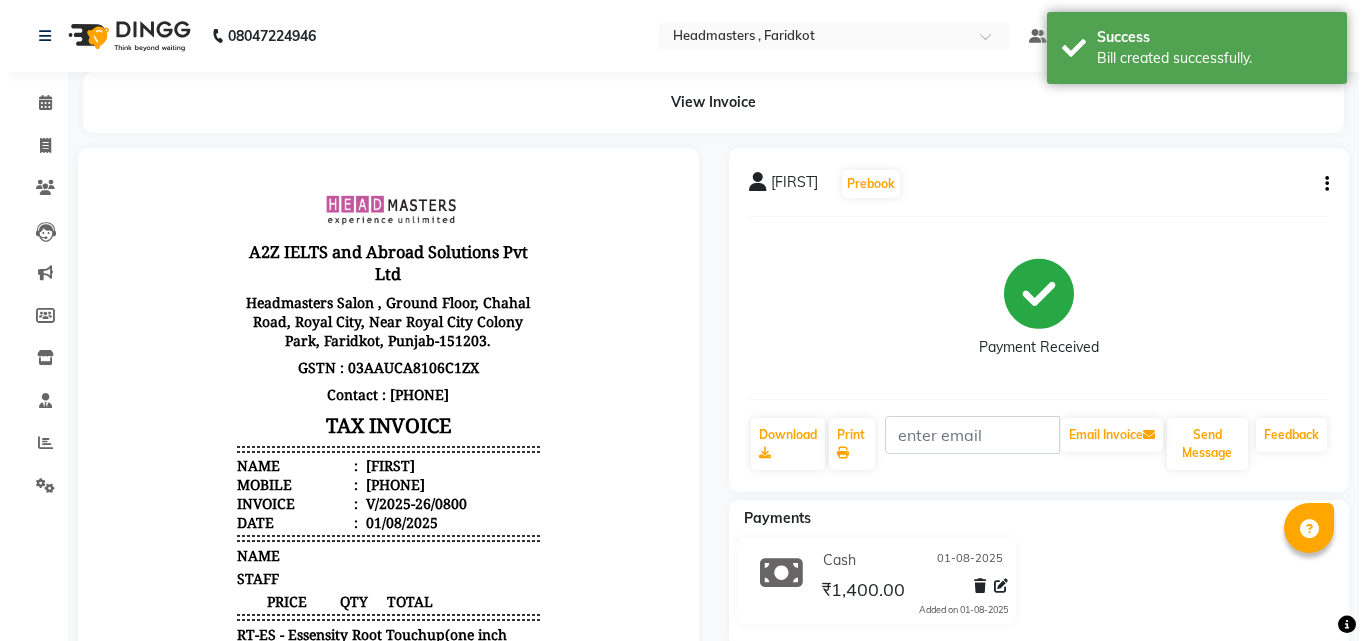 scroll, scrollTop: 0, scrollLeft: 0, axis: both 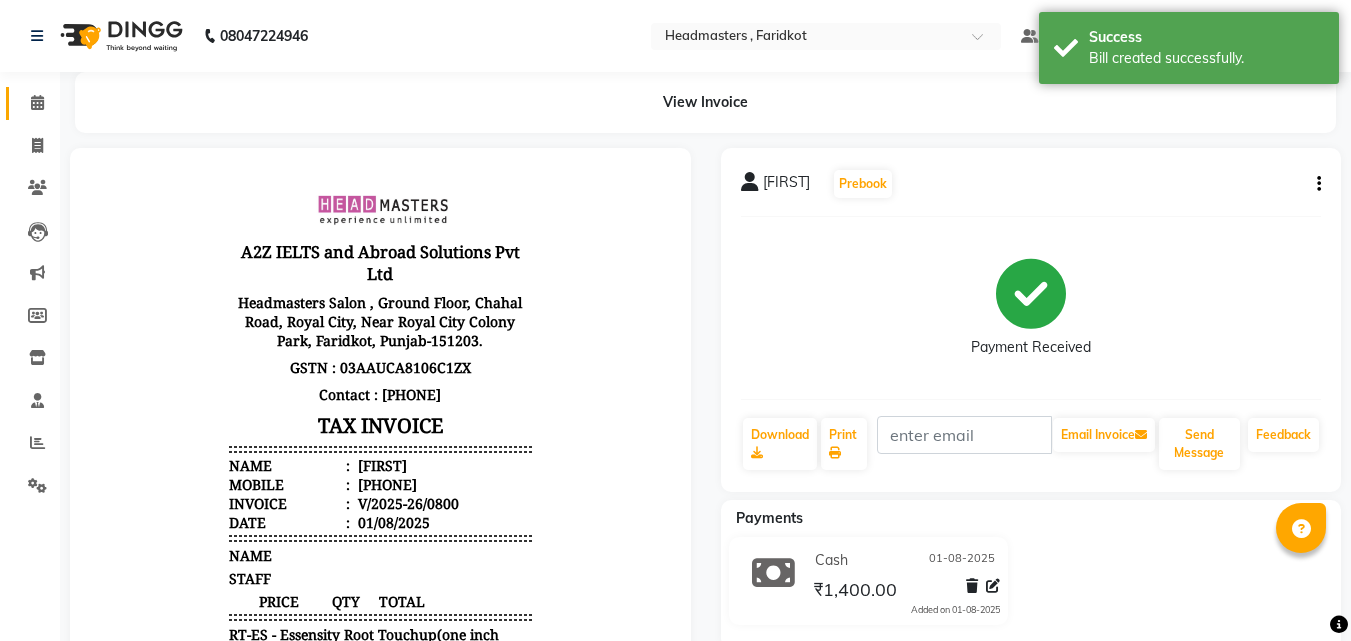click on "Calendar" 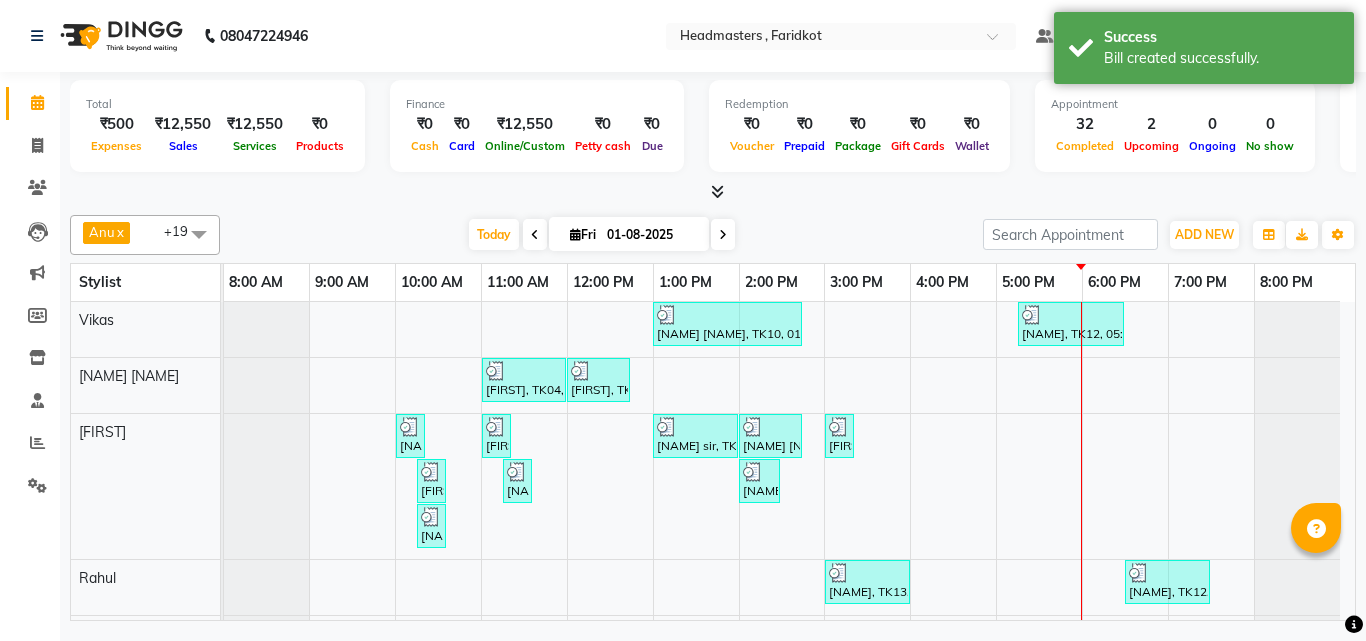 scroll, scrollTop: 98, scrollLeft: 0, axis: vertical 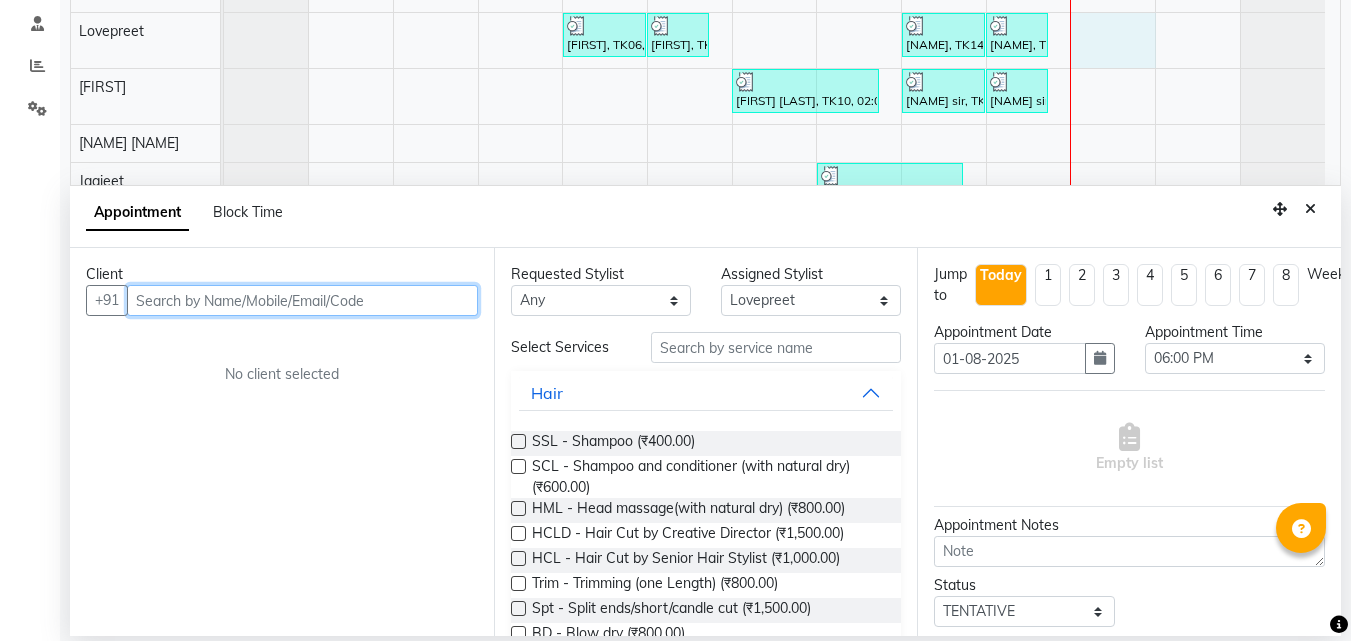 click at bounding box center (302, 300) 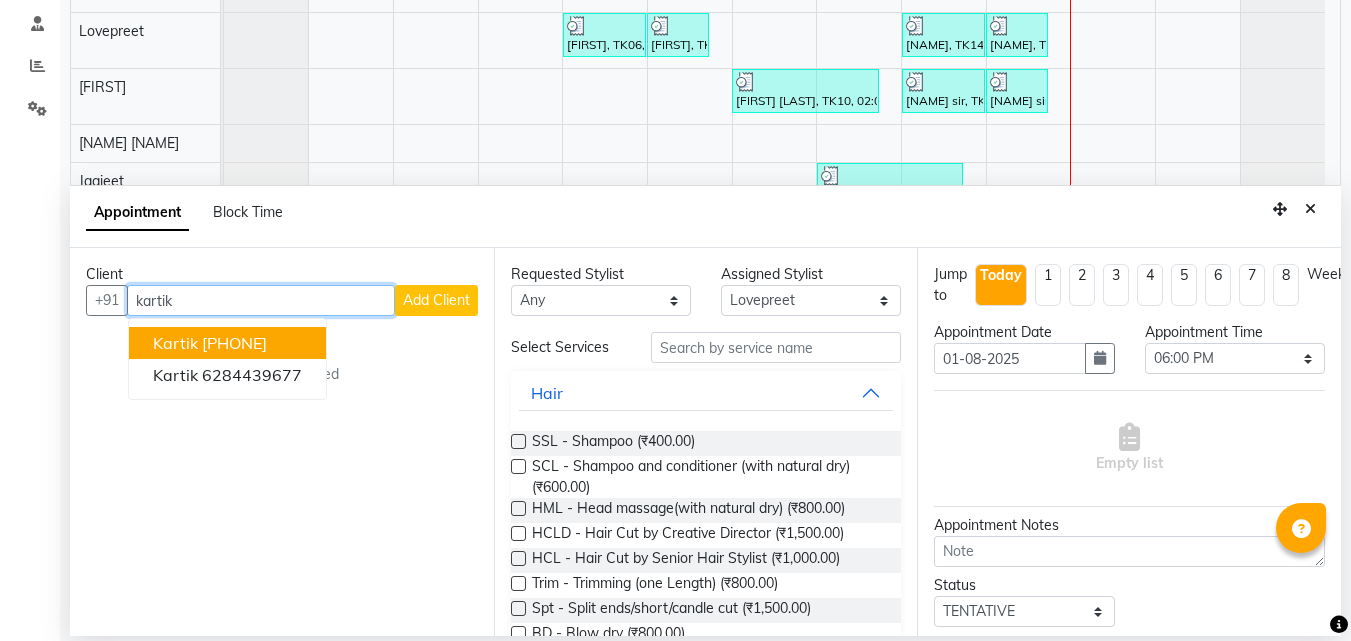 click on "[PHONE]" at bounding box center (234, 343) 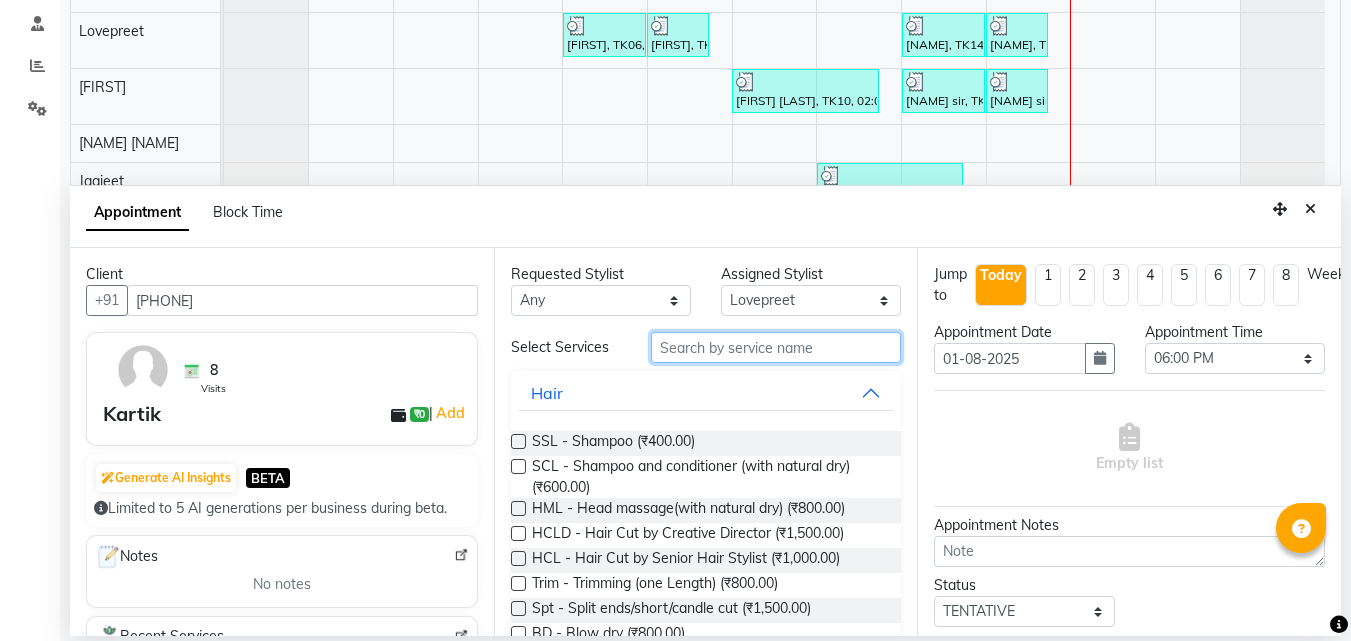 click at bounding box center (776, 347) 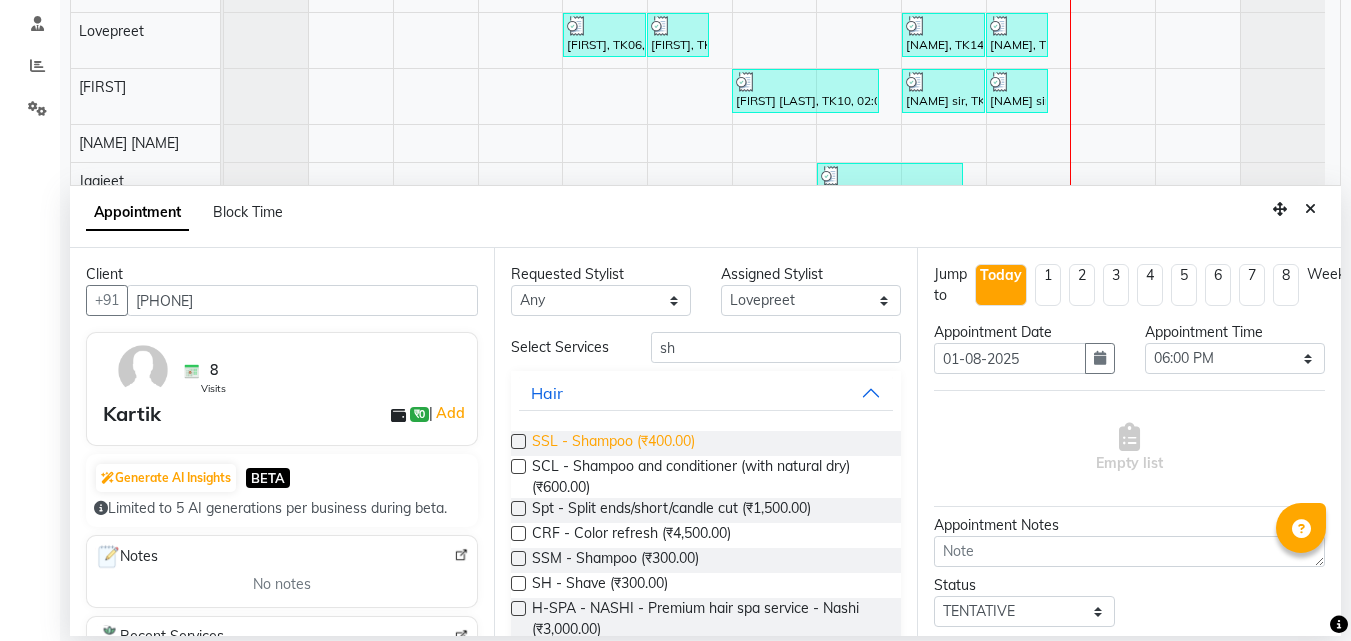 click on "SSL - Shampoo (₹400.00)" at bounding box center (613, 443) 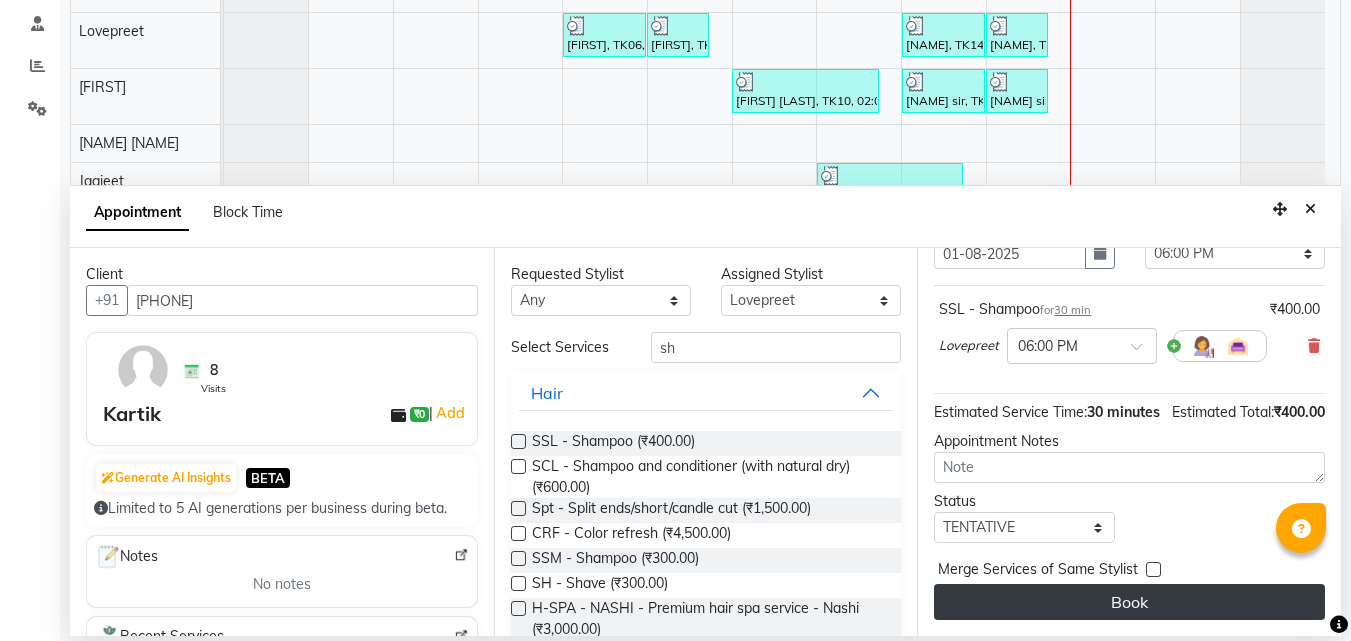 click on "Book" at bounding box center [1129, 602] 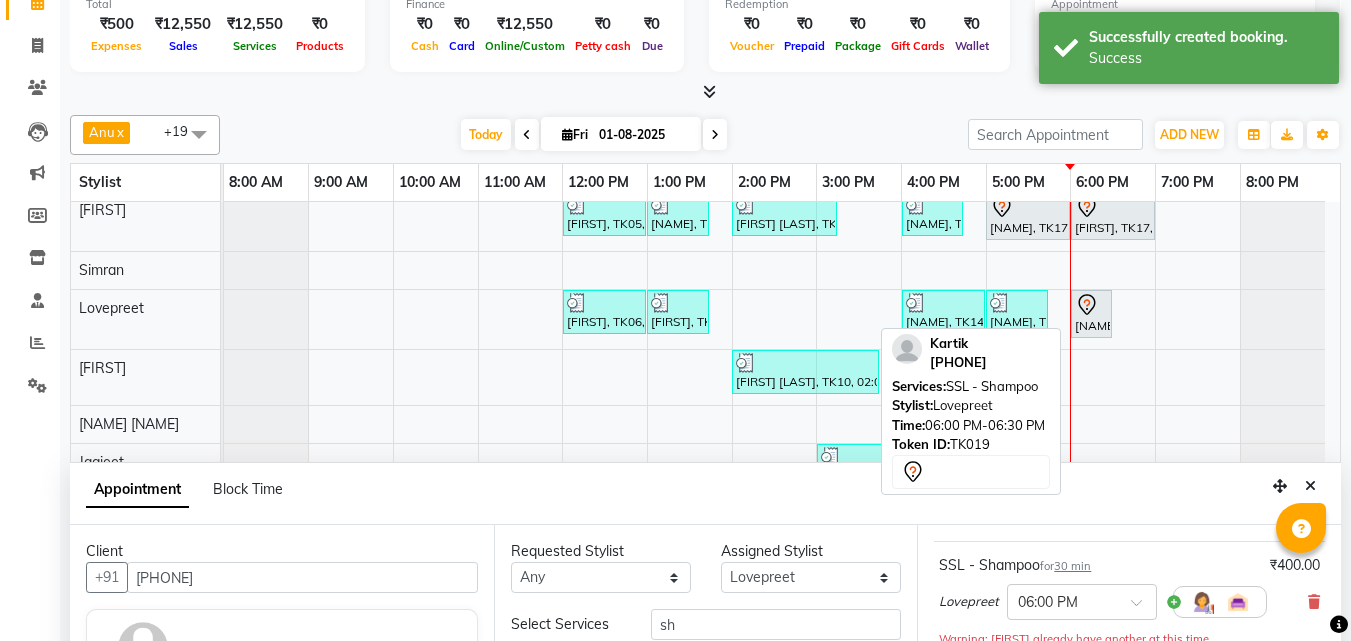 click on "[NAME], TK19, 06:00 PM-06:30 PM, SSL - Shampoo" at bounding box center (1091, 314) 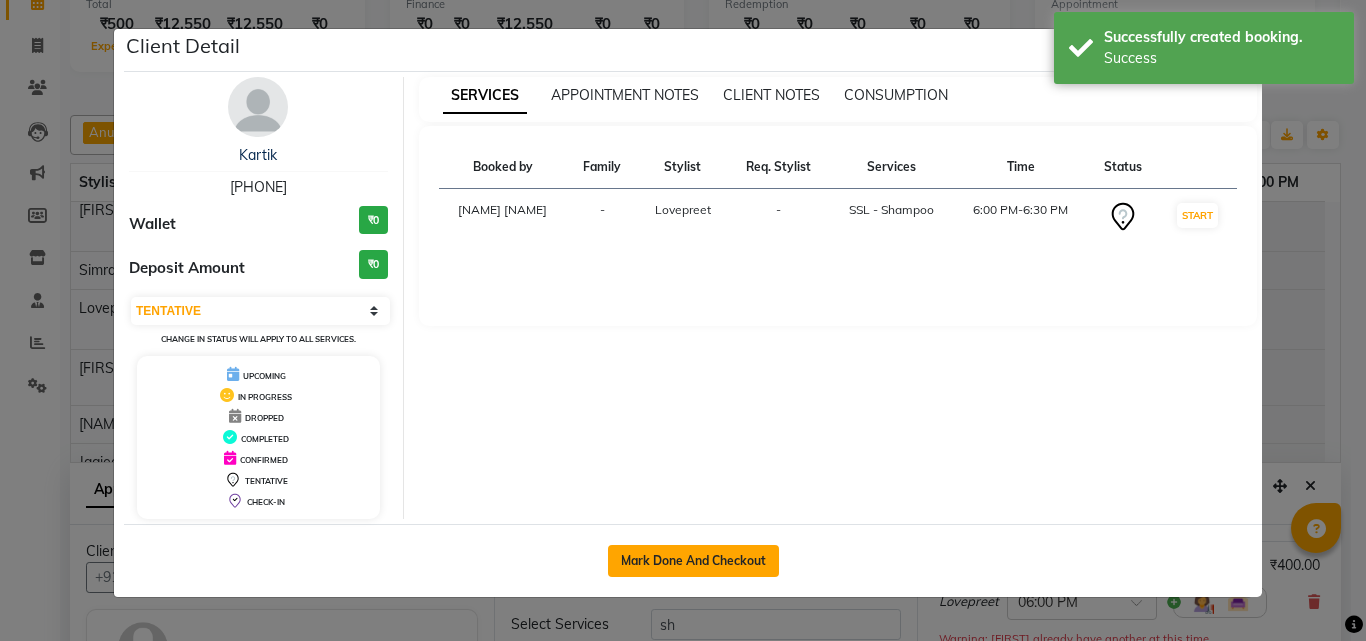 click on "Mark Done And Checkout" 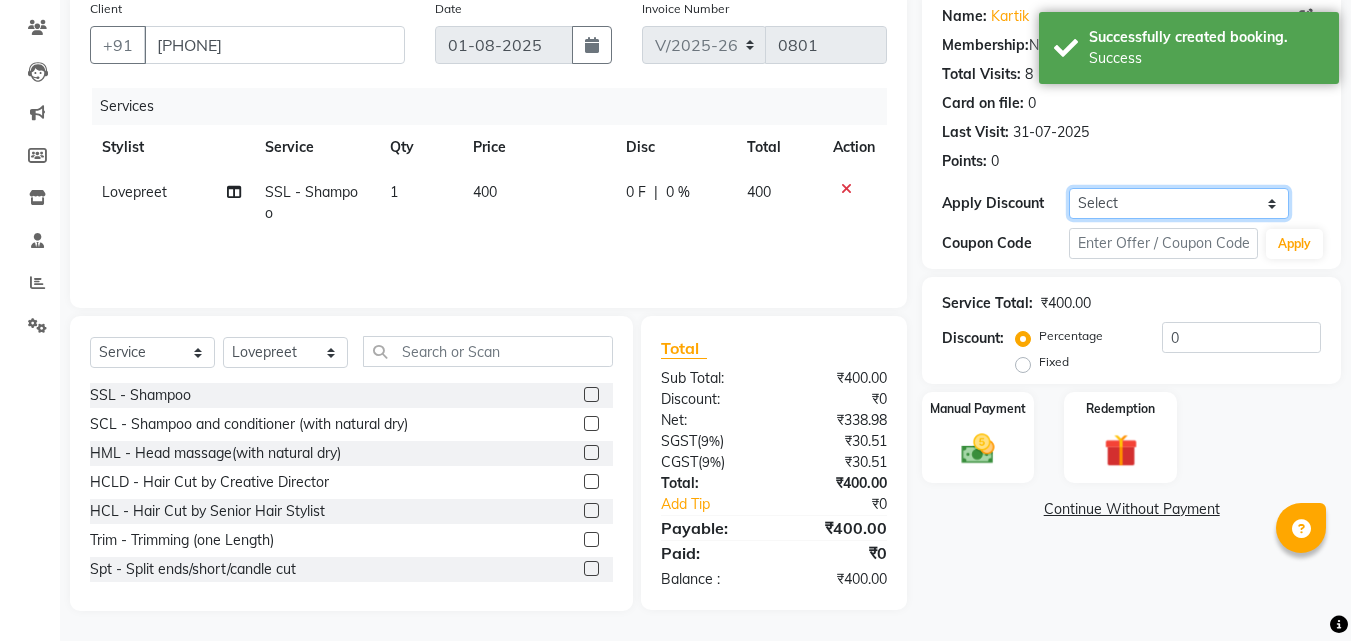 click on "Select Coupon → Wrong Job Card  Coupon → Complimentary Coupon → Correction  Coupon → First Wash  Coupon → Free Of Cost - Foc  Coupon → Staff Service  Coupon → Service Not Done  Coupon → Double Job Card  Coupon → Pending Payment" 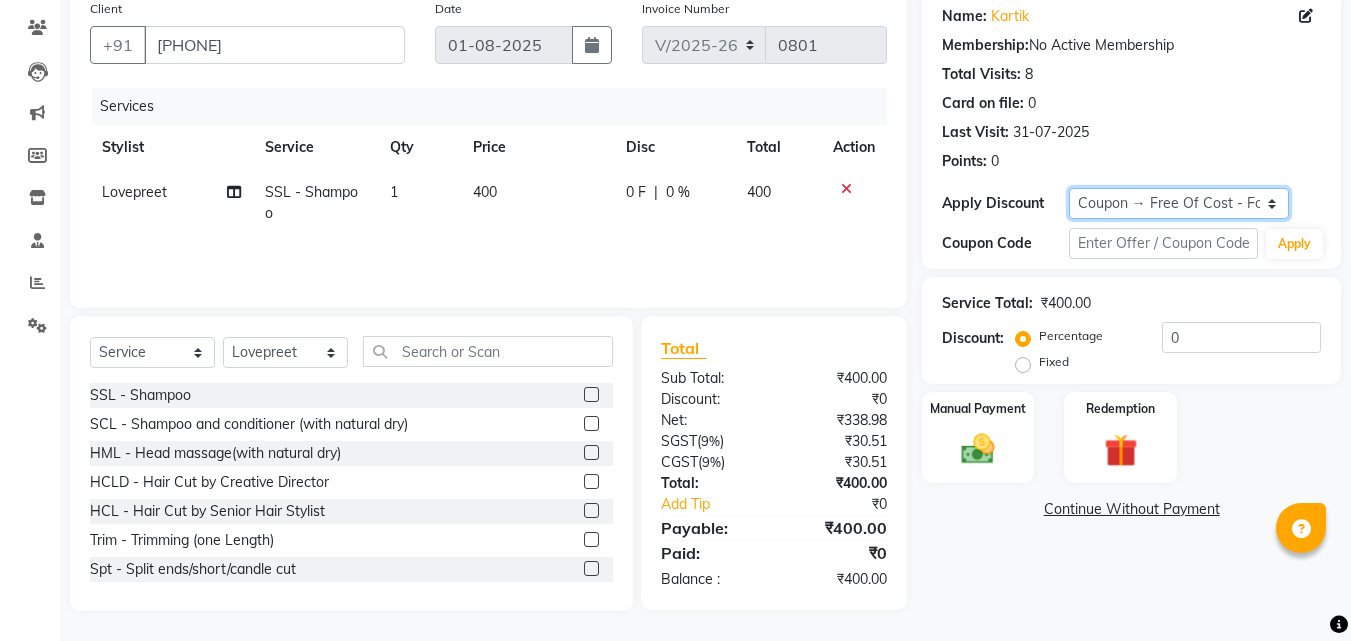 click on "Select Coupon → Wrong Job Card  Coupon → Complimentary Coupon → Correction  Coupon → First Wash  Coupon → Free Of Cost - Foc  Coupon → Staff Service  Coupon → Service Not Done  Coupon → Double Job Card  Coupon → Pending Payment" 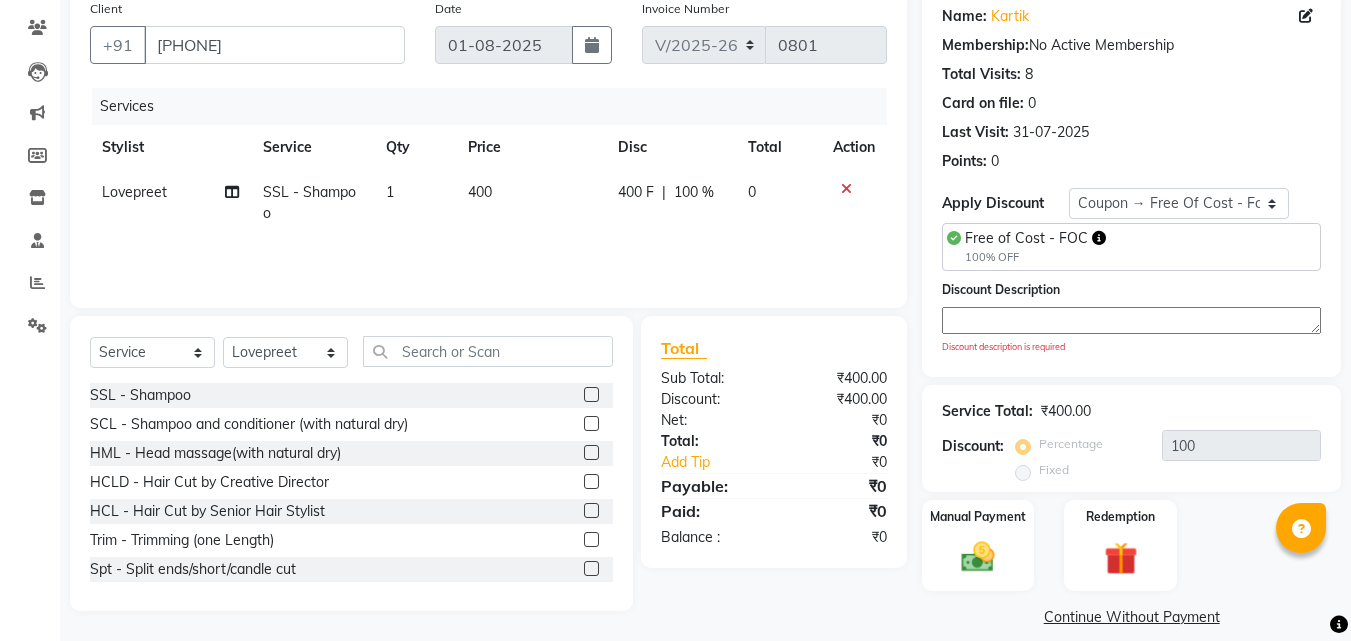 click 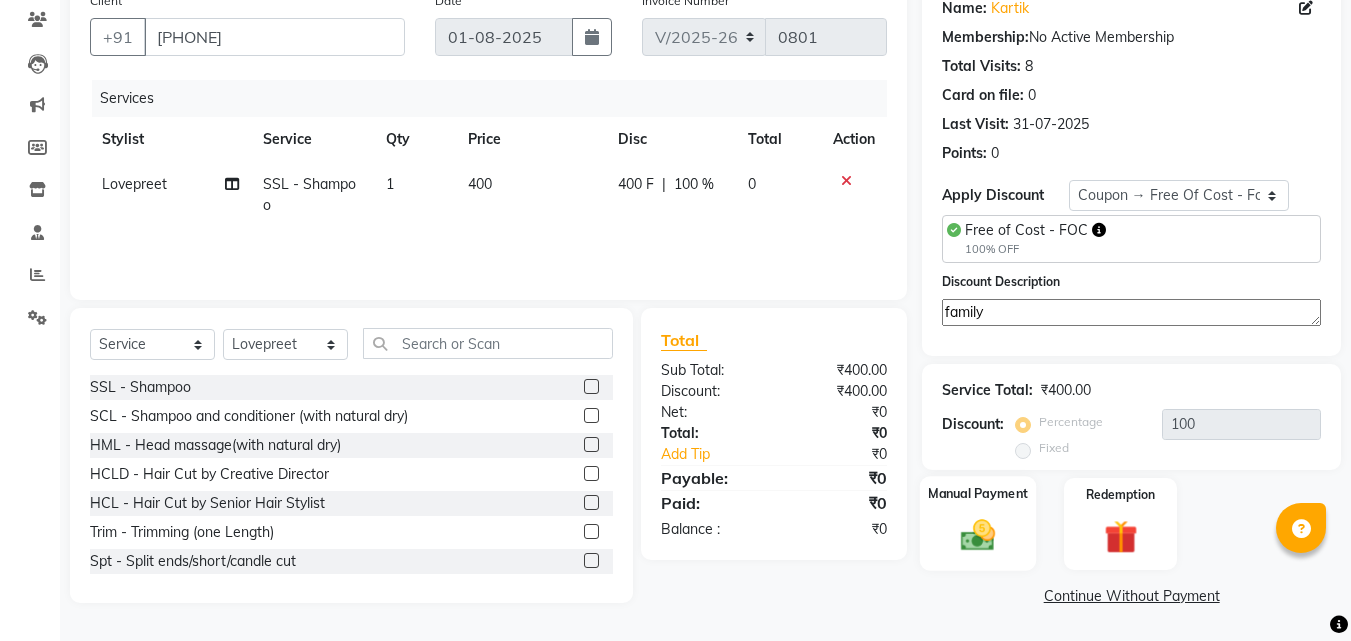click 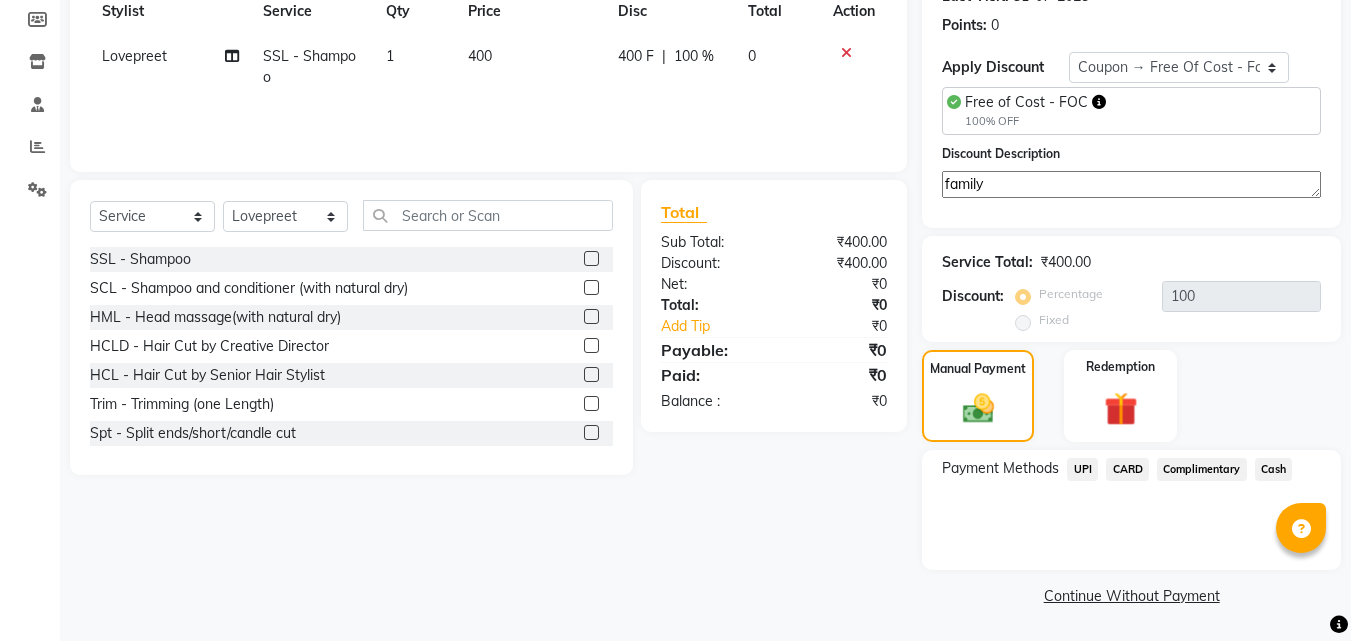 click on "Complimentary" 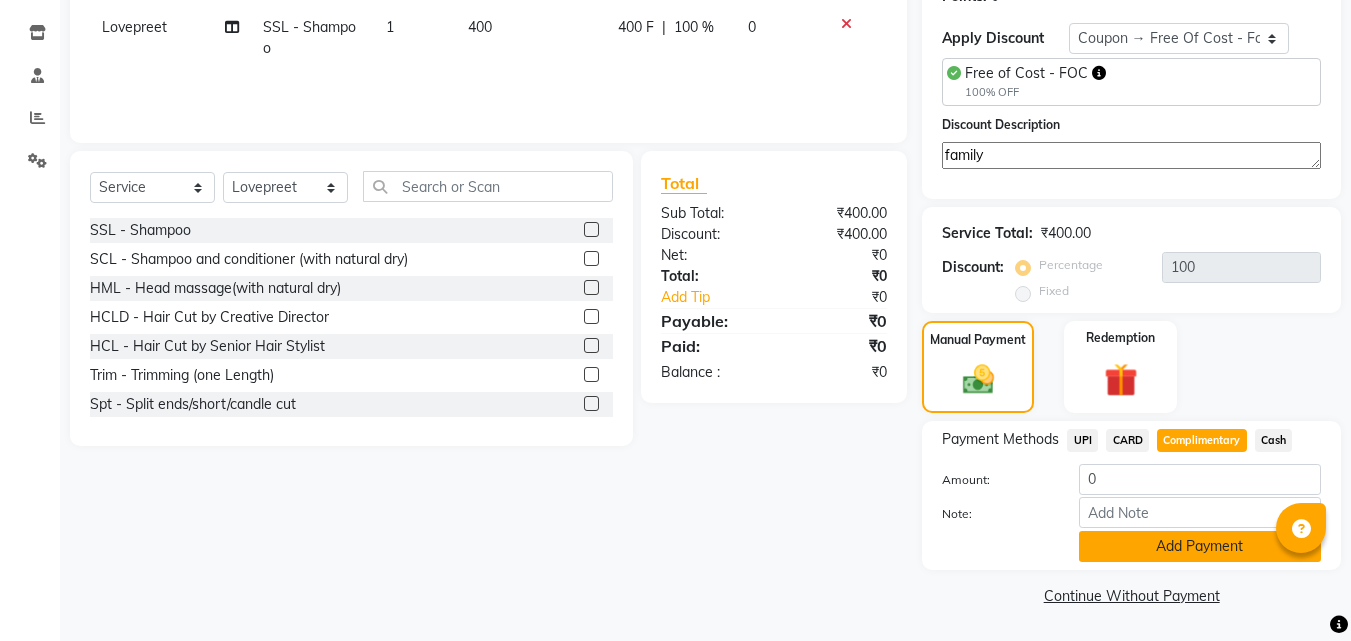 click on "Add Payment" 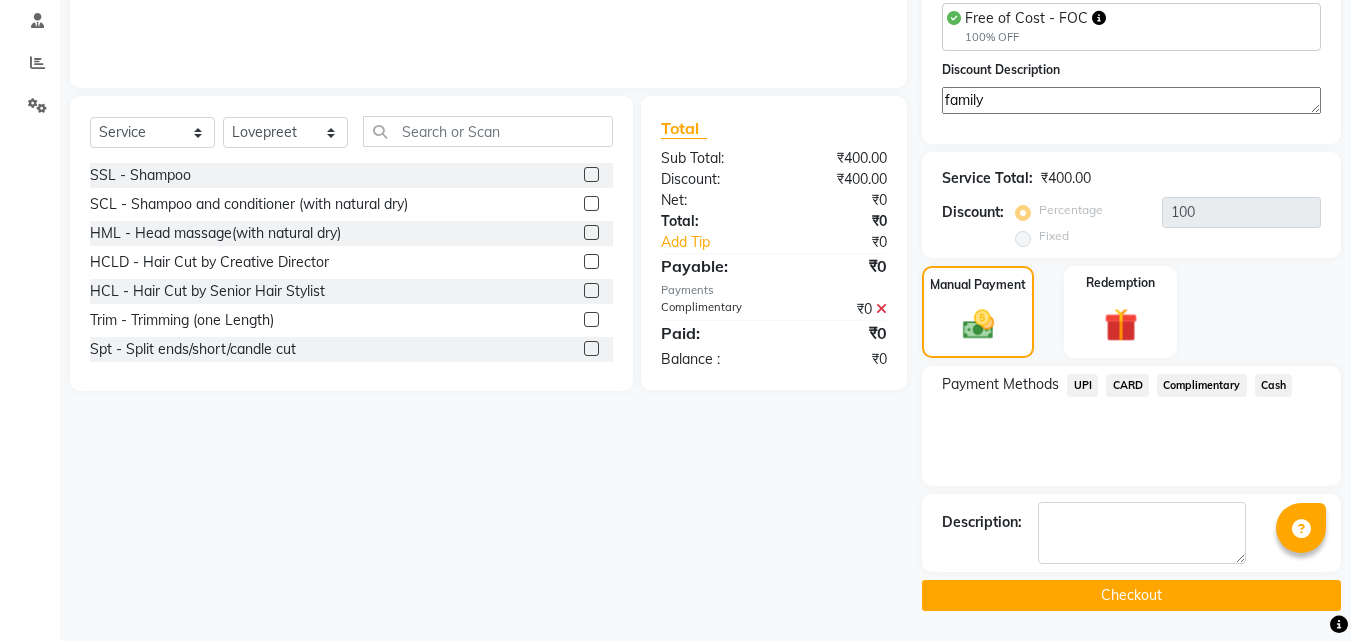 click on "Checkout" 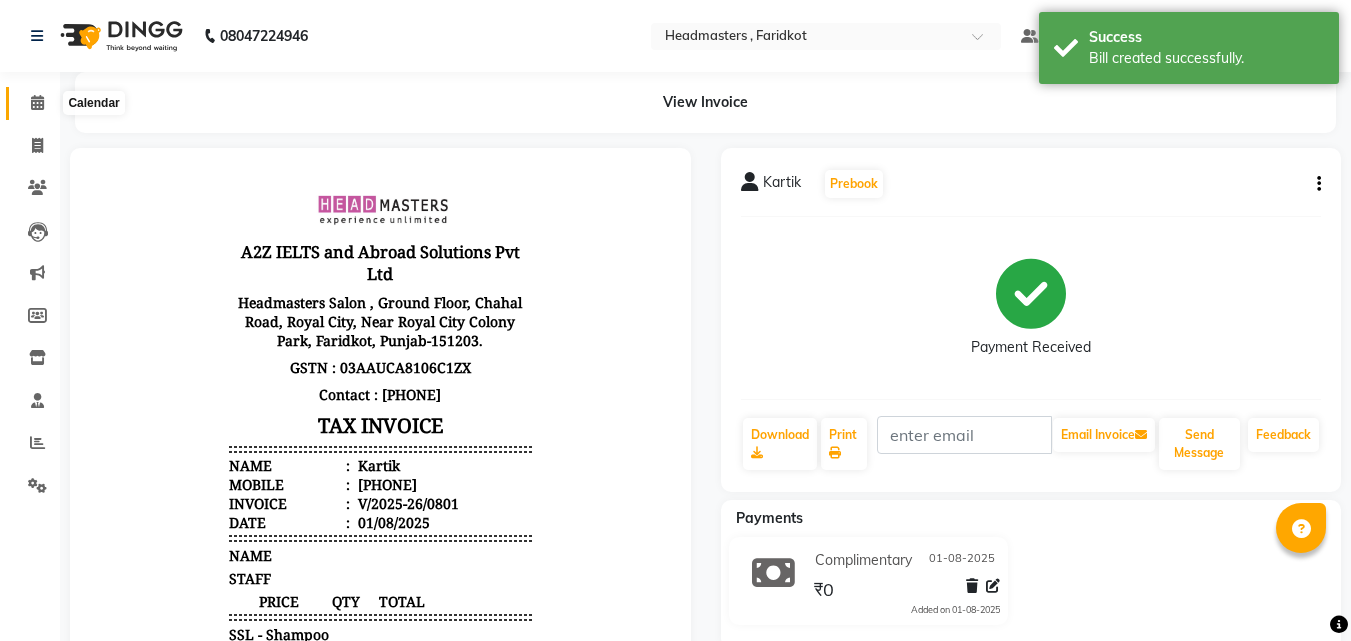 click 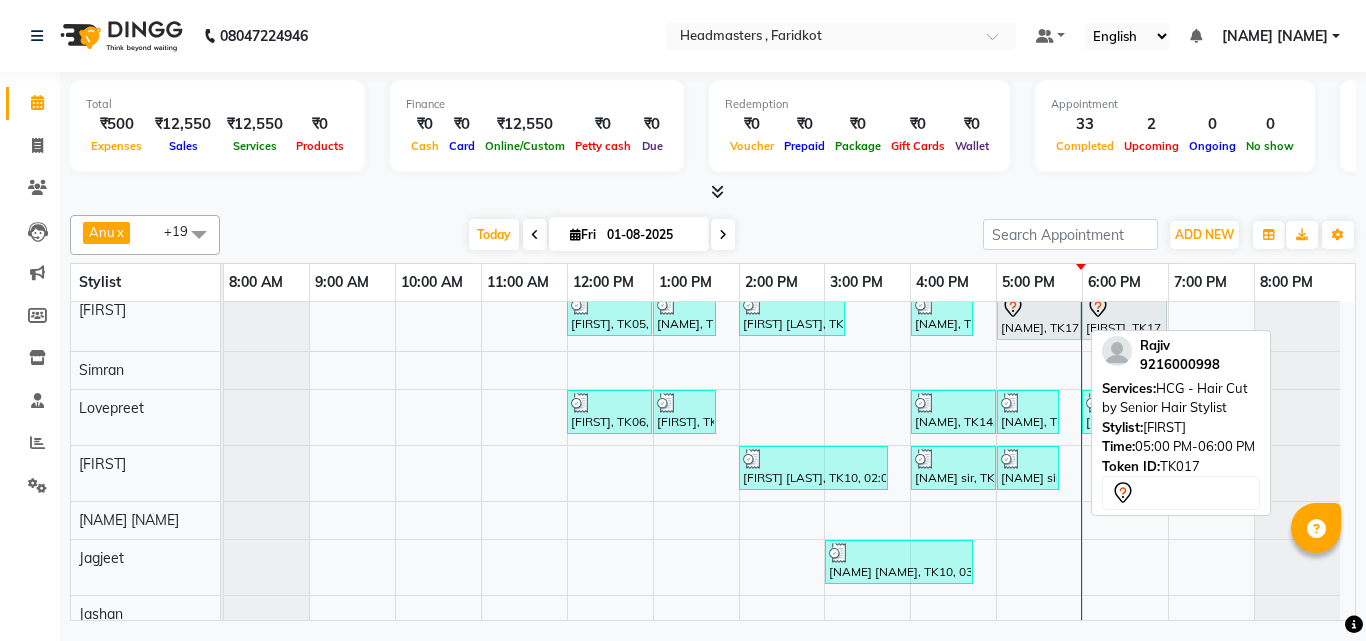 scroll, scrollTop: 300, scrollLeft: 0, axis: vertical 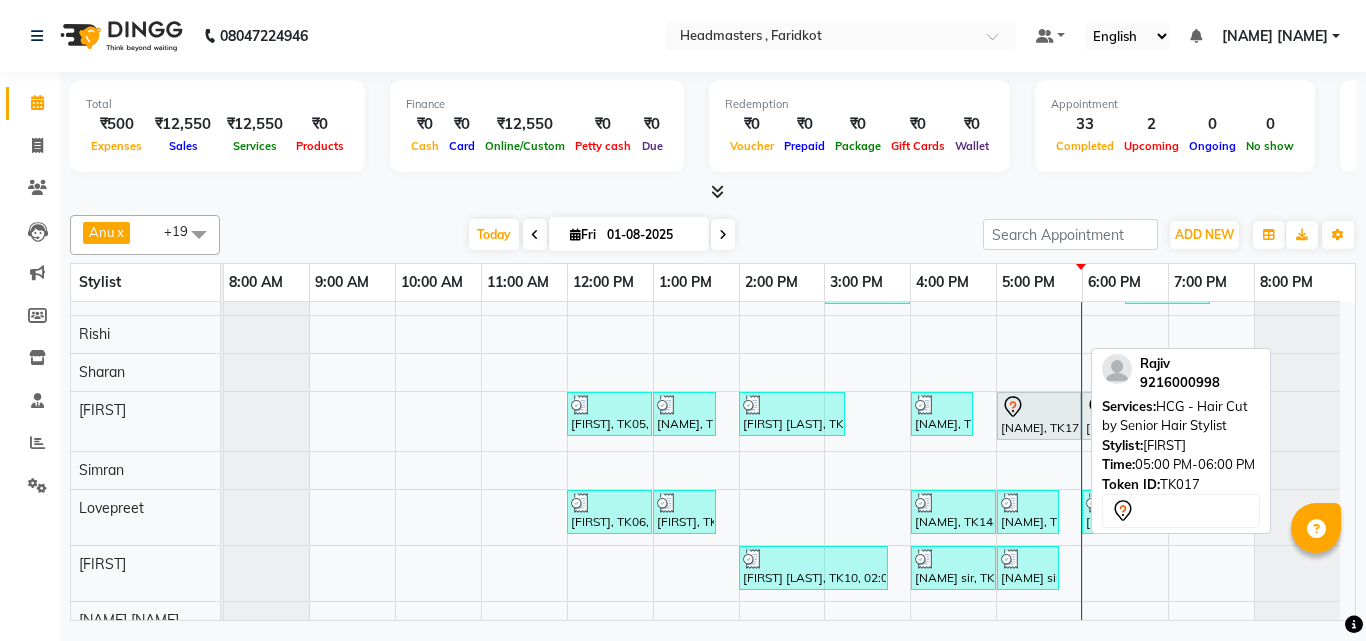 click at bounding box center (1039, 407) 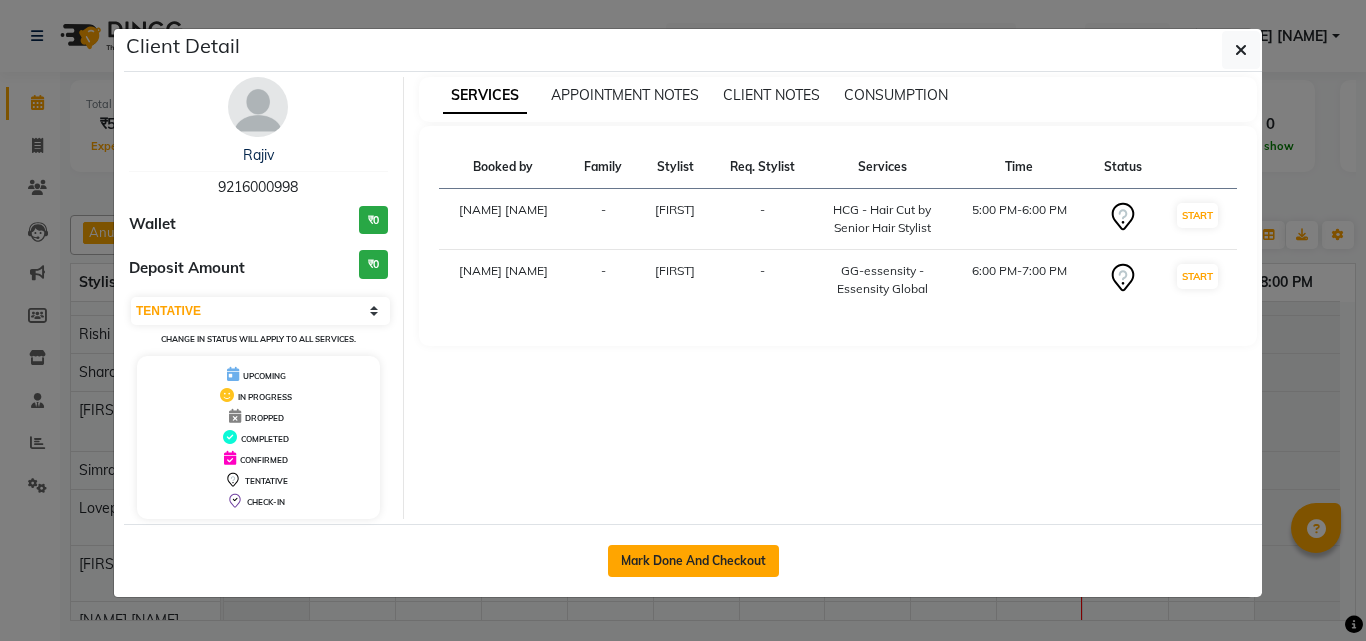 click on "Mark Done And Checkout" 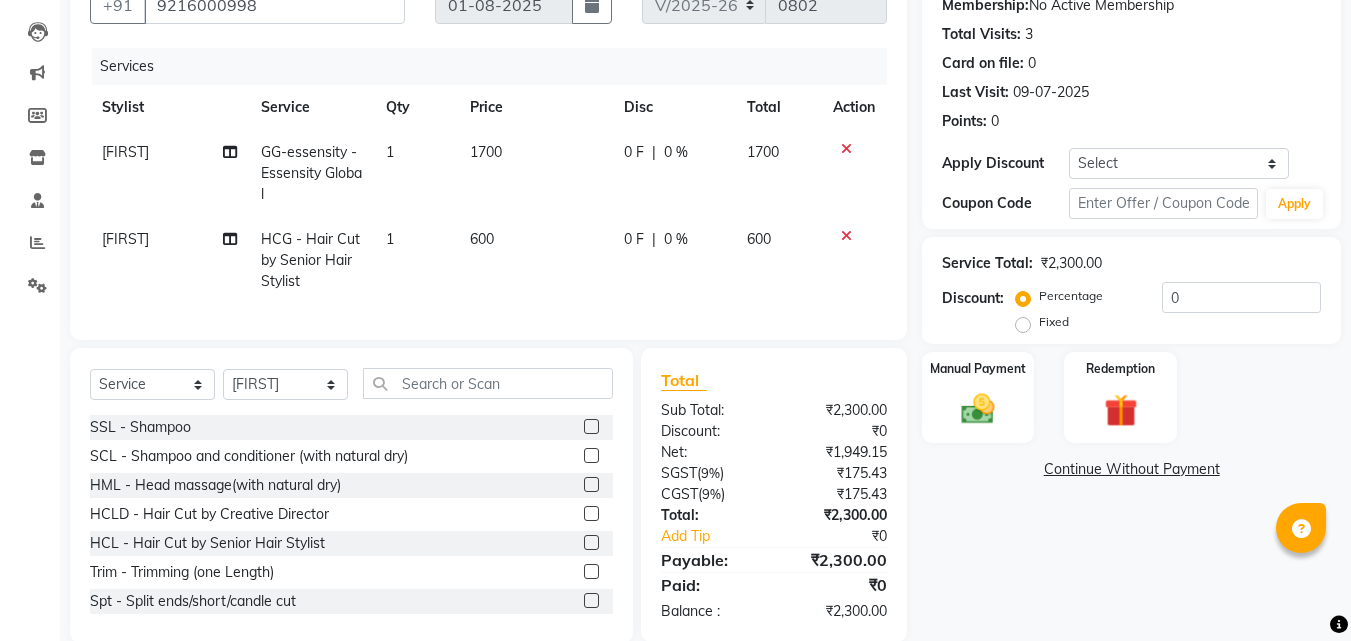 scroll, scrollTop: 247, scrollLeft: 0, axis: vertical 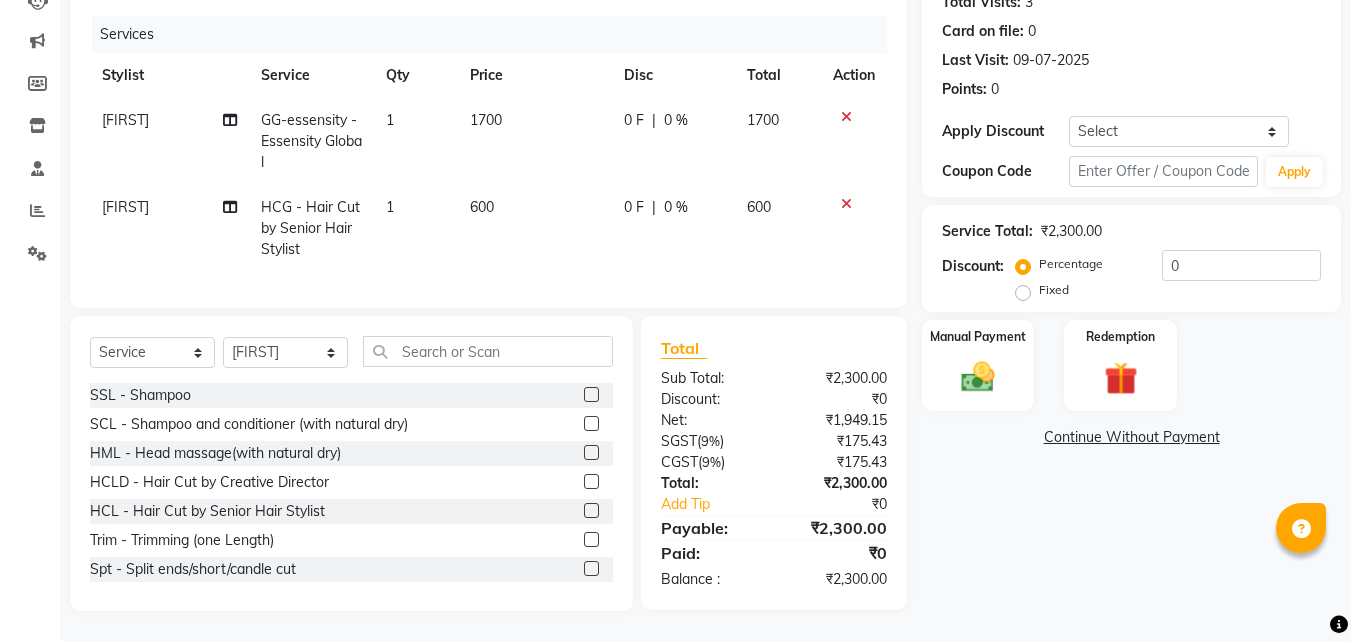 click on "Fixed" 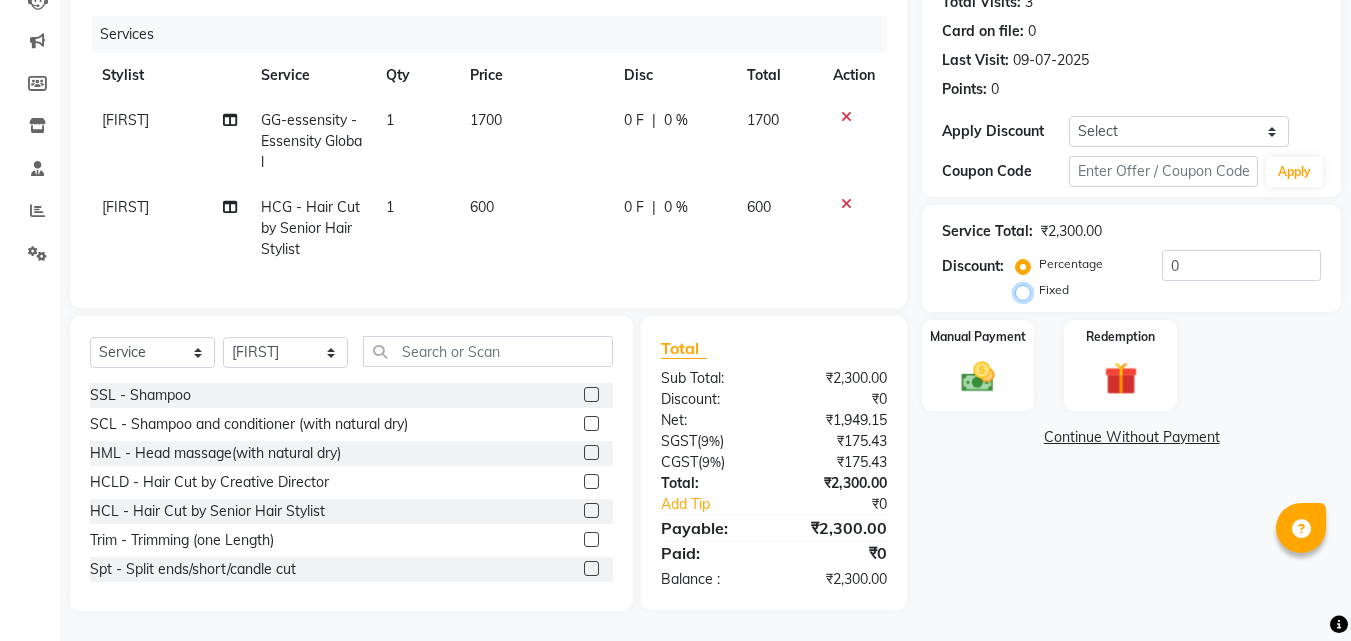 click on "Fixed" at bounding box center [1027, 290] 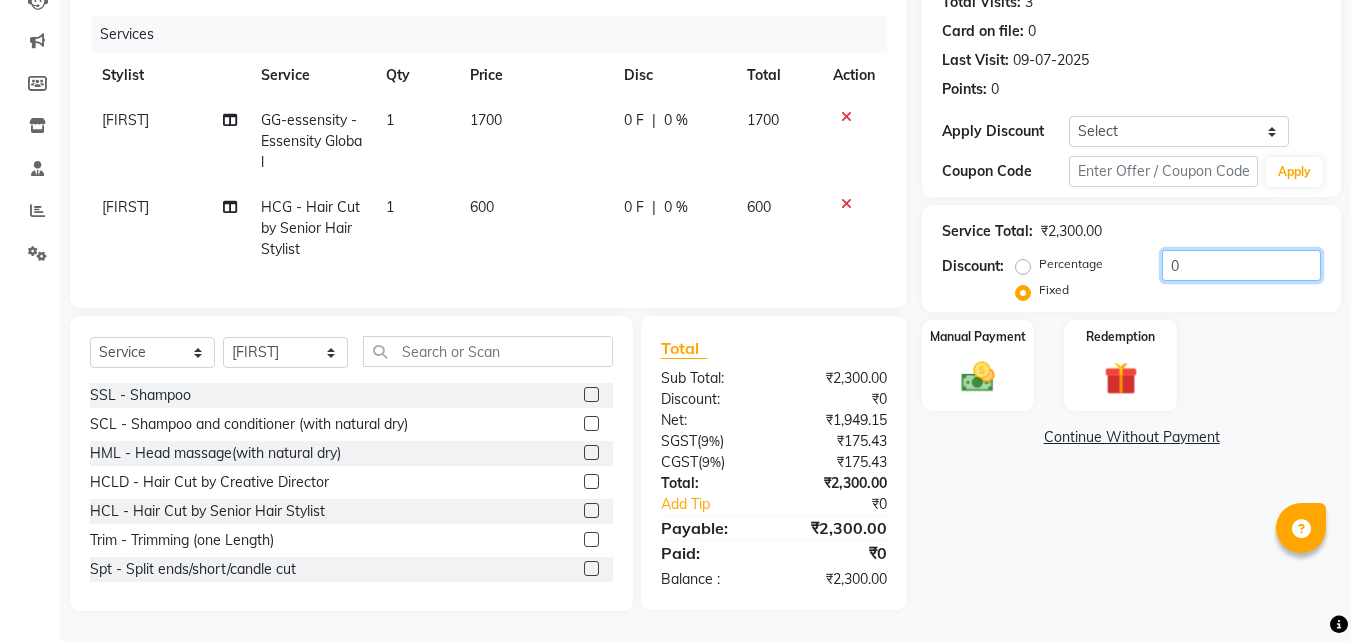 click on "0" 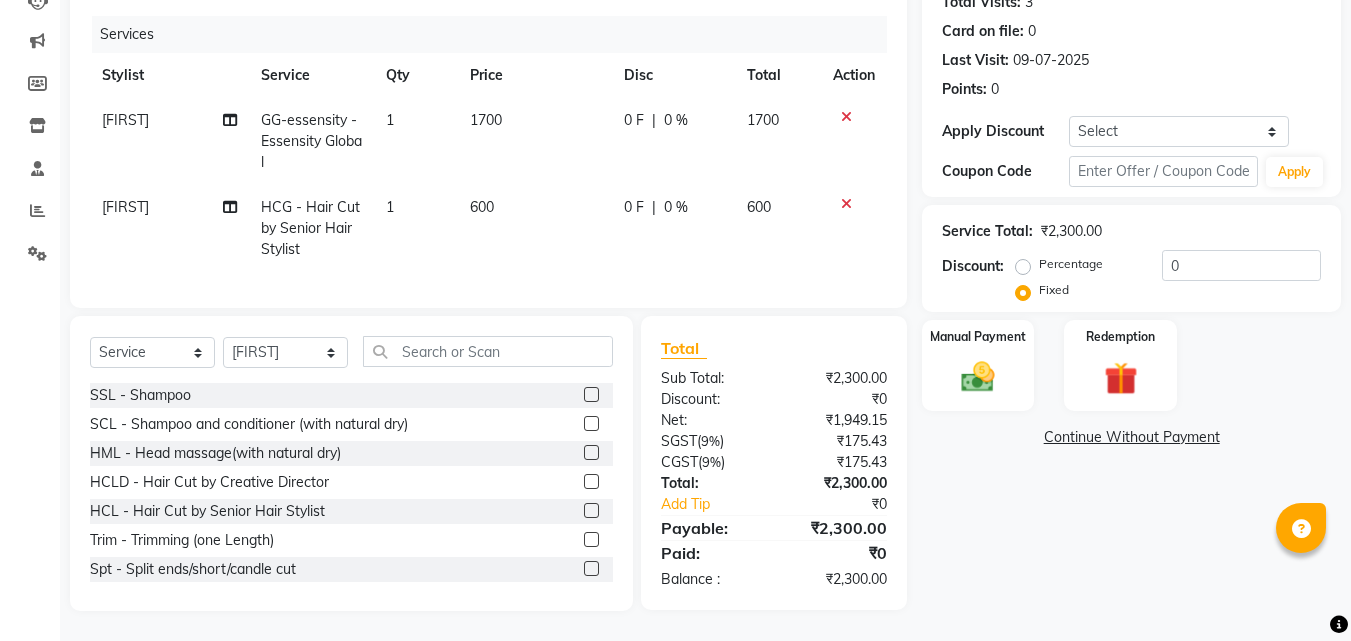click on "0 %" 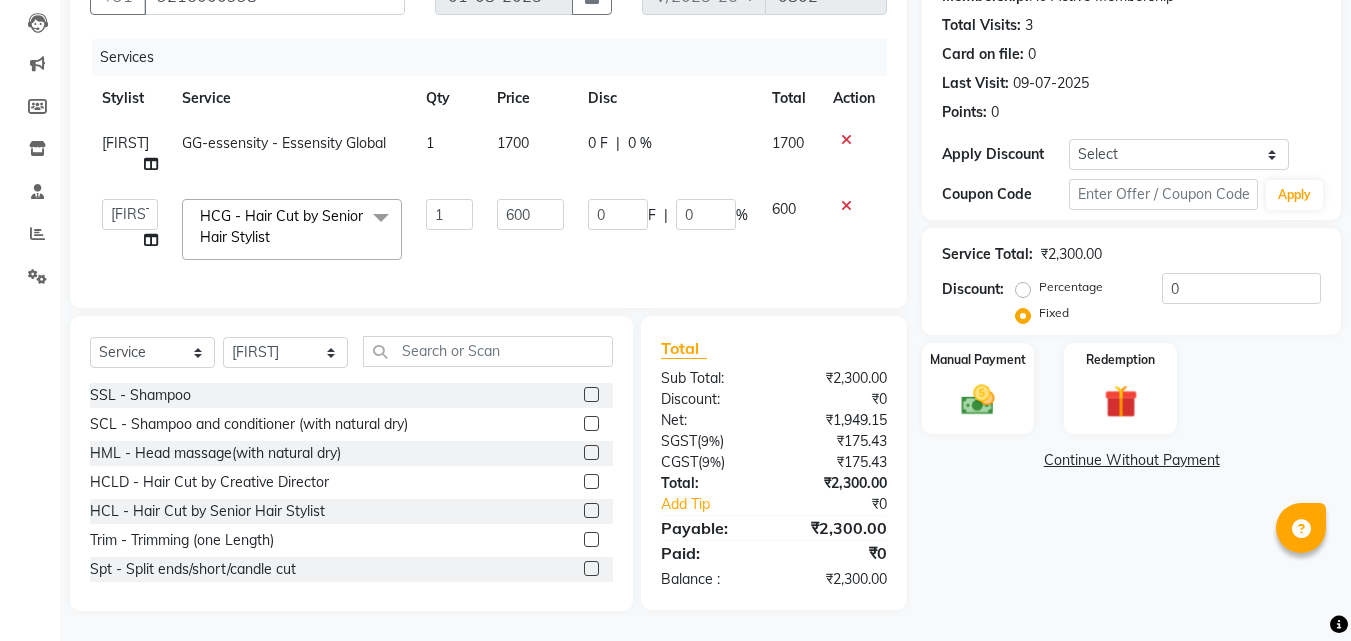 scroll, scrollTop: 224, scrollLeft: 0, axis: vertical 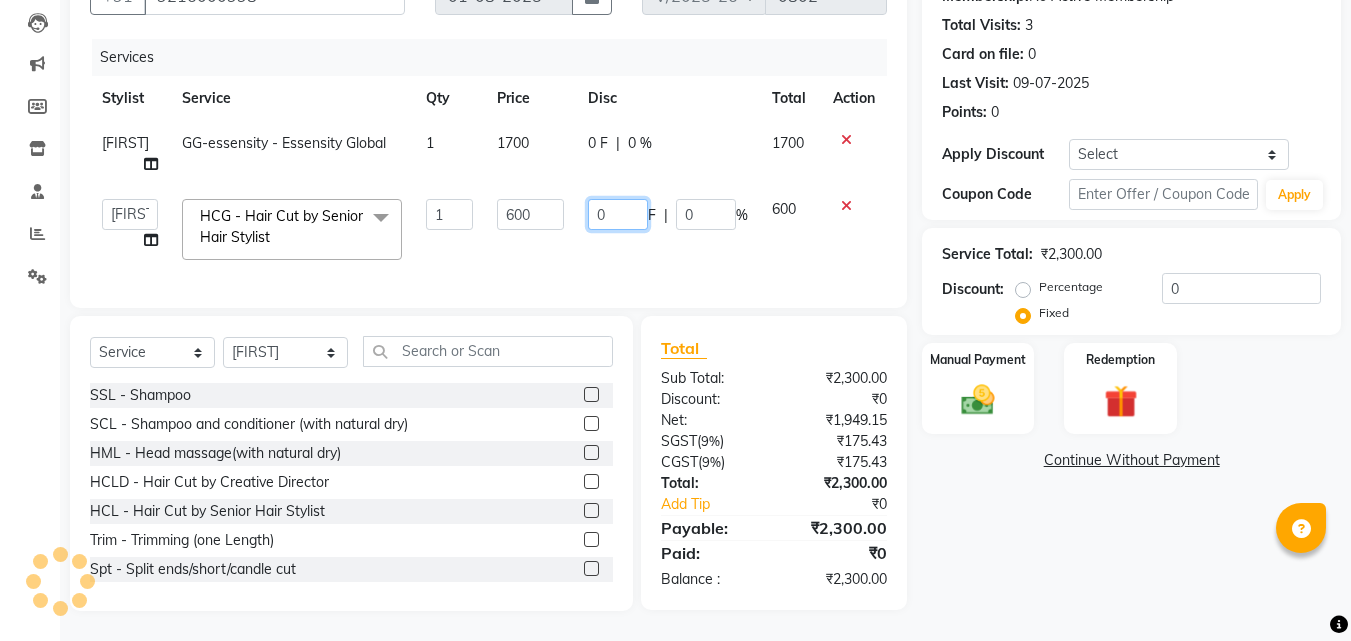 click on "0" 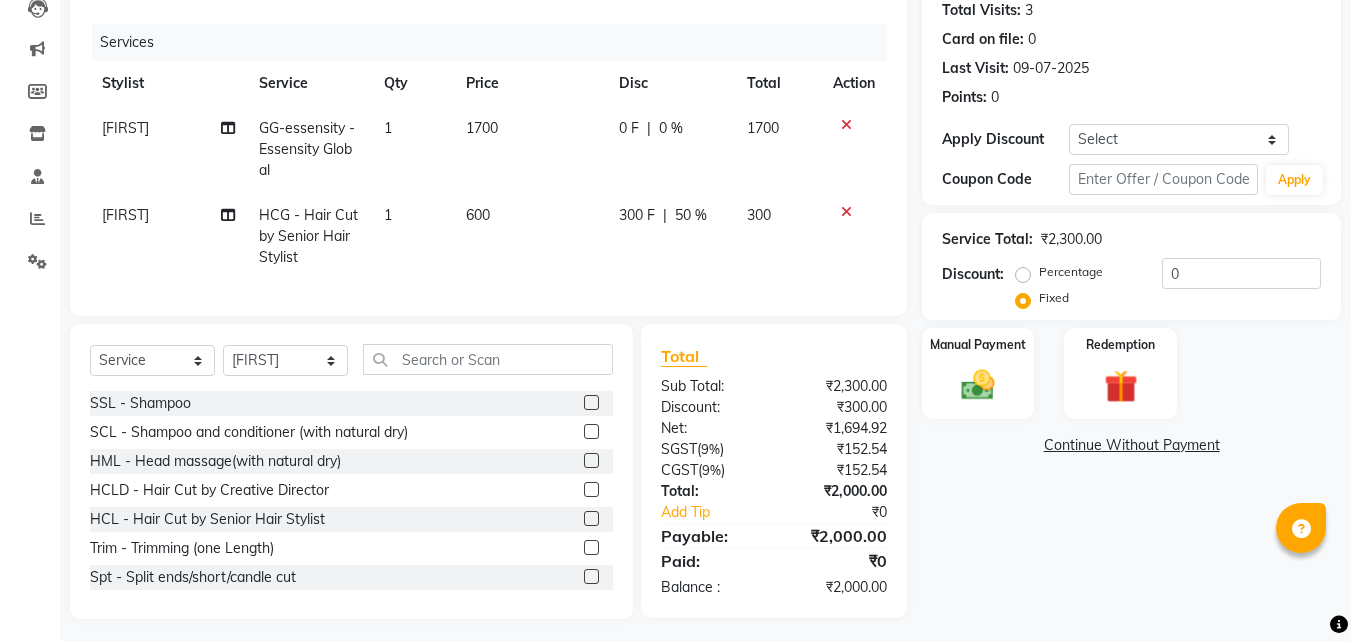 click on "[NAME] GG-essensity - Essensity Global 1 1700 0 F | 0 % 1700" 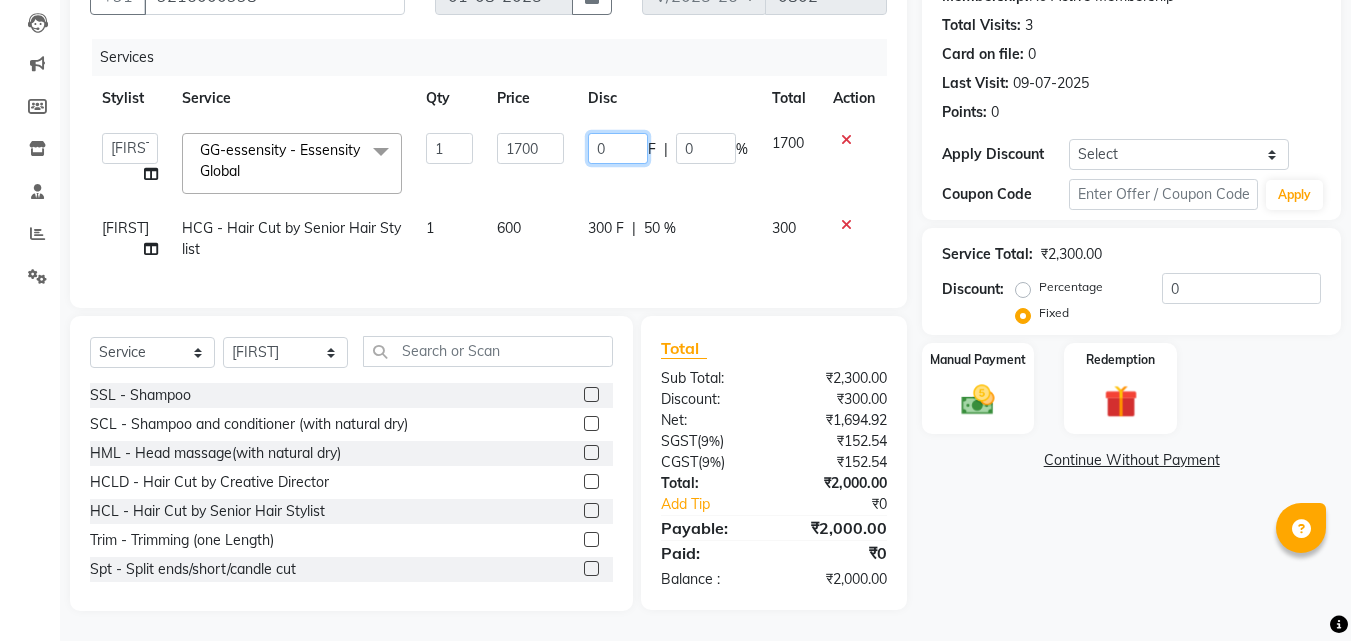 click on "0" 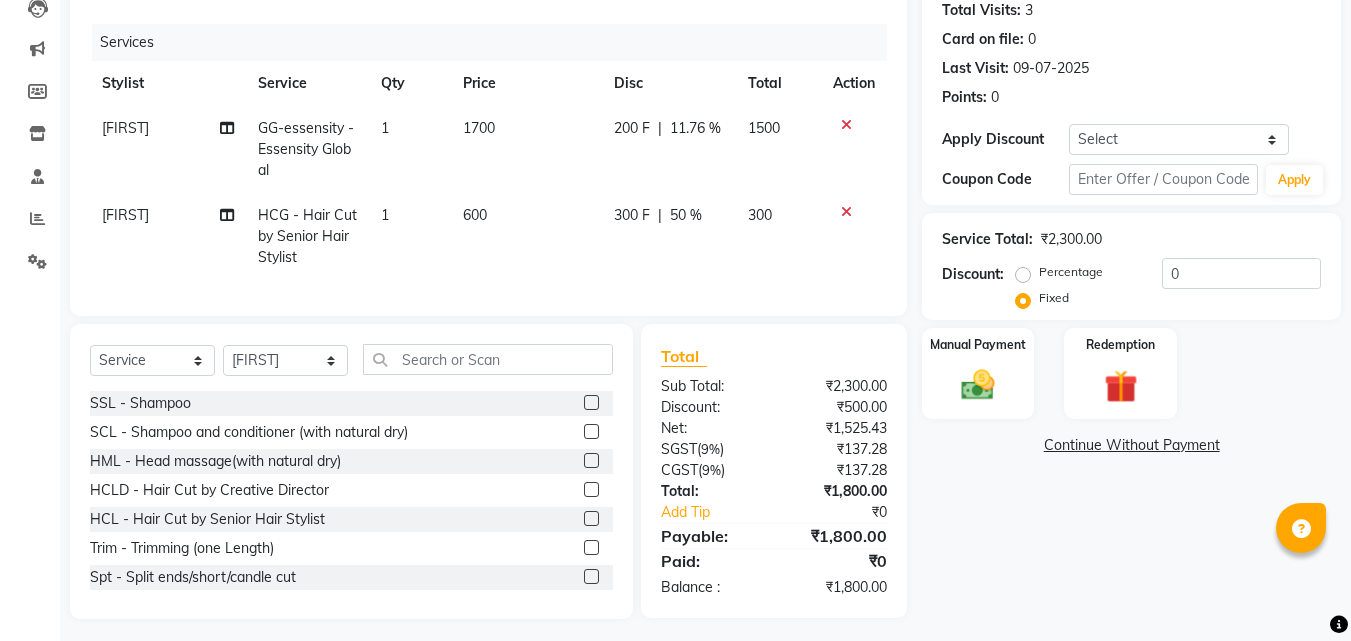 click on "Name: [NAME] Membership: No Active Membership Total Visits: 3 Card on file: 0 Last Visit: 09-07-2025 Points: 0 Apply Discount Select Coupon → Wrong Job Card Coupon → Complimentary Coupon → Correction Coupon → First Wash Coupon → Free Of Cost - Foc Coupon → Staff Service Coupon → Service Not Done Coupon → Double Job Card Coupon → Pending Payment Coupon Code Apply Service Total: ₹2,300.00 Discount: Percentage Fixed 0 Manual Payment Redemption Continue Without Payment" 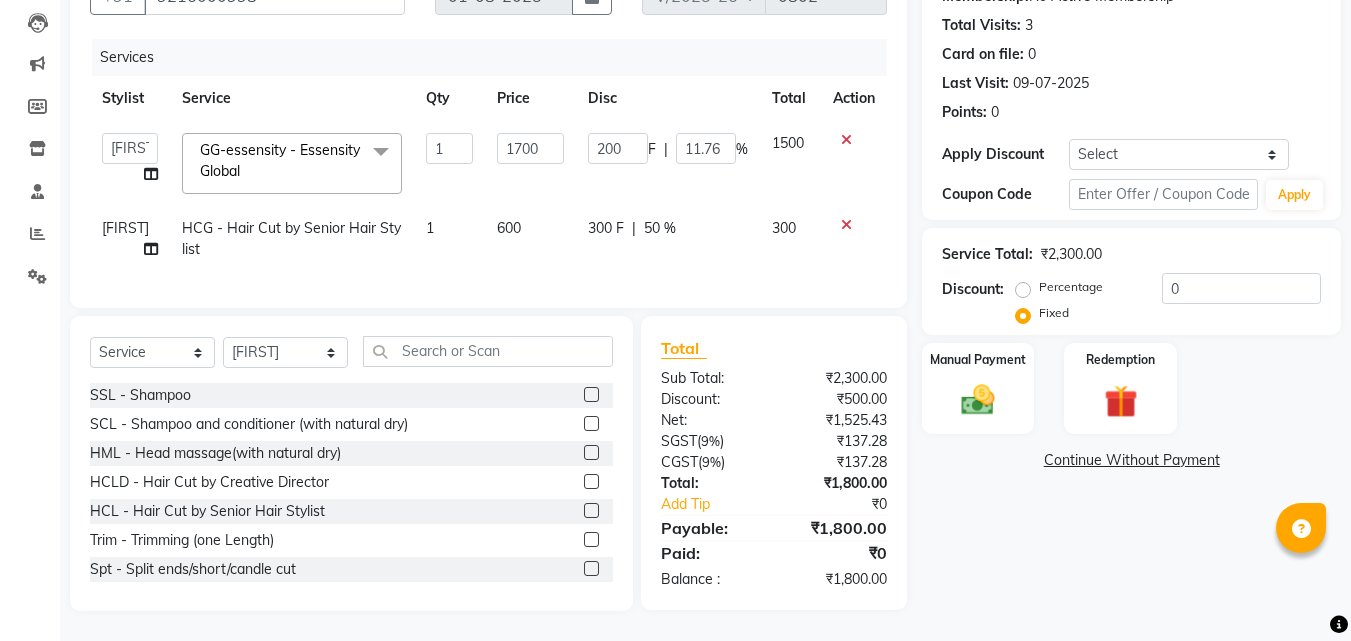 click on "|" 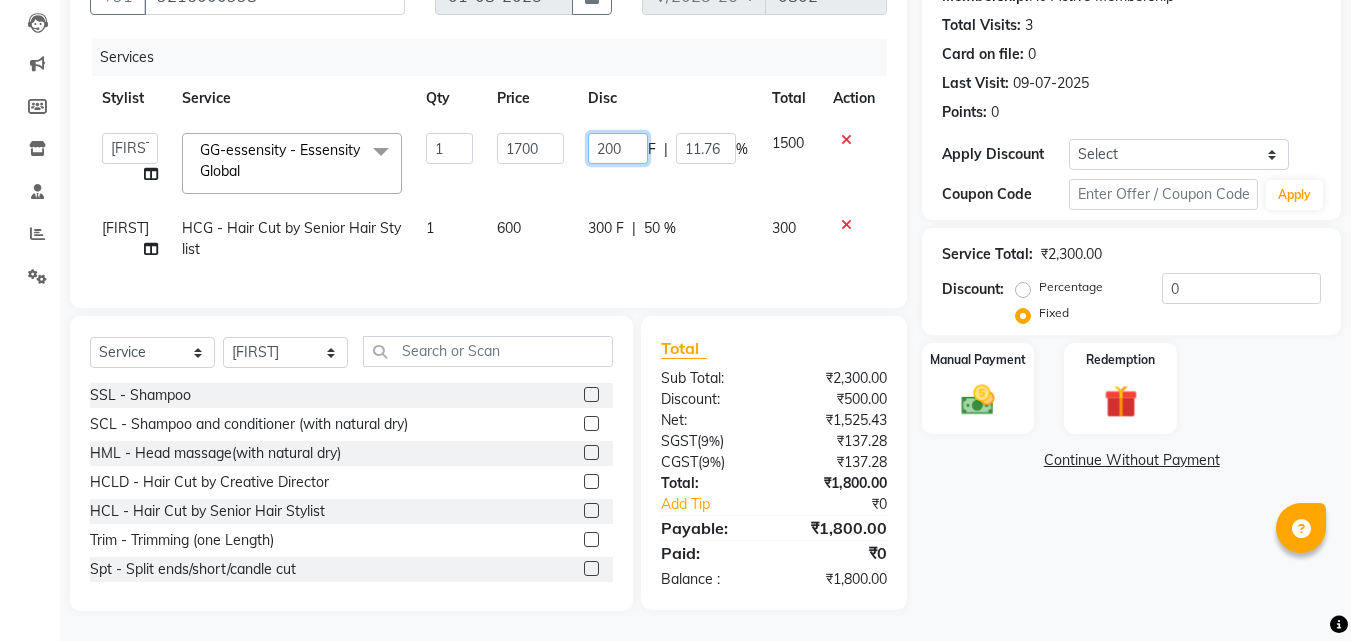 click on "200" 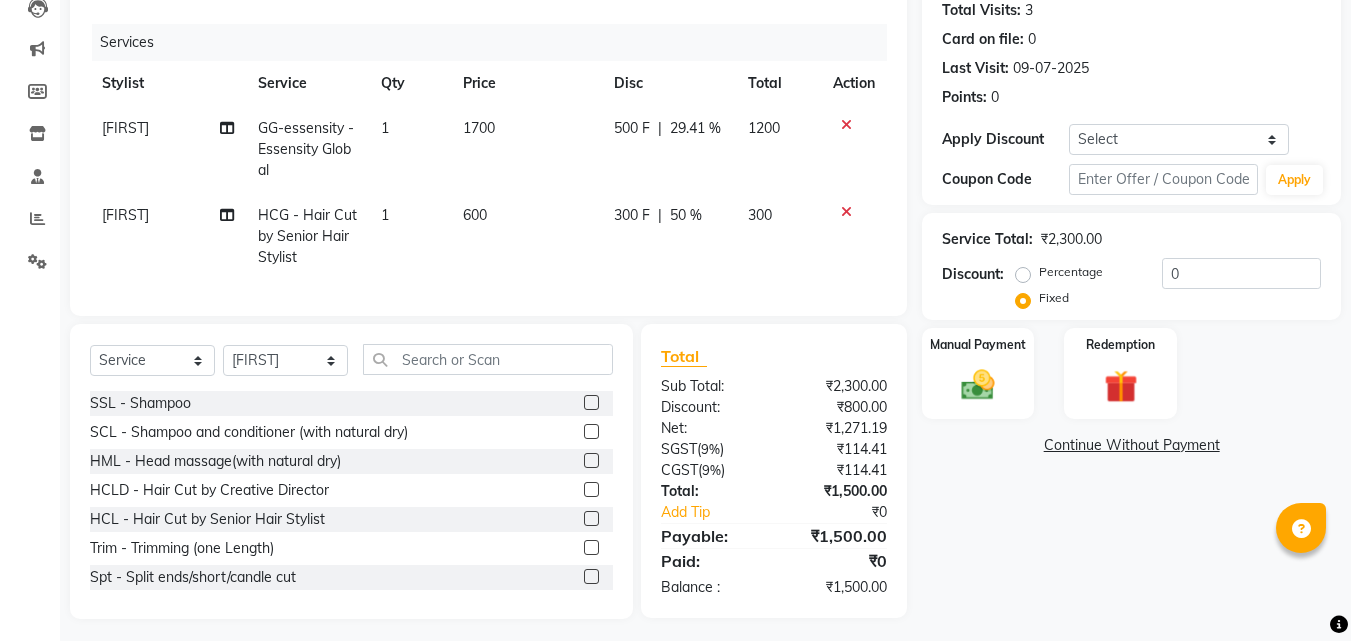 click on "Name: [NAME] Membership: No Active Membership Total Visits: 3 Card on file: 0 Last Visit: 09-07-2025 Points: 0 Apply Discount Select Coupon → Wrong Job Card Coupon → Complimentary Coupon → Correction Coupon → First Wash Coupon → Free Of Cost - Foc Coupon → Staff Service Coupon → Service Not Done Coupon → Double Job Card Coupon → Pending Payment Coupon Code Apply Service Total: ₹2,300.00 Discount: Percentage Fixed 0 Manual Payment Redemption Continue Without Payment" 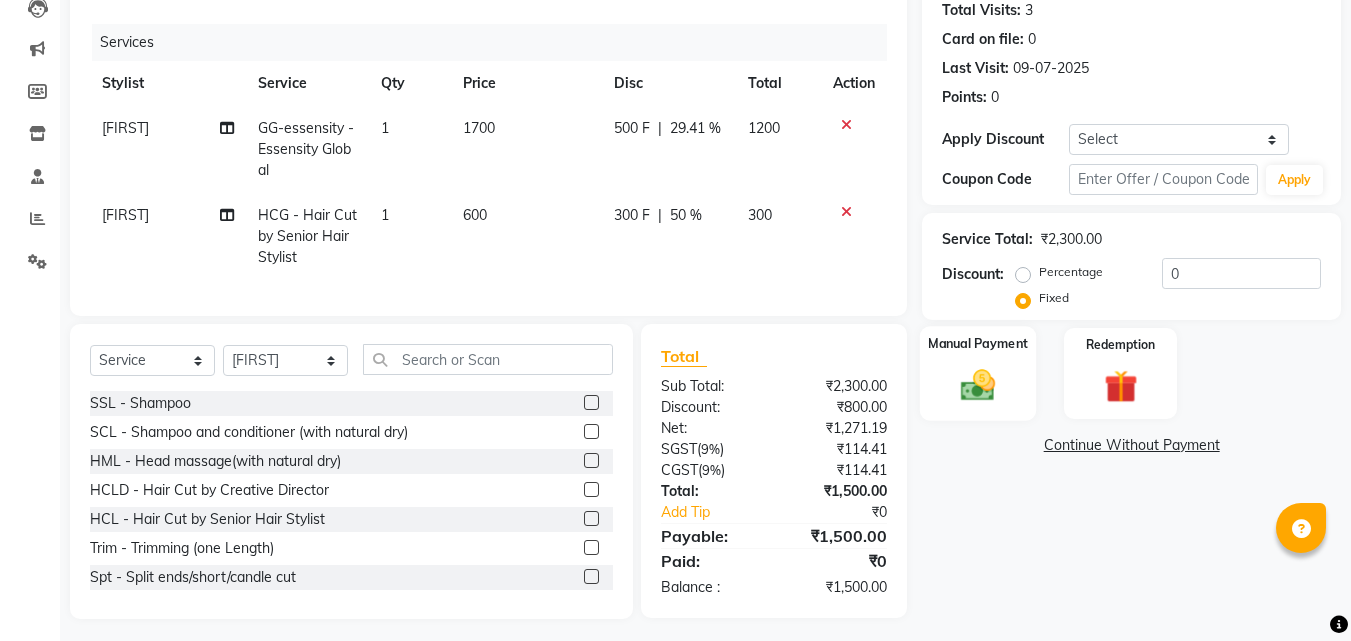 click 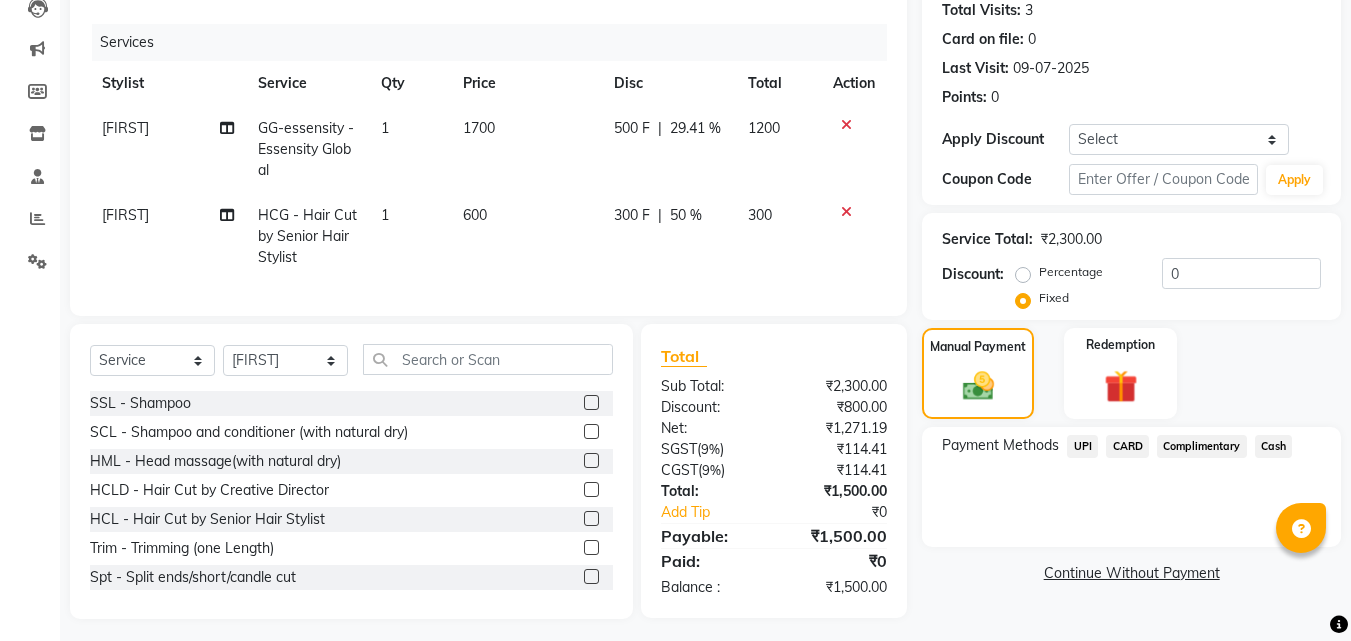 scroll, scrollTop: 247, scrollLeft: 0, axis: vertical 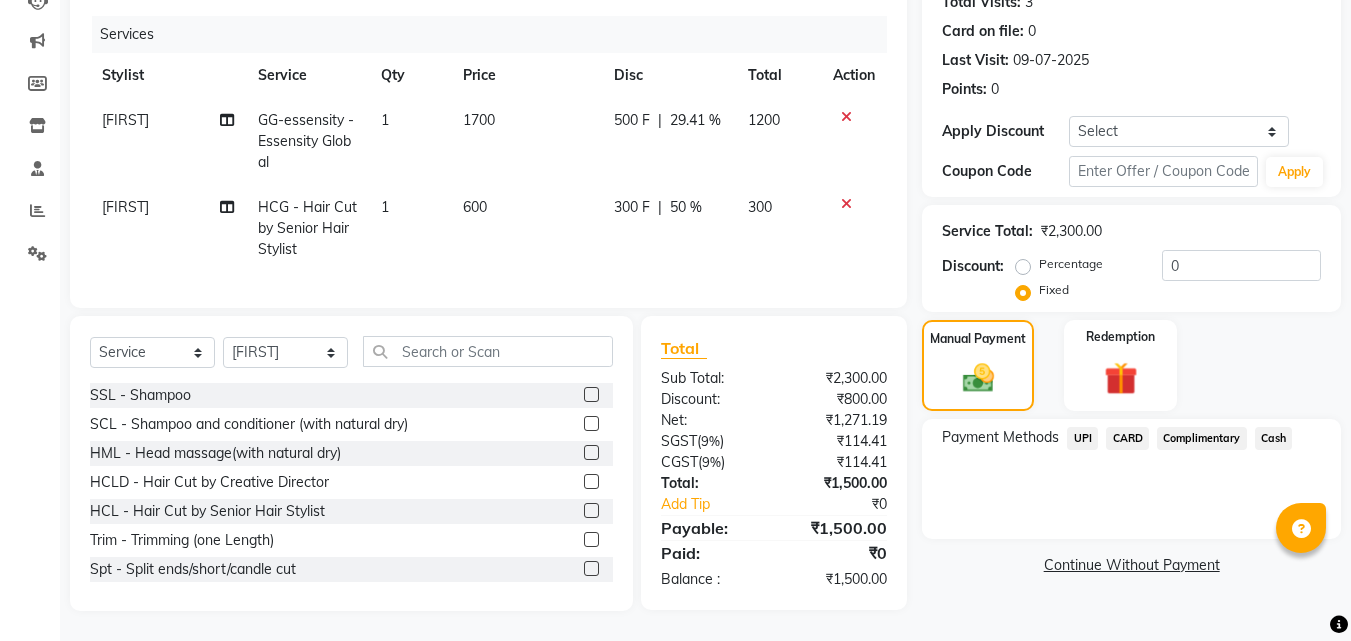 click on "Cash" 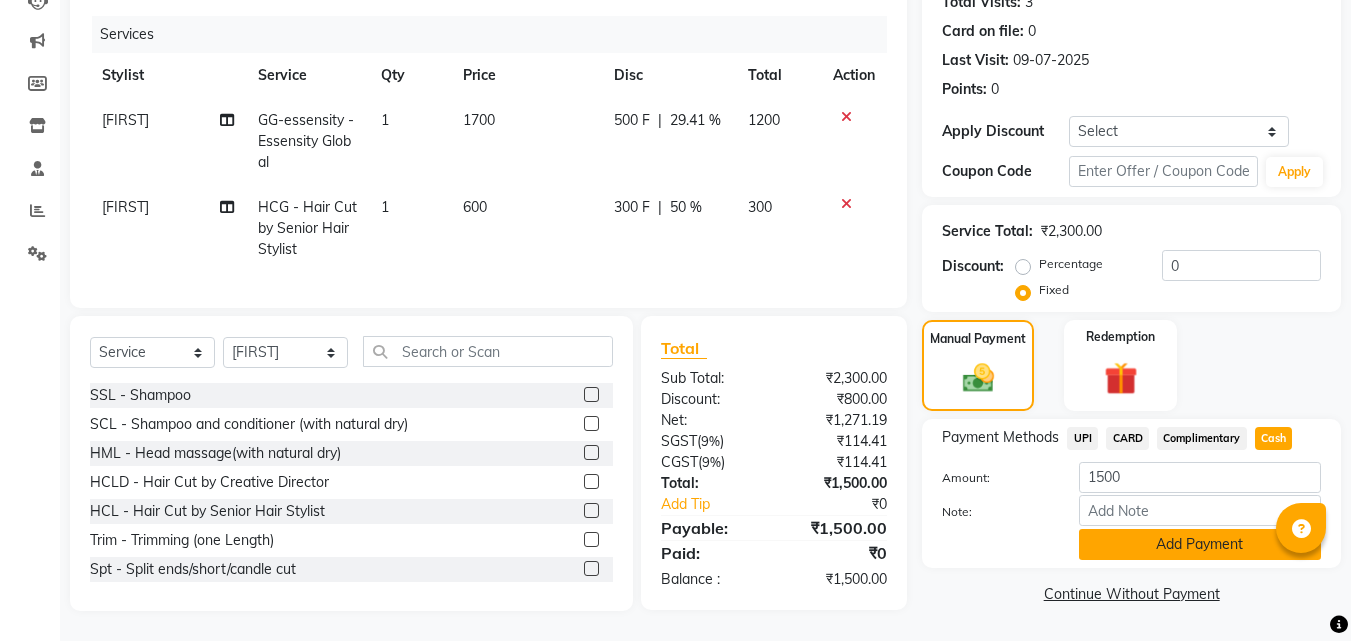 click on "Add Payment" 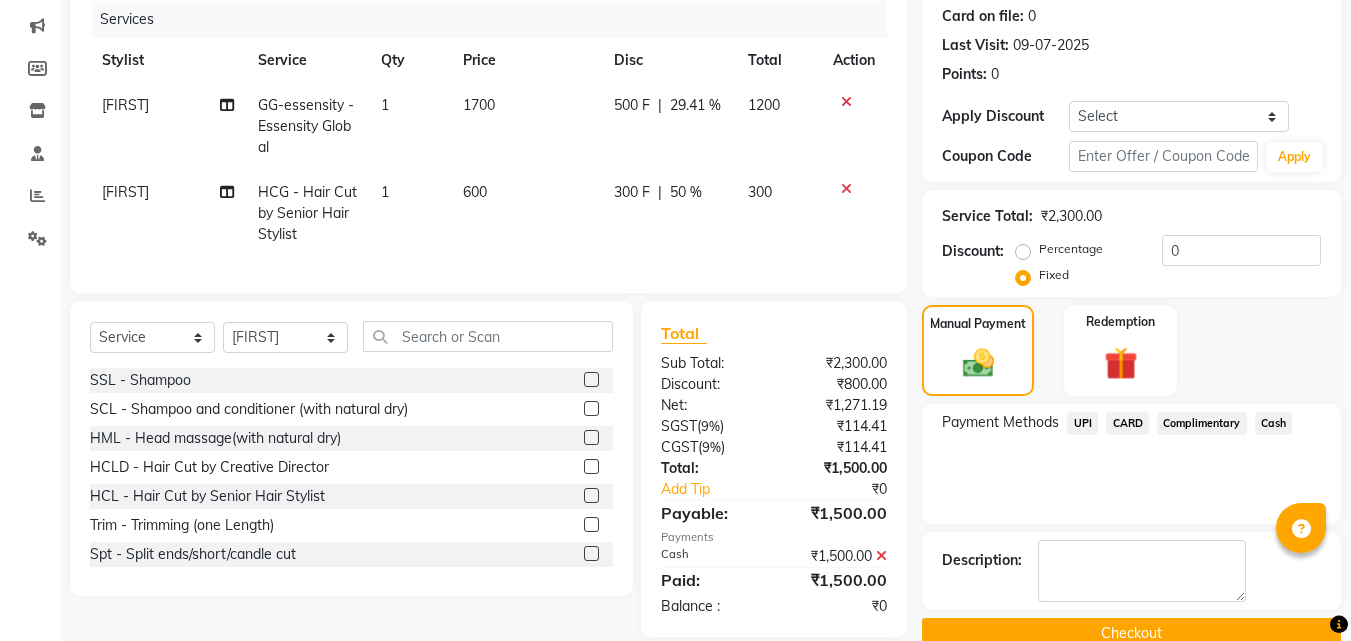 scroll, scrollTop: 288, scrollLeft: 0, axis: vertical 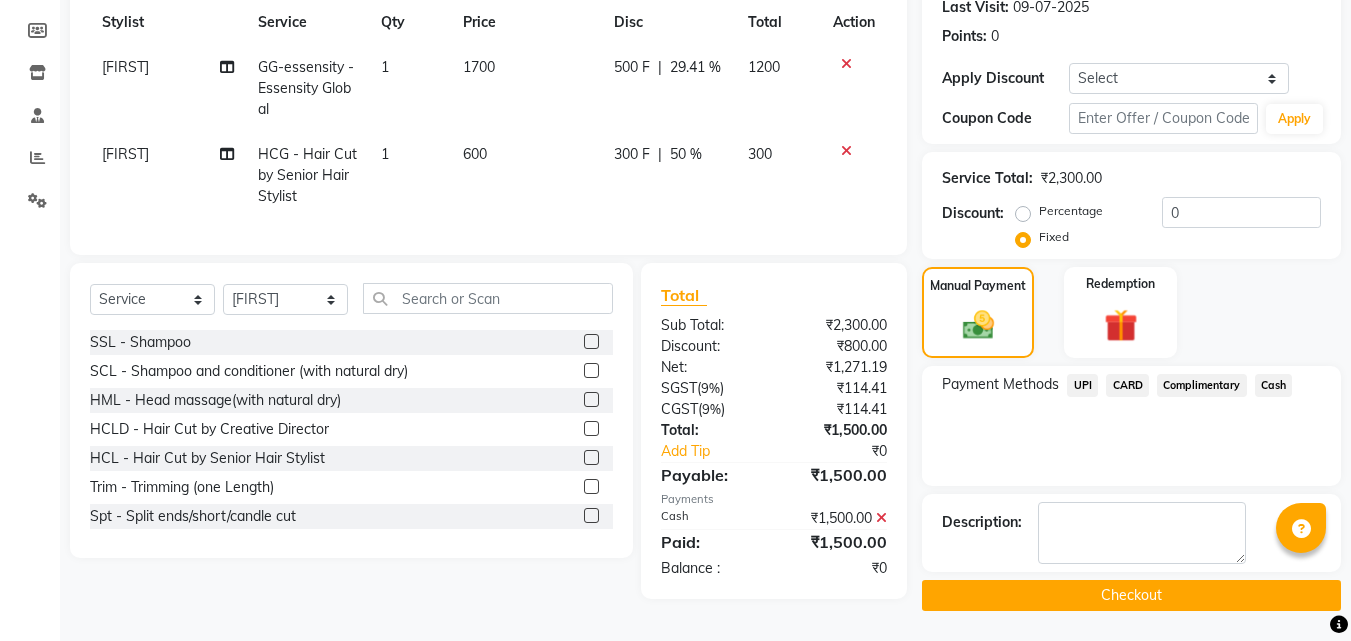 click on "Description:" 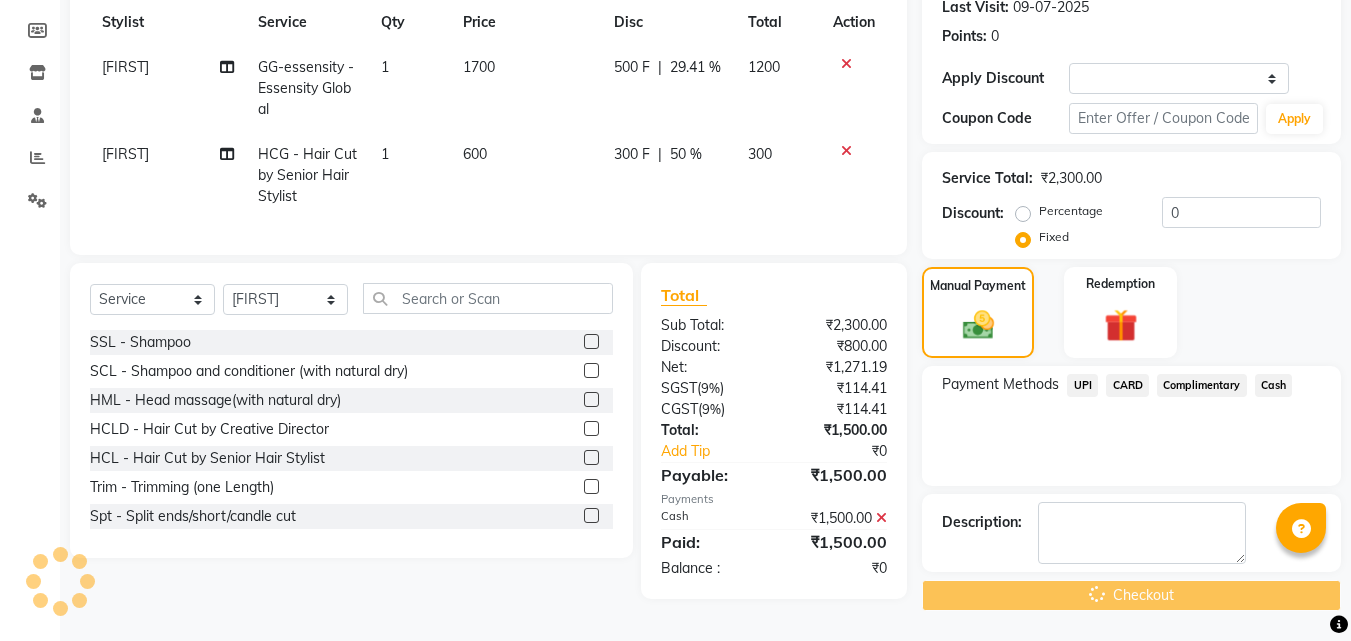 scroll, scrollTop: 0, scrollLeft: 0, axis: both 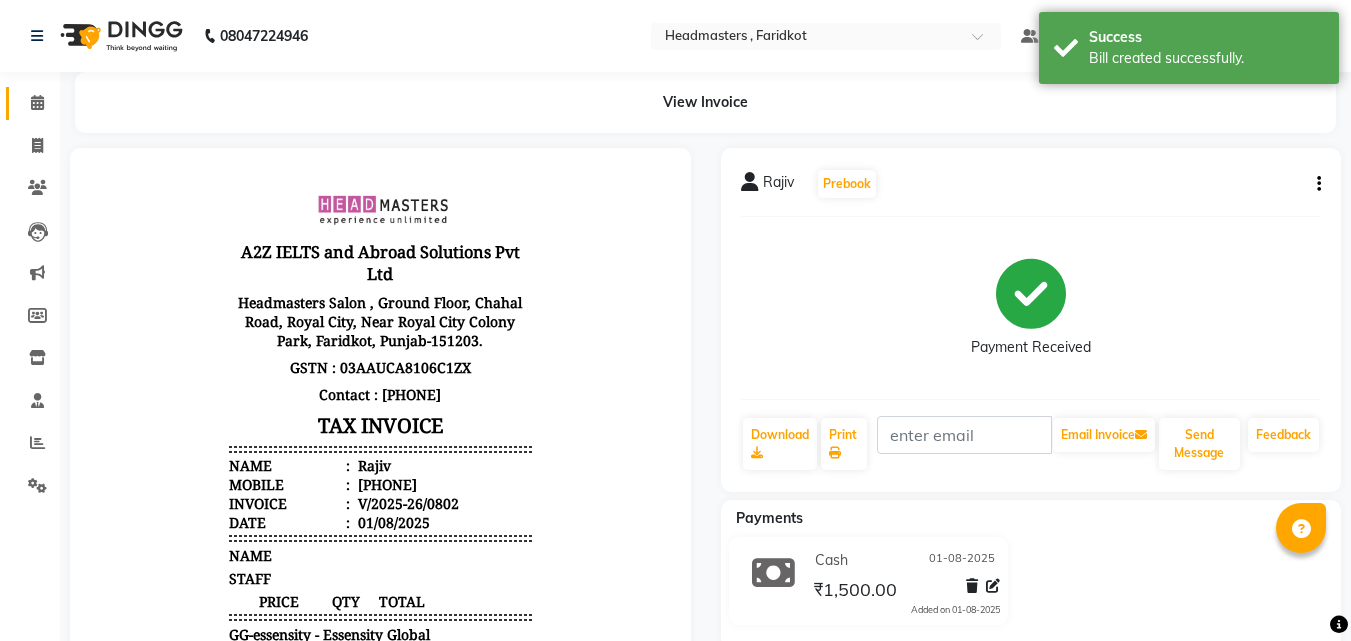 click 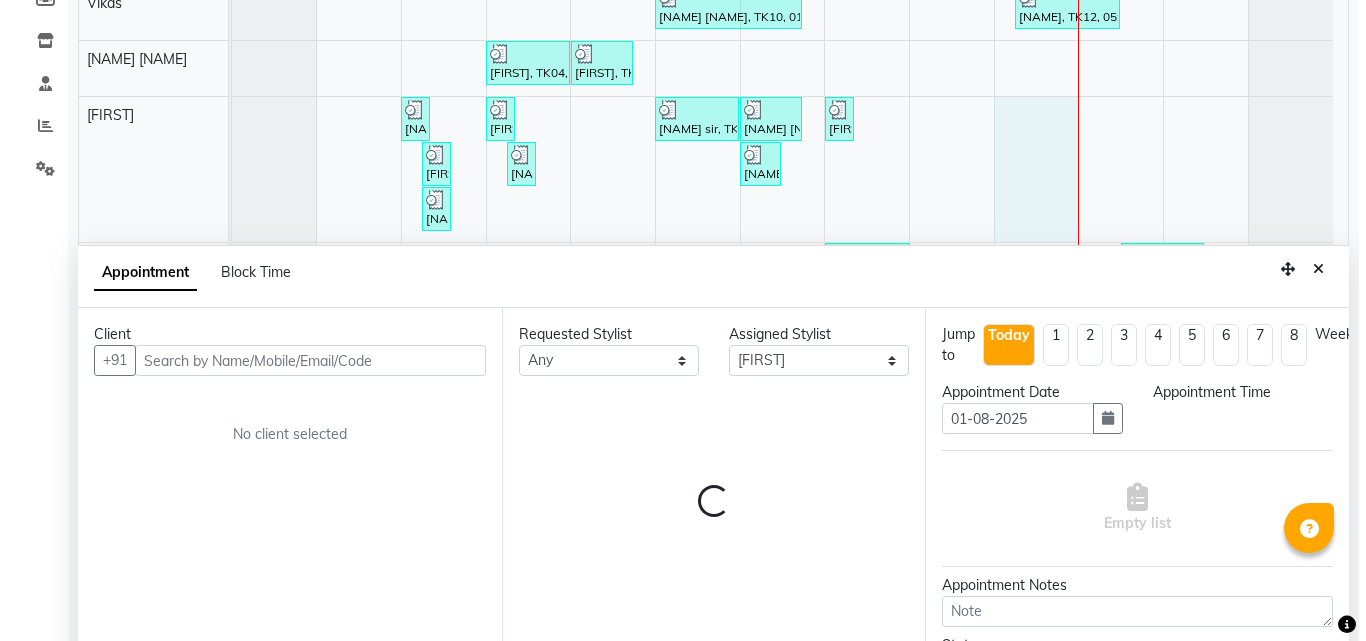 scroll, scrollTop: 377, scrollLeft: 0, axis: vertical 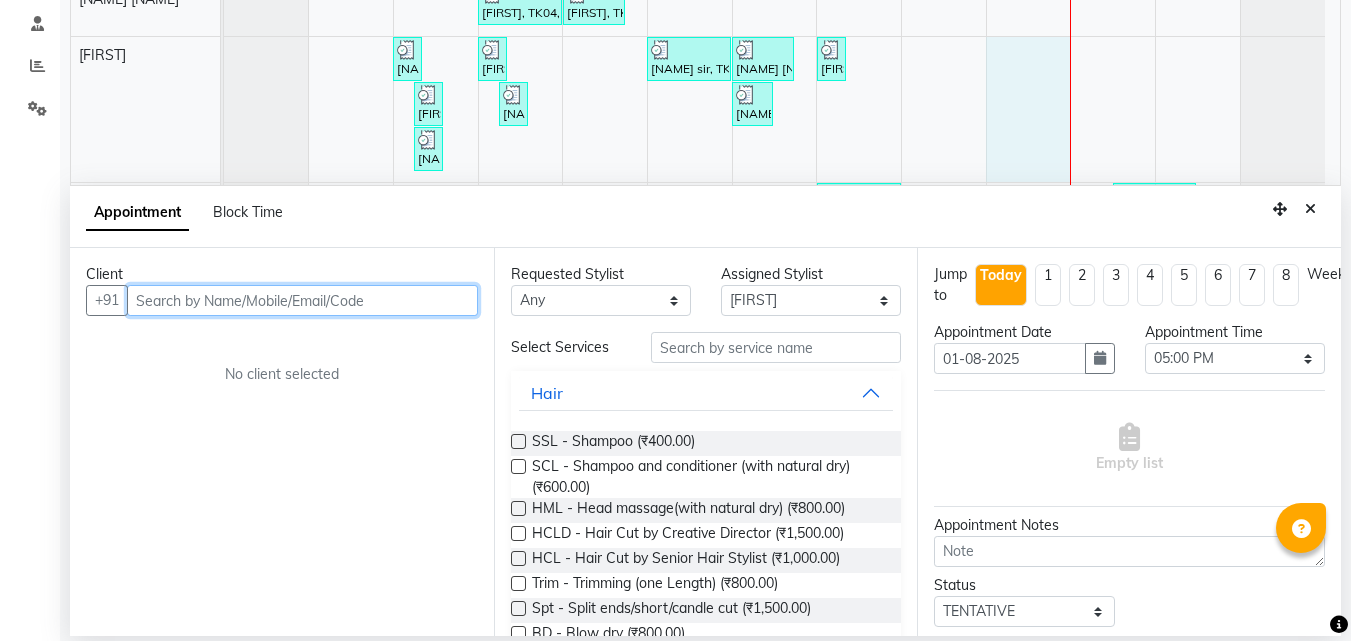 click at bounding box center [302, 300] 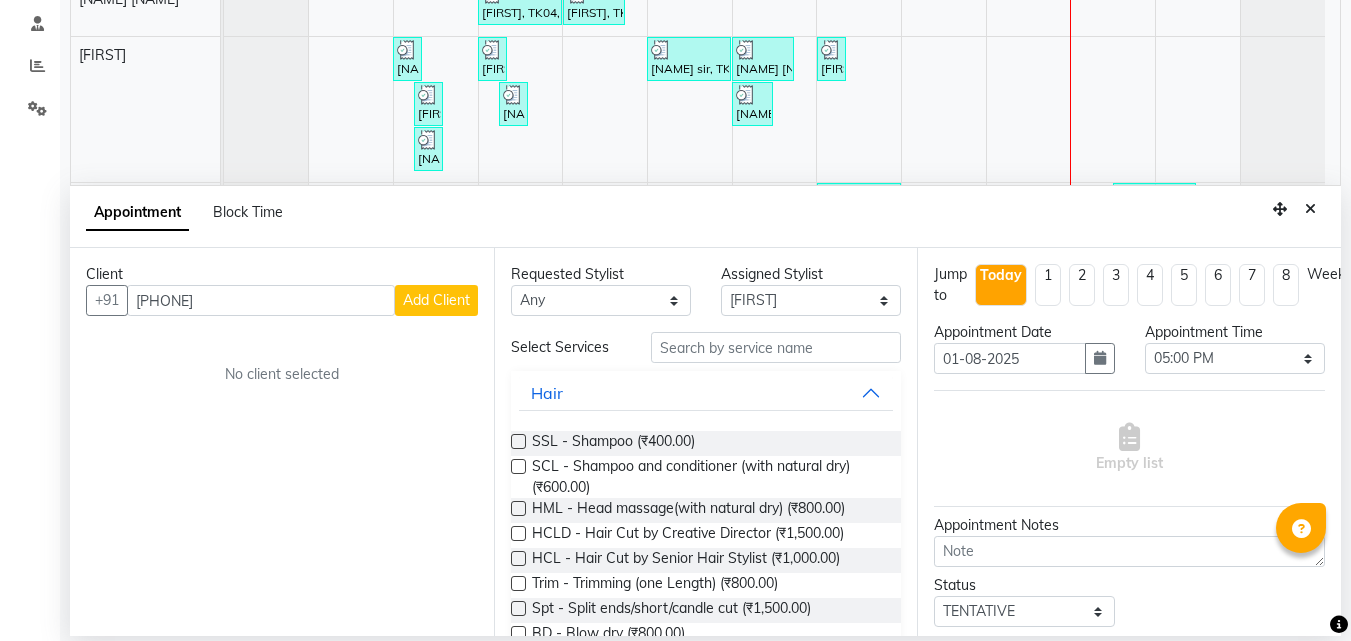 click on "Add Client" at bounding box center (436, 300) 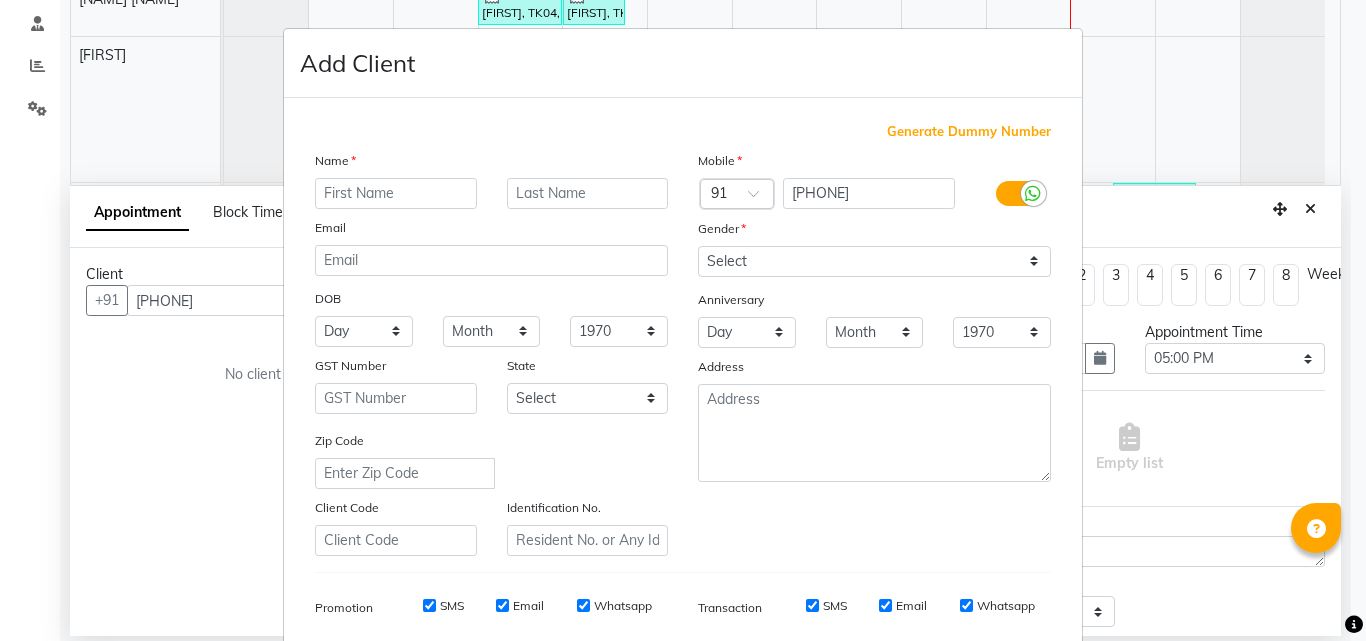 click at bounding box center (396, 193) 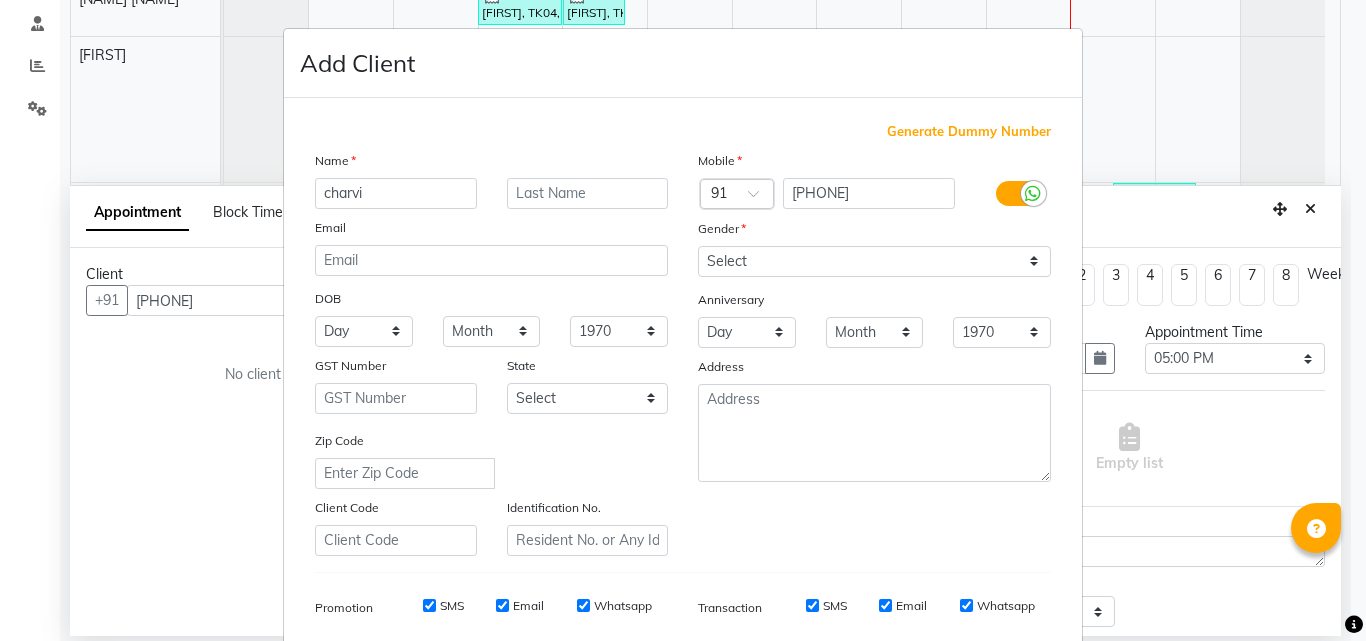 click on "charvi" at bounding box center [396, 193] 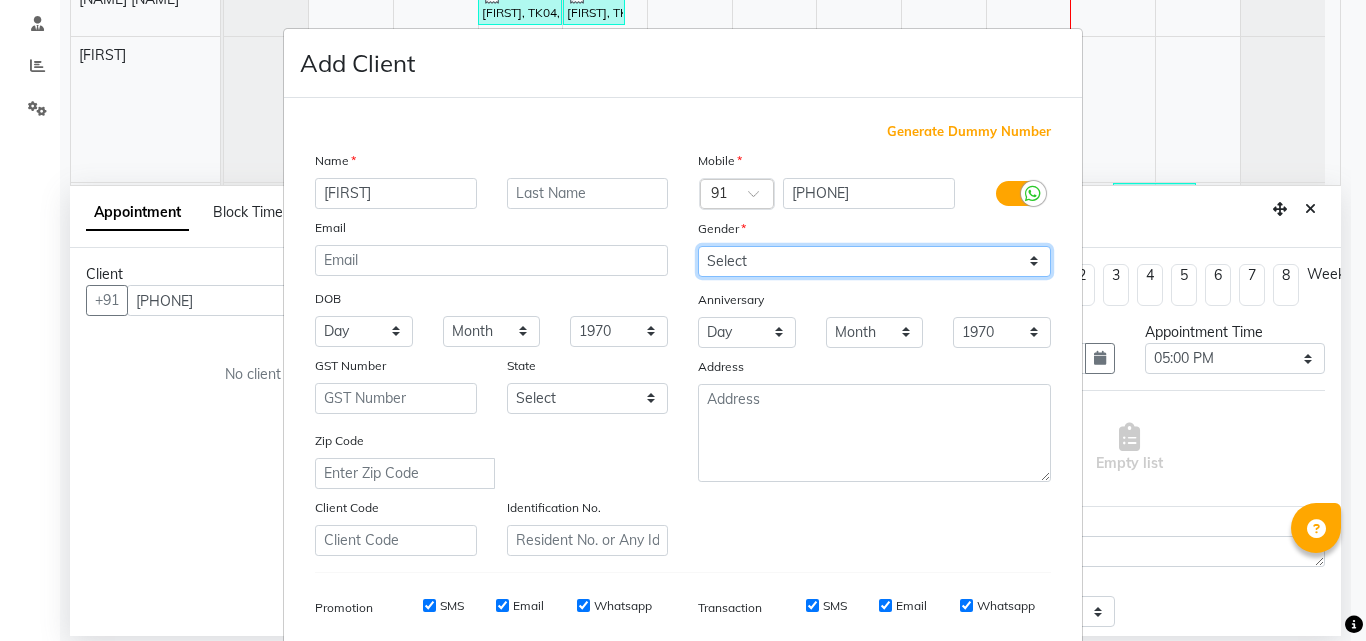 drag, startPoint x: 766, startPoint y: 254, endPoint x: 759, endPoint y: 276, distance: 23.086792 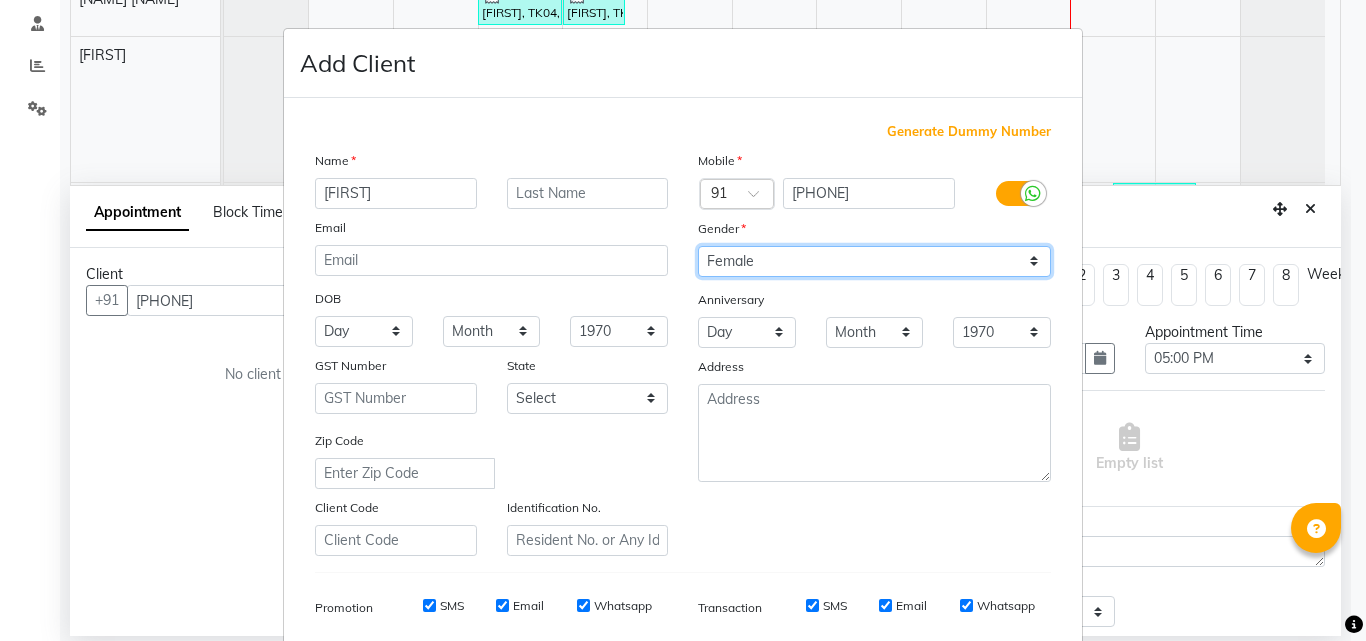 click on "Select Male Female Other Prefer Not To Say" at bounding box center (874, 261) 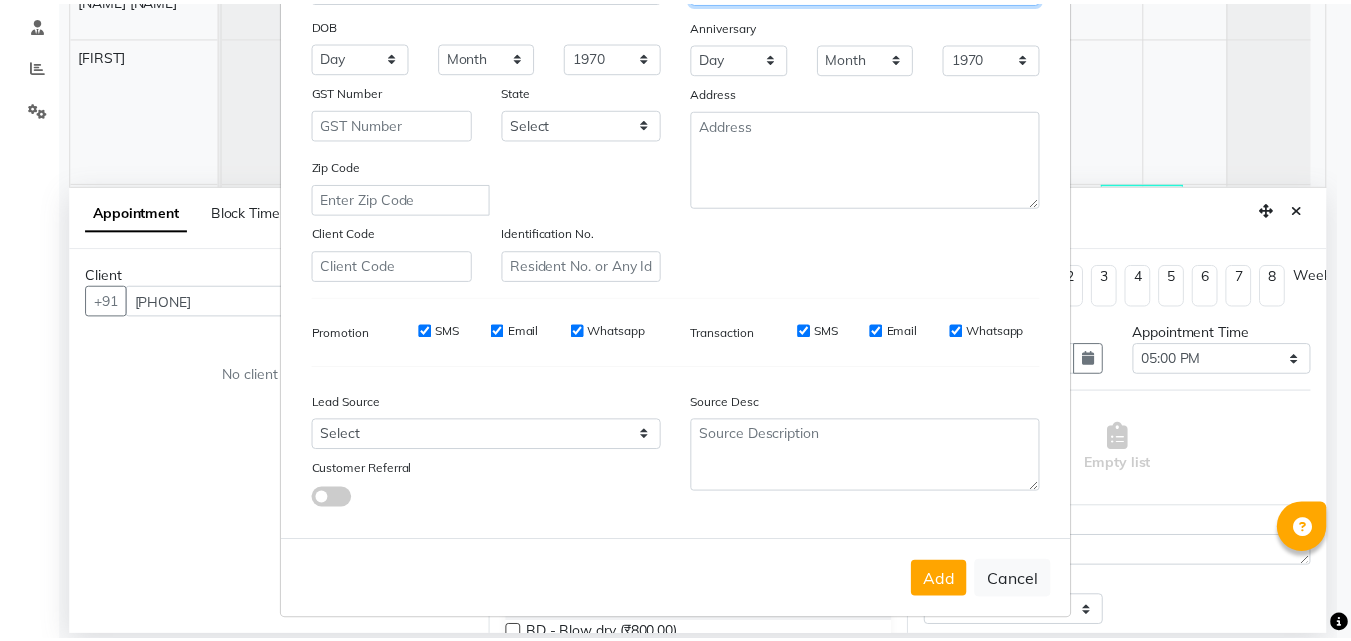 scroll, scrollTop: 282, scrollLeft: 0, axis: vertical 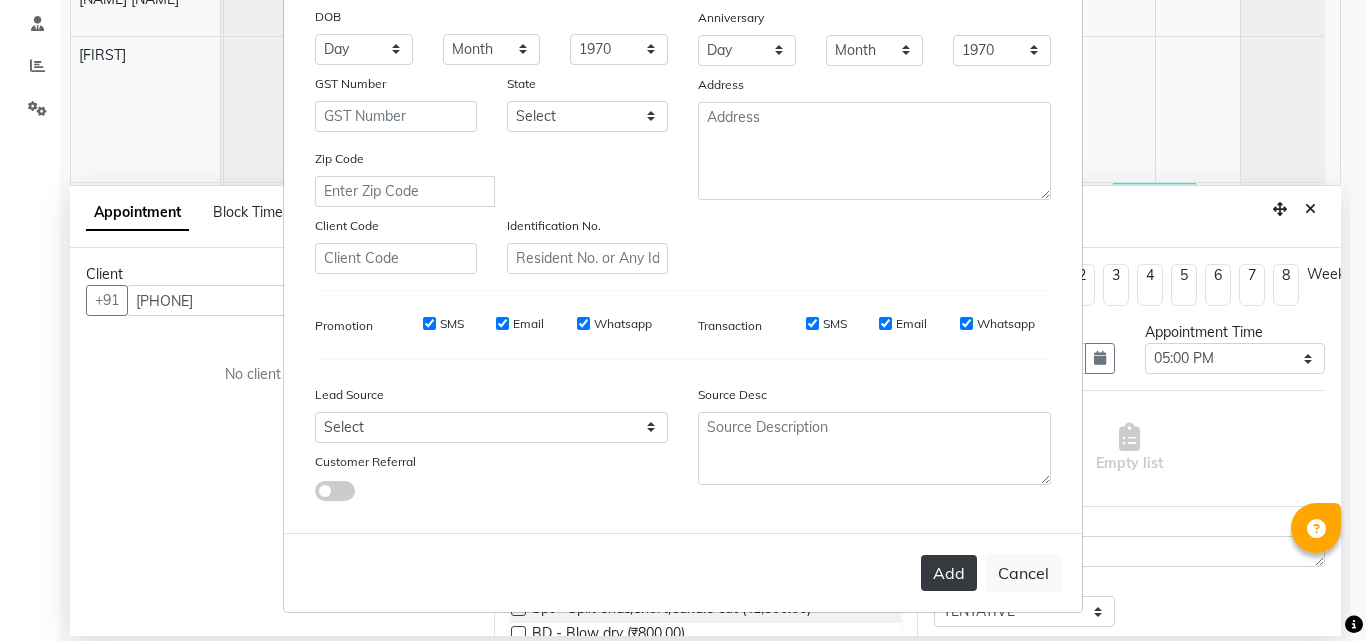 click on "Add" at bounding box center [949, 573] 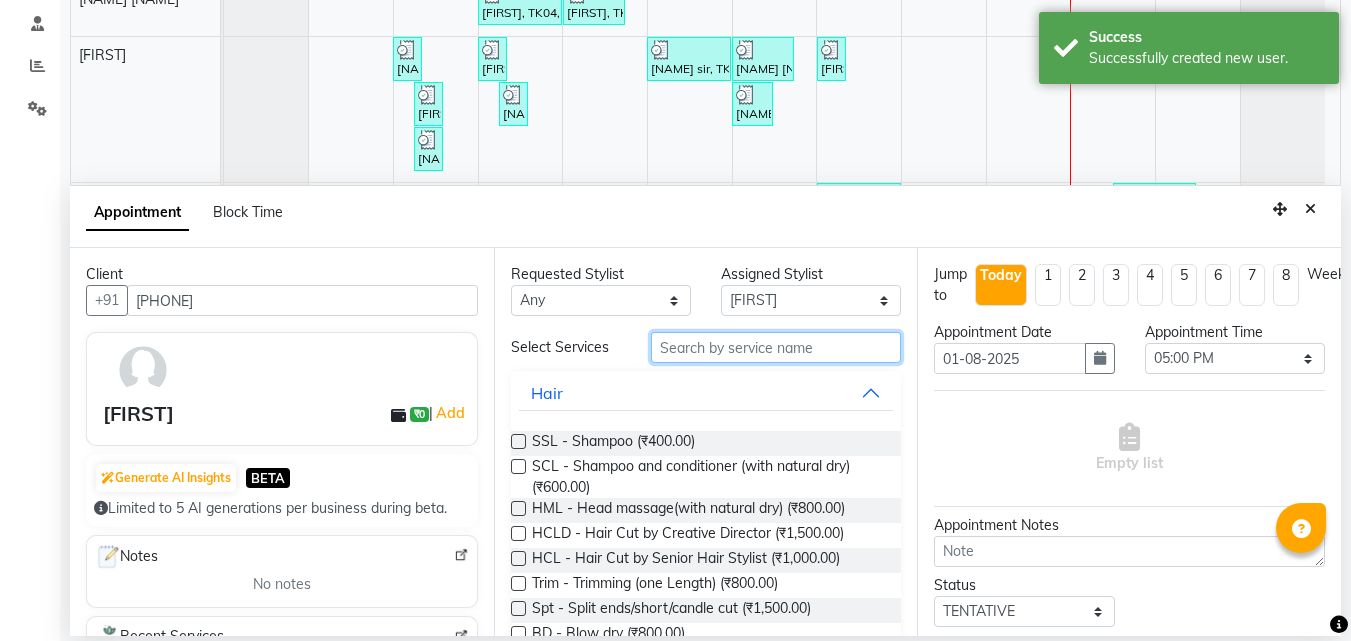 click at bounding box center (776, 347) 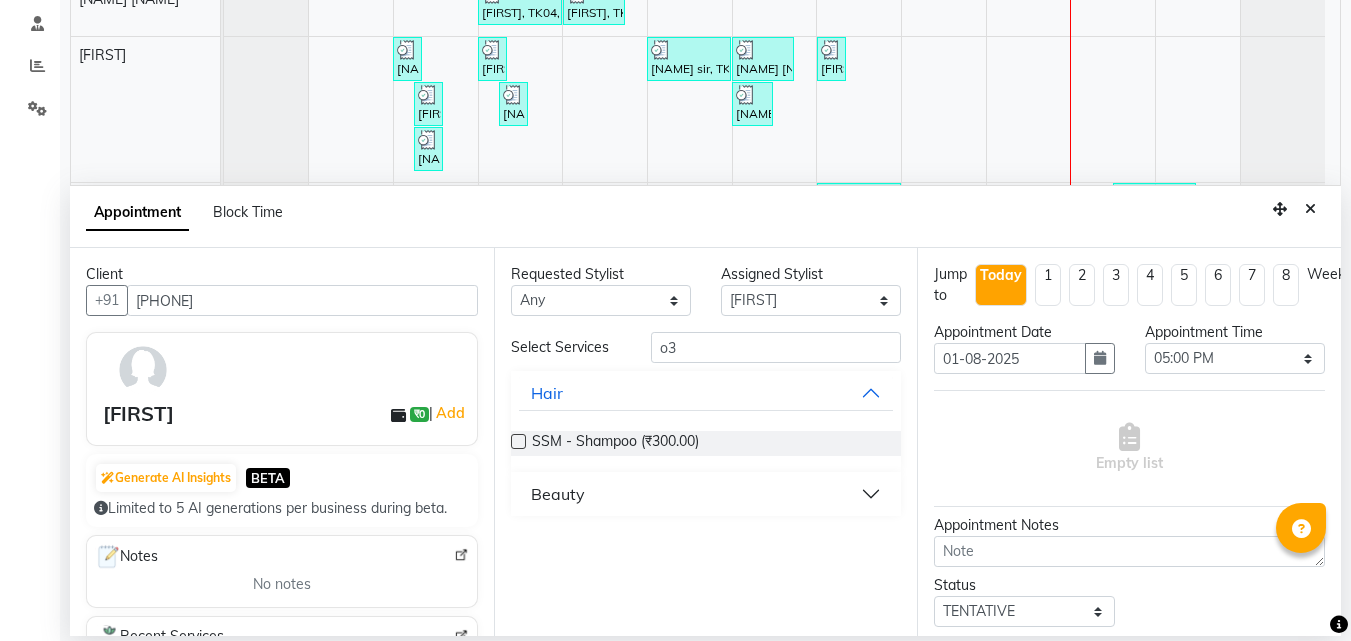 click on "Beauty" at bounding box center (706, 494) 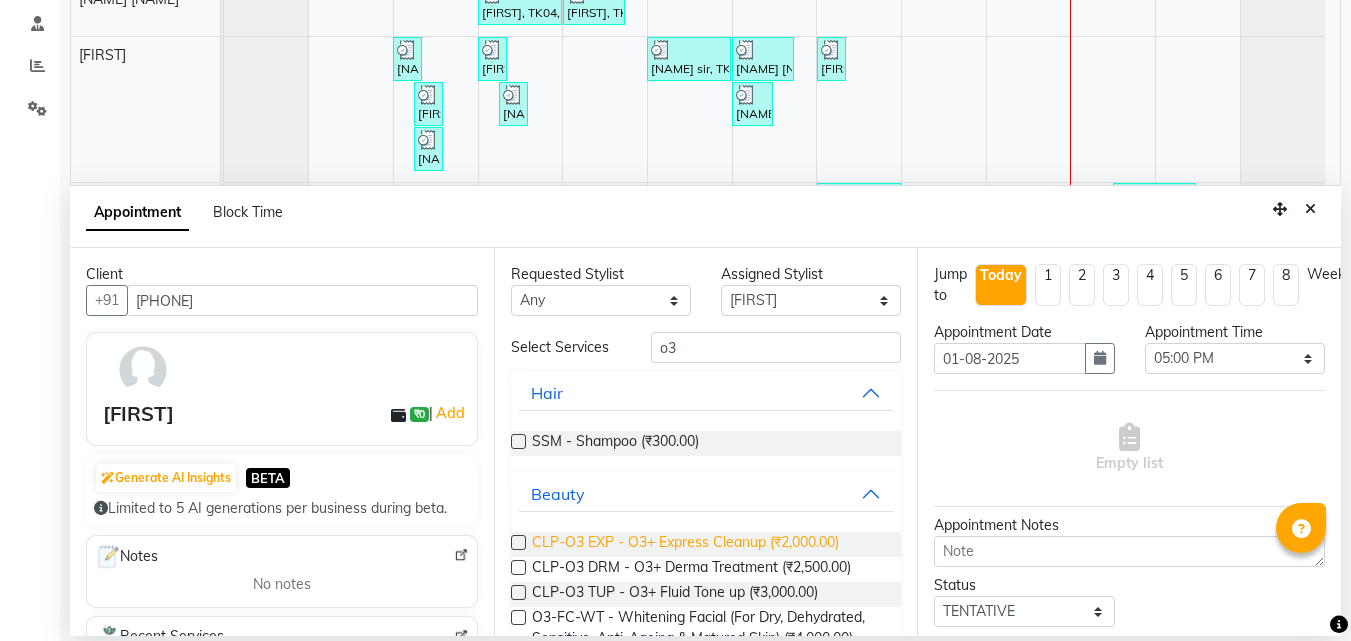click on "CLP-O3 EXP  - O3+ Express Cleanup (₹2,000.00)" at bounding box center [685, 544] 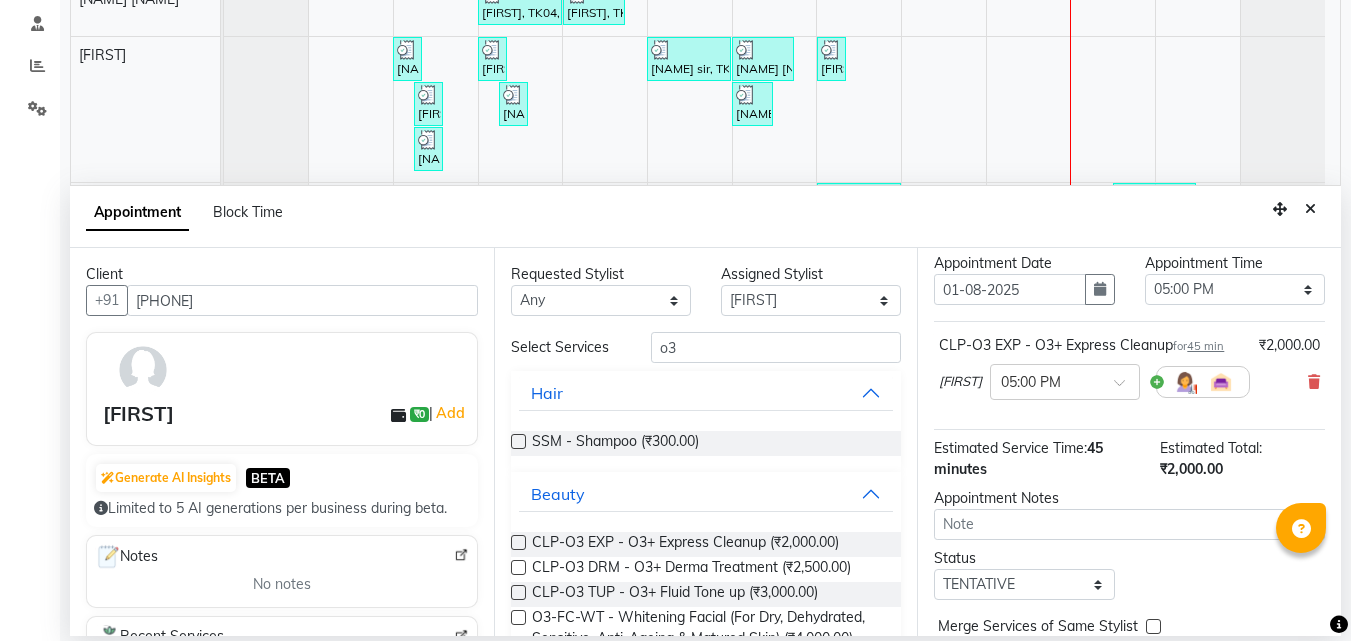 scroll, scrollTop: 141, scrollLeft: 0, axis: vertical 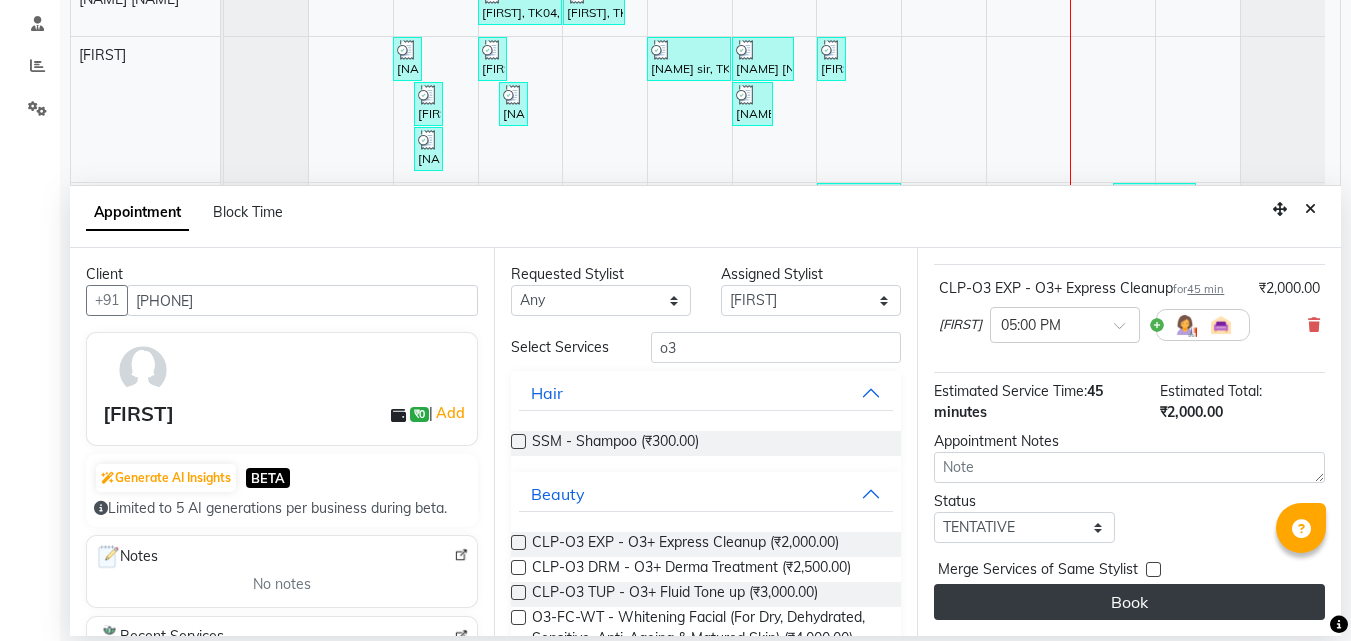 click on "Book" at bounding box center [1129, 602] 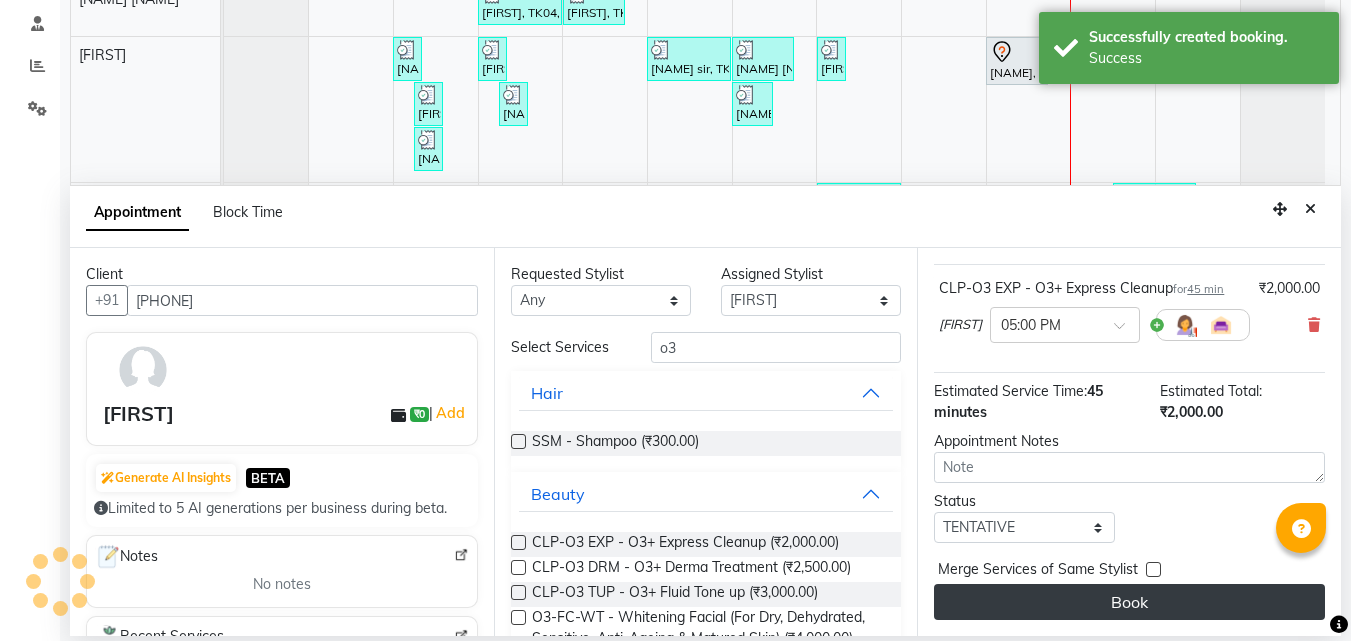 scroll, scrollTop: 0, scrollLeft: 0, axis: both 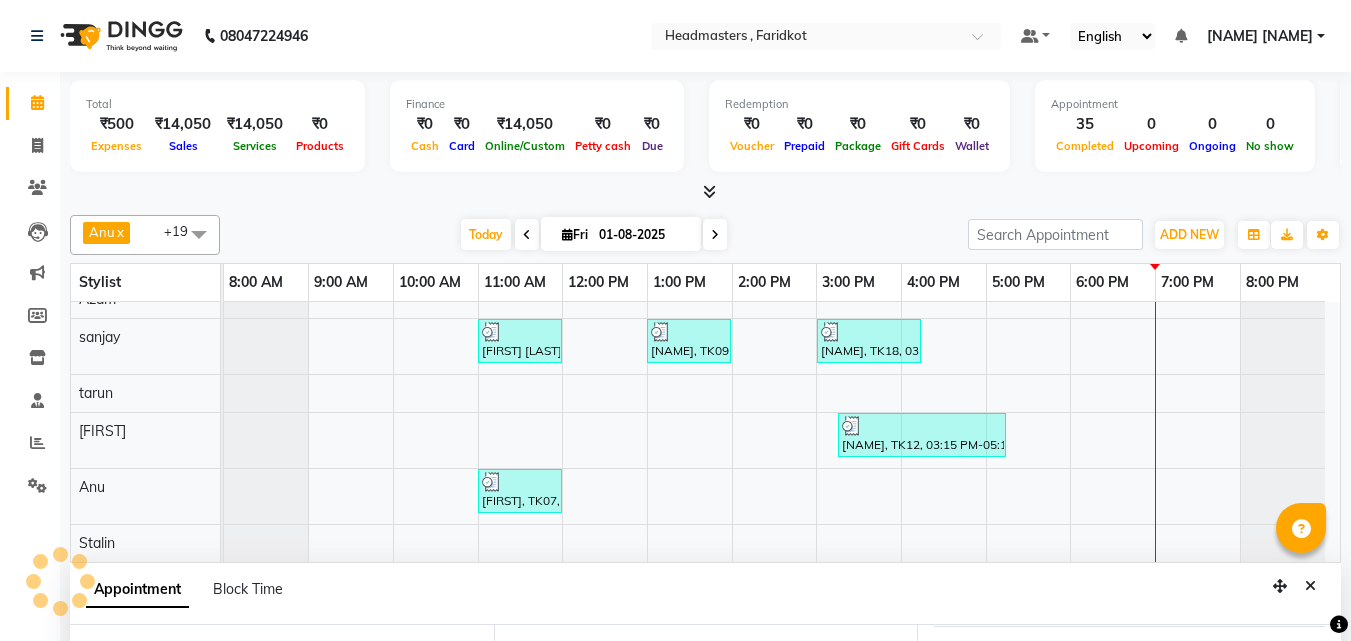 click on "[NAME] [NAME], TK10, 01:00 PM-02:45 PM, HCG - Hair Cut by Senior Hair Stylist,BRD - Beard [NAME], TK12, 05:15 PM-06:30 PM, RT-ES - Essensity Root Touchup(one inch only) [NAME], TK04, 11:00 AM-12:00 PM, HCG - Hair Cut by Senior Hair Stylist [NAME], TK04, 12:00 PM-12:45 PM, BRD - Beard [NAME], TK01, 10:00 AM-10:15 AM, TH-EB - Eyebrows [NAME], TK03, 11:00 AM-11:15 AM, TH-EB - Eyebrows [NAME] sir, TK11, 01:00 PM-02:00 PM, O3-FC-MEL - Meladerm (For Hyper Pigmentation & Skin Lightning)) [NAME] [NAME], TK10, 02:00 PM-02:45 PM, CLP REP - Repechage Cleanup (seaweed based) [NAME], TK12, 03:00 PM-03:15 PM, TH-EB - Eyebrows [NAME], TK20, 05:00 PM-05:45 PM, CLP-O3 EXP - O3+ Express Cleanup [NAME], TK01, 10:15 AM-10:20 AM, TH-FH - Forehead [NAME], TK03, 11:15 AM-11:20 AM, TH-UL - Upper lips [NAME] sir, TK11, 02:00 PM-02:30 PM, BLCH-HF - Hands/feet [NAME], TK01, 10:15 AM-10:20 AM, TH-UL - Upper lips" at bounding box center (782, 38) 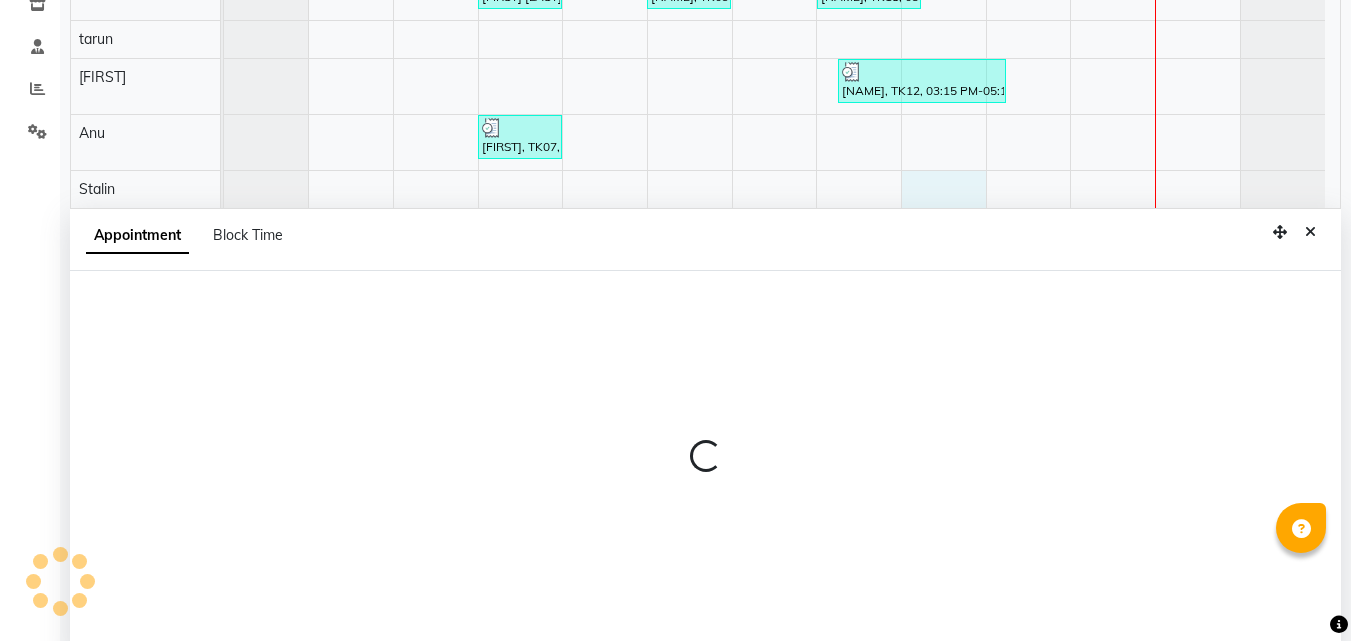 scroll, scrollTop: 377, scrollLeft: 0, axis: vertical 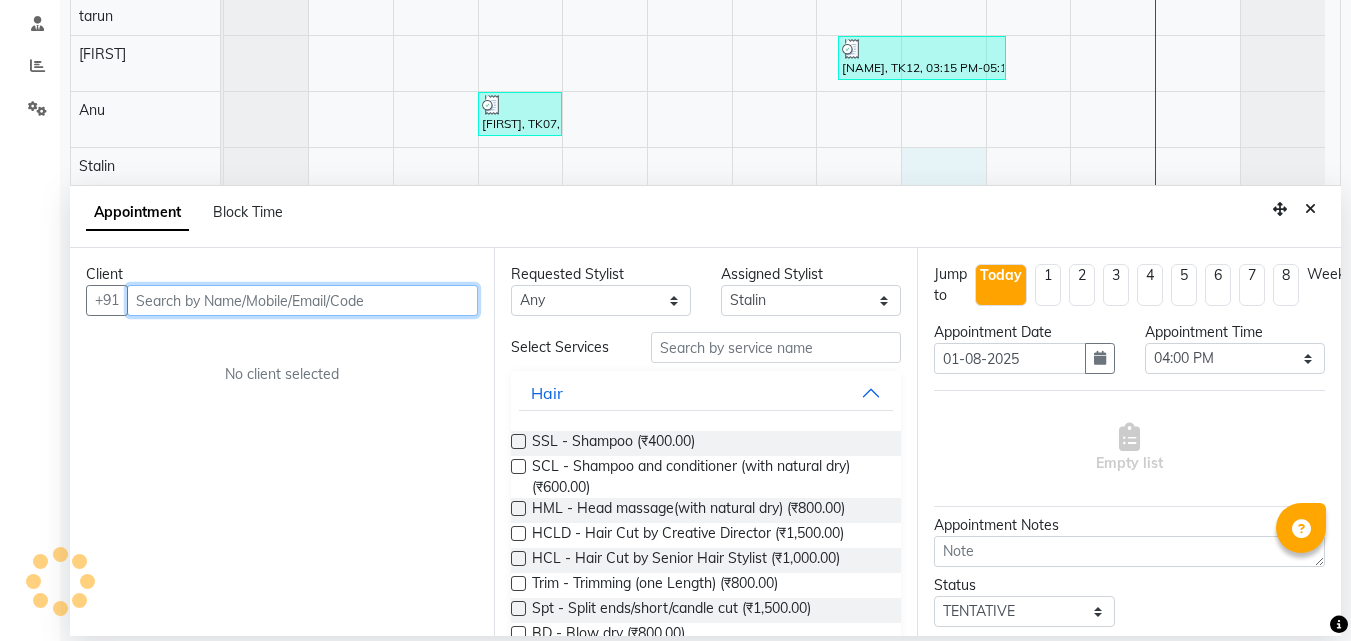 click at bounding box center [302, 300] 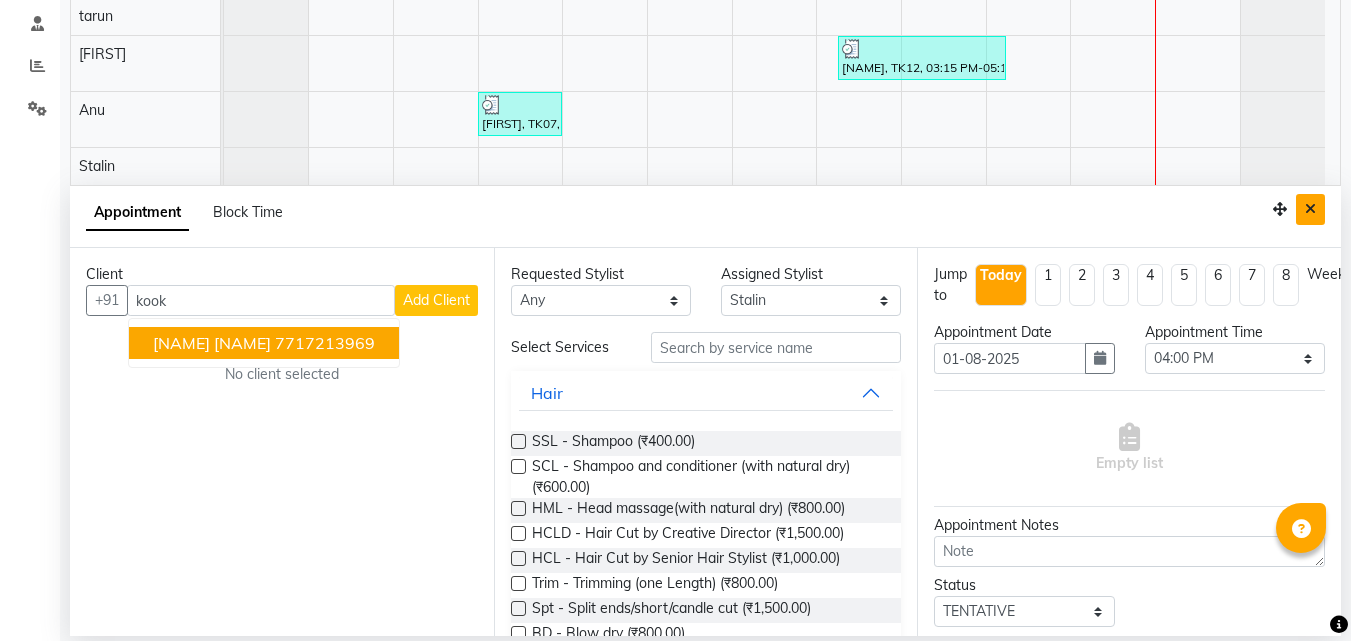 click at bounding box center [1310, 209] 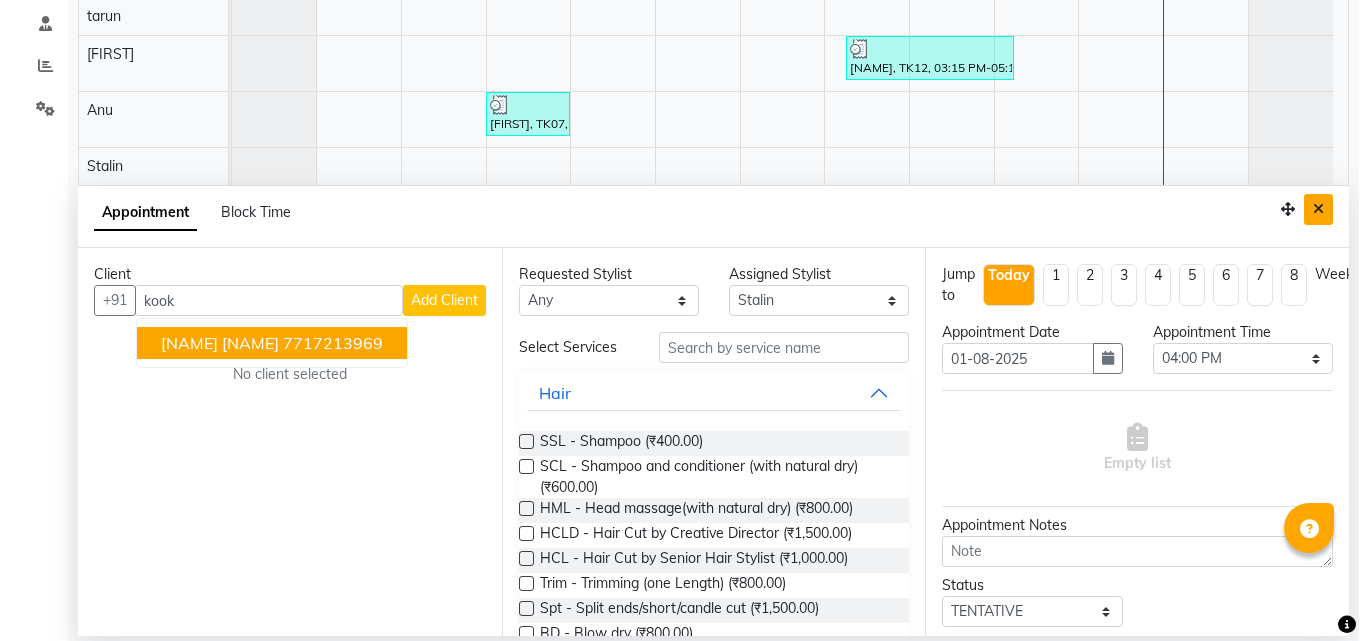 scroll, scrollTop: 0, scrollLeft: 0, axis: both 